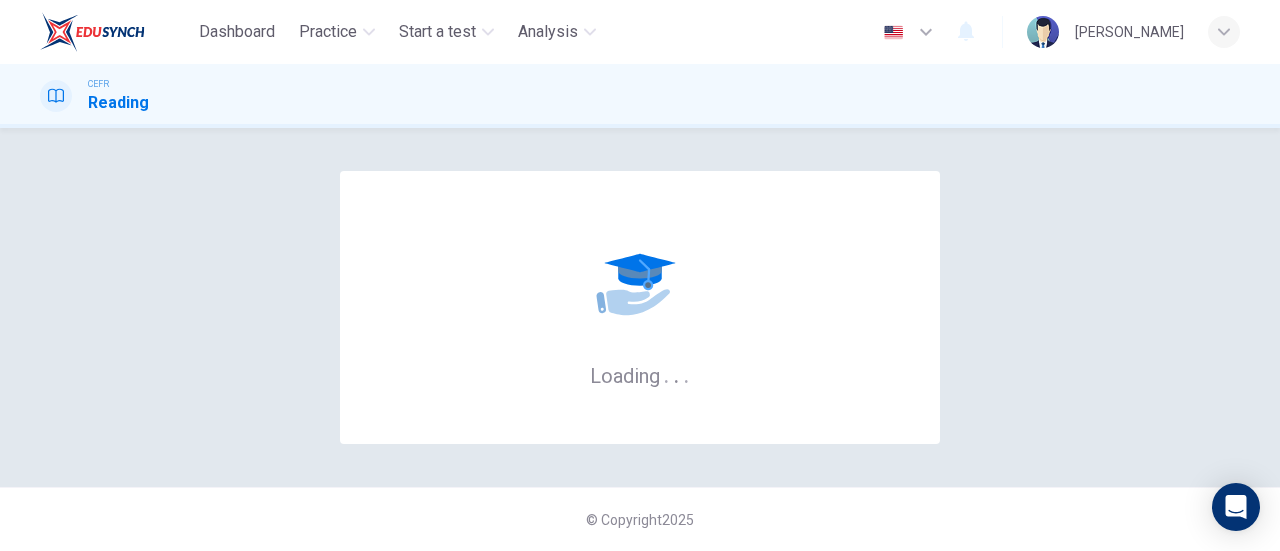 scroll, scrollTop: 0, scrollLeft: 0, axis: both 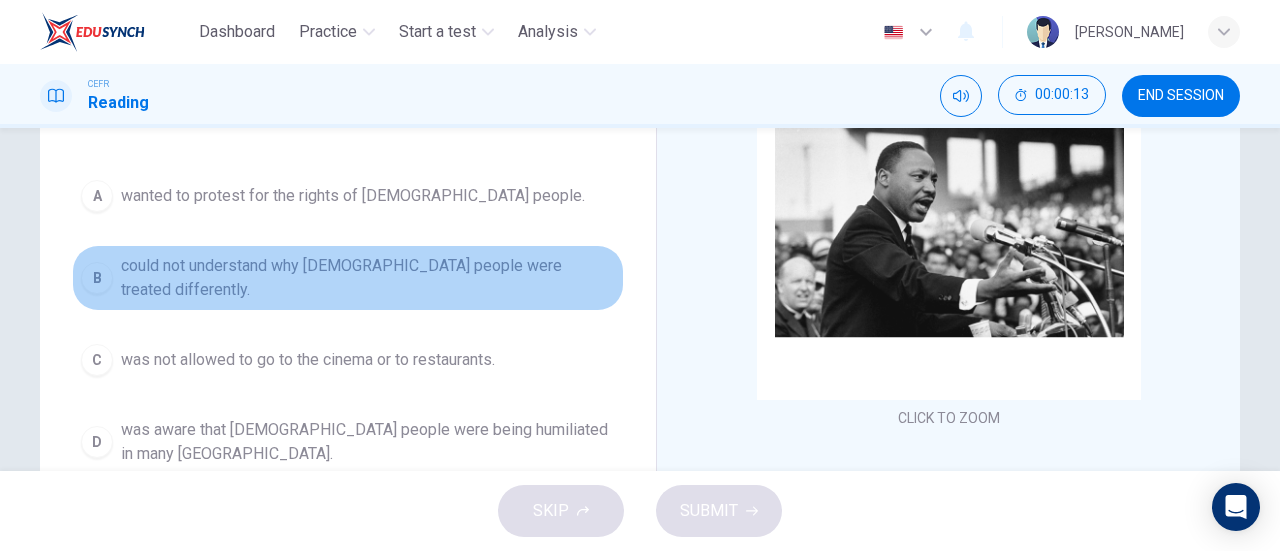 click on "B" at bounding box center (97, 278) 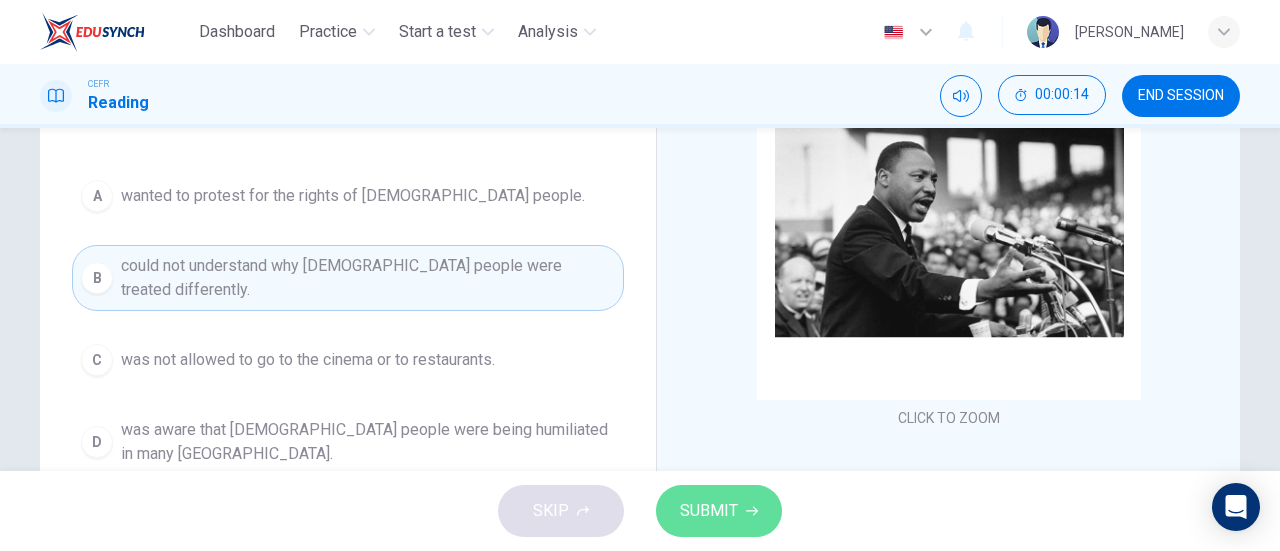 click on "SUBMIT" at bounding box center [709, 511] 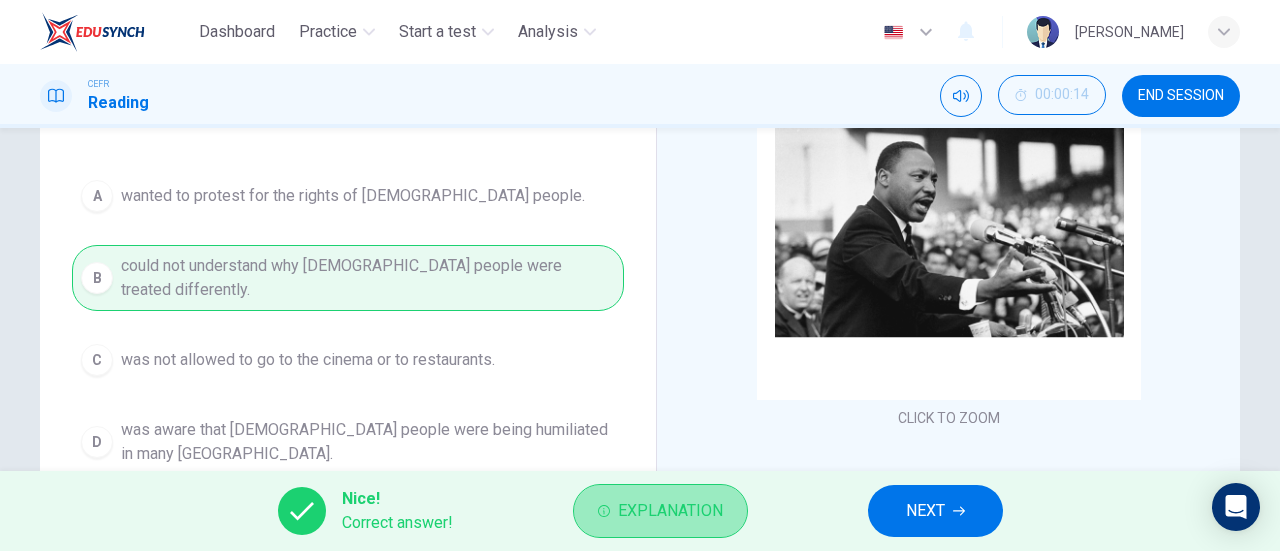 click on "Explanation" at bounding box center [670, 511] 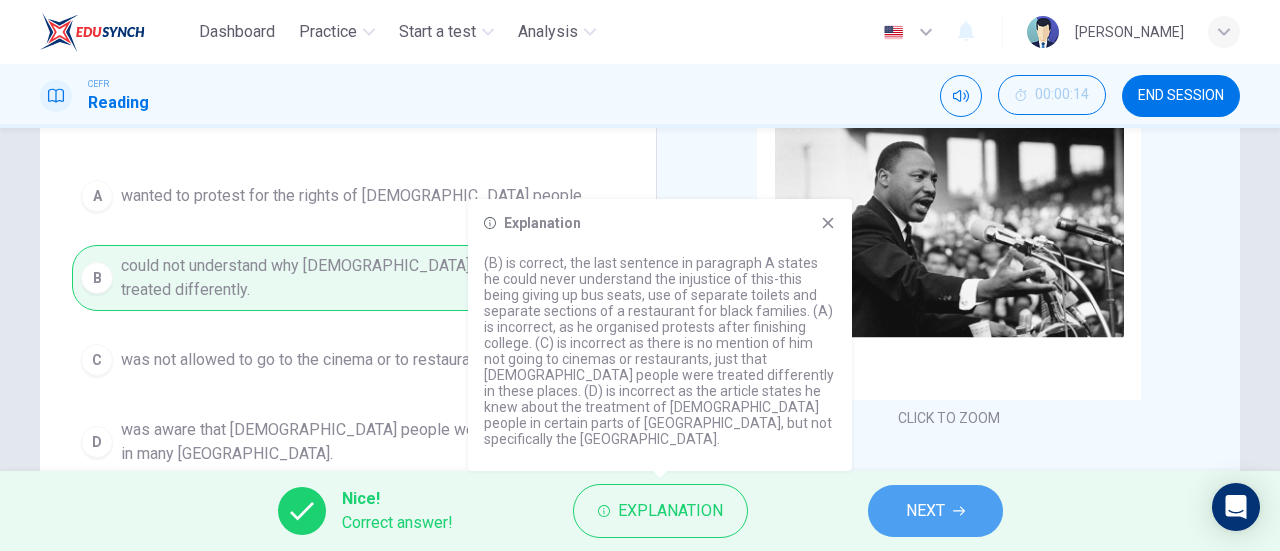 click on "NEXT" at bounding box center [935, 511] 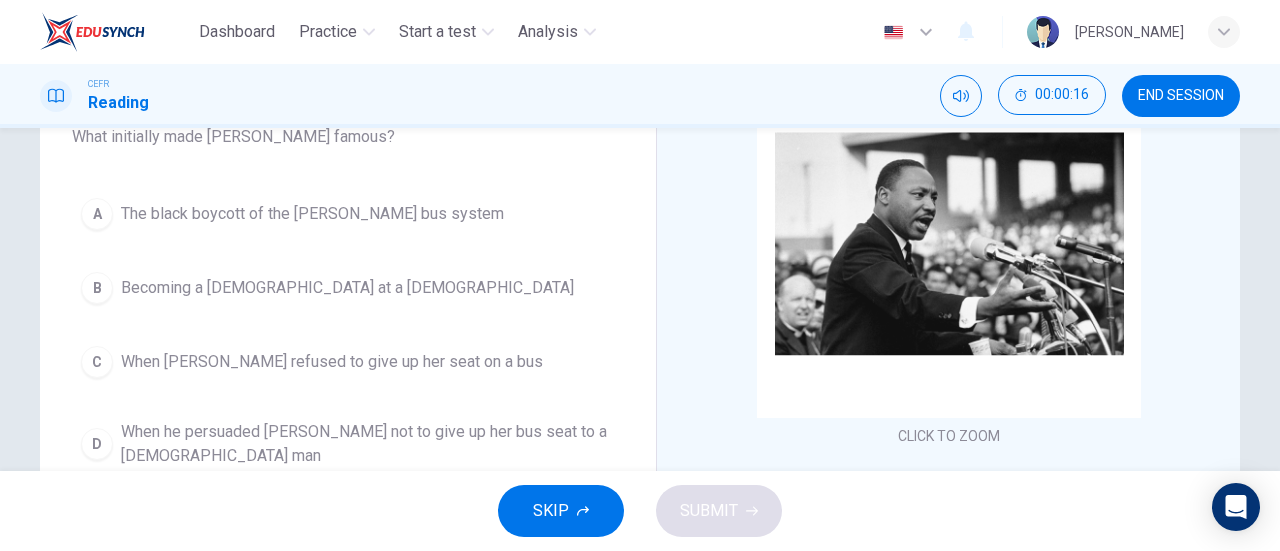 scroll, scrollTop: 194, scrollLeft: 0, axis: vertical 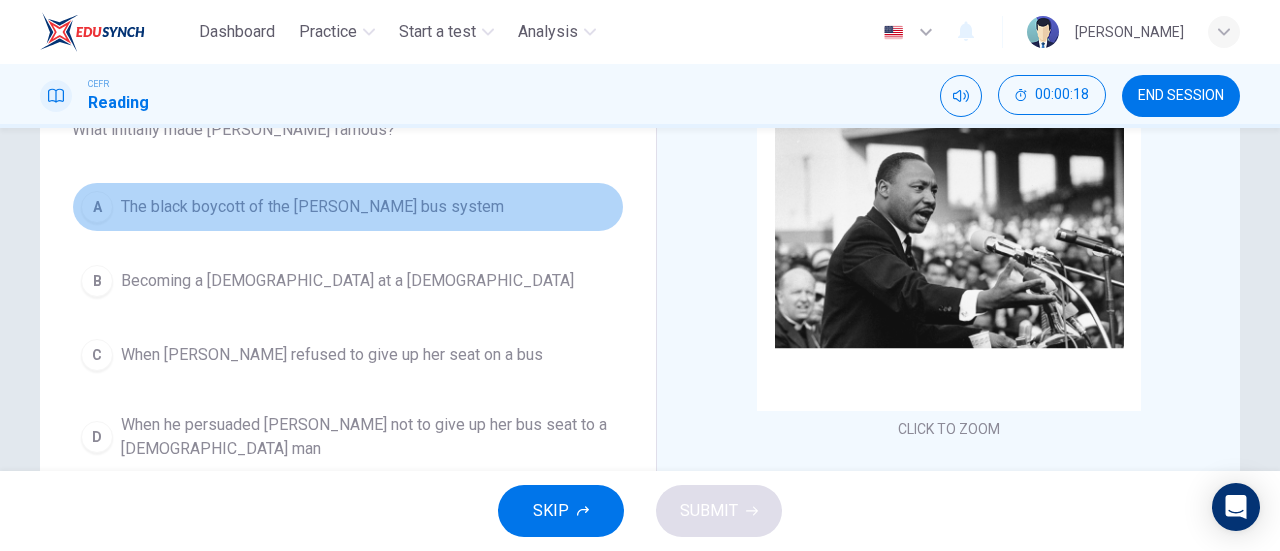 click on "A" at bounding box center [97, 207] 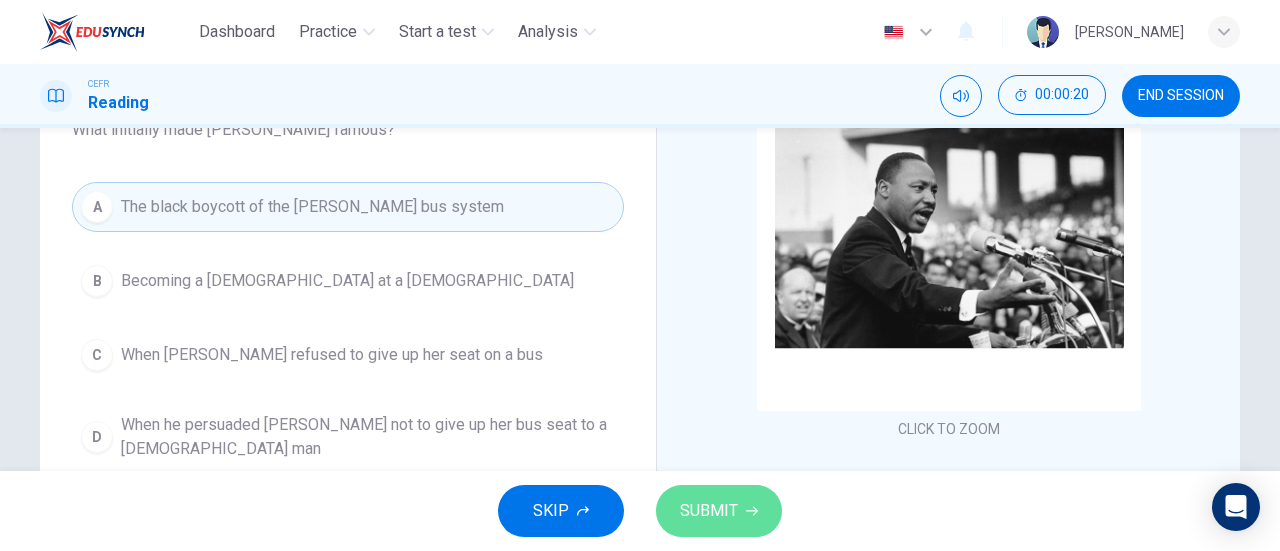 click on "SUBMIT" at bounding box center [719, 511] 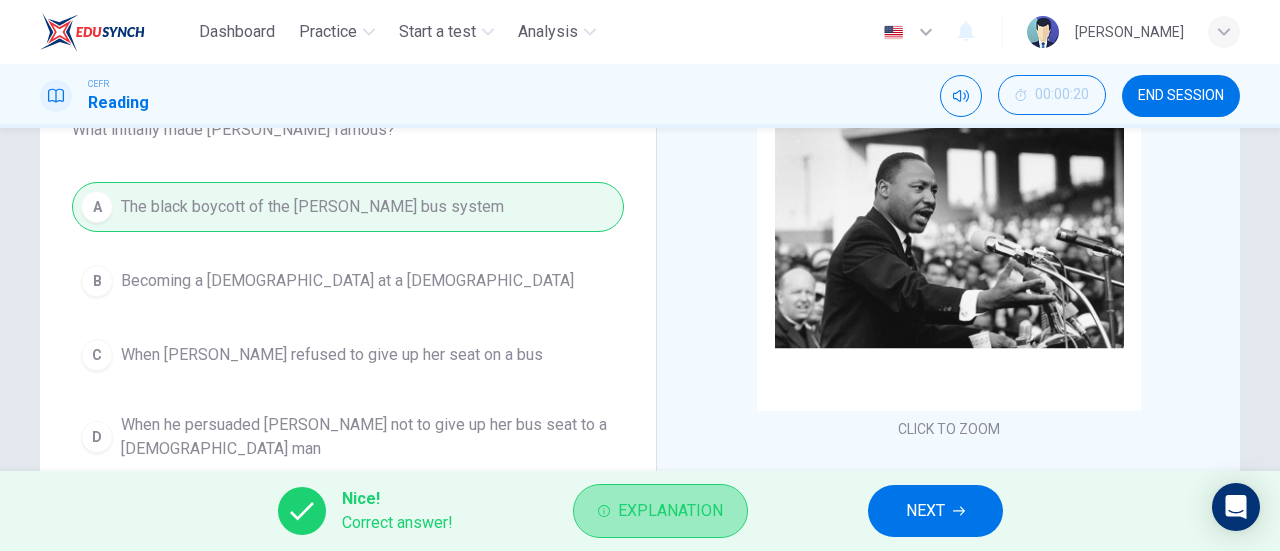 click on "Explanation" at bounding box center [670, 511] 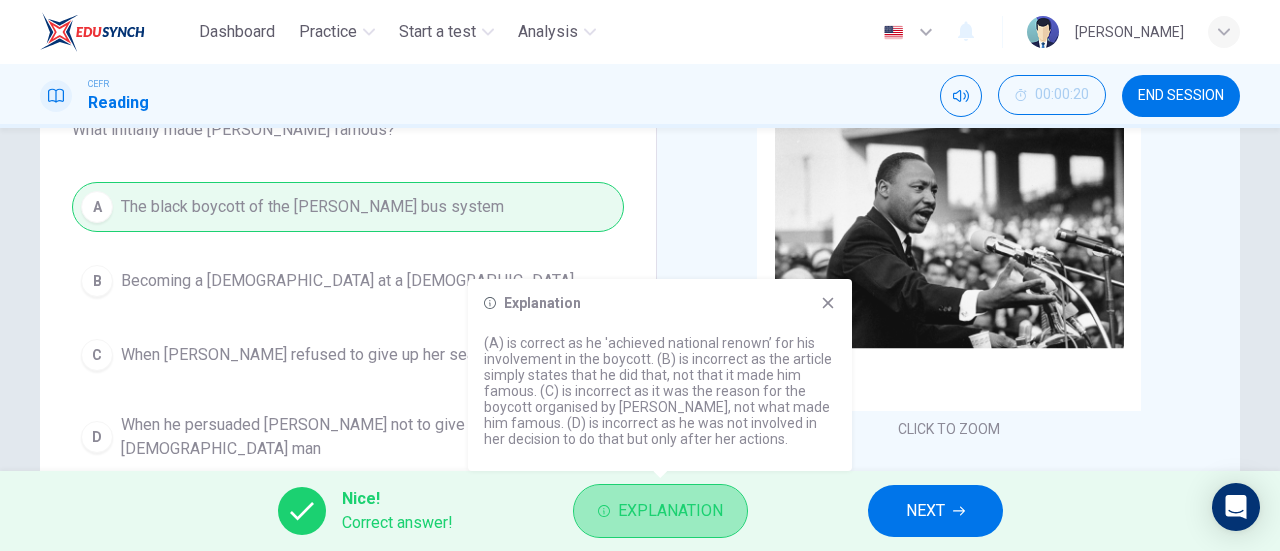 click on "Explanation" at bounding box center (670, 511) 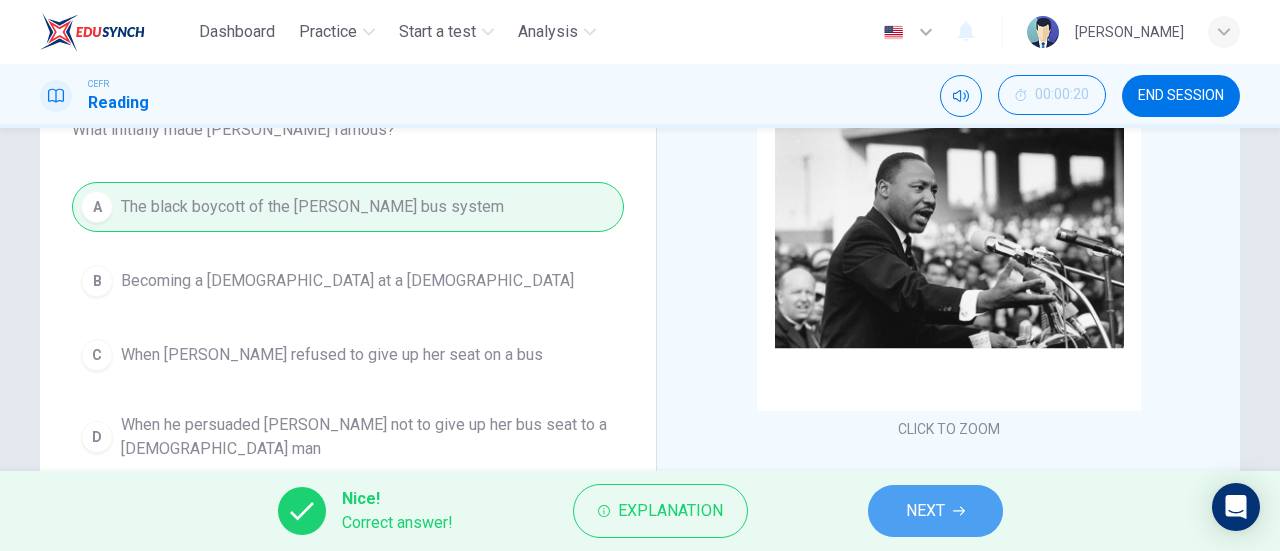 click on "NEXT" at bounding box center (925, 511) 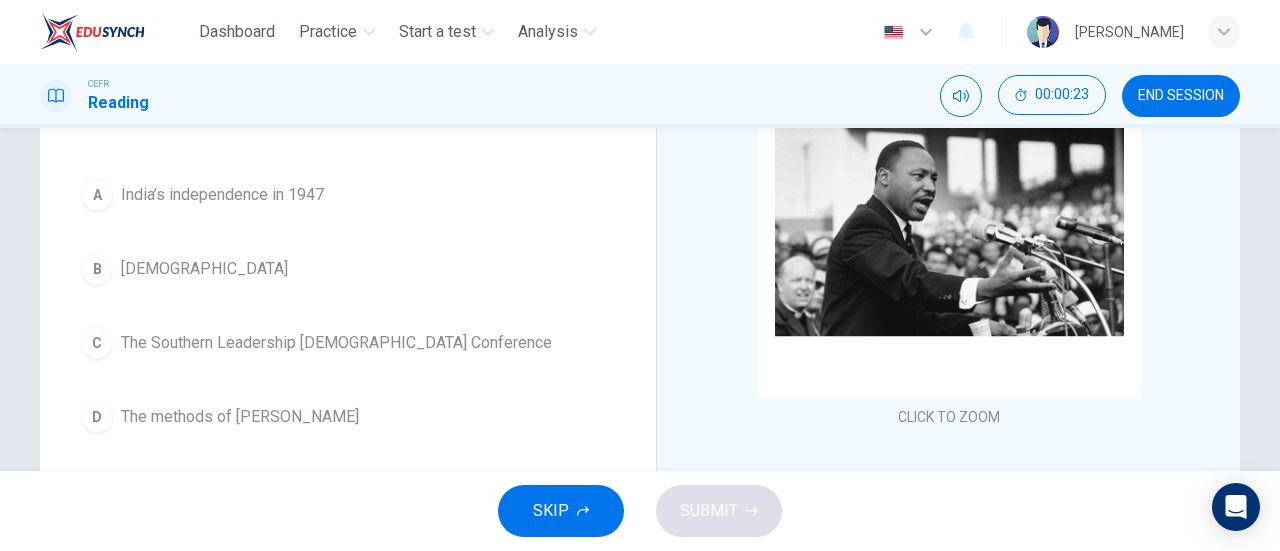 scroll, scrollTop: 207, scrollLeft: 0, axis: vertical 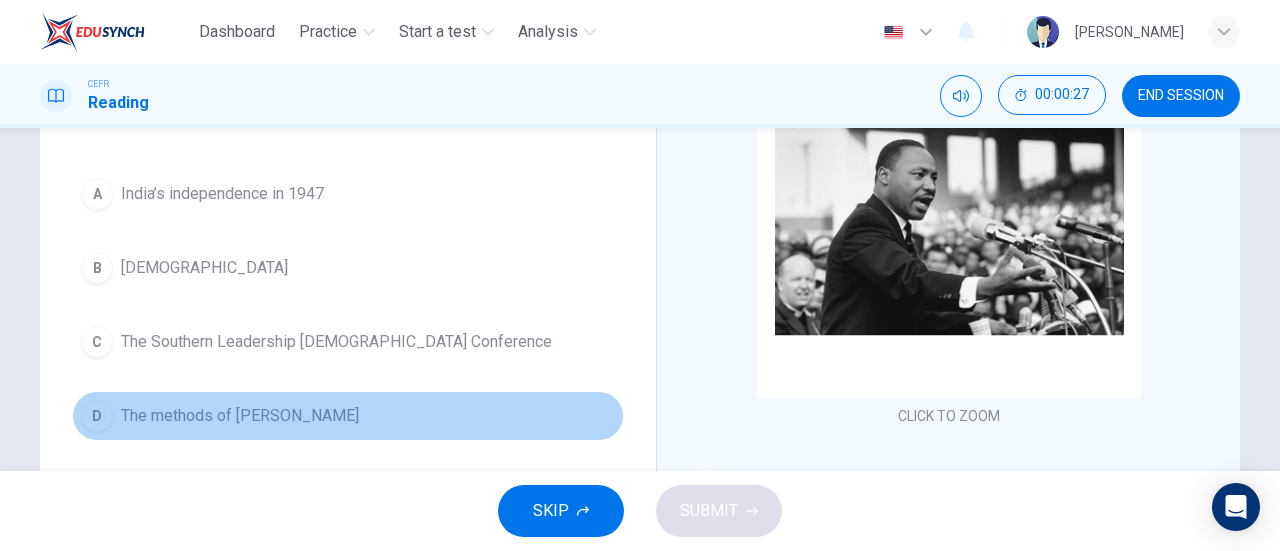 click on "The methods of [PERSON_NAME]" at bounding box center [240, 416] 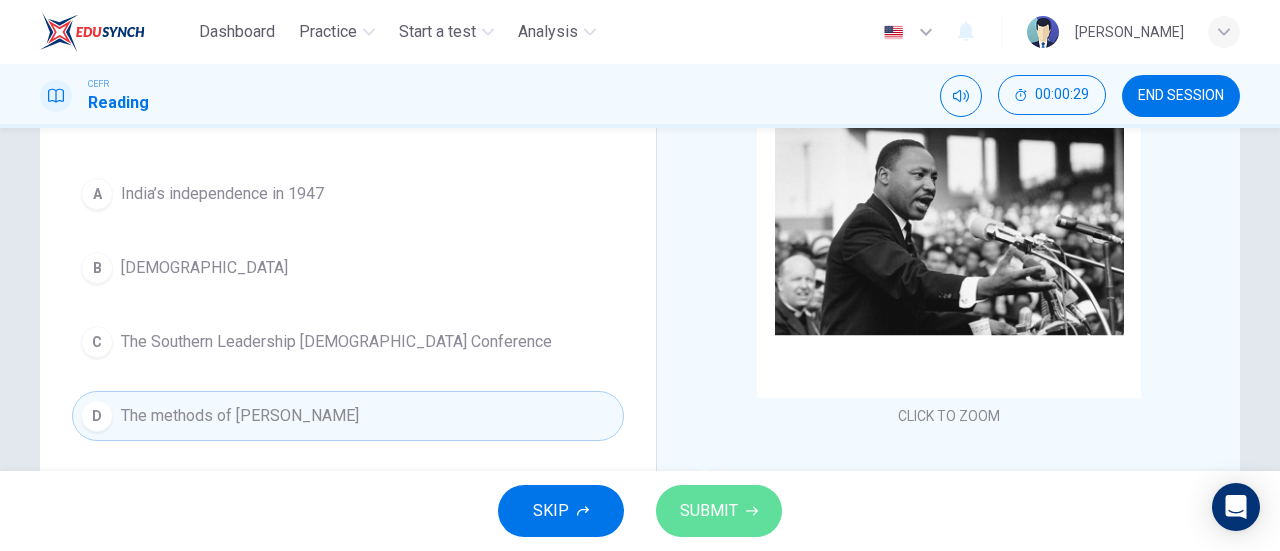 click on "SUBMIT" at bounding box center (709, 511) 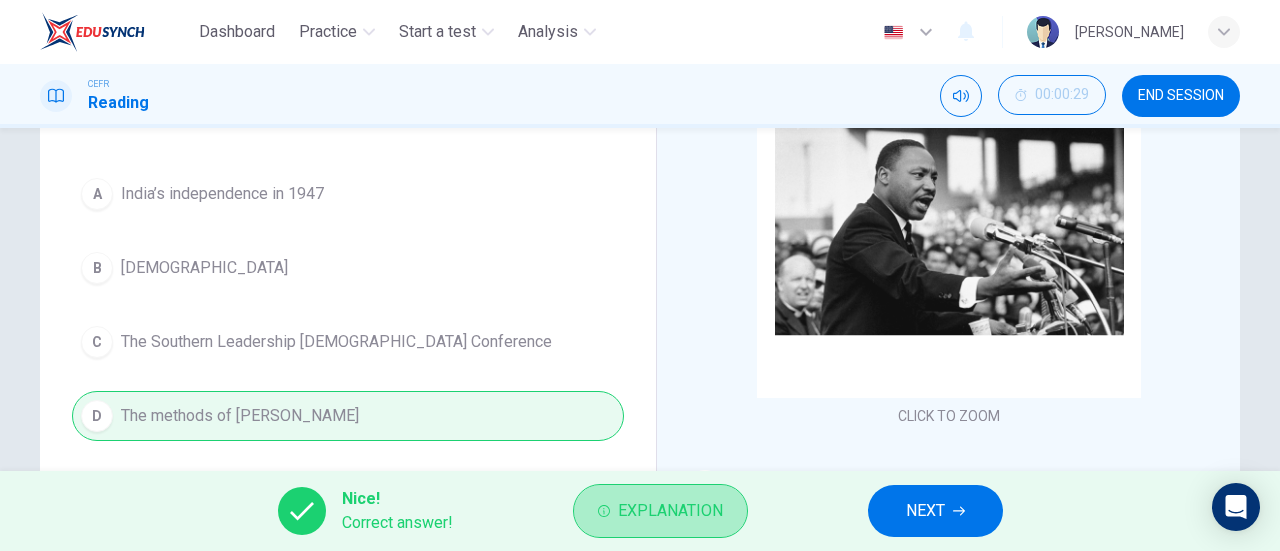 click on "Explanation" at bounding box center (670, 511) 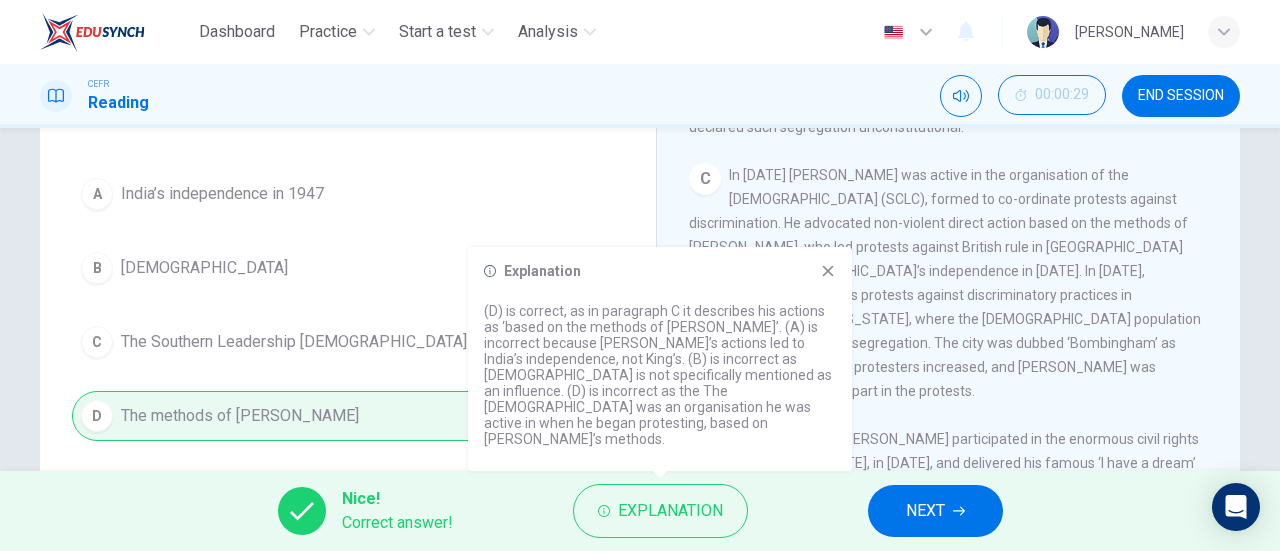 scroll, scrollTop: 871, scrollLeft: 0, axis: vertical 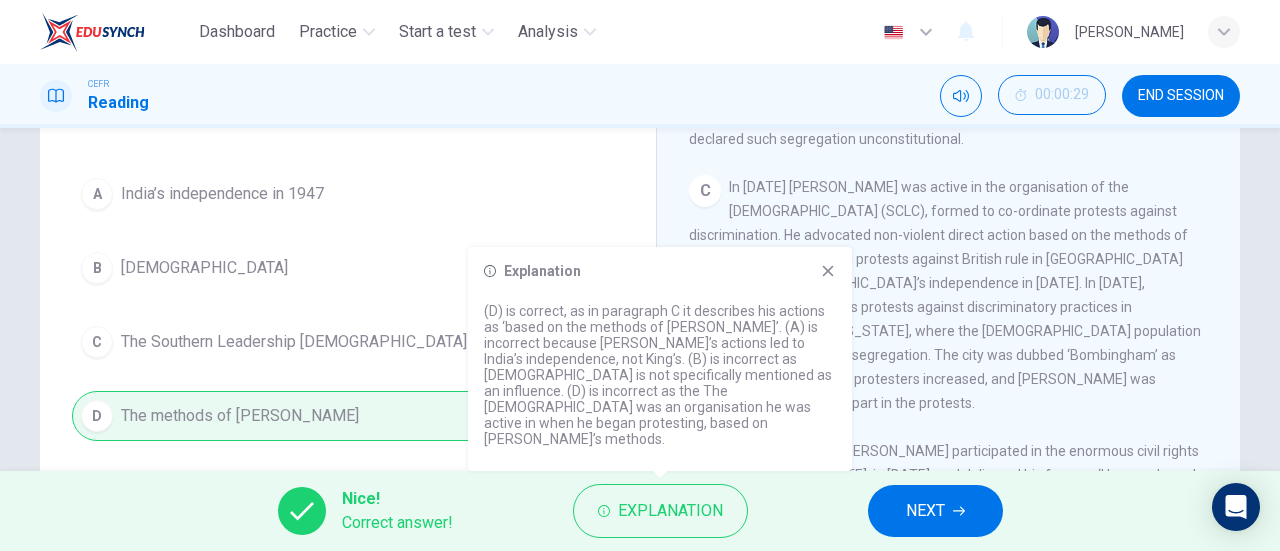 click 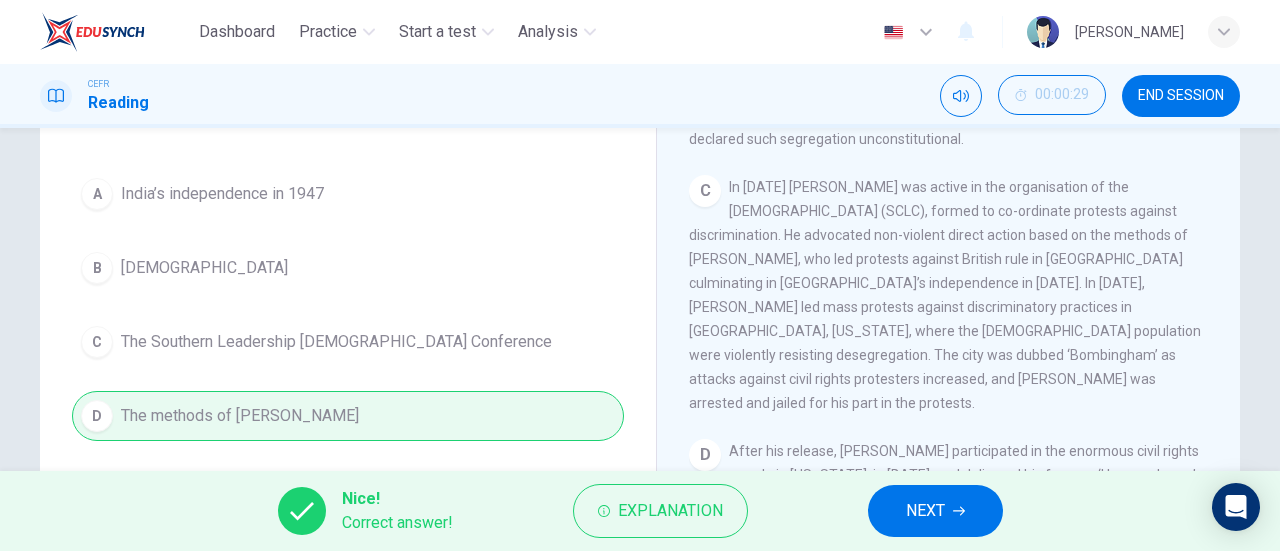 scroll, scrollTop: 839, scrollLeft: 0, axis: vertical 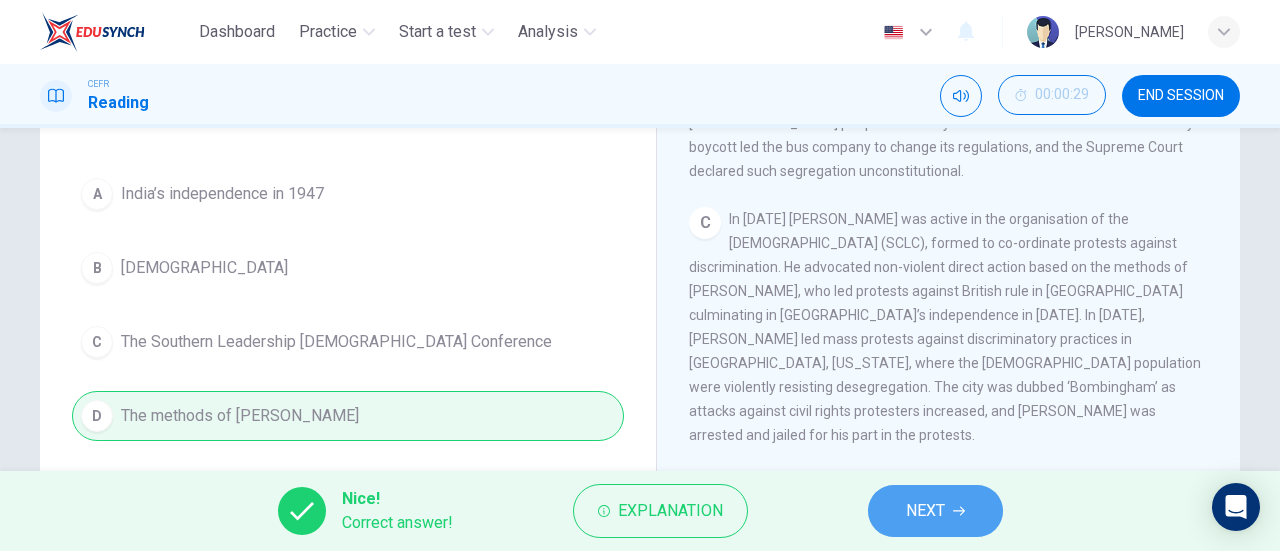 click on "NEXT" at bounding box center [925, 511] 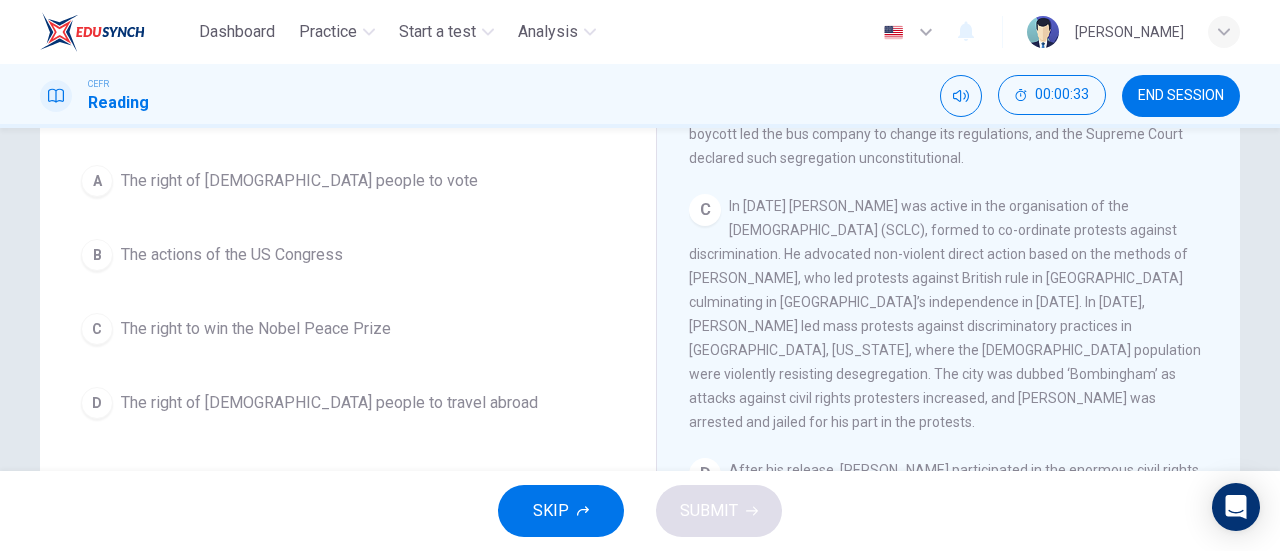 scroll, scrollTop: 223, scrollLeft: 0, axis: vertical 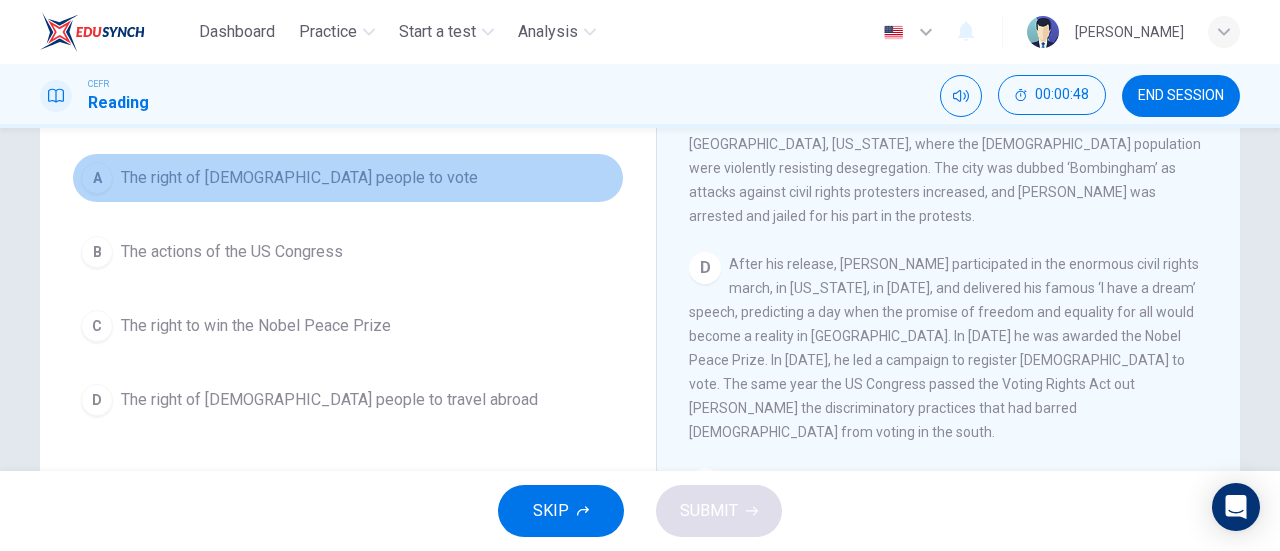 click on "The right of [DEMOGRAPHIC_DATA] people to vote" at bounding box center (299, 178) 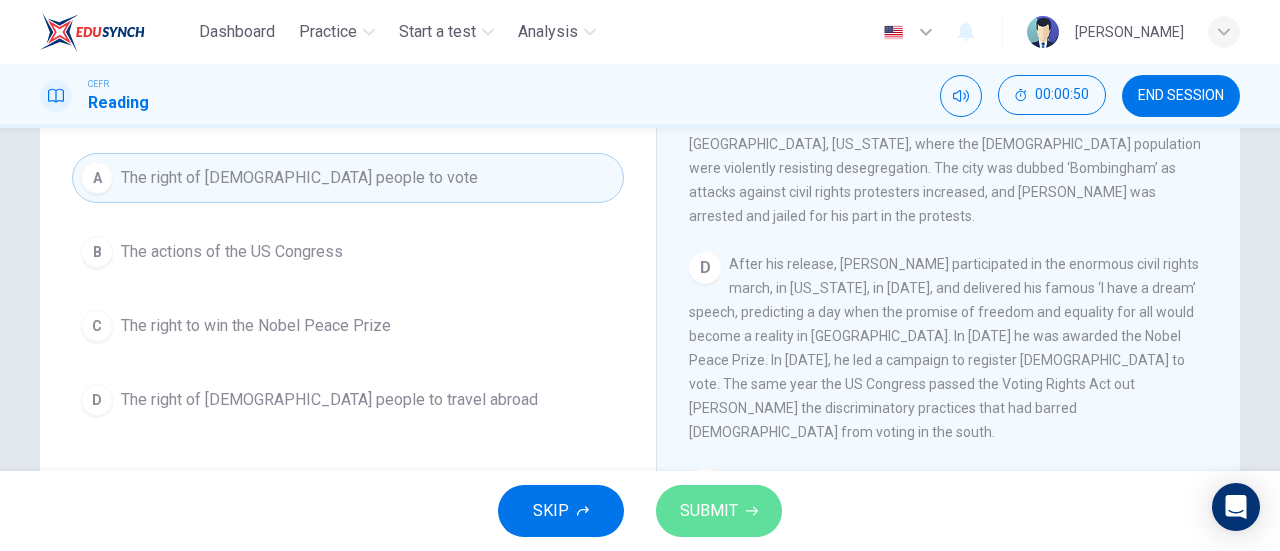 click on "SUBMIT" at bounding box center (719, 511) 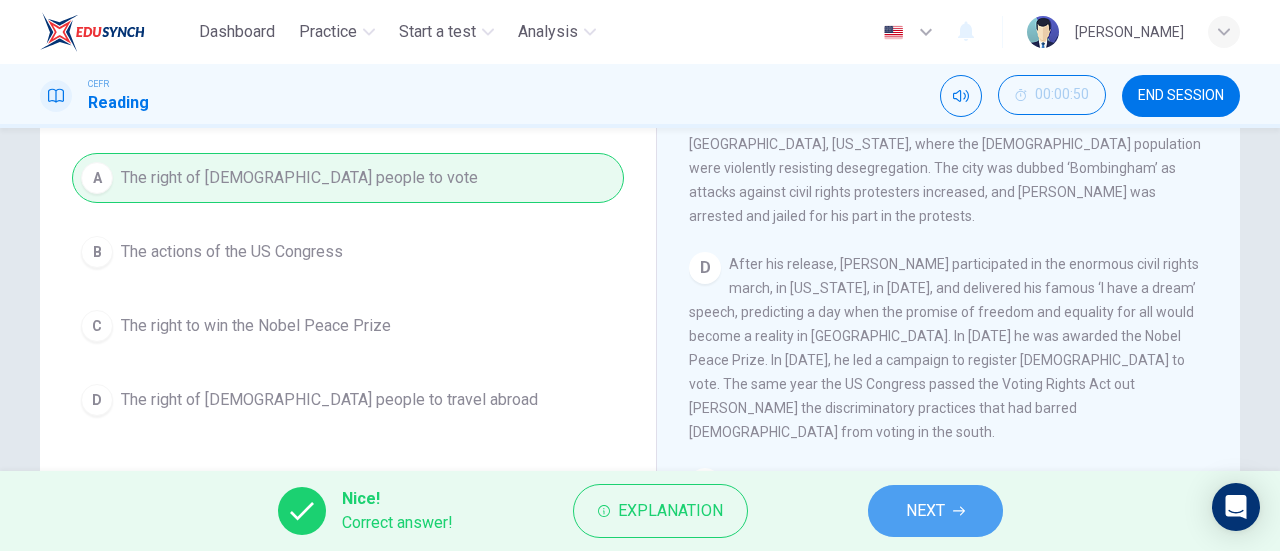 click on "NEXT" at bounding box center [925, 511] 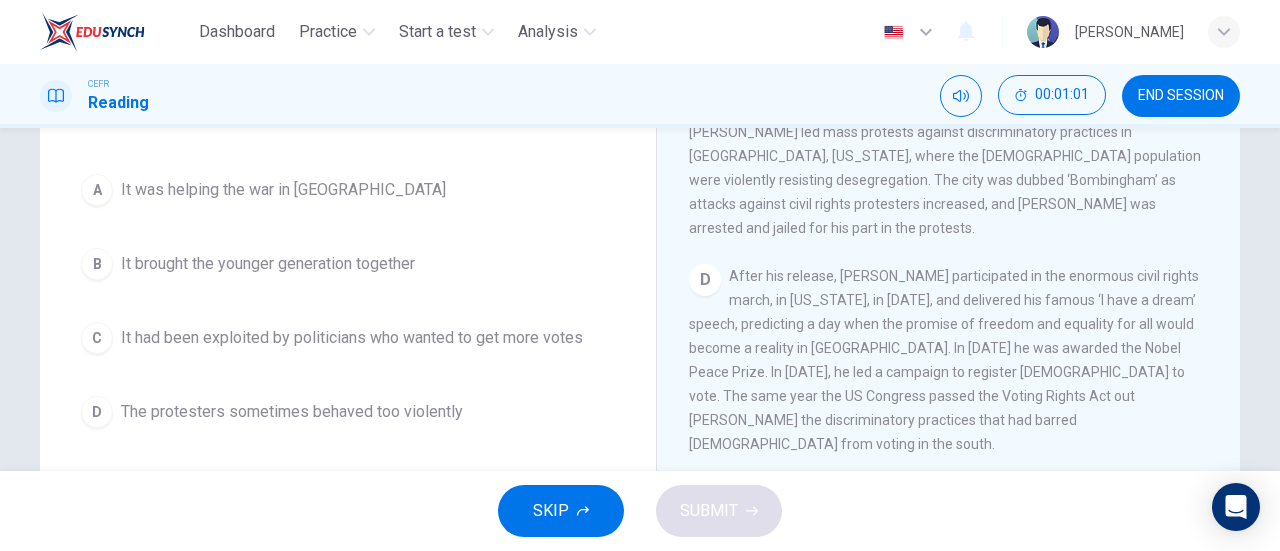 scroll, scrollTop: 217, scrollLeft: 0, axis: vertical 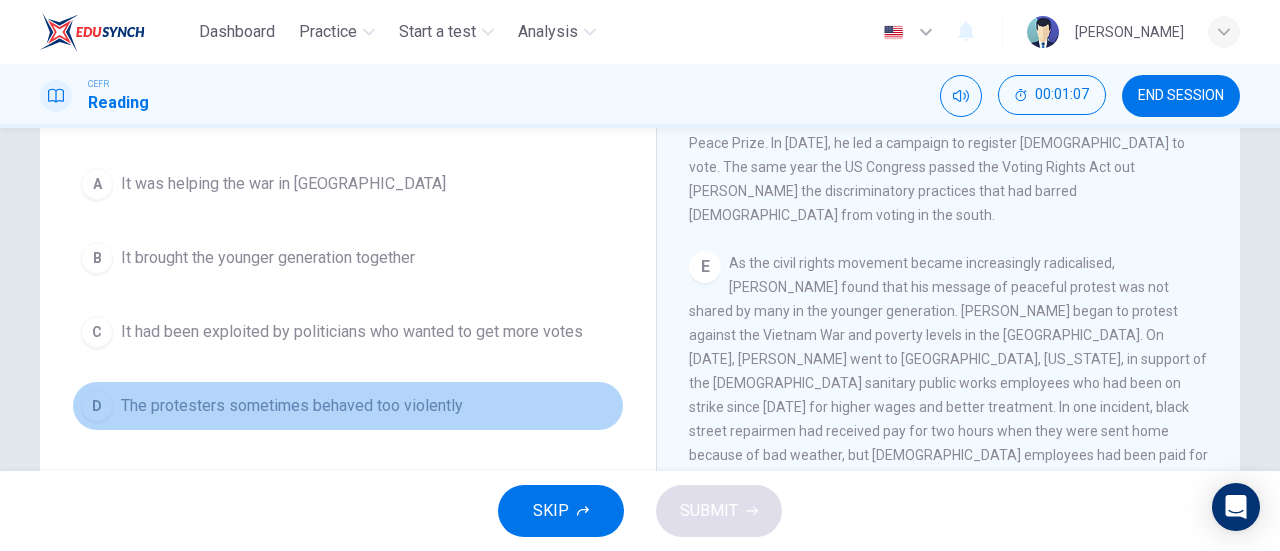 click on "The protesters sometimes behaved too violently" at bounding box center [292, 406] 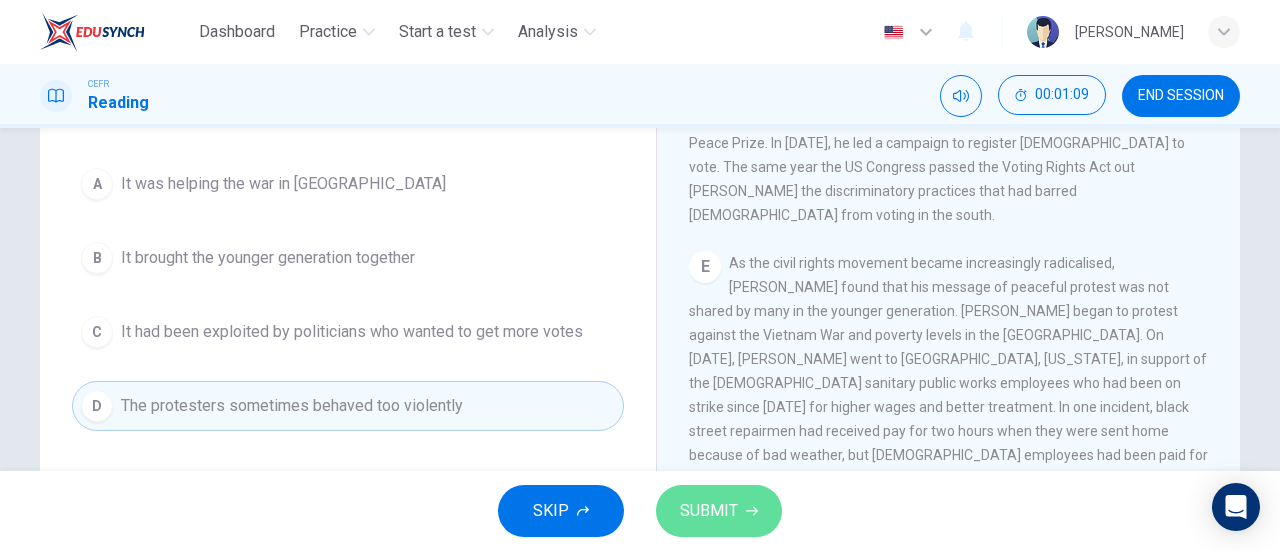 click on "SUBMIT" at bounding box center [719, 511] 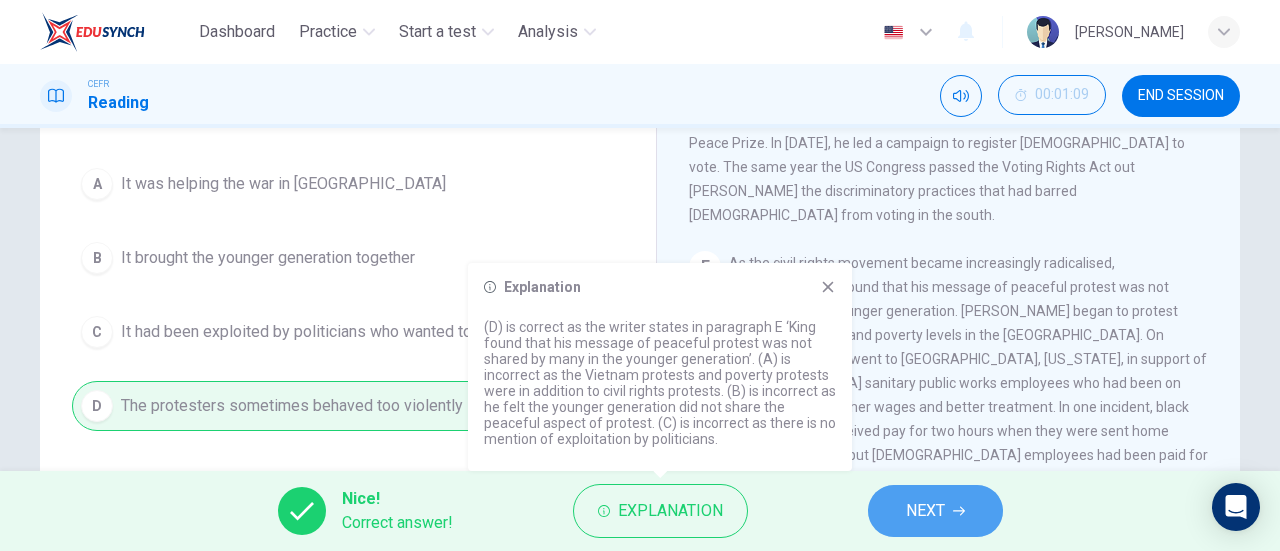 click on "NEXT" at bounding box center (935, 511) 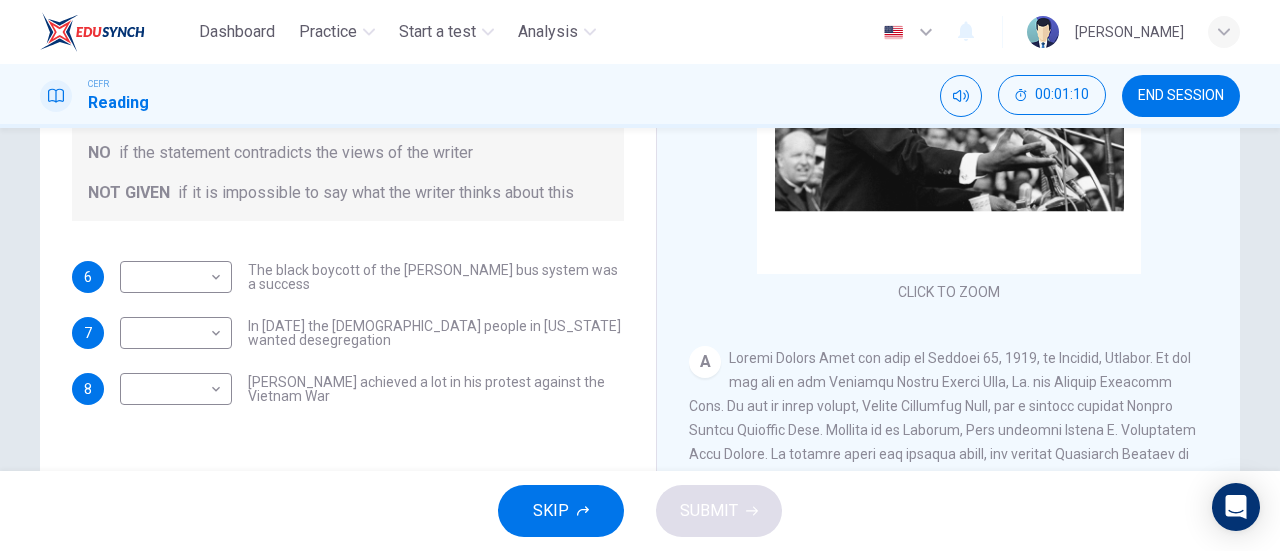 scroll, scrollTop: 339, scrollLeft: 0, axis: vertical 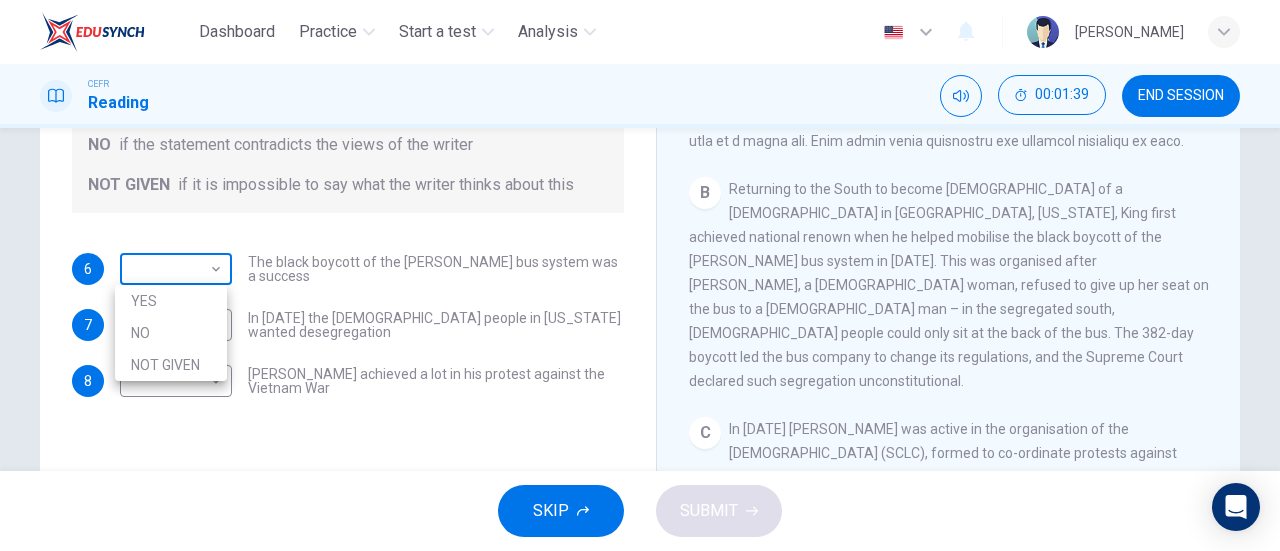 click on "Dashboard Practice Start a test Analysis English en ​ [PERSON_NAME] CEFR Reading 00:01:39 END SESSION Questions 6 - 8 Do the following statements agree with the information given in the Reading Passage? In the space below, write YES if the statement agrees with the views of the writer NO if the statement contradicts the views of the writer NOT GIVEN if it is impossible to say what the writer thinks about this 6 ​ ​ The black boycott of the [PERSON_NAME] bus system was a success 7 ​ ​ In [DATE] the [DEMOGRAPHIC_DATA] people in [US_STATE] wanted desegregation 8 ​ ​ [PERSON_NAME] achieved a lot in his protest against the Vietnam War [PERSON_NAME] CLICK TO ZOOM Click to Zoom A B C D E F SKIP SUBMIT EduSynch - Online Language Proficiency Testing
Dashboard Practice Start a test Analysis Notifications © Copyright  2025 YES NO NOT GIVEN" at bounding box center (640, 275) 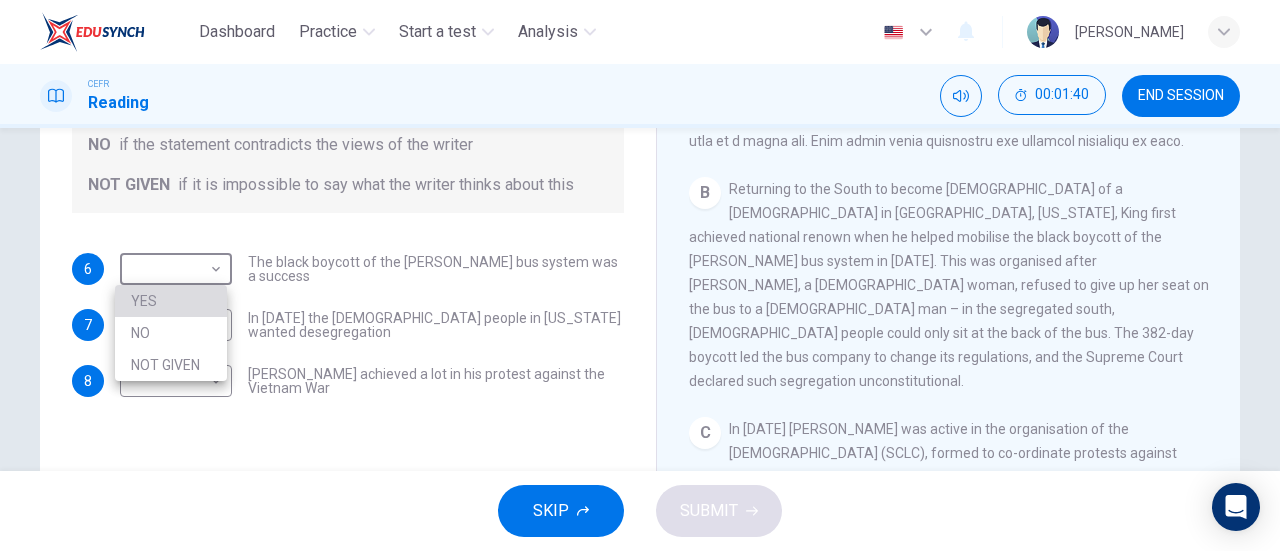 click on "YES" at bounding box center [171, 301] 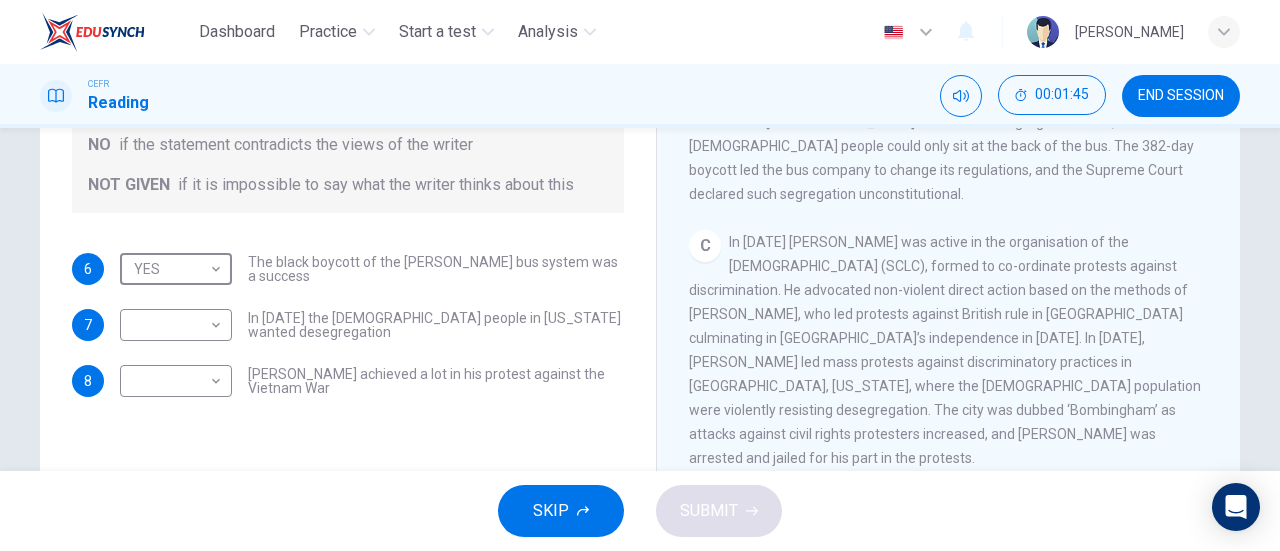 scroll, scrollTop: 689, scrollLeft: 0, axis: vertical 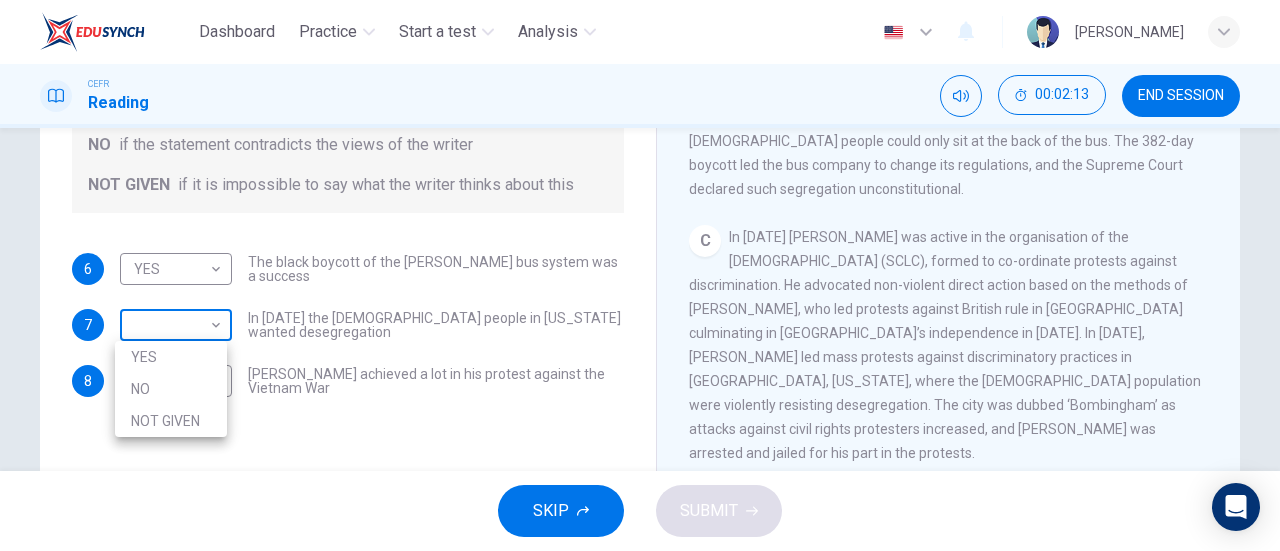 click on "Dashboard Practice Start a test Analysis English en ​ [PERSON_NAME] CEFR Reading 00:02:13 END SESSION Questions 6 - 8 Do the following statements agree with the information given in the Reading Passage? In the space below, write YES if the statement agrees with the views of the writer NO if the statement contradicts the views of the writer NOT GIVEN if it is impossible to say what the writer thinks about this 6 YES YES ​ The black boycott of the [PERSON_NAME] bus system was a success 7 ​ ​ In [DATE] the [DEMOGRAPHIC_DATA] people in [US_STATE] wanted desegregation 8 ​ ​ [PERSON_NAME] achieved a lot in his protest against the Vietnam War [PERSON_NAME] CLICK TO ZOOM Click to Zoom A B C D E F SKIP SUBMIT EduSynch - Online Language Proficiency Testing
Dashboard Practice Start a test Analysis Notifications © Copyright  2025 YES NO NOT GIVEN" at bounding box center [640, 275] 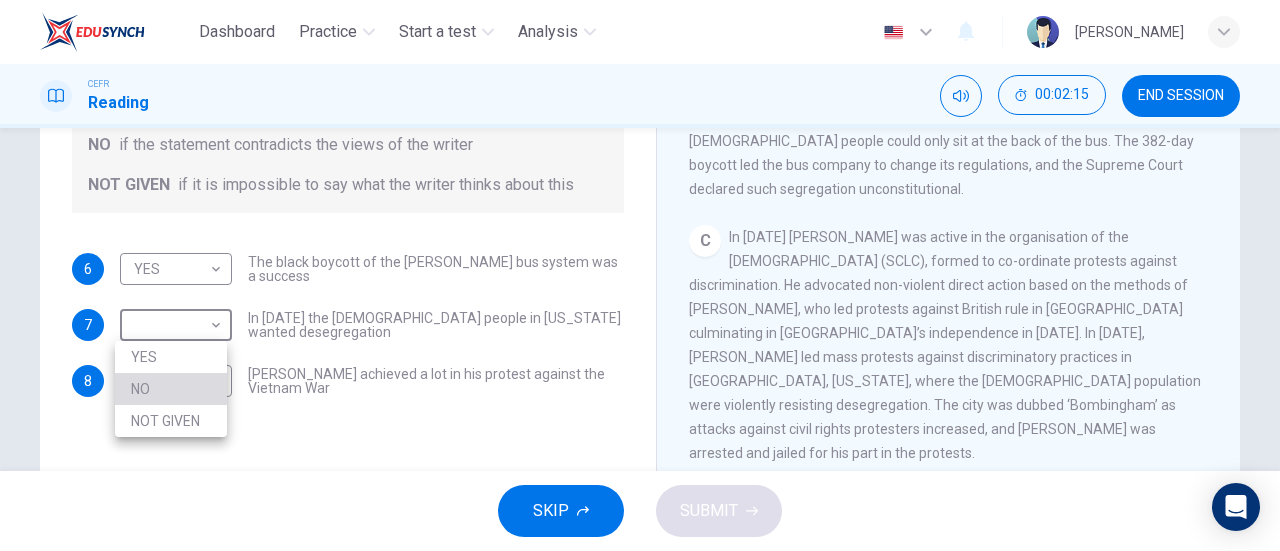 click on "NO" at bounding box center [171, 389] 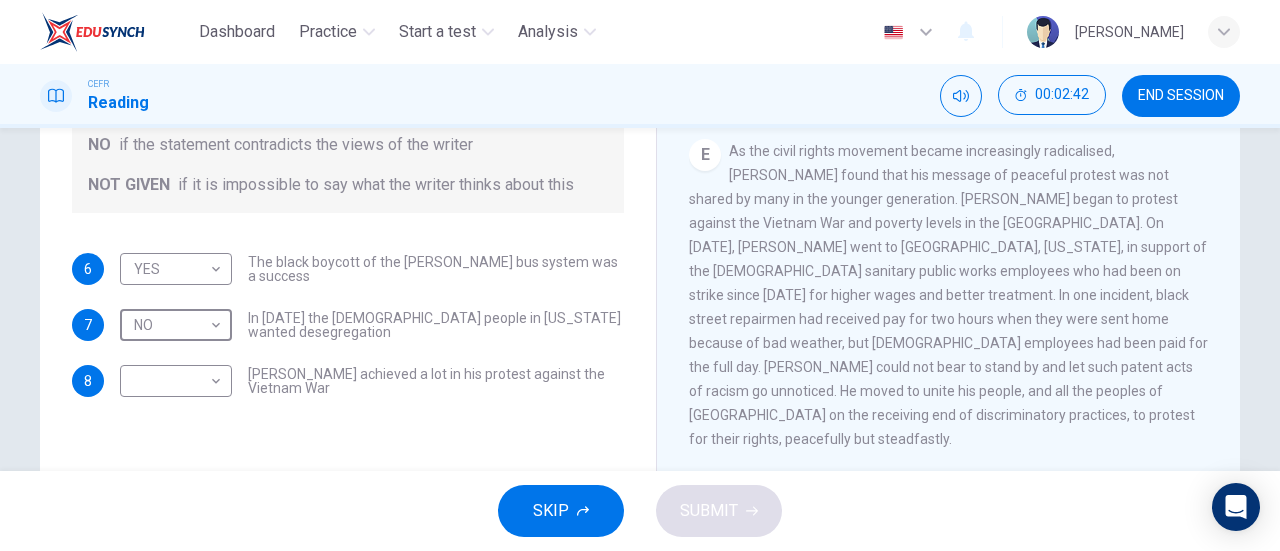 scroll, scrollTop: 1265, scrollLeft: 0, axis: vertical 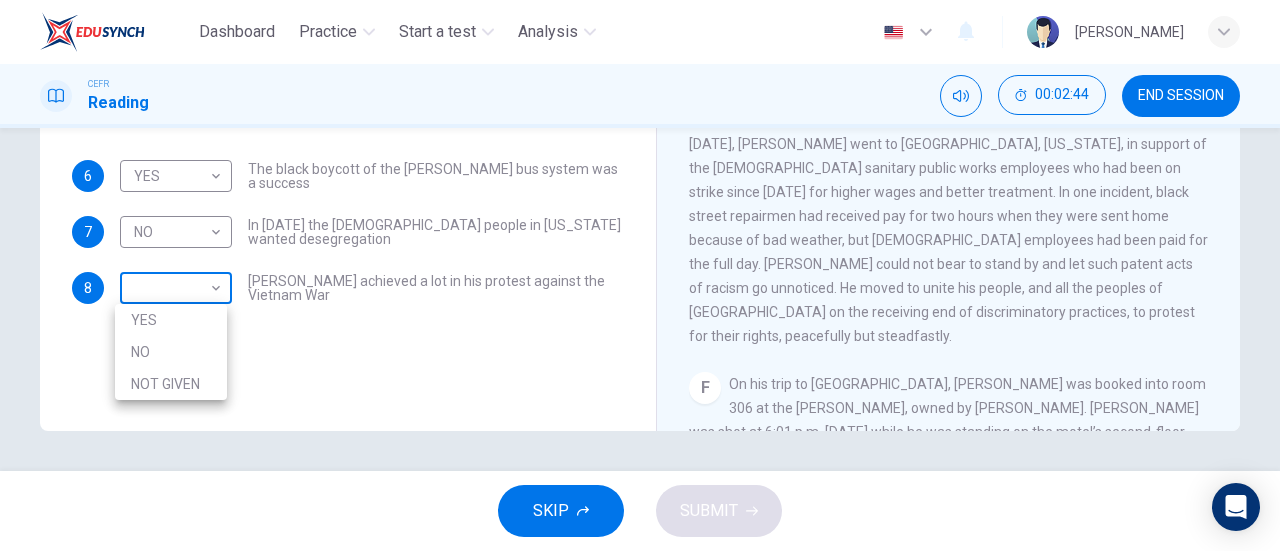 click on "Dashboard Practice Start a test Analysis English en ​ [PERSON_NAME] CEFR Reading 00:02:44 END SESSION Questions 6 - 8 Do the following statements agree with the information given in the Reading Passage? In the space below, write YES if the statement agrees with the views of the writer NO if the statement contradicts the views of the writer NOT GIVEN if it is impossible to say what the writer thinks about this 6 YES YES ​ The black boycott of the [PERSON_NAME] bus system was a success 7 NO NO ​ In [DATE] the [DEMOGRAPHIC_DATA] people in [US_STATE] wanted desegregation 8 ​ ​ [PERSON_NAME] achieved a lot in his protest against the Vietnam War [PERSON_NAME] CLICK TO ZOOM Click to Zoom A B C D E F SKIP SUBMIT EduSynch - Online Language Proficiency Testing
Dashboard Practice Start a test Analysis Notifications © Copyright  2025 YES NO NOT GIVEN" at bounding box center (640, 275) 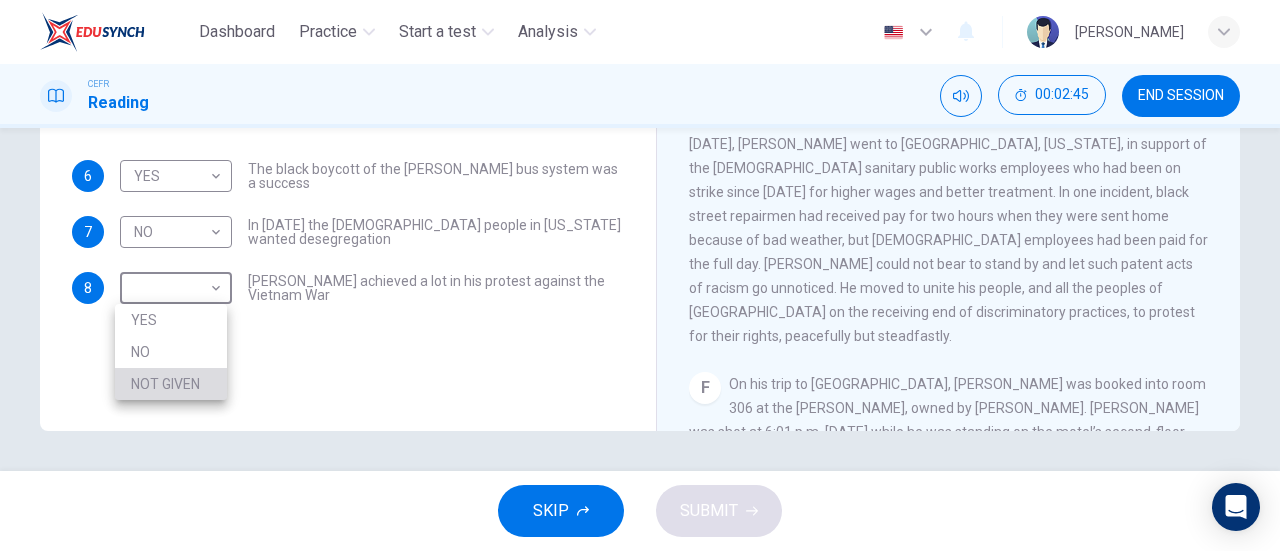 click on "NOT GIVEN" at bounding box center (171, 384) 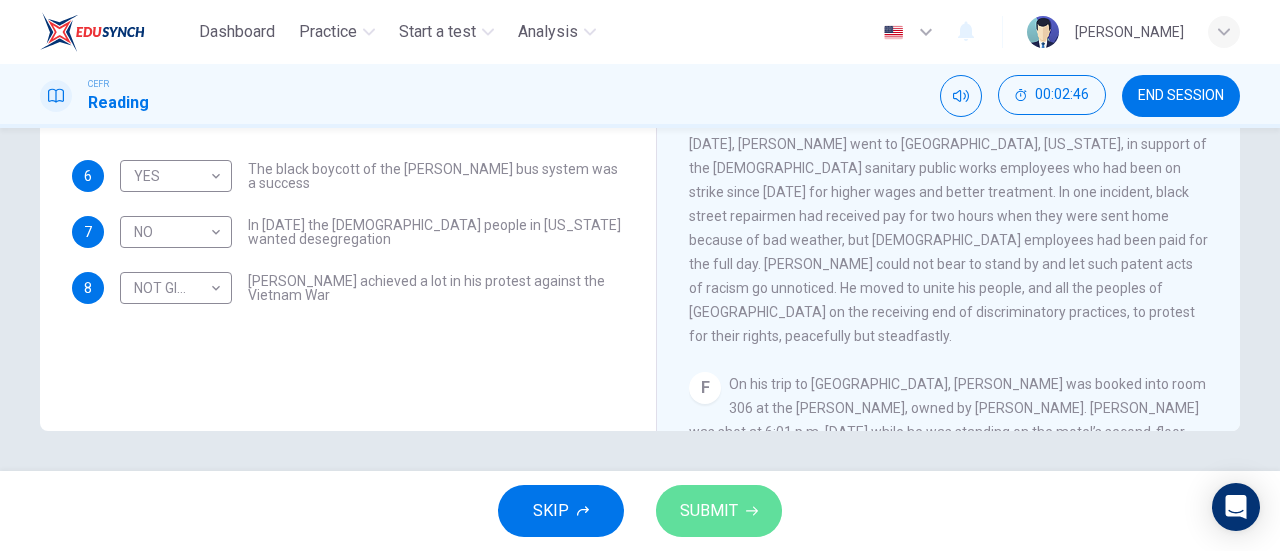 click on "SUBMIT" at bounding box center [719, 511] 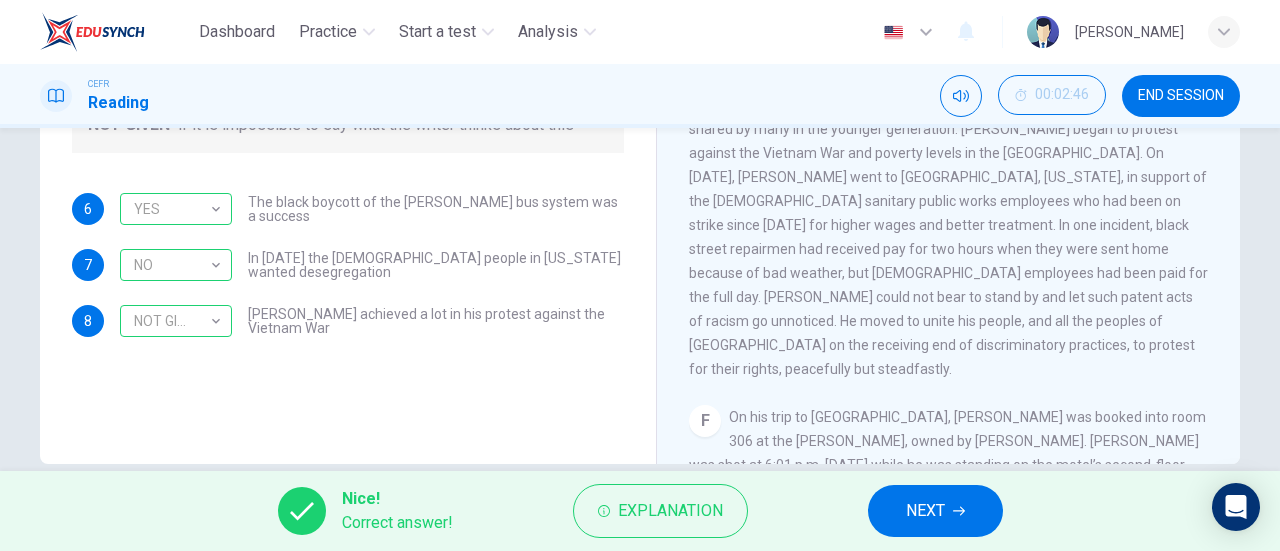 scroll, scrollTop: 398, scrollLeft: 0, axis: vertical 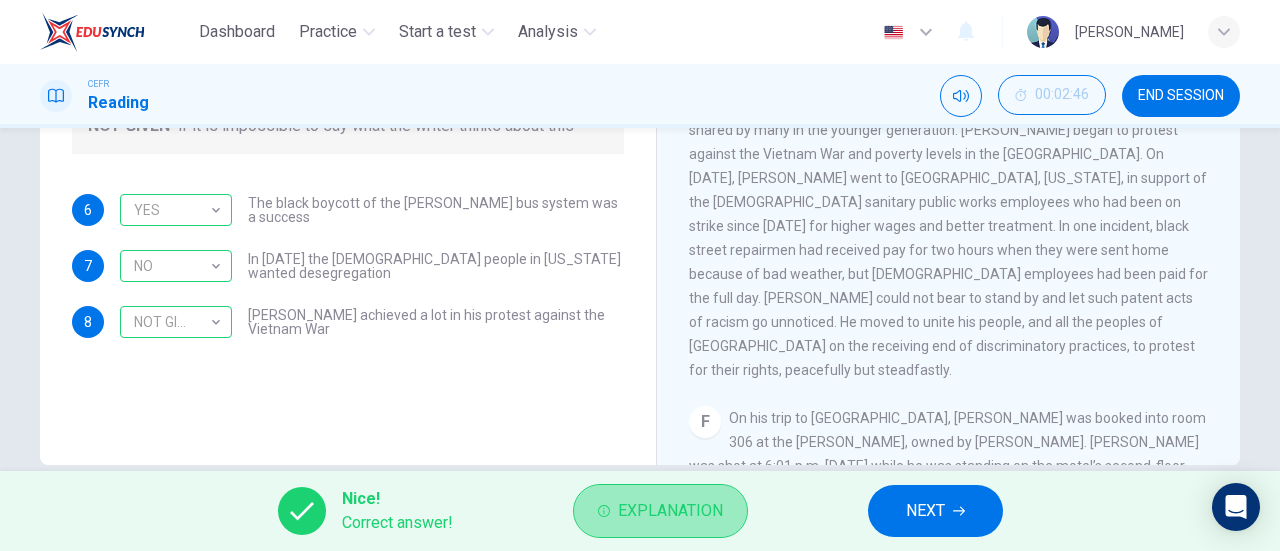 click on "Explanation" at bounding box center (670, 511) 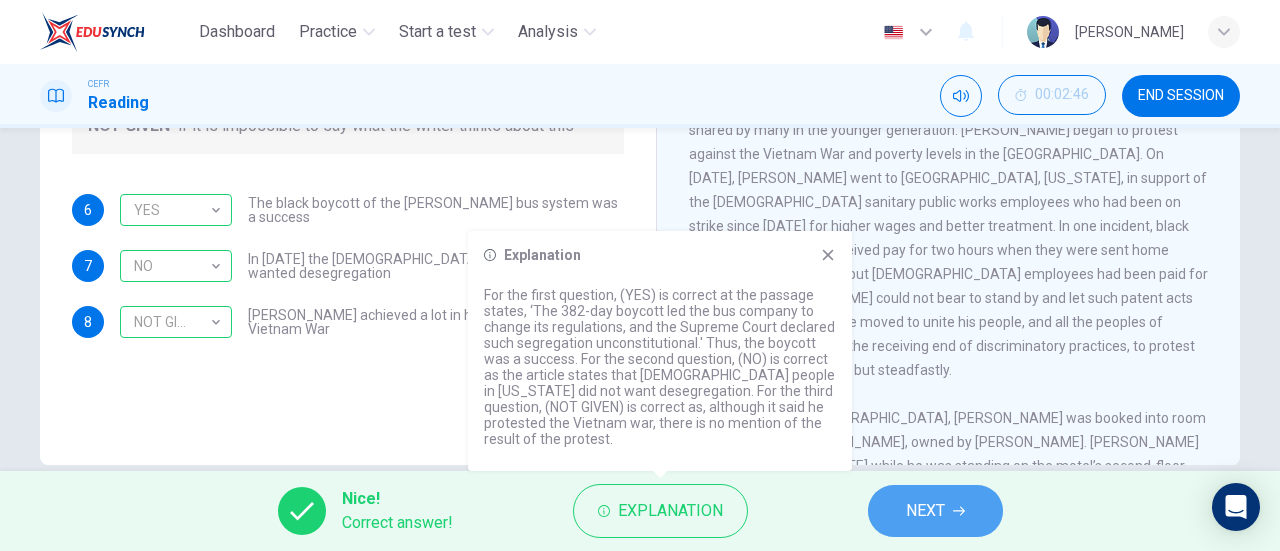 click on "NEXT" at bounding box center [935, 511] 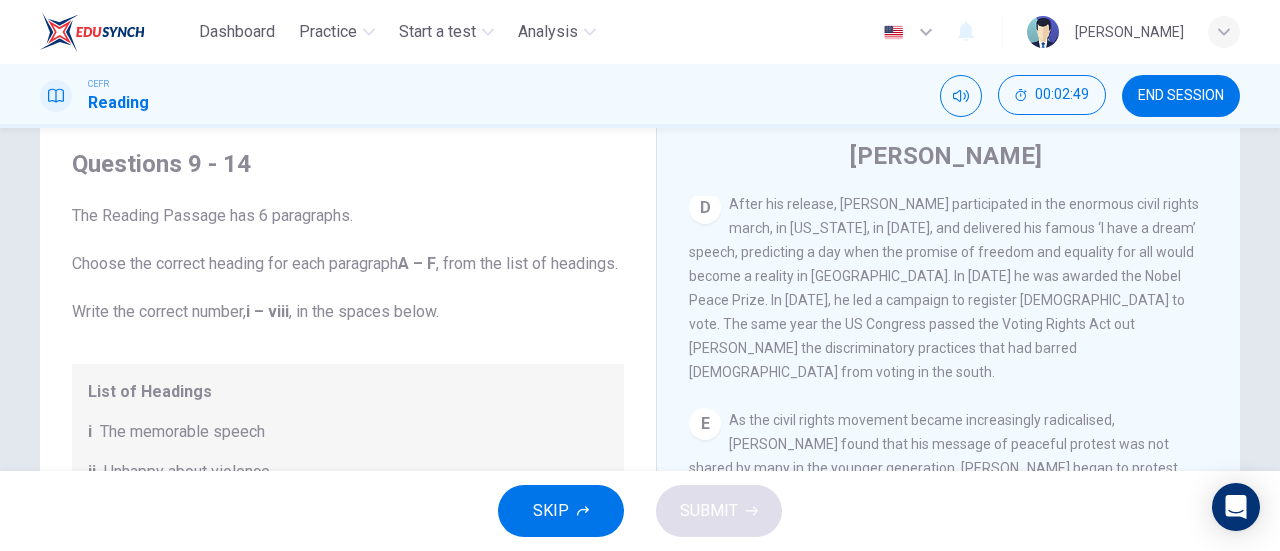 scroll, scrollTop: 31, scrollLeft: 0, axis: vertical 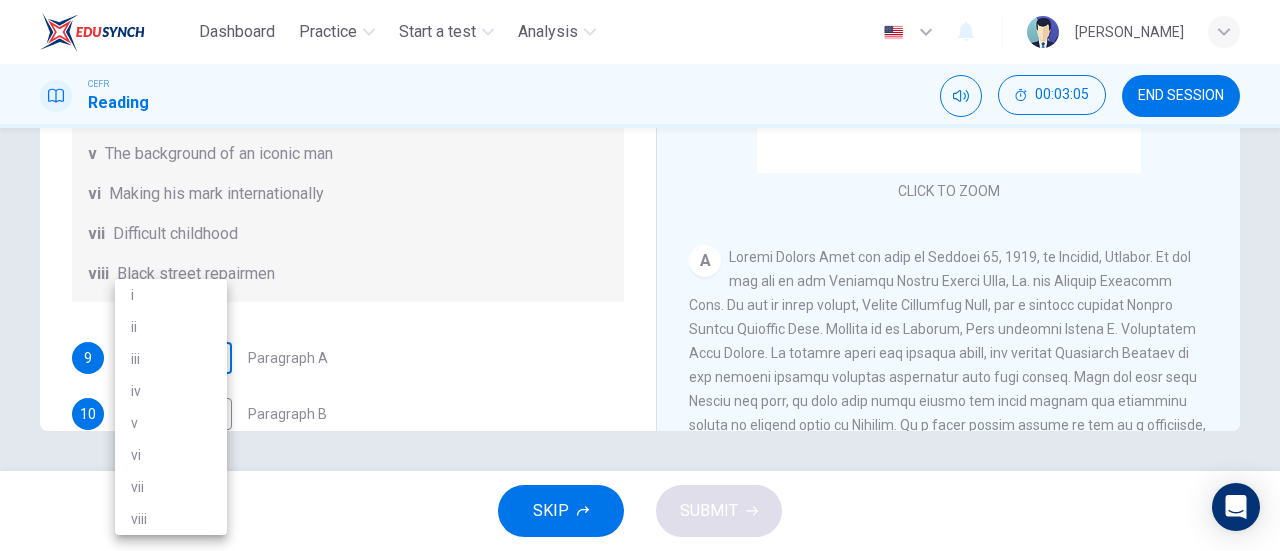 click on "Dashboard Practice Start a test Analysis English en ​ [PERSON_NAME] CEFR Reading 00:03:05 END SESSION Questions 9 - 14 The Reading Passage has 6 paragraphs.
Choose the correct heading for each paragraph  A – F , from the list of headings.
Write the correct number,  i – viii , in the spaces below. List of Headings i The memorable speech ii Unhappy about violence iii A tragic incident iv Protests and action v The background of an iconic man vi Making his mark internationally vii Difficult childhood viii Black street repairmen 9 ​ ​ Paragraph A 10 ​ ​ Paragraph B 11 ​ ​ Paragraph C 12 ​ ​ Paragraph D 13 ​ ​ Paragraph E 14 ​ ​ Paragraph F [PERSON_NAME] CLICK TO ZOOM Click to Zoom A B C D E F SKIP SUBMIT EduSynch - Online Language Proficiency Testing
Dashboard Practice Start a test Analysis Notifications © Copyright  2025 i ii iii iv v vi vii viii" at bounding box center [640, 275] 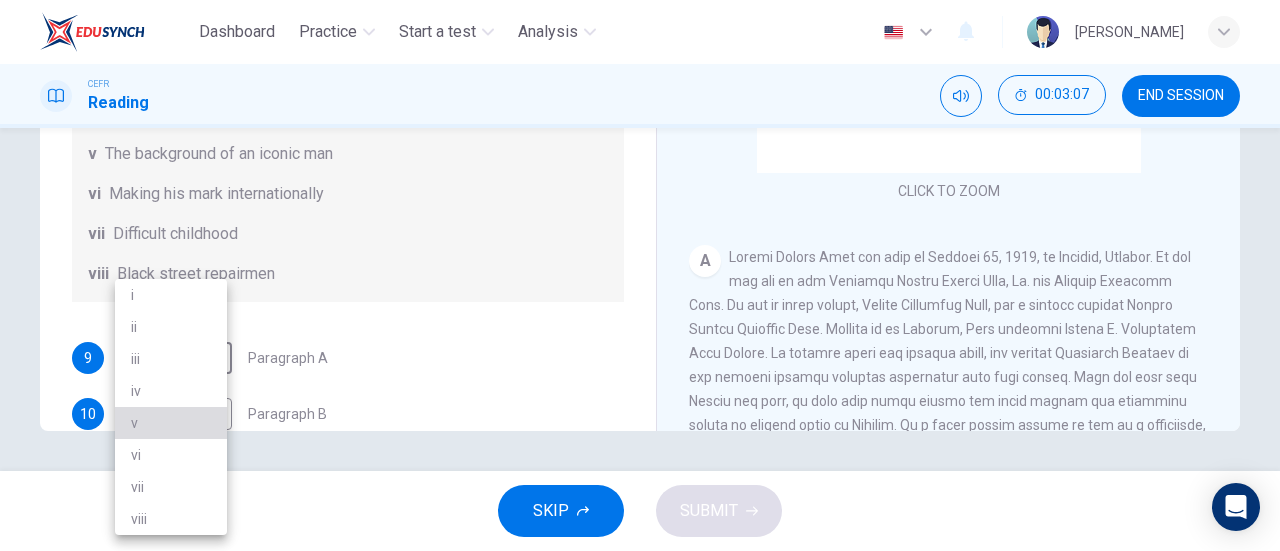 click on "v" at bounding box center (171, 423) 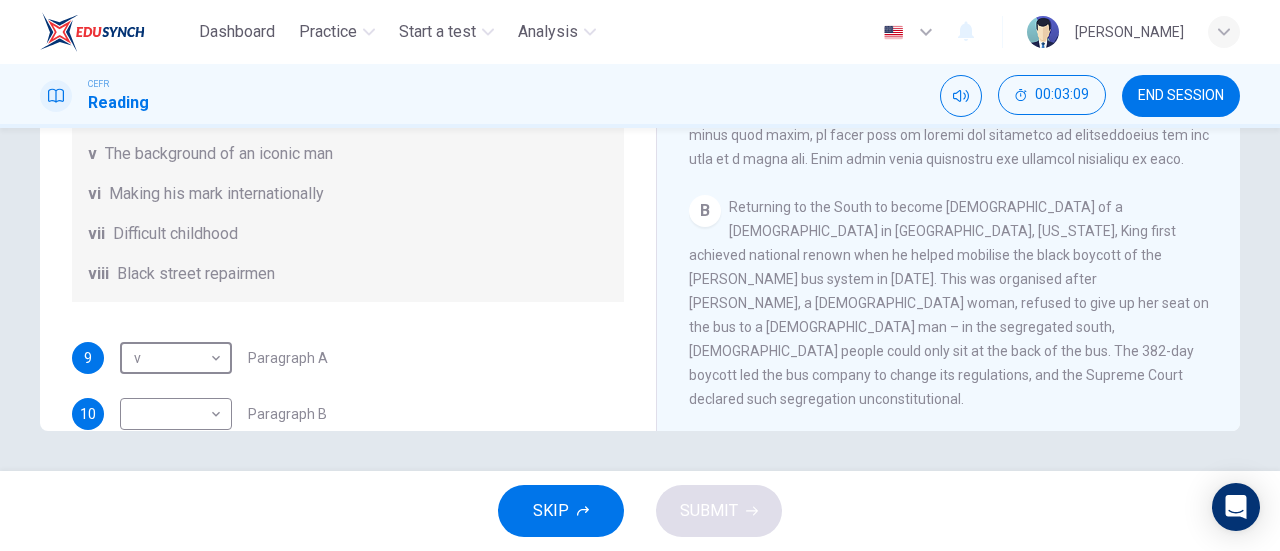 scroll, scrollTop: 400, scrollLeft: 0, axis: vertical 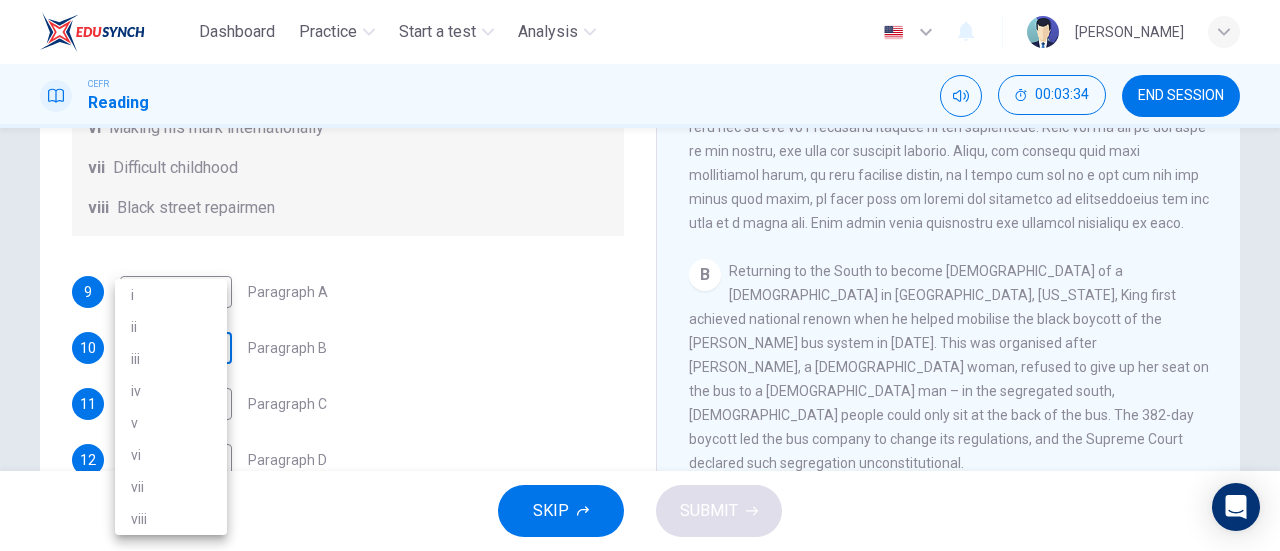 click on "Dashboard Practice Start a test Analysis English en ​ [PERSON_NAME] CEFR Reading 00:03:34 END SESSION Questions 9 - 14 The Reading Passage has 6 paragraphs.
Choose the correct heading for each paragraph  A – F , from the list of headings.
Write the correct number,  i – viii , in the spaces below. List of Headings i The memorable speech ii Unhappy about violence iii A tragic incident iv Protests and action v The background of an iconic man vi Making his mark internationally vii Difficult childhood viii Black street repairmen 9 v v ​ Paragraph A 10 ​ ​ Paragraph B 11 ​ ​ Paragraph C 12 ​ ​ Paragraph D 13 ​ ​ Paragraph E 14 ​ ​ Paragraph F [PERSON_NAME] CLICK TO ZOOM Click to Zoom A B C D E F SKIP SUBMIT EduSynch - Online Language Proficiency Testing
Dashboard Practice Start a test Analysis Notifications © Copyright  2025 i ii iii iv v vi vii viii" at bounding box center [640, 275] 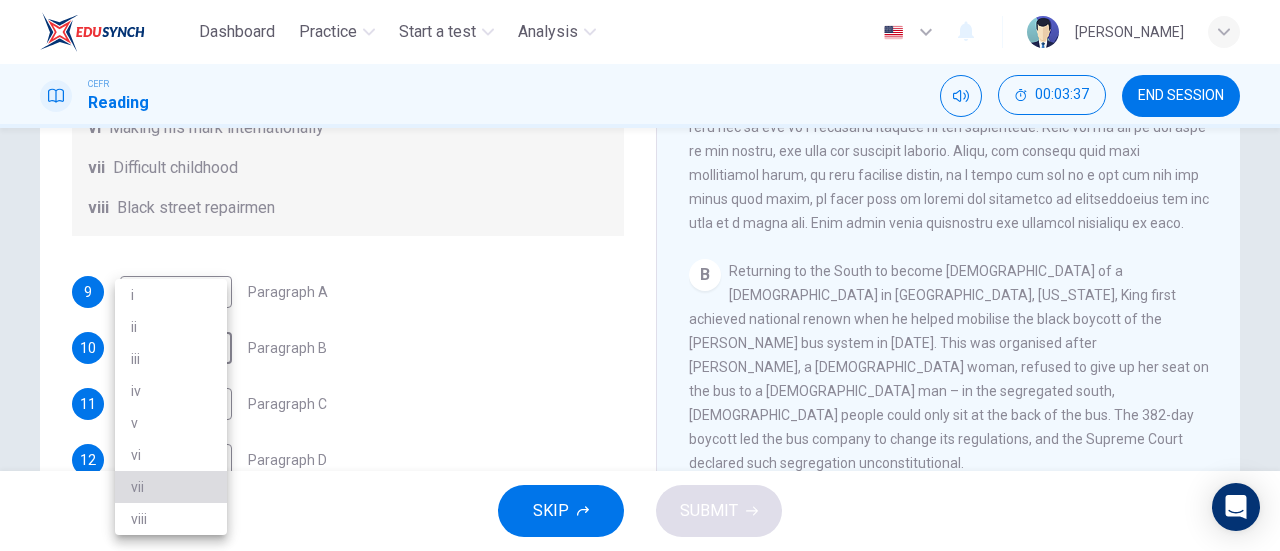 click on "vii" at bounding box center (171, 487) 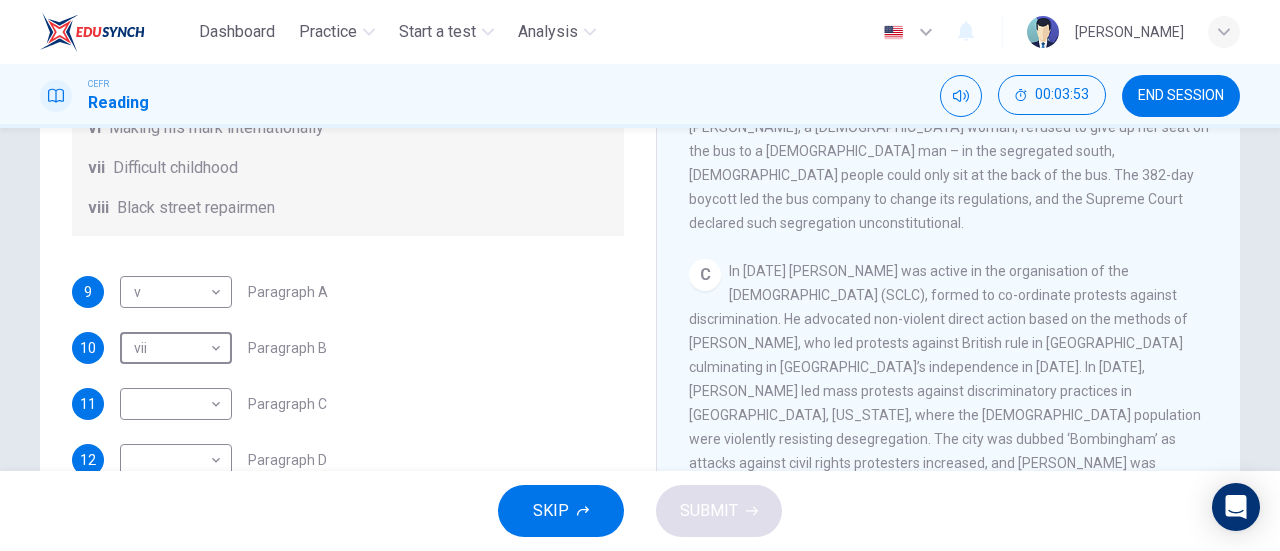 scroll, scrollTop: 649, scrollLeft: 0, axis: vertical 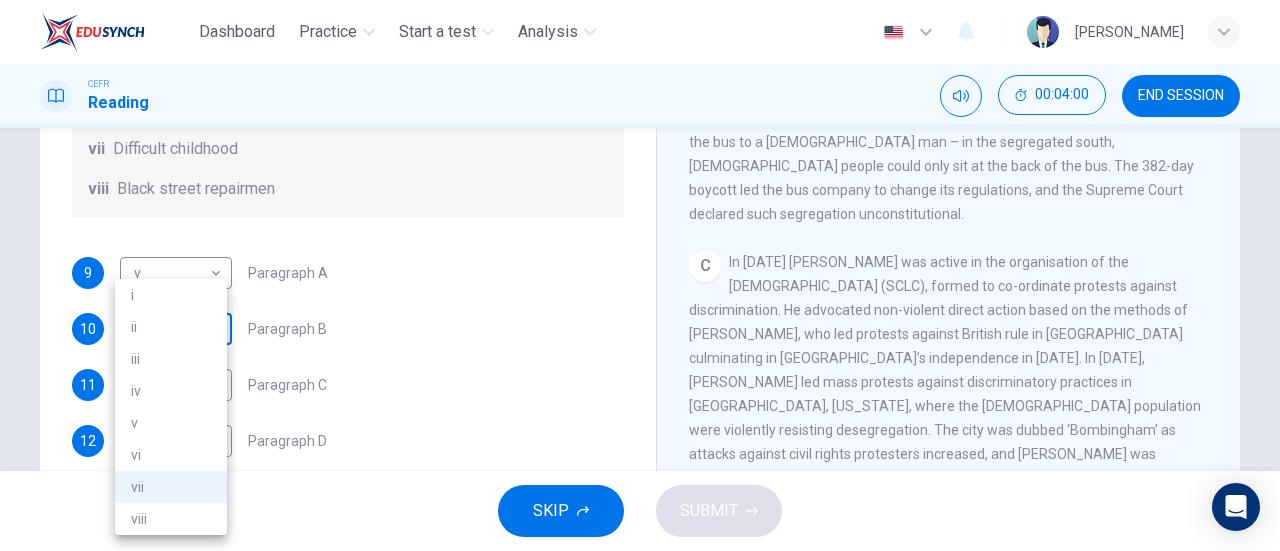 click on "Dashboard Practice Start a test Analysis English en ​ [PERSON_NAME] CEFR Reading 00:04:00 END SESSION Questions 9 - 14 The Reading Passage has 6 paragraphs.
Choose the correct heading for each paragraph  A – F , from the list of headings.
Write the correct number,  i – viii , in the spaces below. List of Headings i The memorable speech ii Unhappy about violence iii A tragic incident iv Protests and action v The background of an iconic man vi Making his mark internationally vii Difficult childhood viii Black street repairmen 9 v v ​ Paragraph A 10 vii vii ​ Paragraph B 11 ​ ​ Paragraph C 12 ​ ​ Paragraph D 13 ​ ​ Paragraph E 14 ​ ​ Paragraph F [PERSON_NAME] CLICK TO ZOOM Click to Zoom A B C D E F SKIP SUBMIT EduSynch - Online Language Proficiency Testing
Dashboard Practice Start a test Analysis Notifications © Copyright  2025 i ii iii iv v vi vii viii" at bounding box center (640, 275) 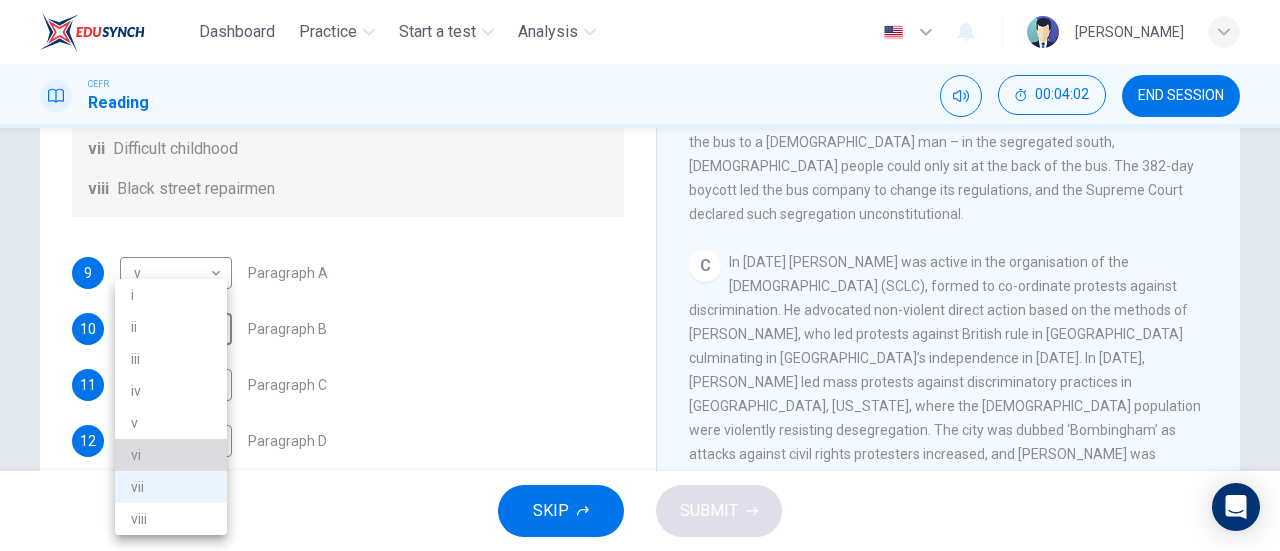 click on "vi" at bounding box center (171, 455) 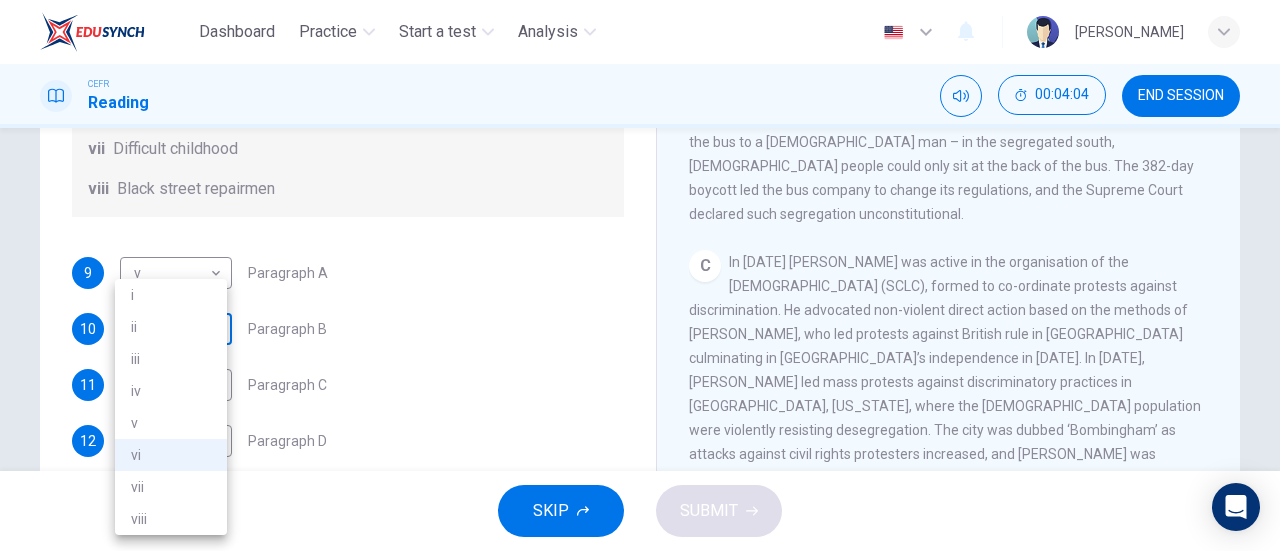 click on "Dashboard Practice Start a test Analysis English en ​ [PERSON_NAME] CEFR Reading 00:04:04 END SESSION Questions 9 - 14 The Reading Passage has 6 paragraphs.
Choose the correct heading for each paragraph  A – F , from the list of headings.
Write the correct number,  i – viii , in the spaces below. List of Headings i The memorable speech ii Unhappy about violence iii A tragic incident iv Protests and action v The background of an iconic man vi Making his mark internationally vii Difficult childhood viii Black street repairmen 9 v v ​ Paragraph A 10 vi vi ​ Paragraph B 11 ​ ​ Paragraph C 12 ​ ​ Paragraph D 13 ​ ​ Paragraph E 14 ​ ​ Paragraph F [PERSON_NAME] CLICK TO ZOOM Click to Zoom A B C D E F SKIP SUBMIT EduSynch - Online Language Proficiency Testing
Dashboard Practice Start a test Analysis Notifications © Copyright  2025 i ii iii iv v vi vii viii" at bounding box center (640, 275) 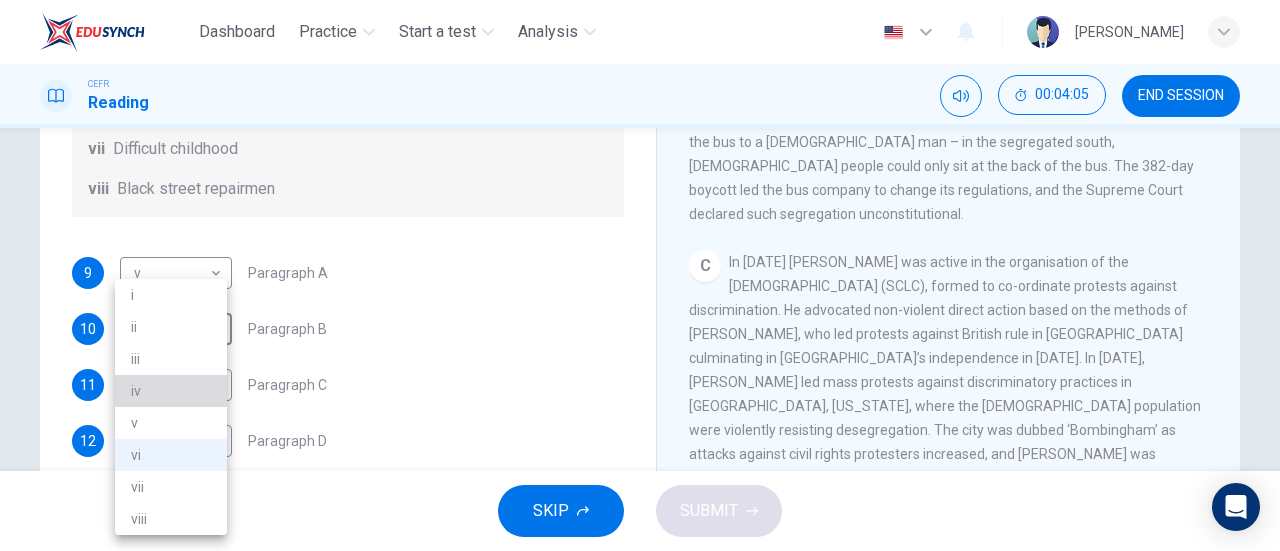 click on "iv" at bounding box center (171, 391) 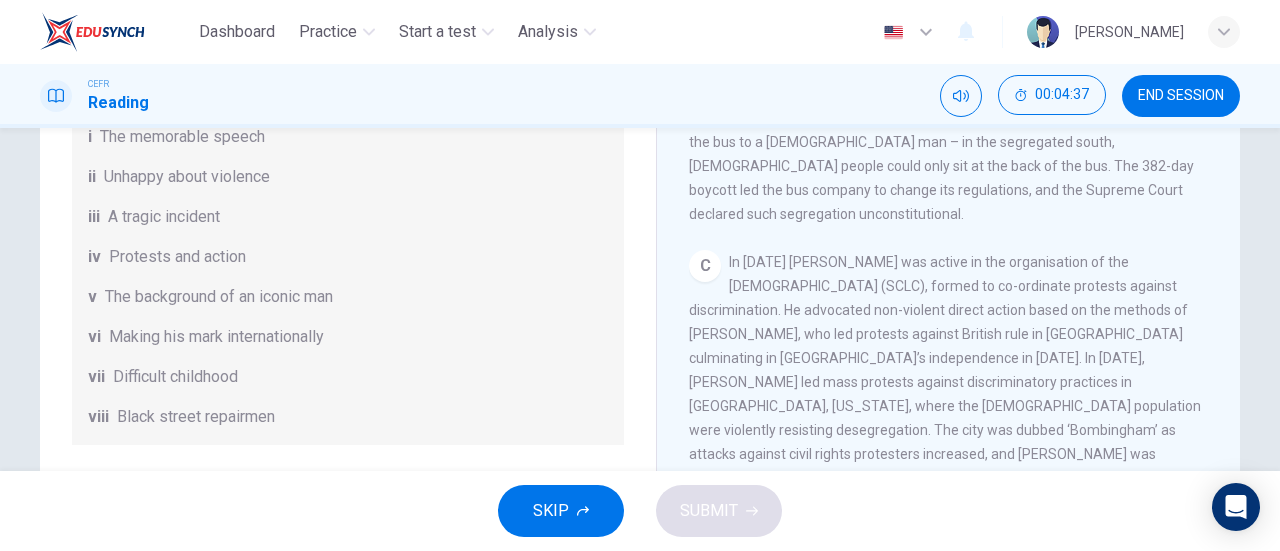 scroll, scrollTop: 0, scrollLeft: 0, axis: both 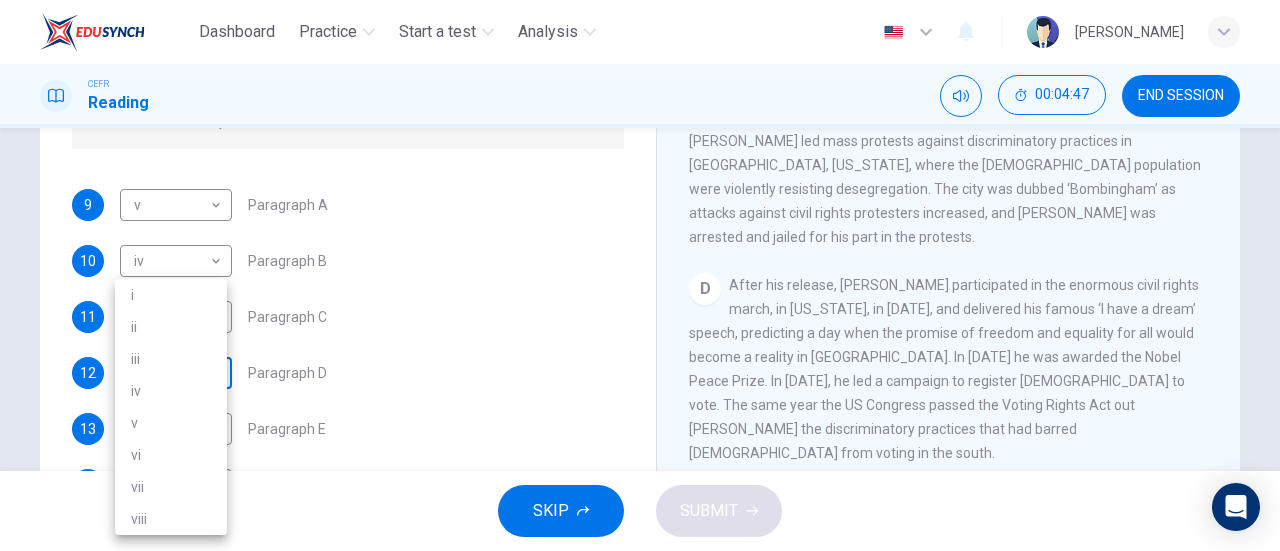 click on "Dashboard Practice Start a test Analysis English en ​ [PERSON_NAME] CEFR Reading 00:04:47 END SESSION Questions 9 - 14 The Reading Passage has 6 paragraphs.
Choose the correct heading for each paragraph  A – F , from the list of headings.
Write the correct number,  i – viii , in the spaces below. List of Headings i The memorable speech ii Unhappy about violence iii A tragic incident iv Protests and action v The background of an iconic man vi Making his mark internationally vii Difficult childhood viii Black street repairmen 9 v v ​ Paragraph A 10 iv iv ​ Paragraph B 11 ​ ​ Paragraph C 12 ​ ​ Paragraph D 13 ​ ​ Paragraph E 14 ​ ​ Paragraph F [PERSON_NAME] CLICK TO ZOOM Click to Zoom A B C D E F SKIP SUBMIT EduSynch - Online Language Proficiency Testing
Dashboard Practice Start a test Analysis Notifications © Copyright  2025 i ii iii iv v vi vii viii" at bounding box center (640, 275) 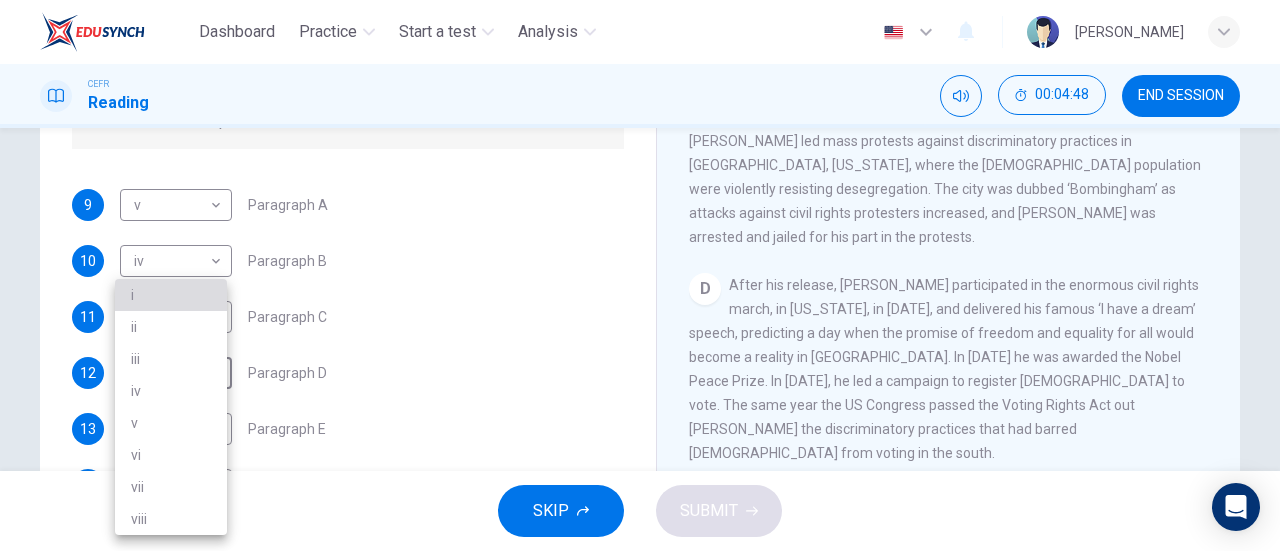 click on "i" at bounding box center (171, 295) 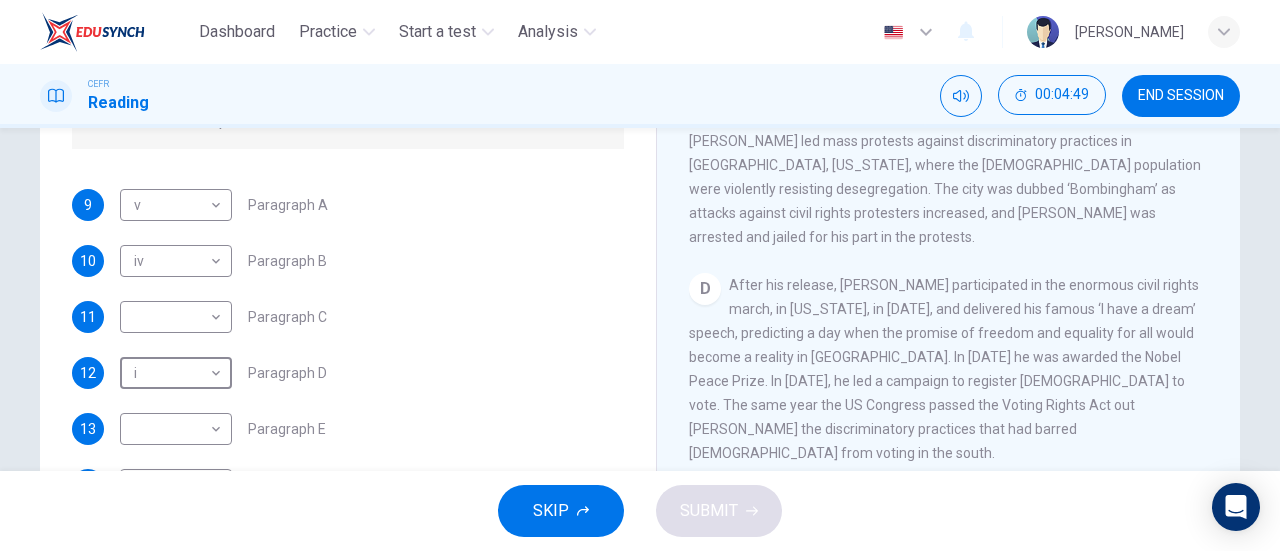 scroll, scrollTop: 352, scrollLeft: 0, axis: vertical 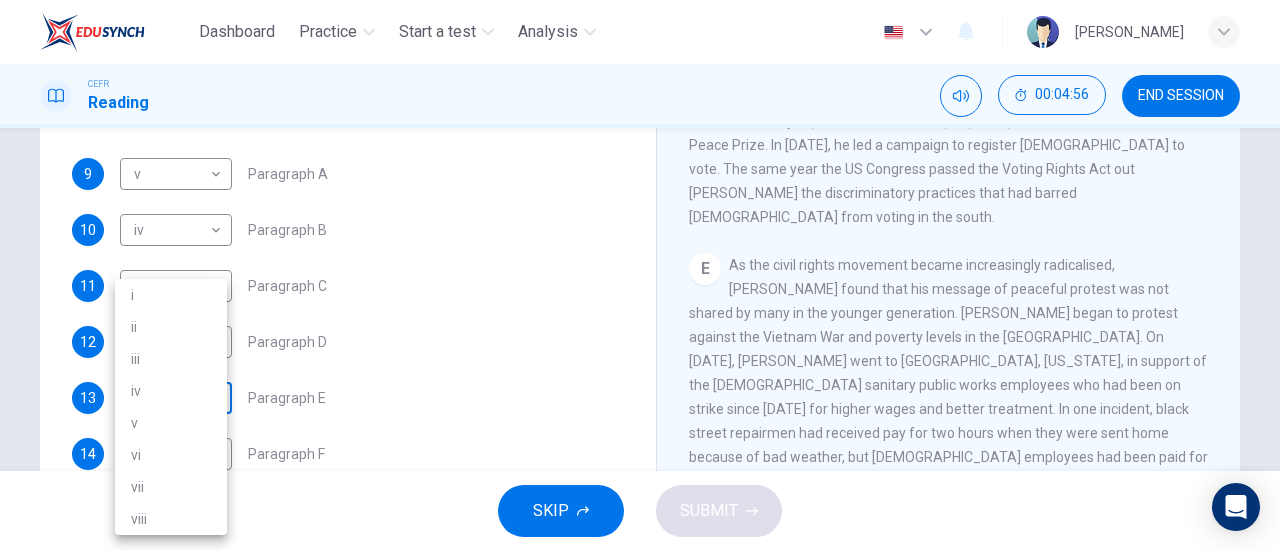 click on "Dashboard Practice Start a test Analysis English en ​ [PERSON_NAME] CEFR Reading 00:04:56 END SESSION Questions 9 - 14 The Reading Passage has 6 paragraphs.
Choose the correct heading for each paragraph  A – F , from the list of headings.
Write the correct number,  i – viii , in the spaces below. List of Headings i The memorable speech ii Unhappy about violence iii A tragic incident iv Protests and action v The background of an iconic man vi Making his mark internationally vii Difficult childhood viii Black street repairmen 9 v v ​ Paragraph A 10 iv iv ​ Paragraph B 11 ​ ​ Paragraph C 12 i i ​ Paragraph D 13 ​ ​ Paragraph E 14 ​ ​ Paragraph F [PERSON_NAME] CLICK TO ZOOM Click to Zoom A B C D E F SKIP SUBMIT EduSynch - Online Language Proficiency Testing
Dashboard Practice Start a test Analysis Notifications © Copyright  2025 i ii iii iv v vi vii viii" at bounding box center (640, 275) 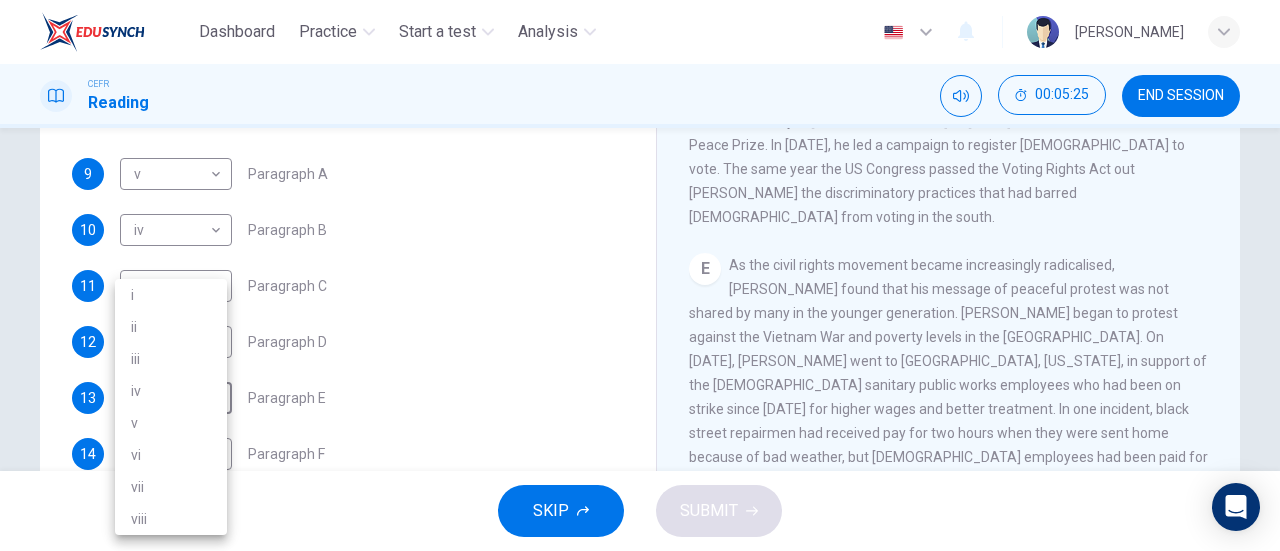 click at bounding box center (640, 275) 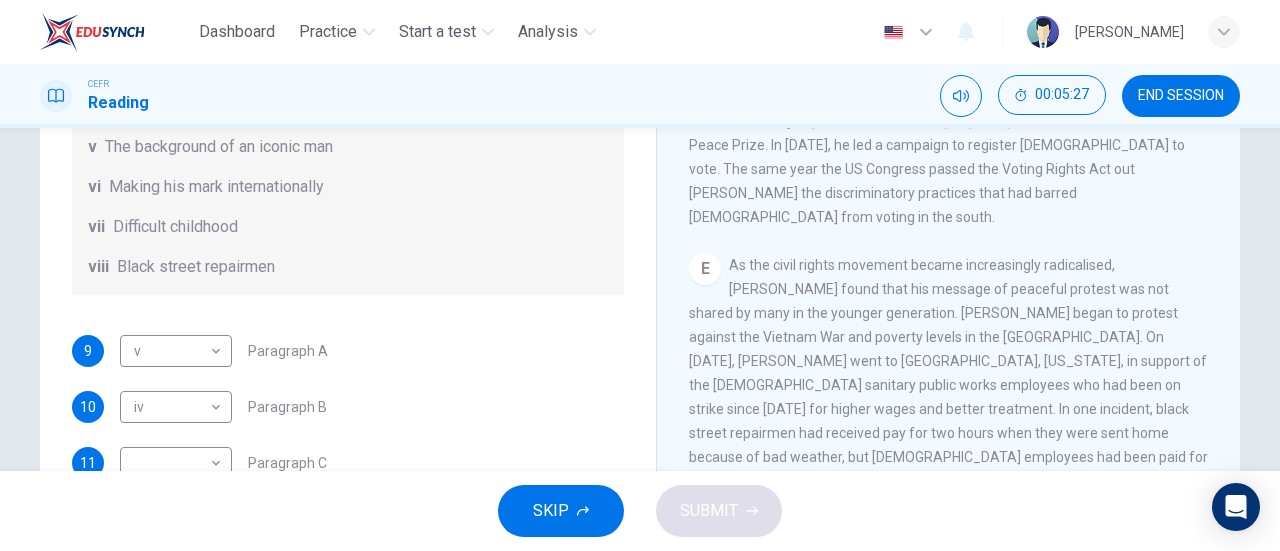 scroll, scrollTop: 132, scrollLeft: 0, axis: vertical 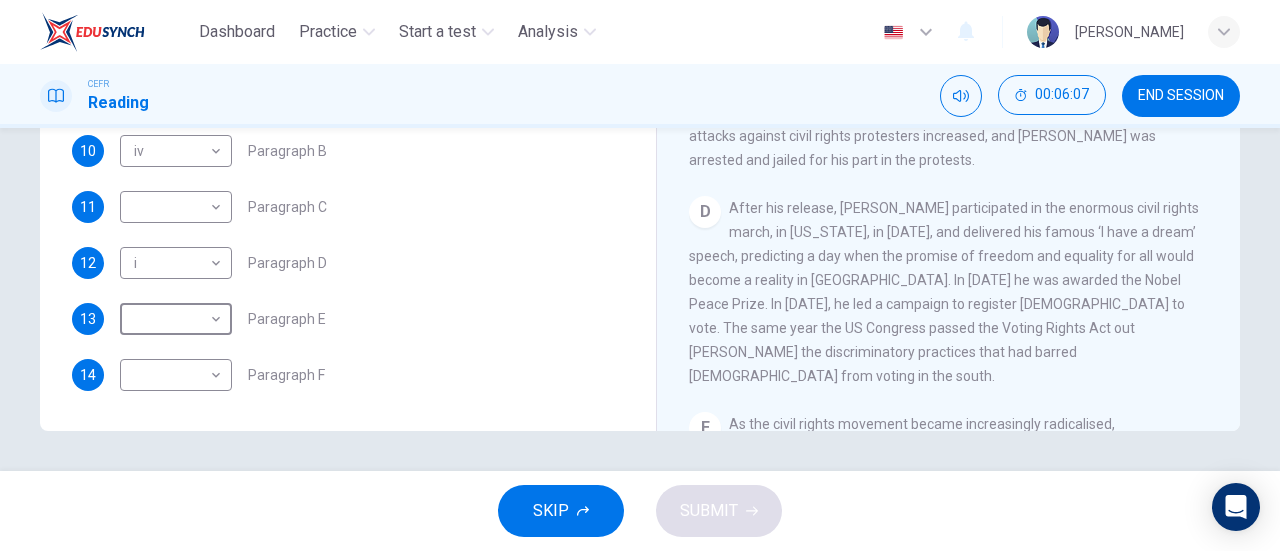 click on "9 v v ​ Paragraph A 10 iv iv ​ Paragraph B 11 ​ ​ Paragraph C 12 i i ​ Paragraph D 13 ​ ​ Paragraph E 14 ​ ​ Paragraph F" at bounding box center [348, 235] 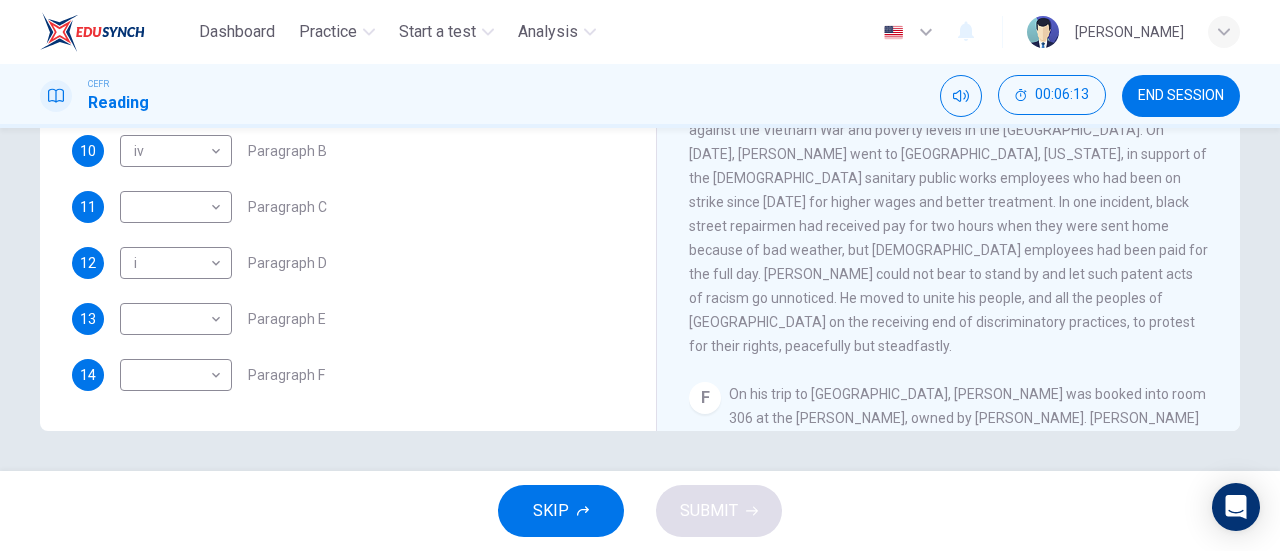 scroll, scrollTop: 1265, scrollLeft: 0, axis: vertical 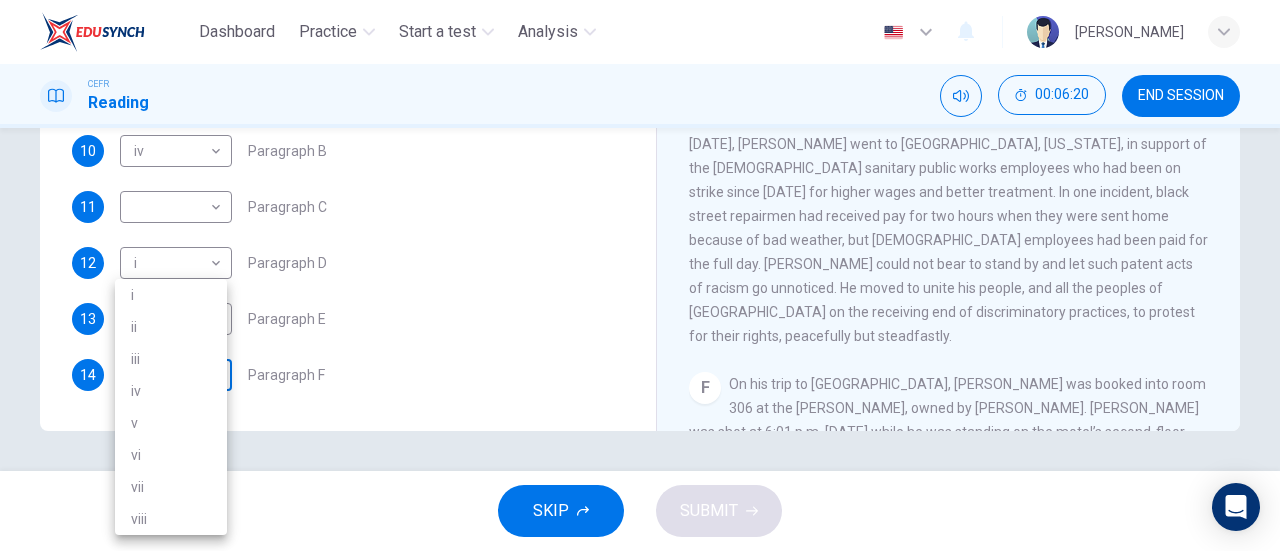 click on "Dashboard Practice Start a test Analysis English en ​ [PERSON_NAME] CEFR Reading 00:06:20 END SESSION Questions 9 - 14 The Reading Passage has 6 paragraphs.
Choose the correct heading for each paragraph  A – F , from the list of headings.
Write the correct number,  i – viii , in the spaces below. List of Headings i The memorable speech ii Unhappy about violence iii A tragic incident iv Protests and action v The background of an iconic man vi Making his mark internationally vii Difficult childhood viii Black street repairmen 9 v v ​ Paragraph A 10 iv iv ​ Paragraph B 11 ​ ​ Paragraph C 12 i i ​ Paragraph D 13 ​ ​ Paragraph E 14 ​ ​ Paragraph F [PERSON_NAME] CLICK TO ZOOM Click to Zoom A B C D E F SKIP SUBMIT EduSynch - Online Language Proficiency Testing
Dashboard Practice Start a test Analysis Notifications © Copyright  2025 i ii iii iv v vi vii viii" at bounding box center [640, 275] 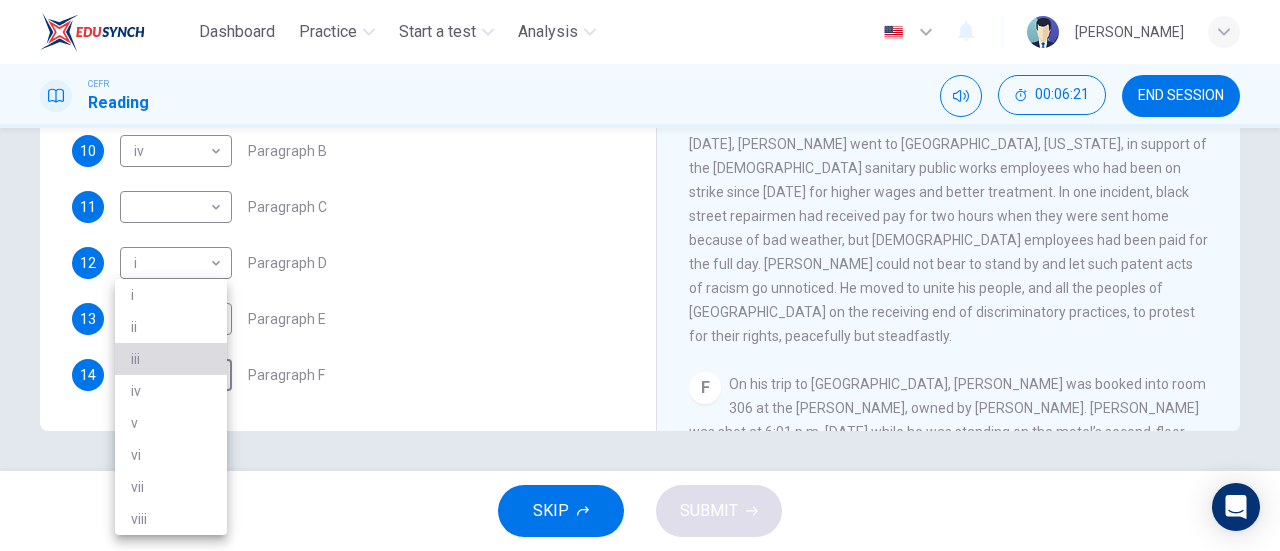 click on "iii" at bounding box center (171, 359) 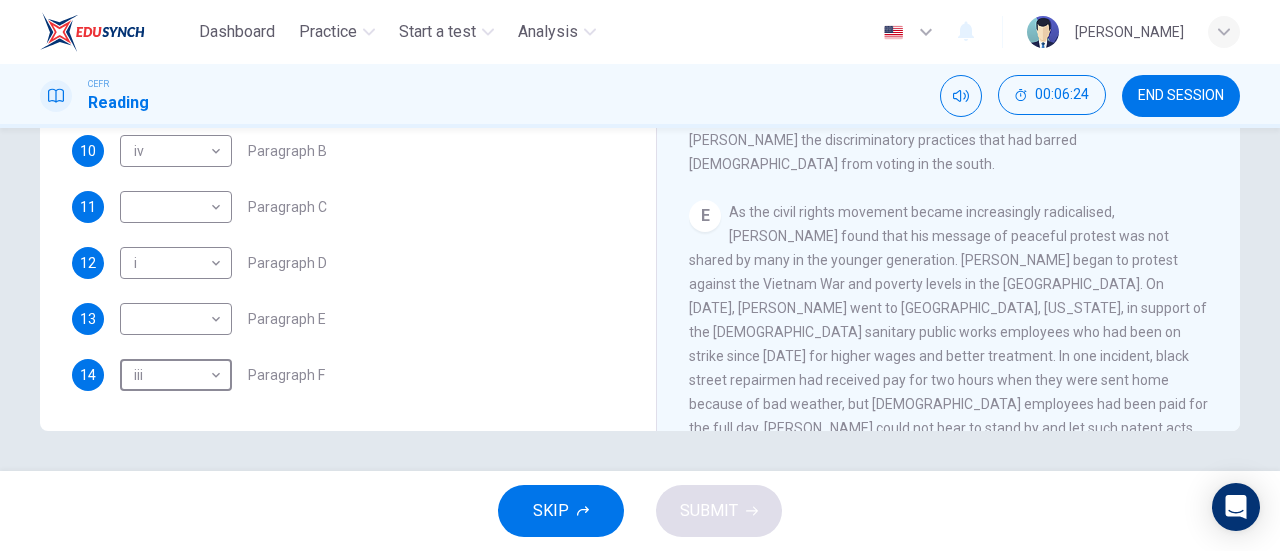 scroll, scrollTop: 1092, scrollLeft: 0, axis: vertical 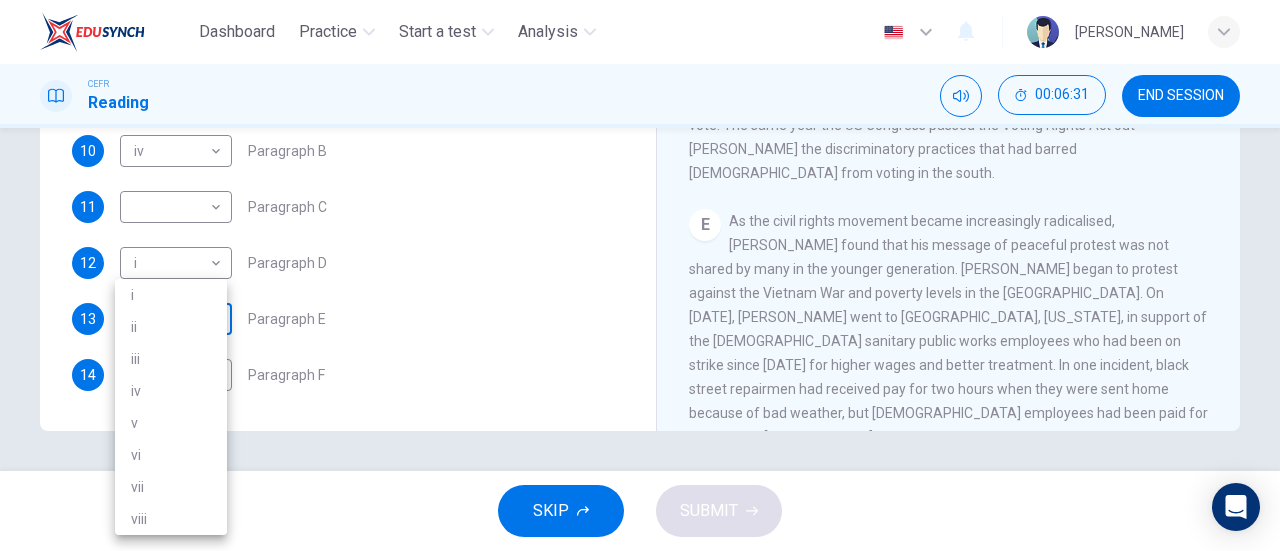 click on "Dashboard Practice Start a test Analysis English en ​ [PERSON_NAME] CEFR Reading 00:06:31 END SESSION Questions 9 - 14 The Reading Passage has 6 paragraphs.
Choose the correct heading for each paragraph  A – F , from the list of headings.
Write the correct number,  i – viii , in the spaces below. List of Headings i The memorable speech ii Unhappy about violence iii A tragic incident iv Protests and action v The background of an iconic man vi Making his mark internationally vii Difficult childhood viii Black street repairmen 9 v v ​ Paragraph A 10 iv iv ​ Paragraph B 11 ​ ​ Paragraph C 12 i i ​ Paragraph D 13 ​ ​ Paragraph E 14 iii iii ​ Paragraph F [PERSON_NAME] CLICK TO ZOOM Click to Zoom A B C D E F SKIP SUBMIT EduSynch - Online Language Proficiency Testing
Dashboard Practice Start a test Analysis Notifications © Copyright  2025 i ii iii iv v vi vii viii" at bounding box center [640, 275] 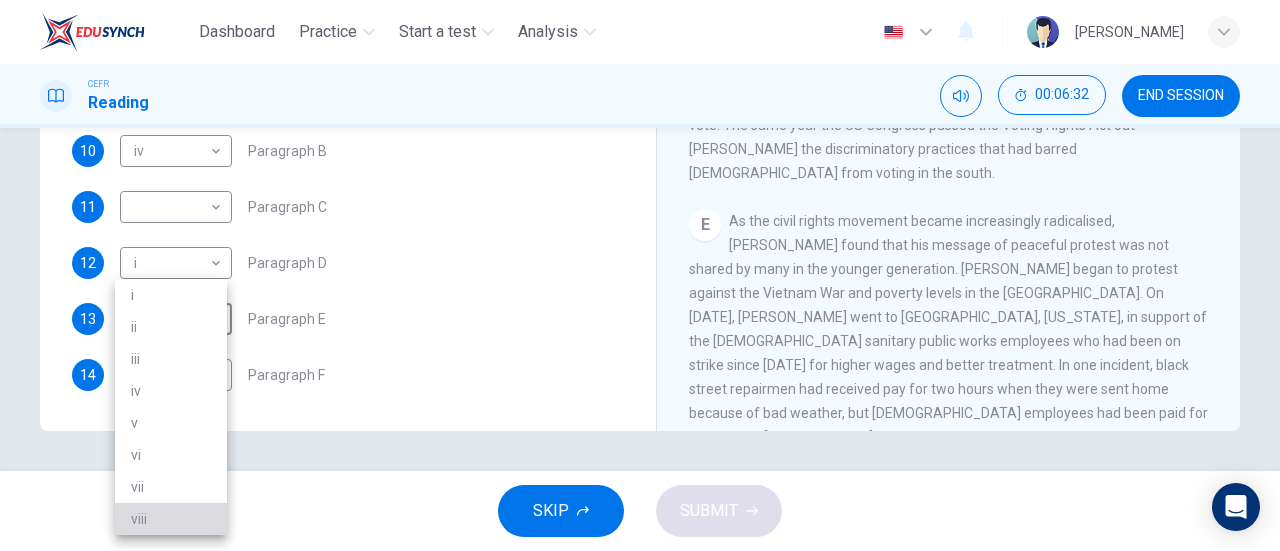 click on "viii" at bounding box center (171, 519) 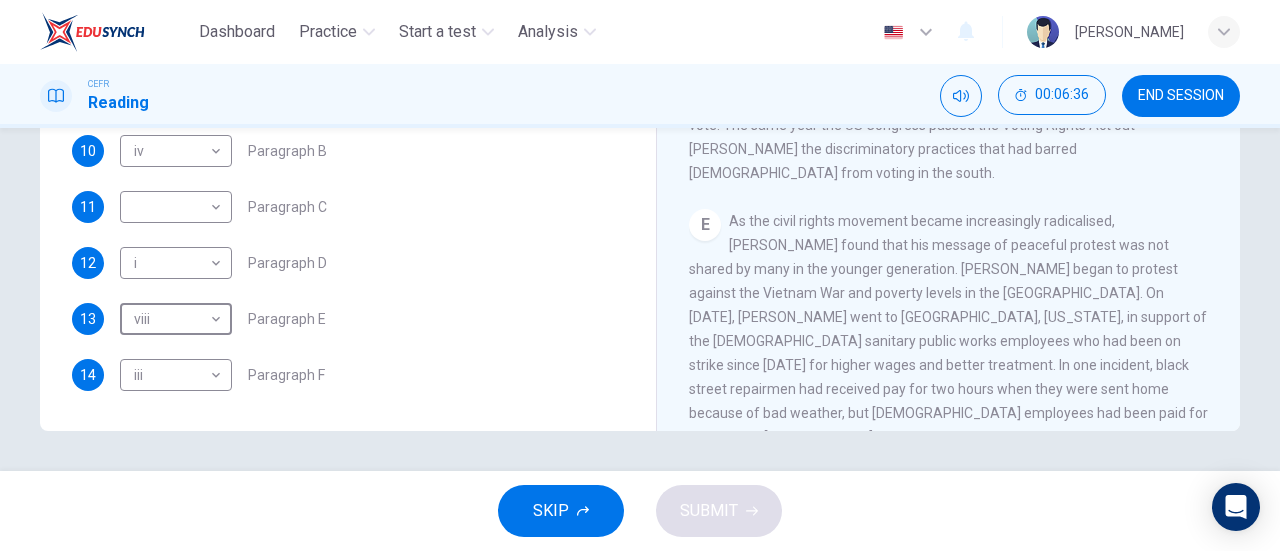 scroll, scrollTop: 344, scrollLeft: 0, axis: vertical 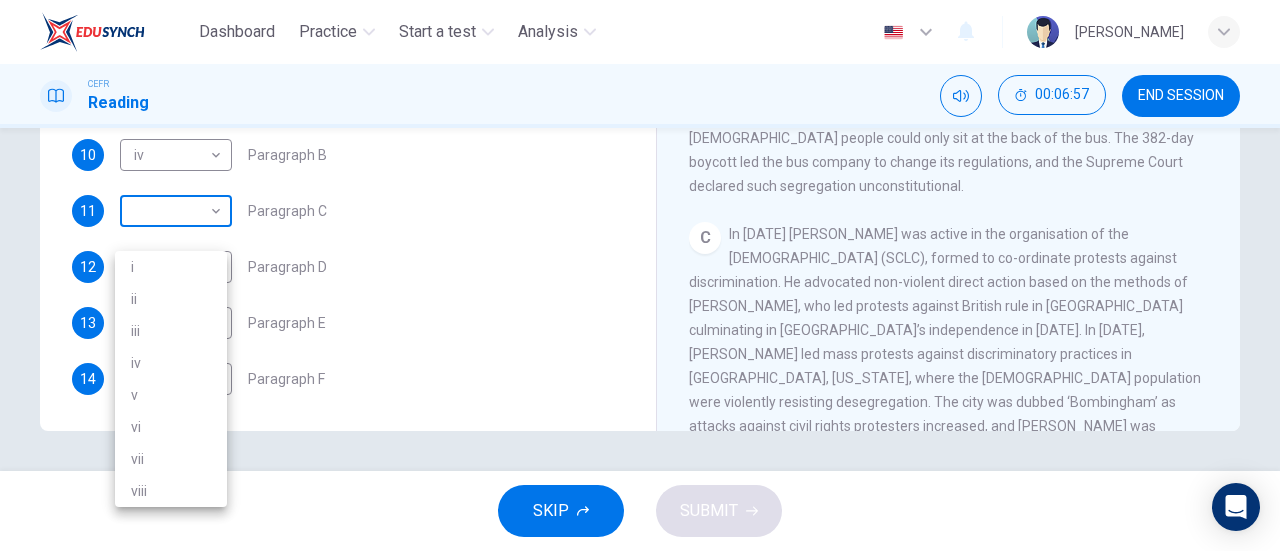 click on "Dashboard Practice Start a test Analysis English en ​ [PERSON_NAME] CEFR Reading 00:06:57 END SESSION Questions 9 - 14 The Reading Passage has 6 paragraphs.
Choose the correct heading for each paragraph  A – F , from the list of headings.
Write the correct number,  i – viii , in the spaces below. List of Headings i The memorable speech ii Unhappy about violence iii A tragic incident iv Protests and action v The background of an iconic man vi Making his mark internationally vii Difficult childhood viii Black street repairmen 9 v v ​ Paragraph A 10 iv iv ​ Paragraph B 11 ​ ​ Paragraph C 12 i i ​ Paragraph D 13 viii viii ​ Paragraph E 14 iii iii ​ Paragraph F [PERSON_NAME] CLICK TO ZOOM Click to Zoom A B C D E F SKIP SUBMIT EduSynch - Online Language Proficiency Testing
Dashboard Practice Start a test Analysis Notifications © Copyright  2025 i ii iii iv v vi vii viii" at bounding box center [640, 275] 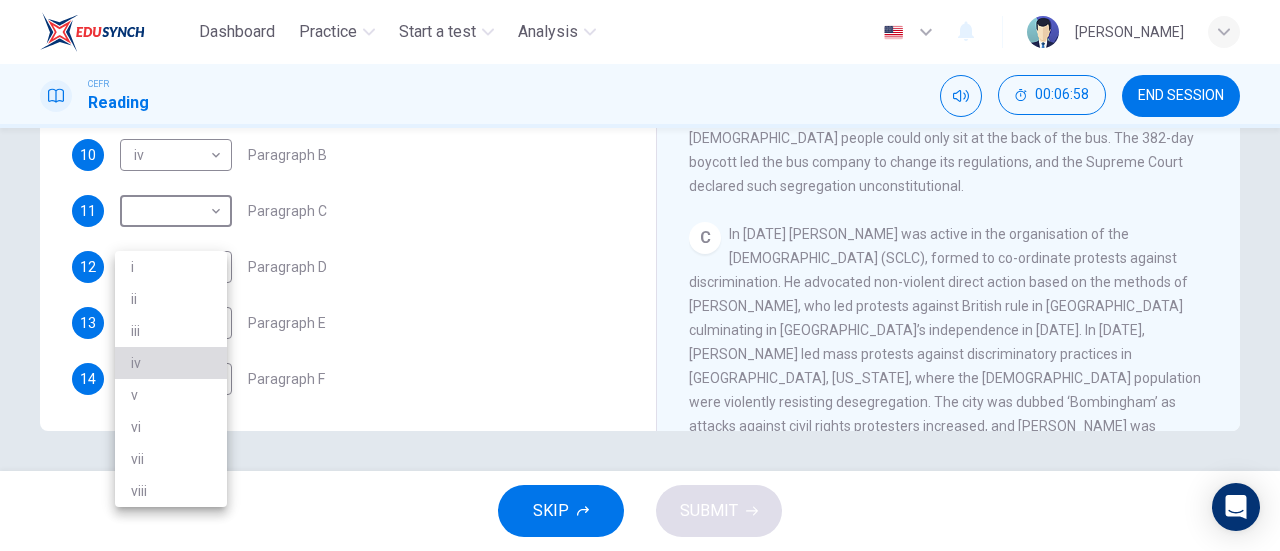 click on "iv" at bounding box center (171, 363) 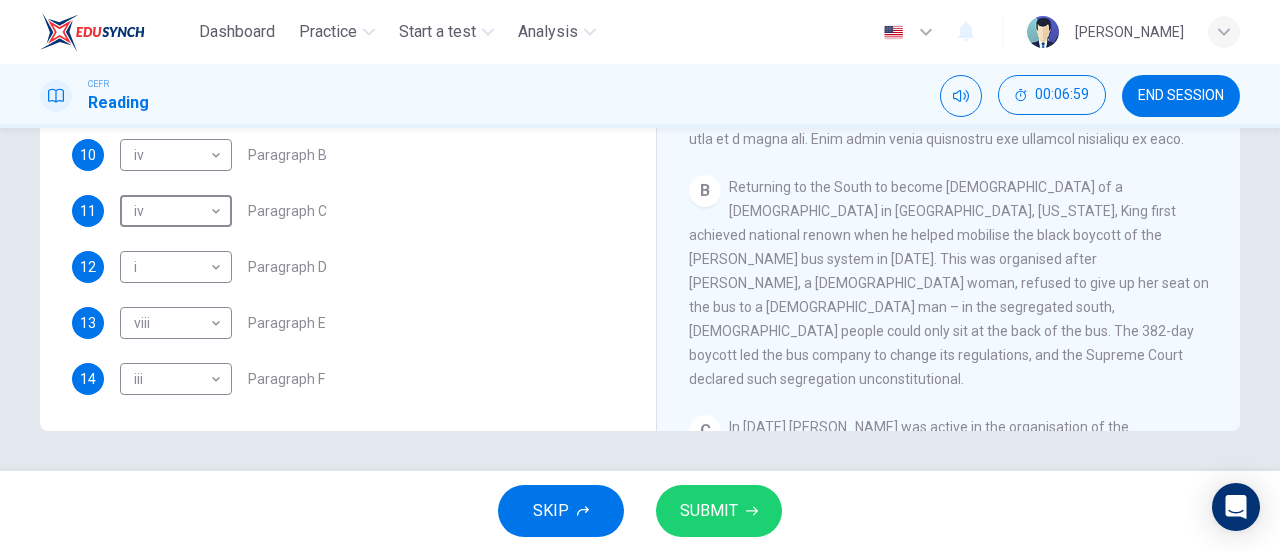 scroll, scrollTop: 405, scrollLeft: 0, axis: vertical 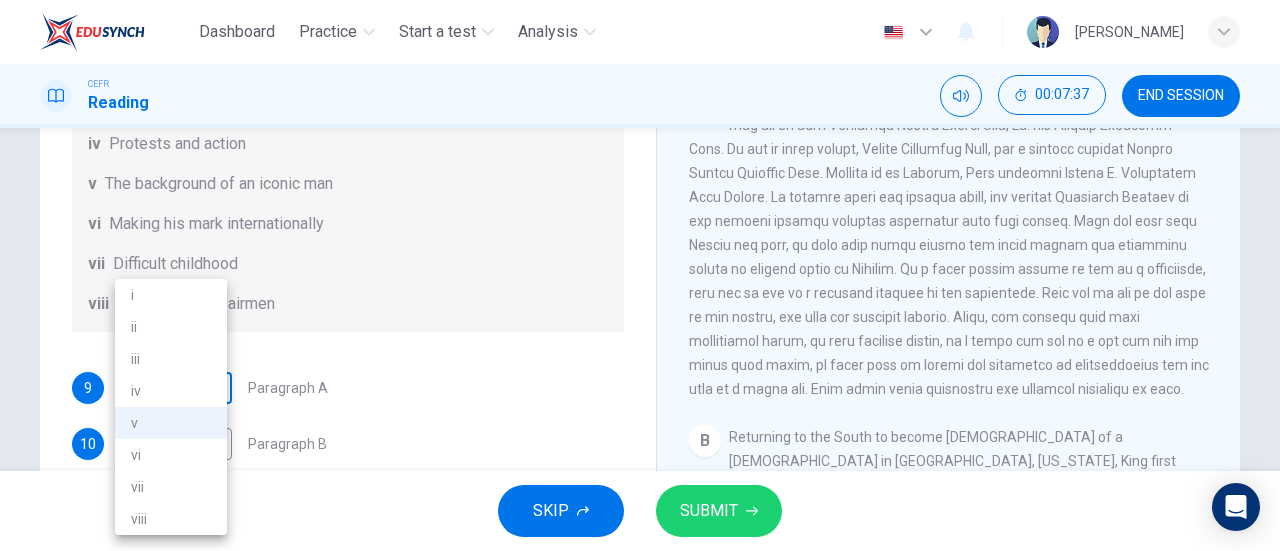 click on "Dashboard Practice Start a test Analysis English en ​ [PERSON_NAME] CEFR Reading 00:07:37 END SESSION Questions 9 - 14 The Reading Passage has 6 paragraphs.
Choose the correct heading for each paragraph  A – F , from the list of headings.
Write the correct number,  i – viii , in the spaces below. List of Headings i The memorable speech ii Unhappy about violence iii A tragic incident iv Protests and action v The background of an iconic man vi Making his mark internationally vii Difficult childhood viii Black street repairmen 9 v v ​ Paragraph A 10 iv iv ​ Paragraph B 11 iv iv ​ Paragraph C 12 i i ​ Paragraph D 13 viii viii ​ Paragraph E 14 iii iii ​ Paragraph F [PERSON_NAME] CLICK TO ZOOM Click to Zoom A B C D E F SKIP SUBMIT EduSynch - Online Language Proficiency Testing
Dashboard Practice Start a test Analysis Notifications © Copyright  2025 i ii iii iv v vi vii viii" at bounding box center (640, 275) 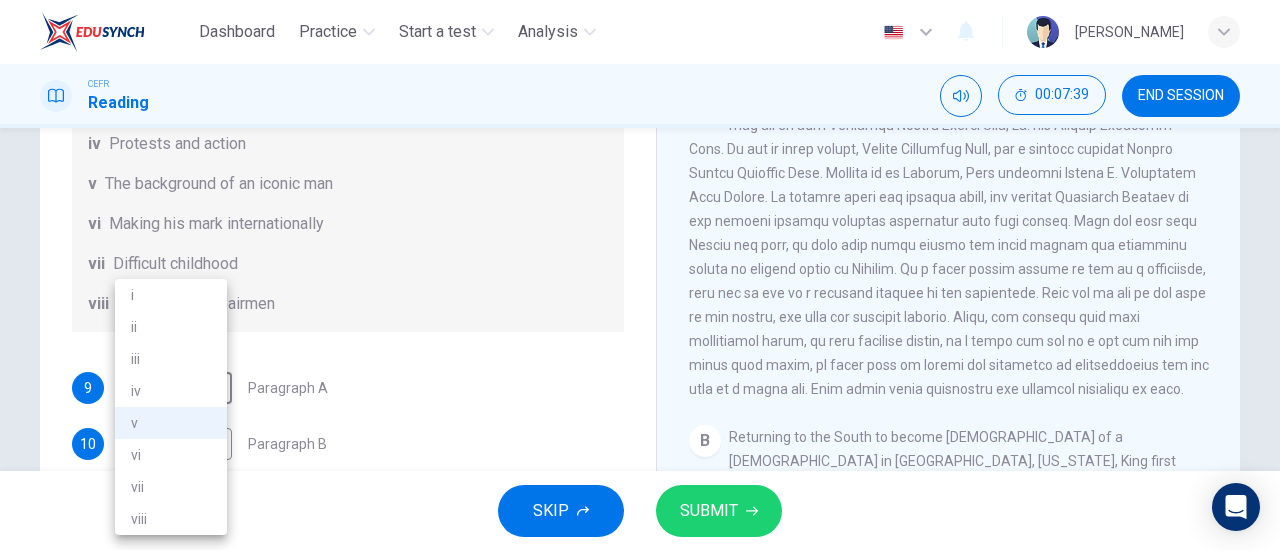 click on "vii" at bounding box center [171, 487] 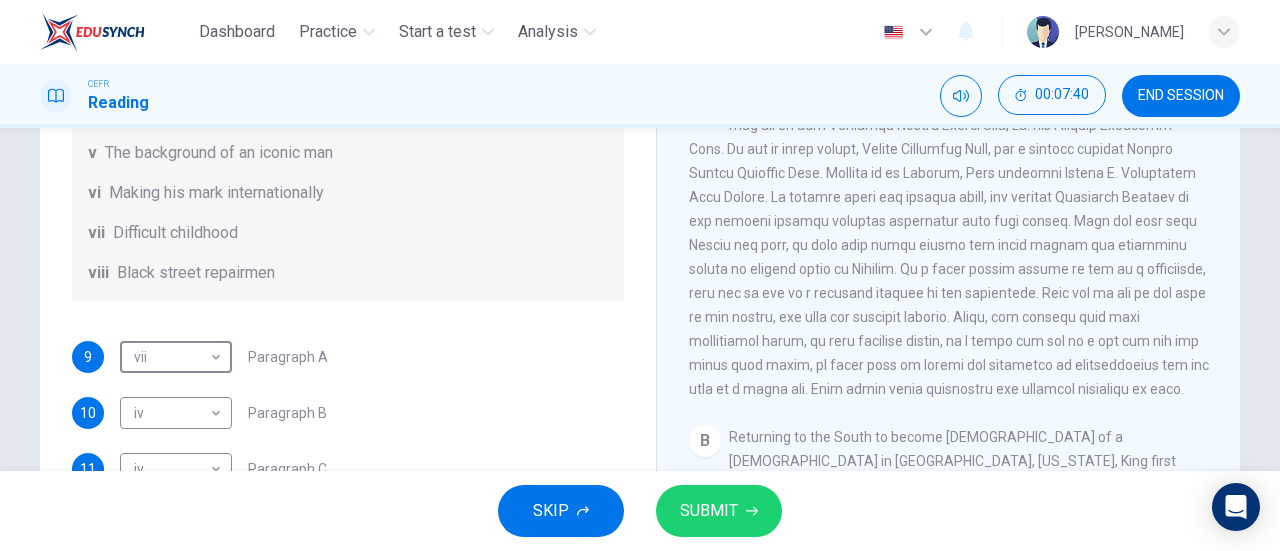 scroll, scrollTop: 352, scrollLeft: 0, axis: vertical 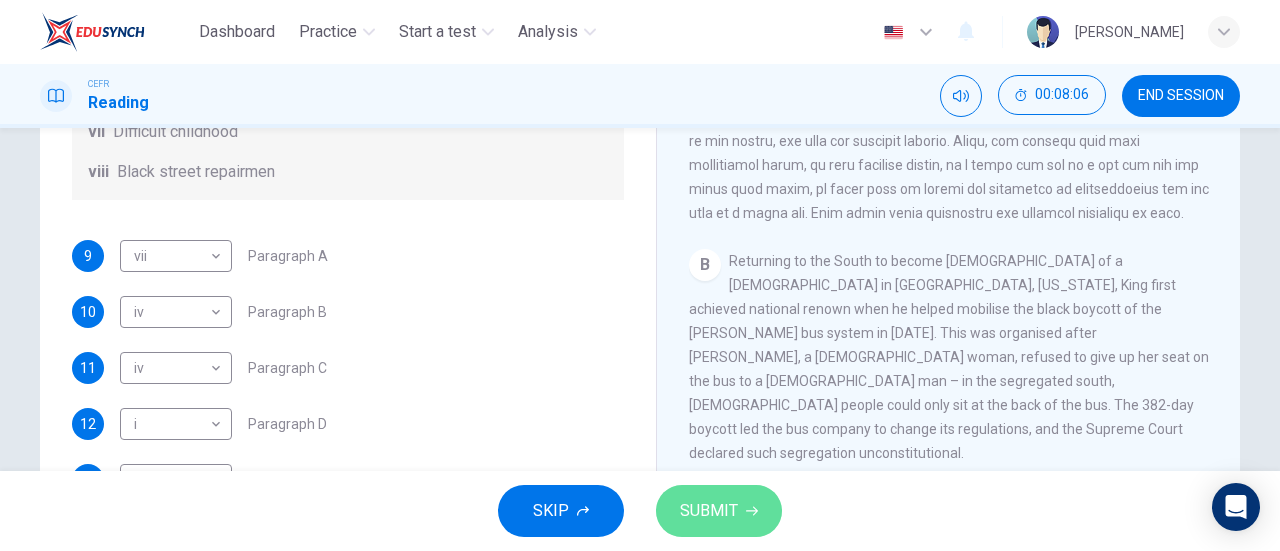 click on "SUBMIT" at bounding box center [719, 511] 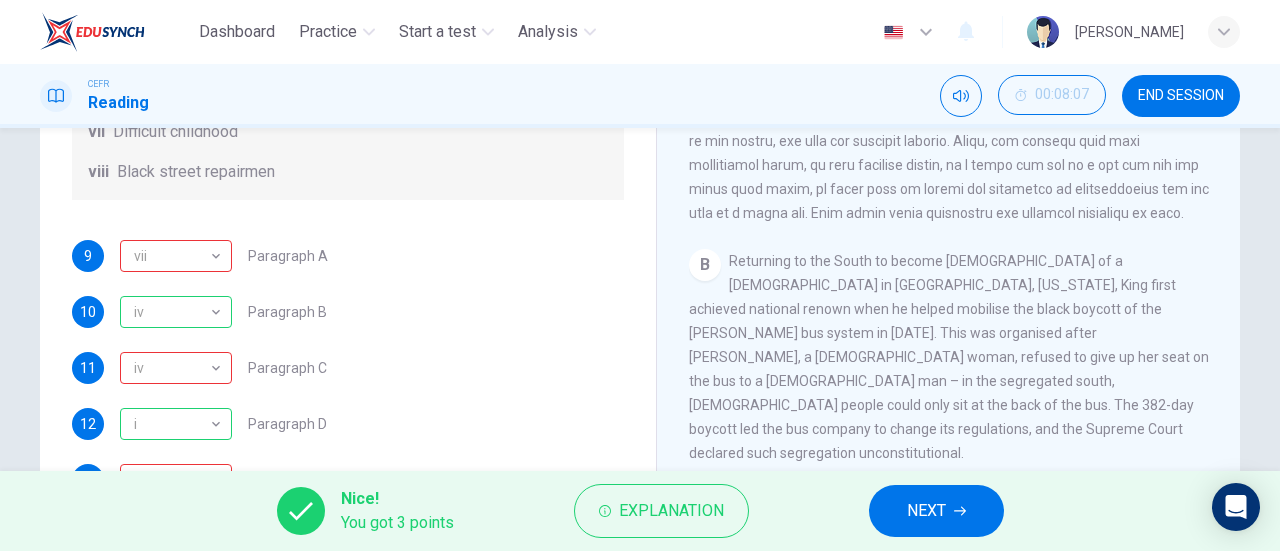 scroll, scrollTop: 352, scrollLeft: 0, axis: vertical 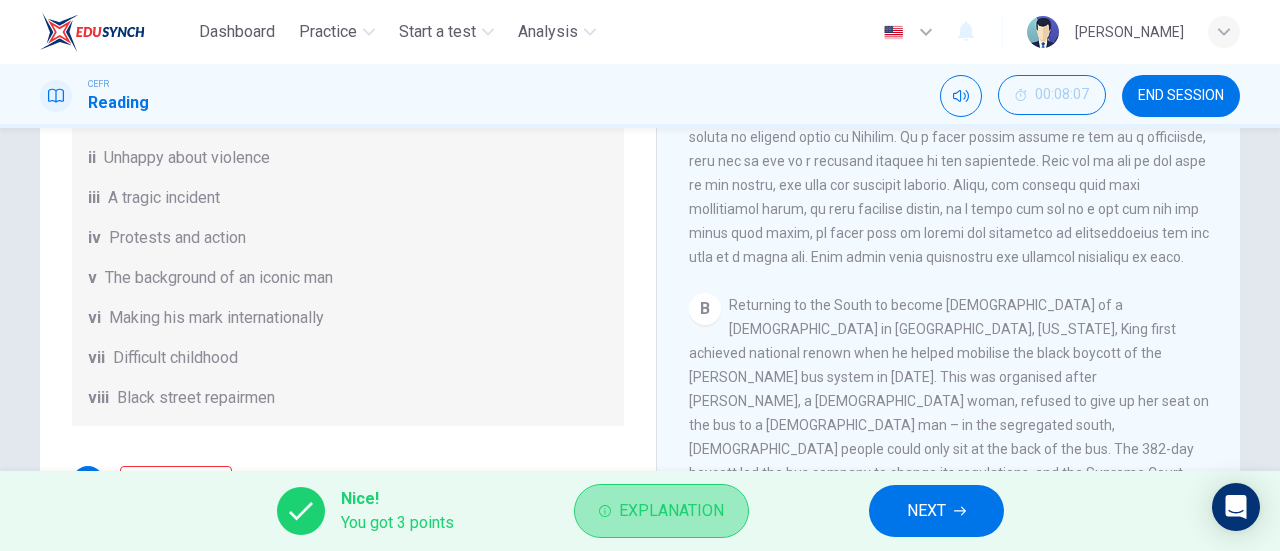 click on "Explanation" at bounding box center (671, 511) 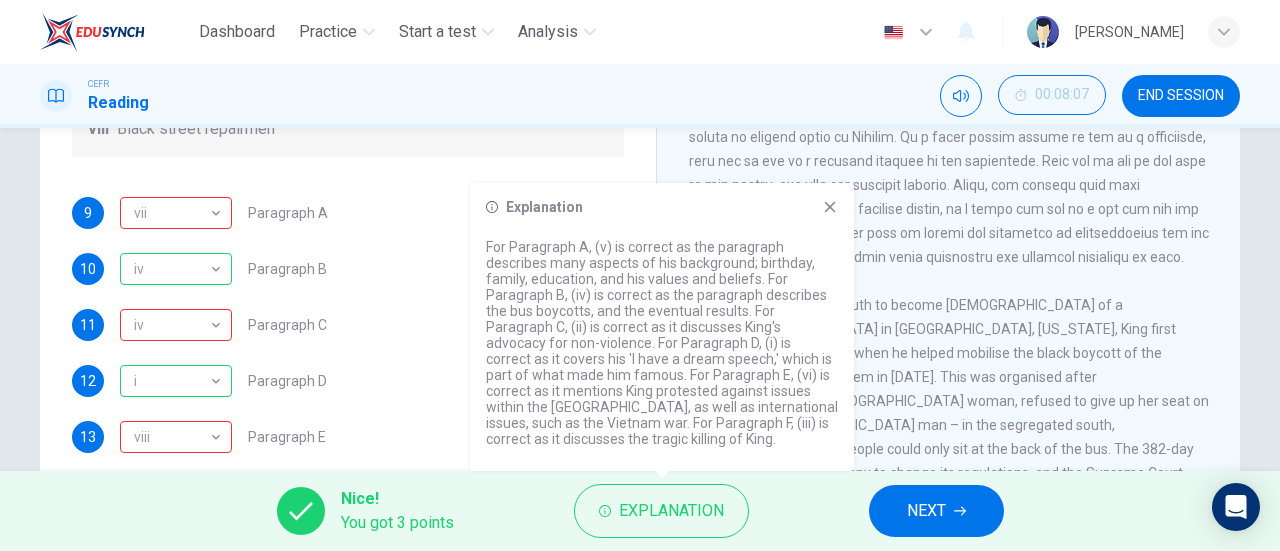 scroll, scrollTop: 352, scrollLeft: 0, axis: vertical 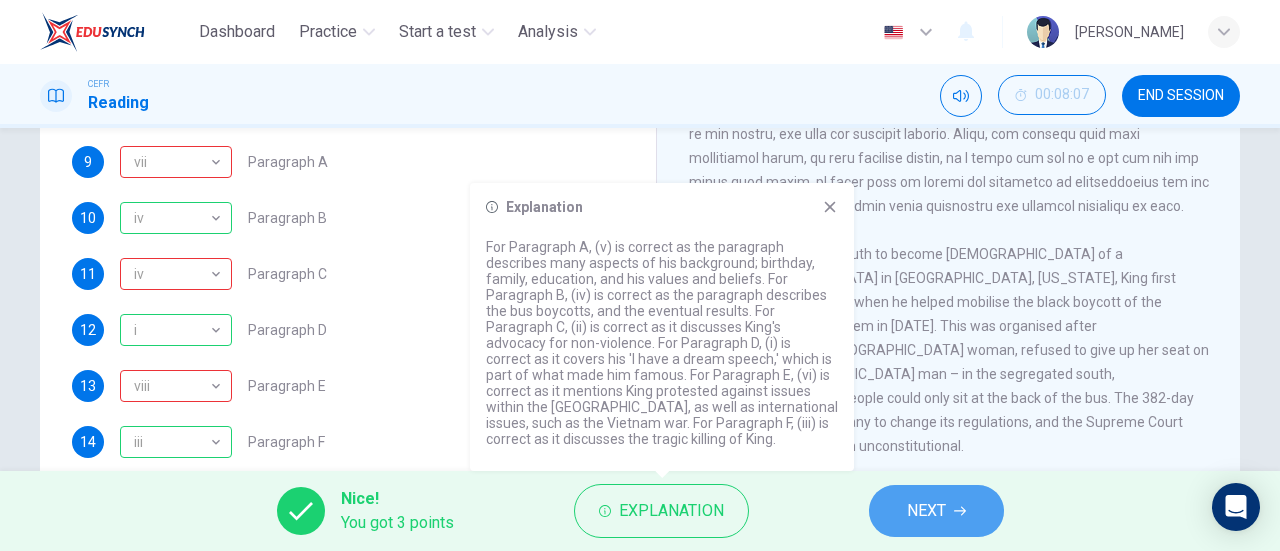 click on "NEXT" at bounding box center [926, 511] 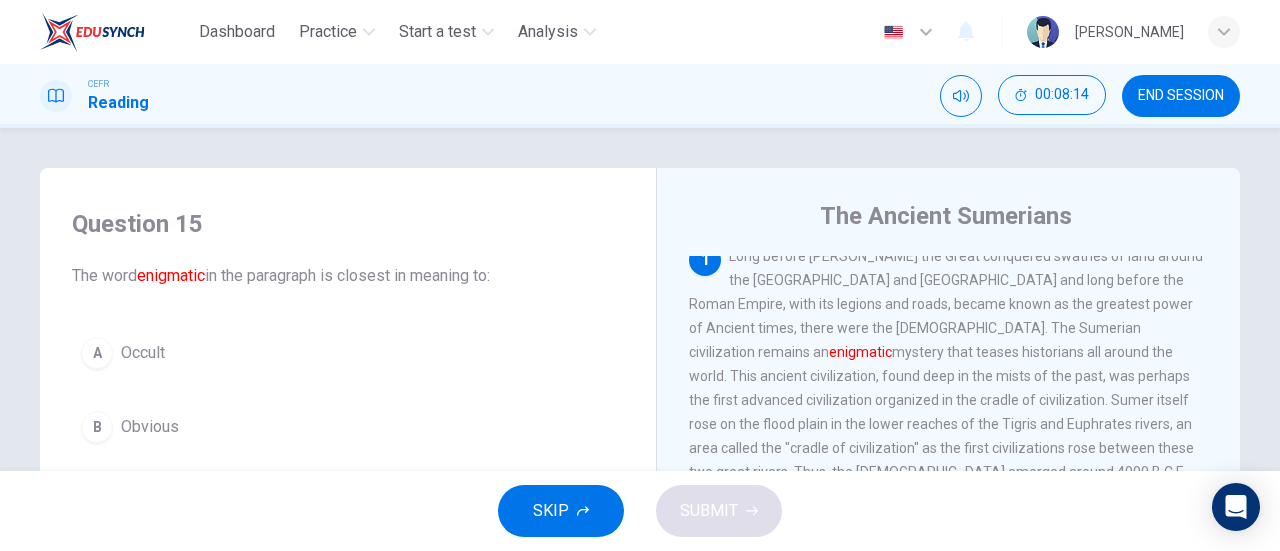 scroll, scrollTop: 0, scrollLeft: 0, axis: both 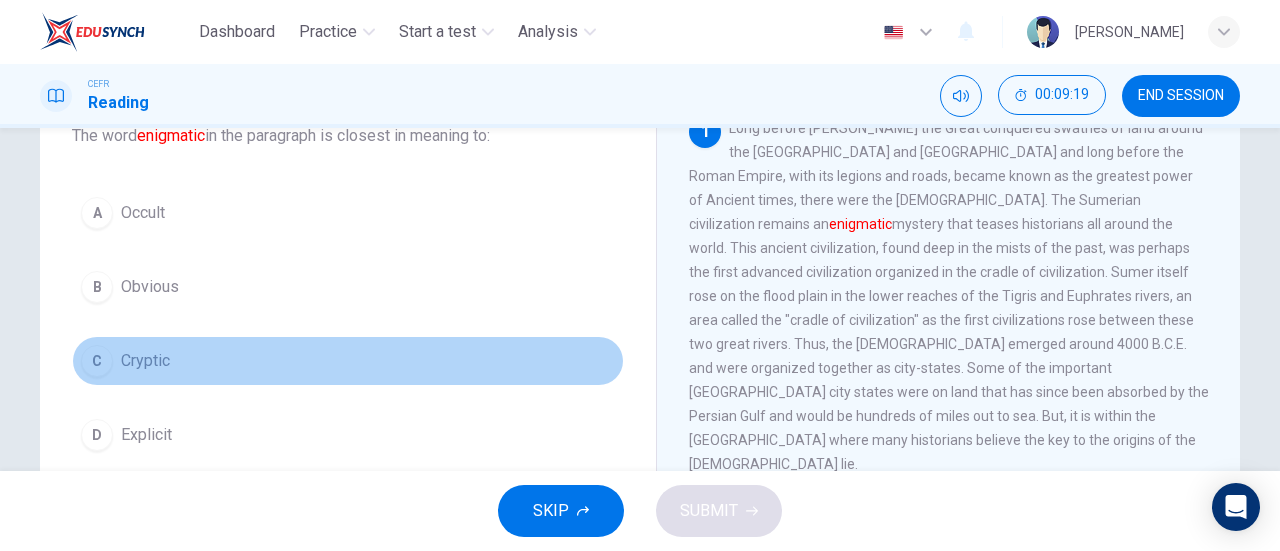 click on "C Cryptic" at bounding box center (348, 361) 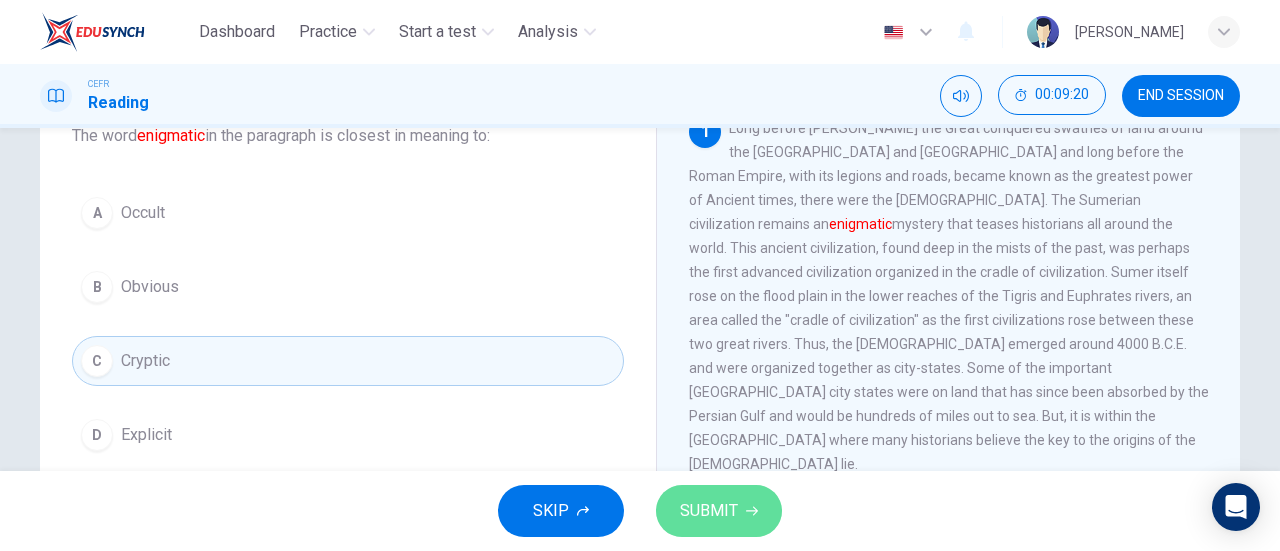 click on "SUBMIT" at bounding box center [709, 511] 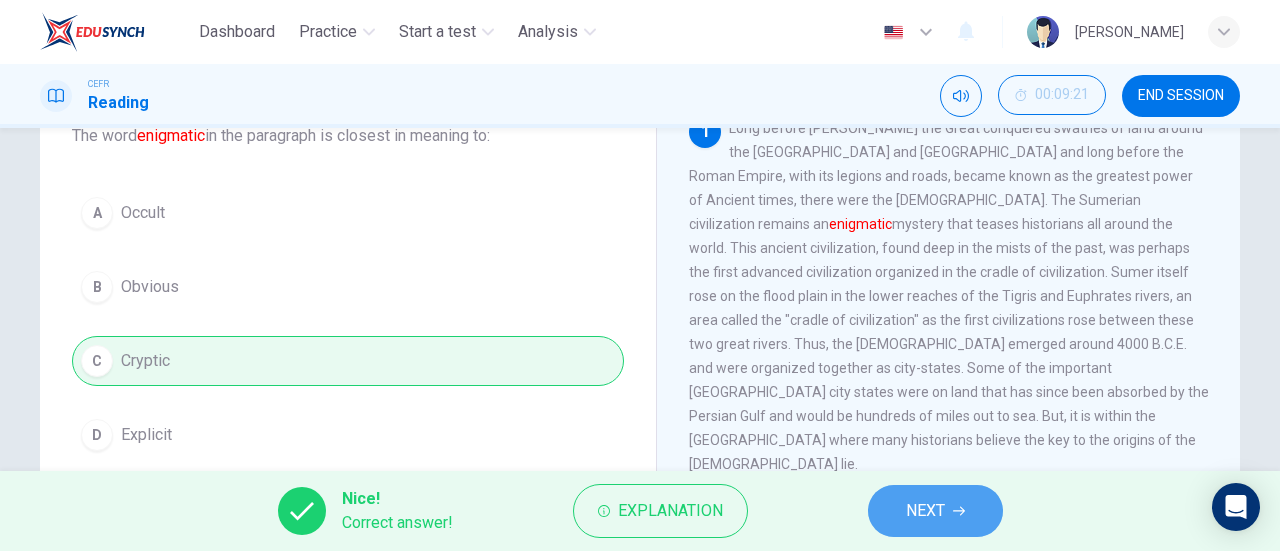 click 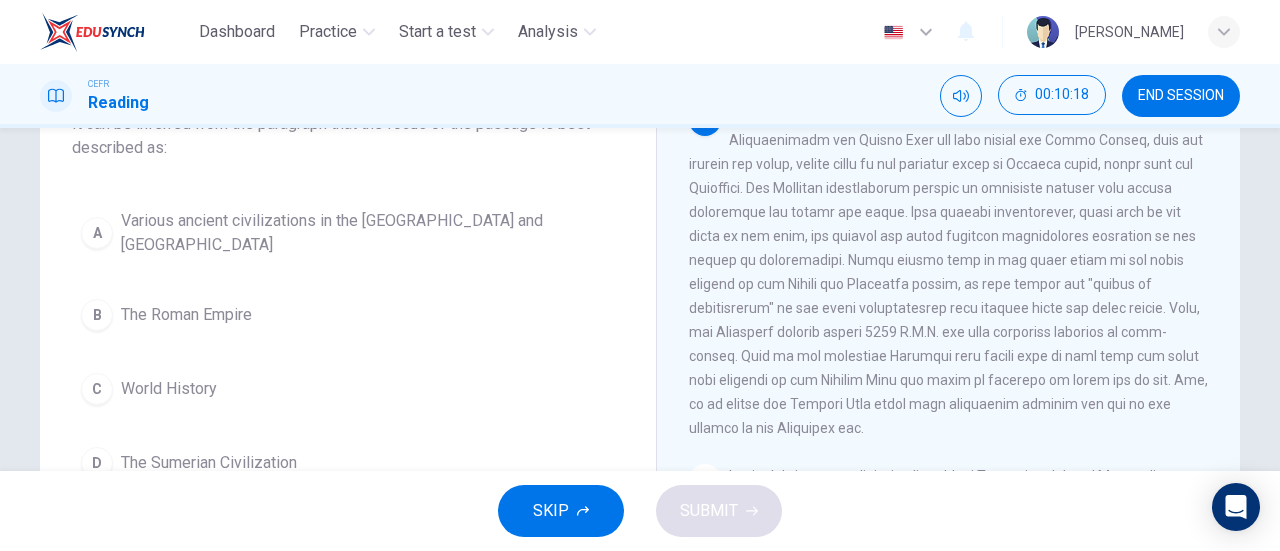 scroll, scrollTop: 154, scrollLeft: 0, axis: vertical 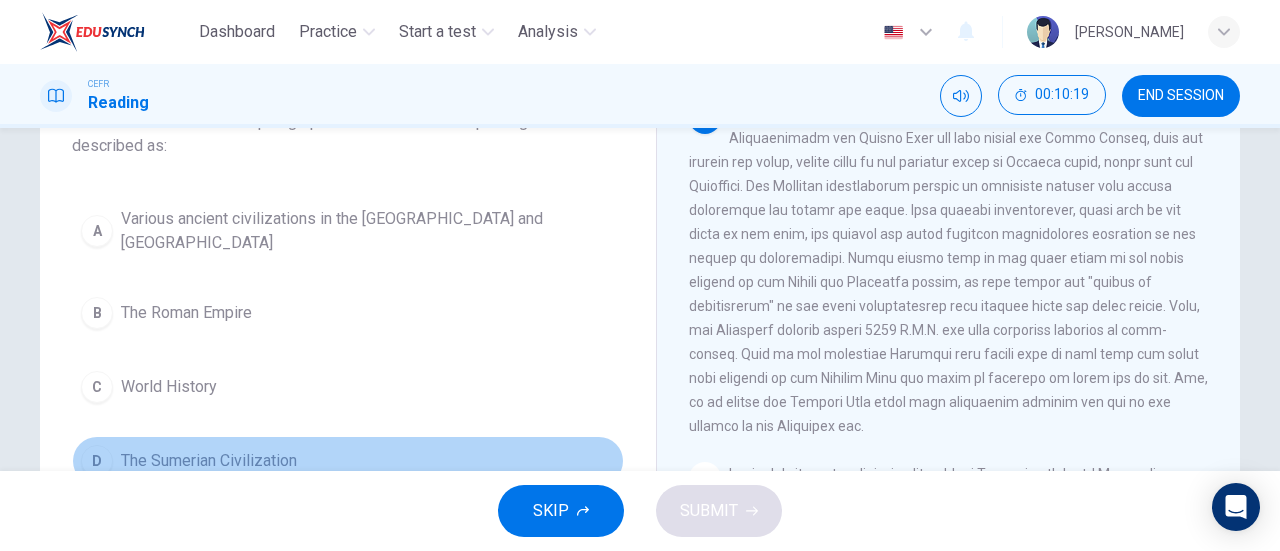 click on "The Sumerian Civilization" at bounding box center [209, 461] 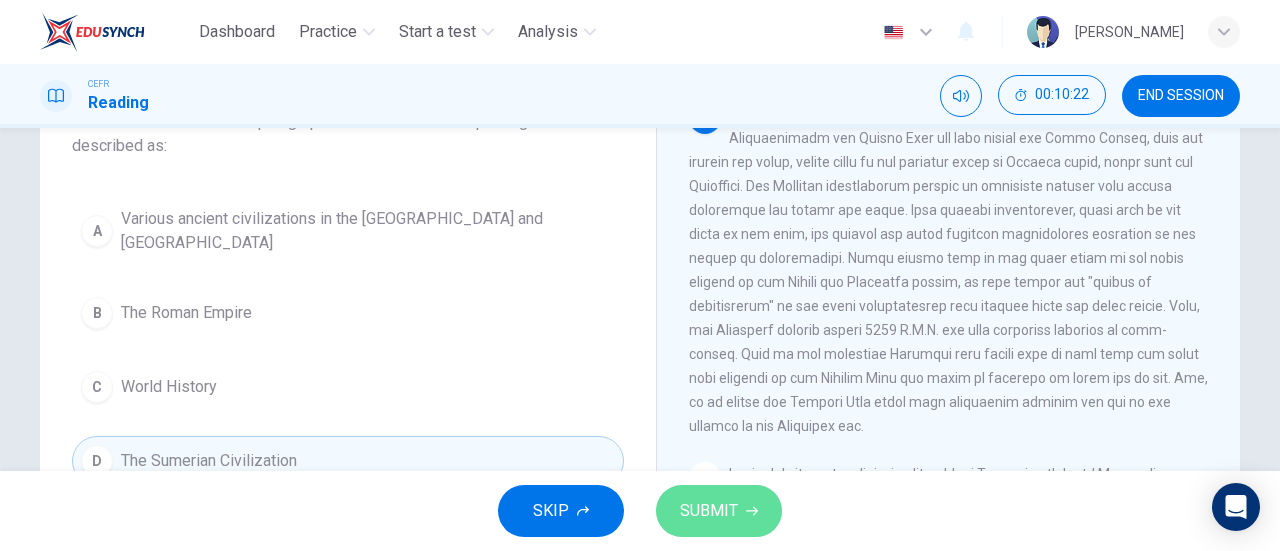 click on "SUBMIT" at bounding box center (709, 511) 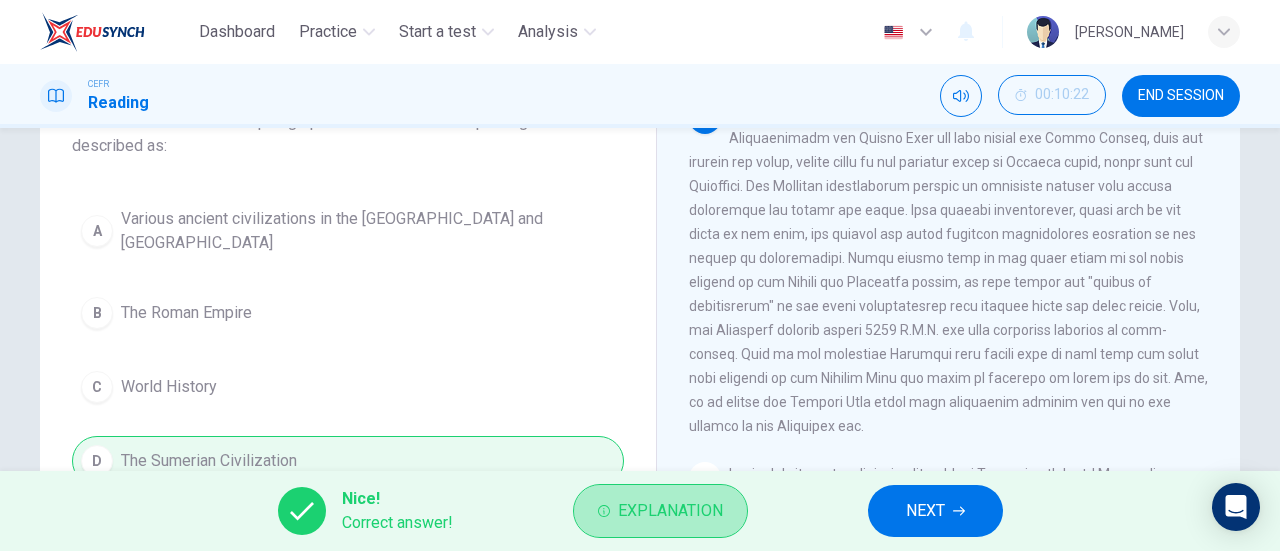 click on "Explanation" at bounding box center (670, 511) 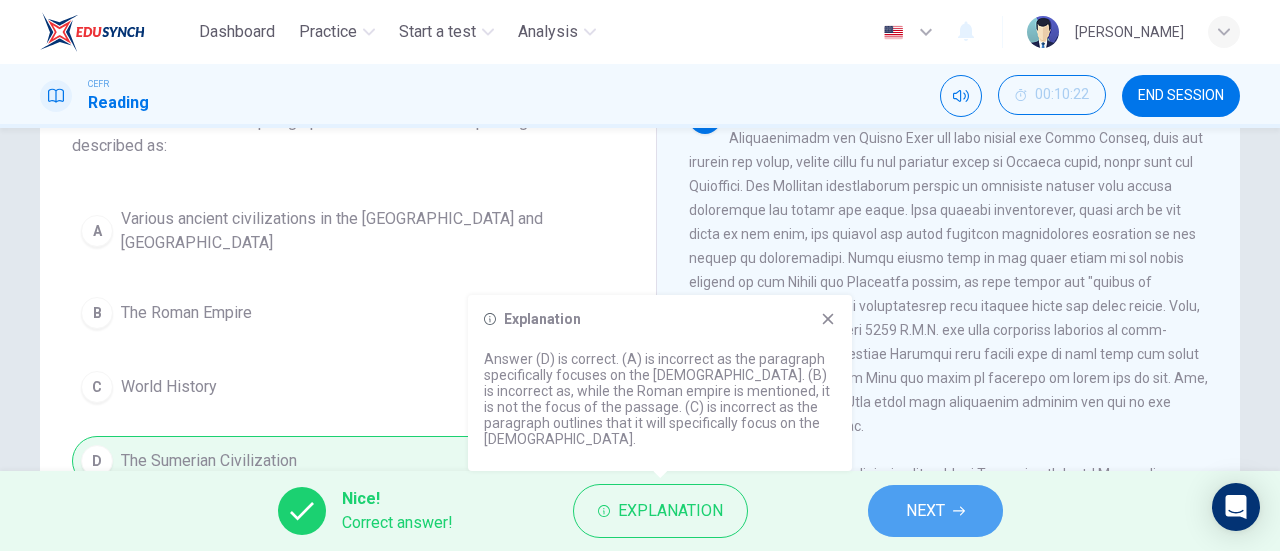 click on "NEXT" at bounding box center [935, 511] 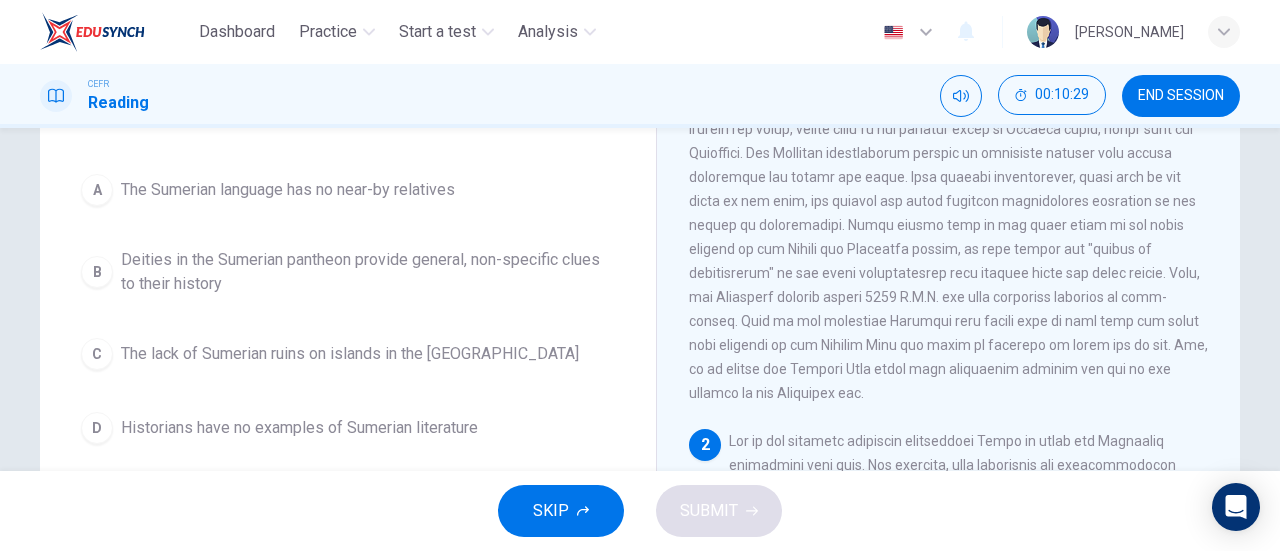 scroll, scrollTop: 193, scrollLeft: 0, axis: vertical 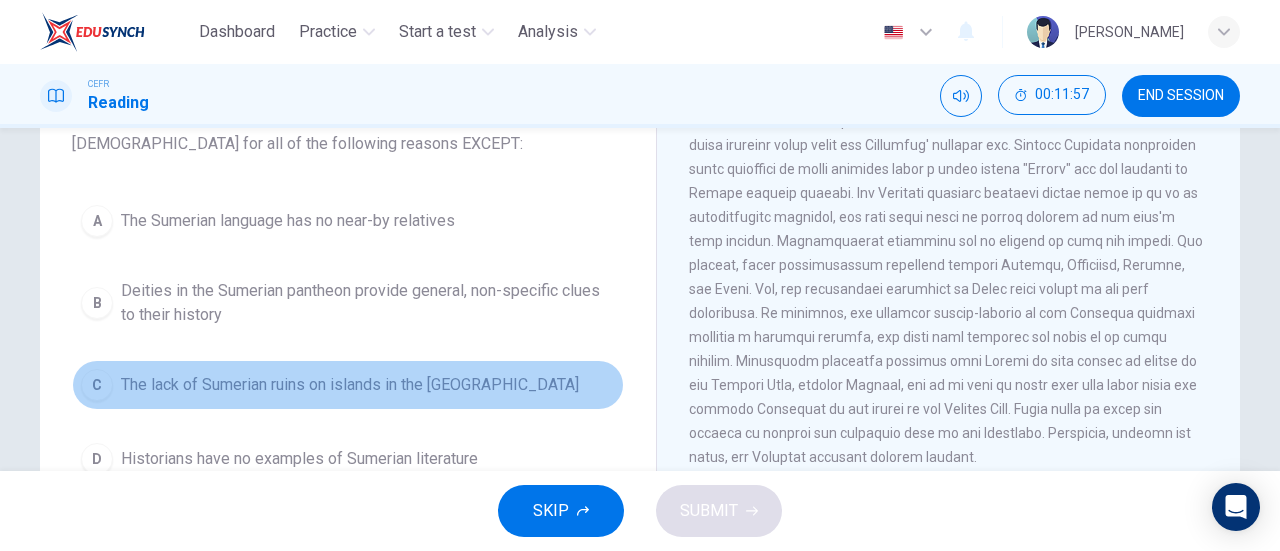 click on "The lack of Sumerian ruins on islands in the [GEOGRAPHIC_DATA]" at bounding box center (350, 385) 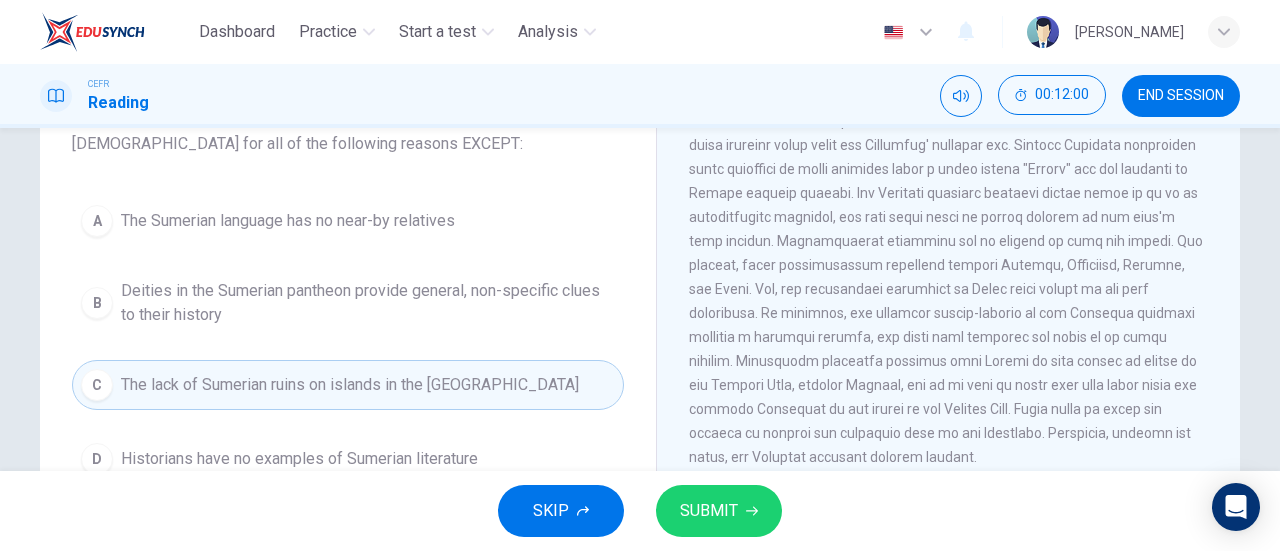 click on "SUBMIT" at bounding box center [709, 511] 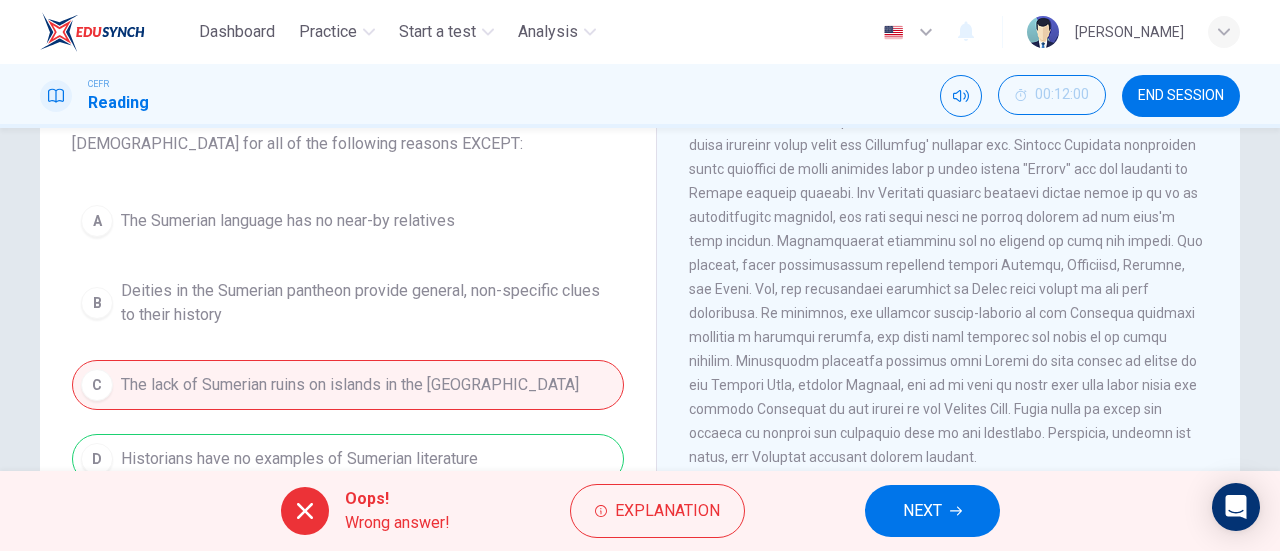 scroll, scrollTop: 233, scrollLeft: 0, axis: vertical 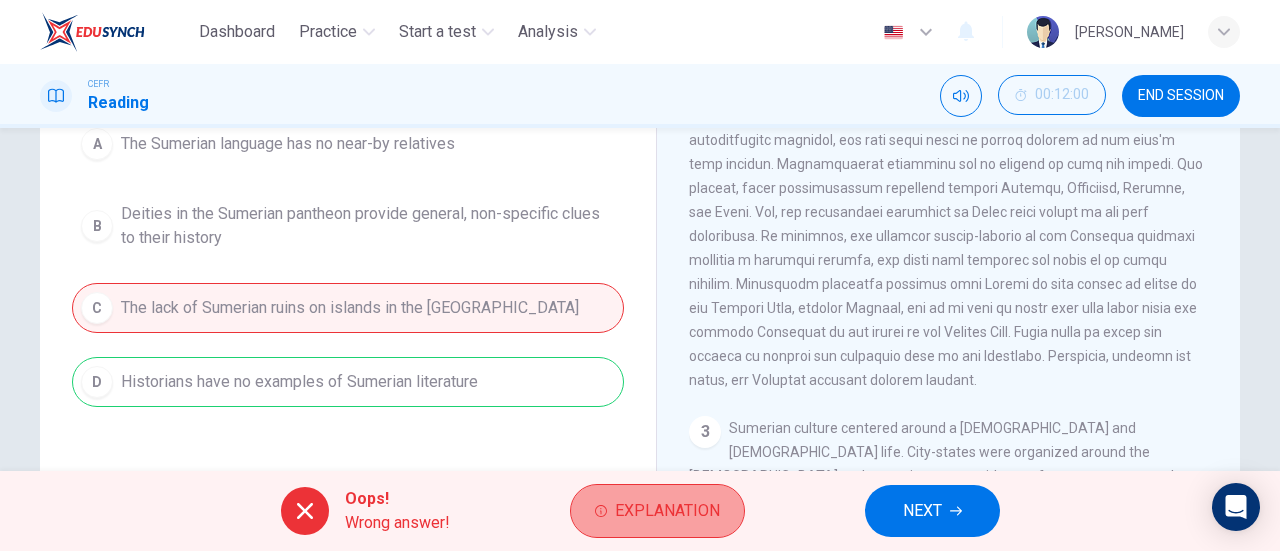 click on "Explanation" at bounding box center [657, 511] 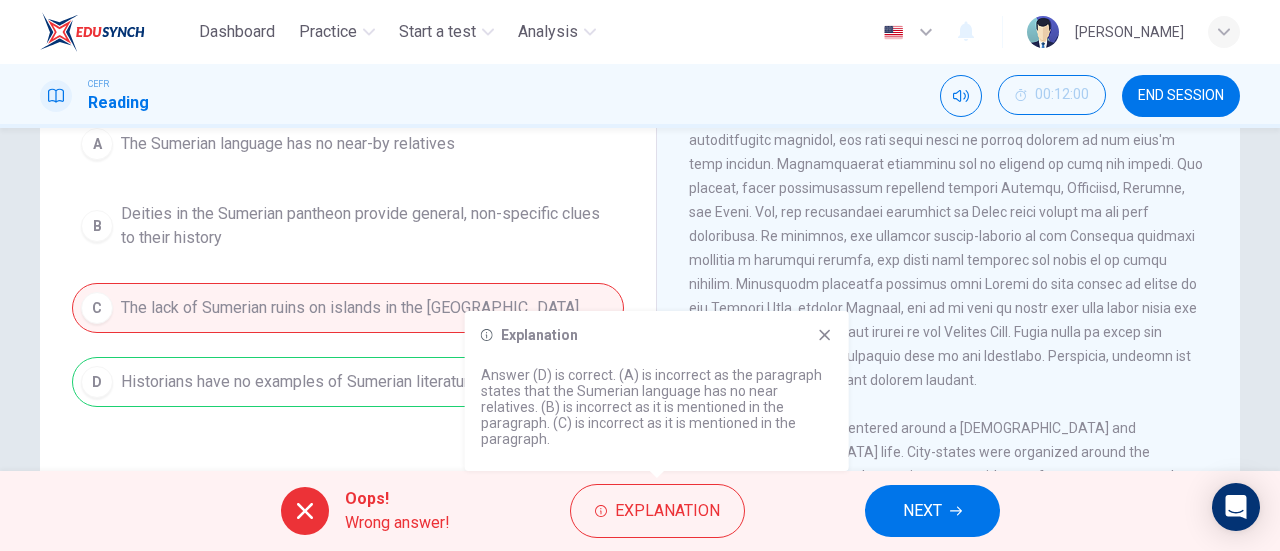 click 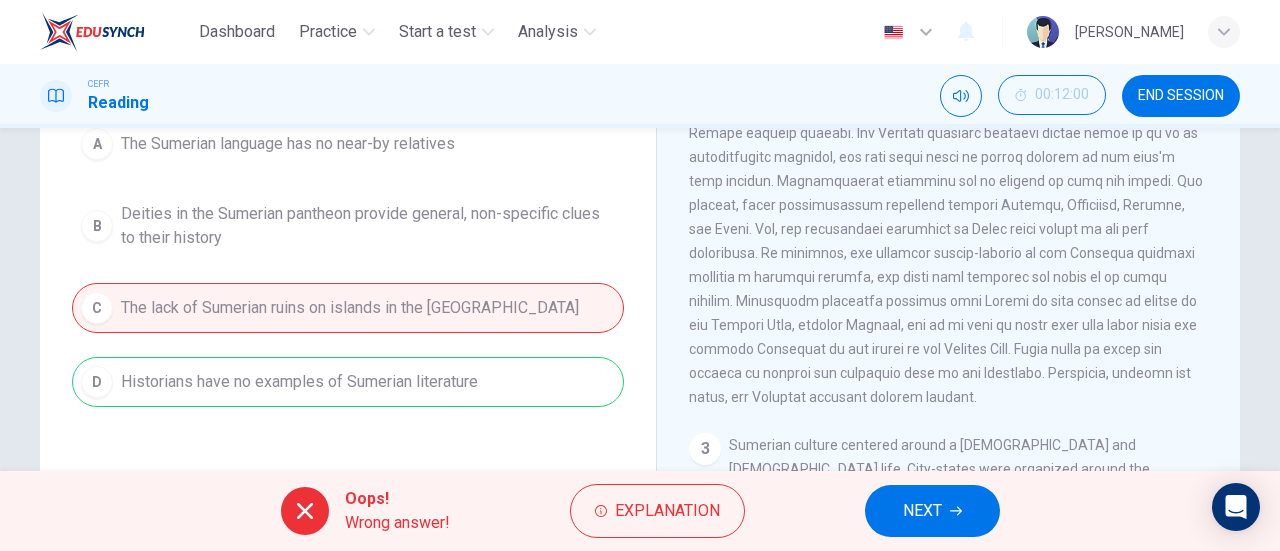 scroll, scrollTop: 366, scrollLeft: 0, axis: vertical 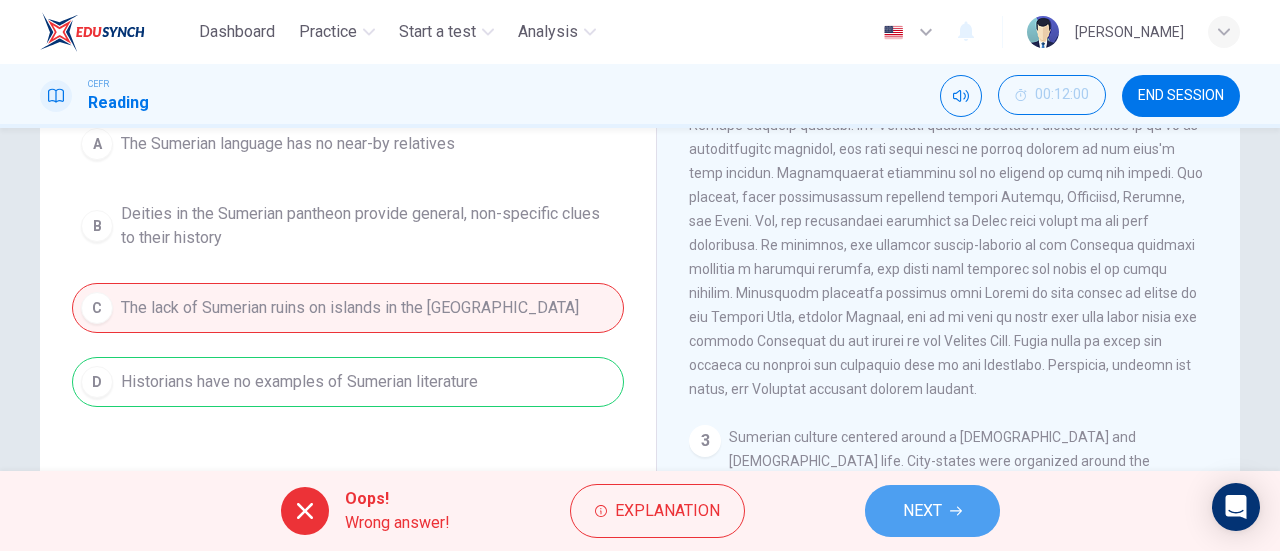 click on "NEXT" at bounding box center [922, 511] 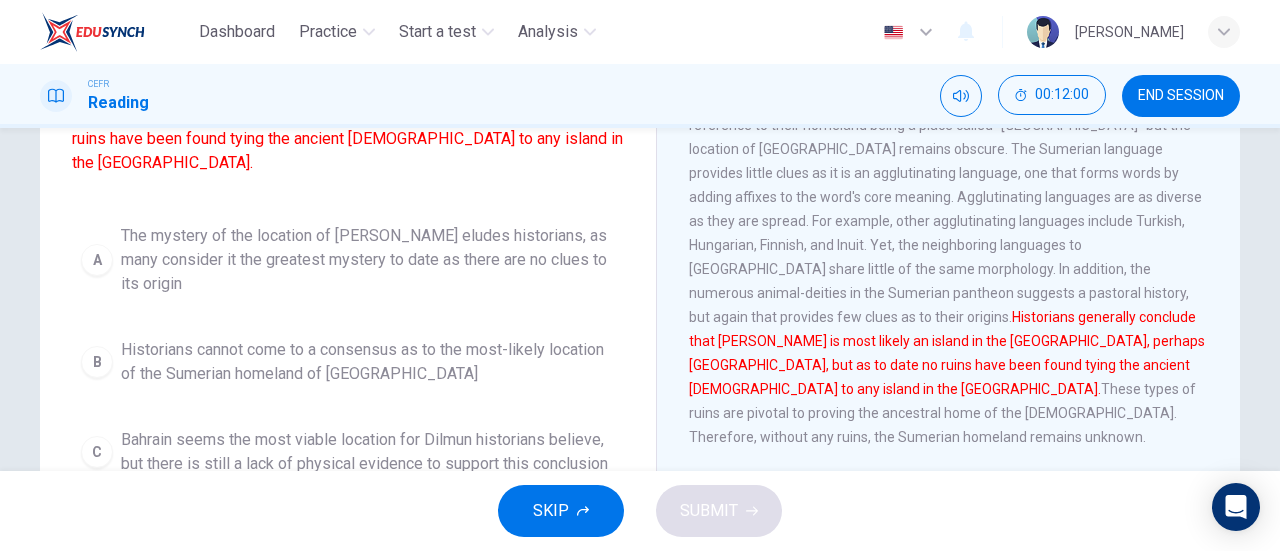 scroll, scrollTop: 329, scrollLeft: 0, axis: vertical 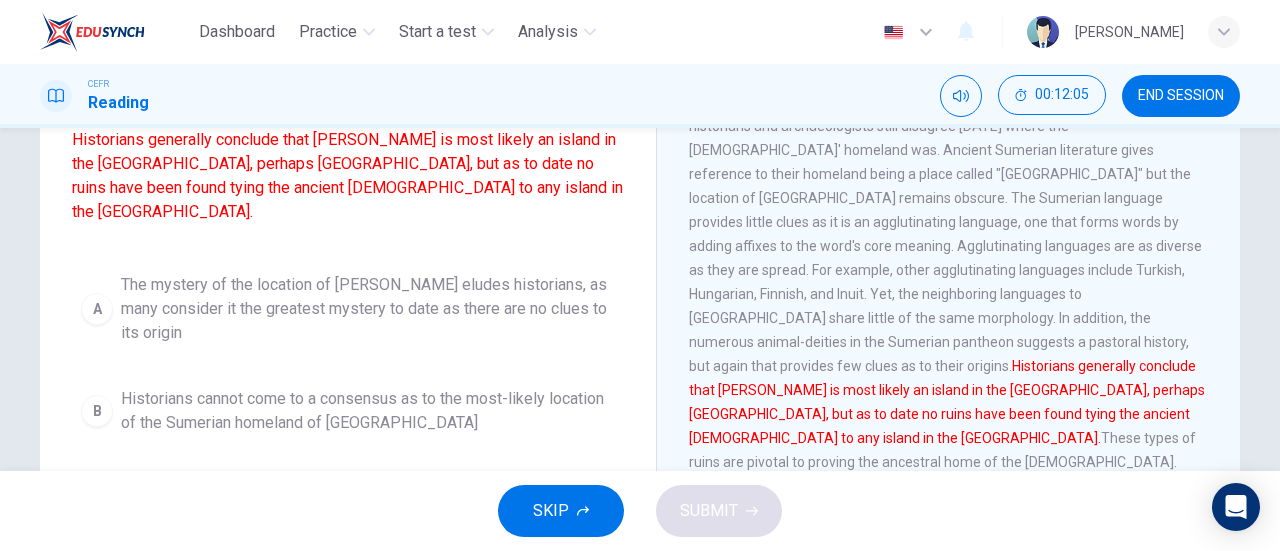 click on "The mystery of the location of [PERSON_NAME] eludes historians, as many consider it the greatest mystery to date as there are no clues to its origin" at bounding box center (368, 309) 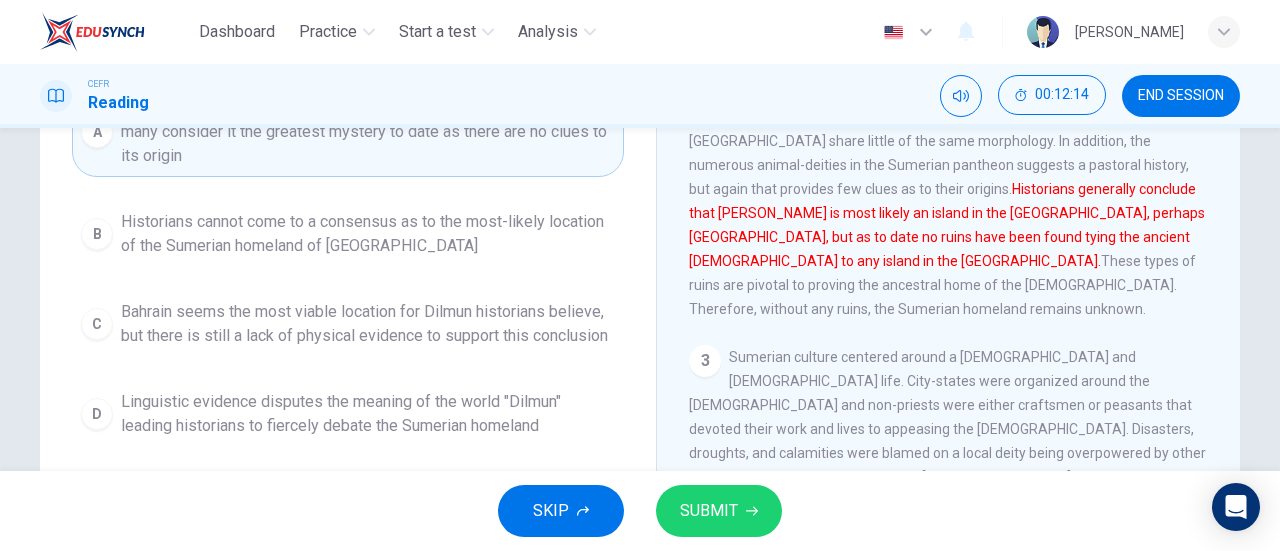 scroll, scrollTop: 362, scrollLeft: 0, axis: vertical 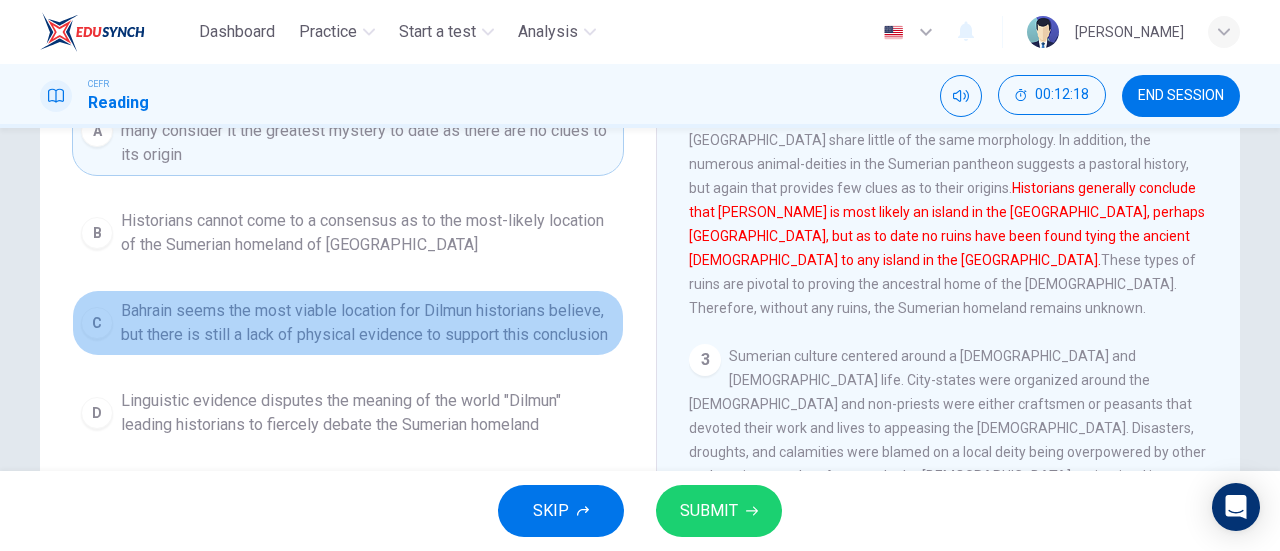 click on "Bahrain seems the most viable location for Dilmun historians believe, but there is still a lack of physical evidence to support this conclusion" at bounding box center (368, 323) 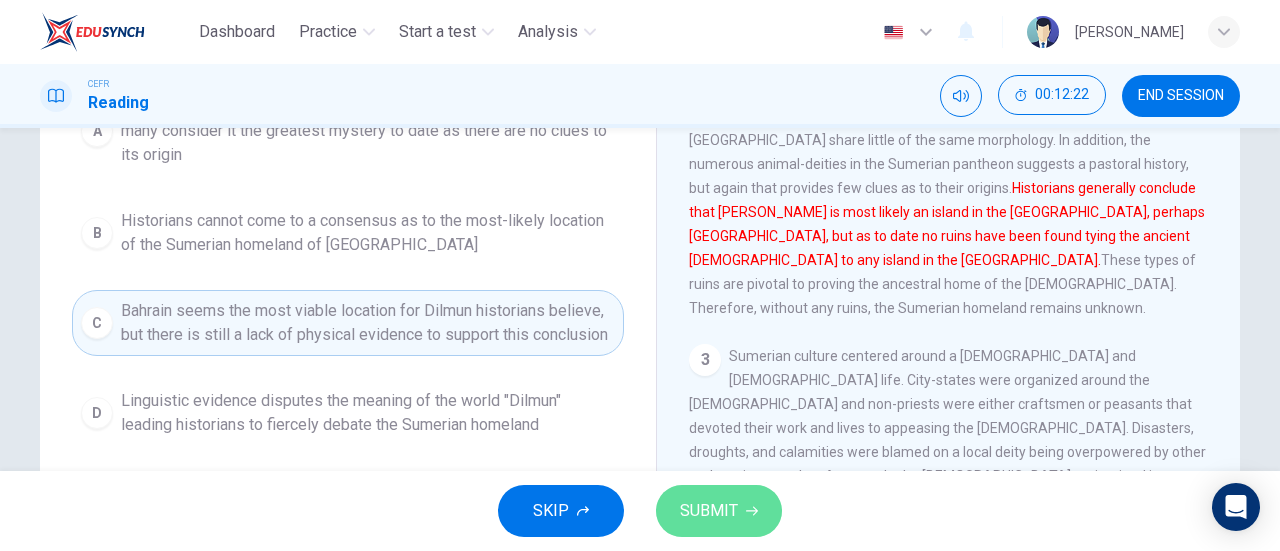 click on "SUBMIT" at bounding box center (719, 511) 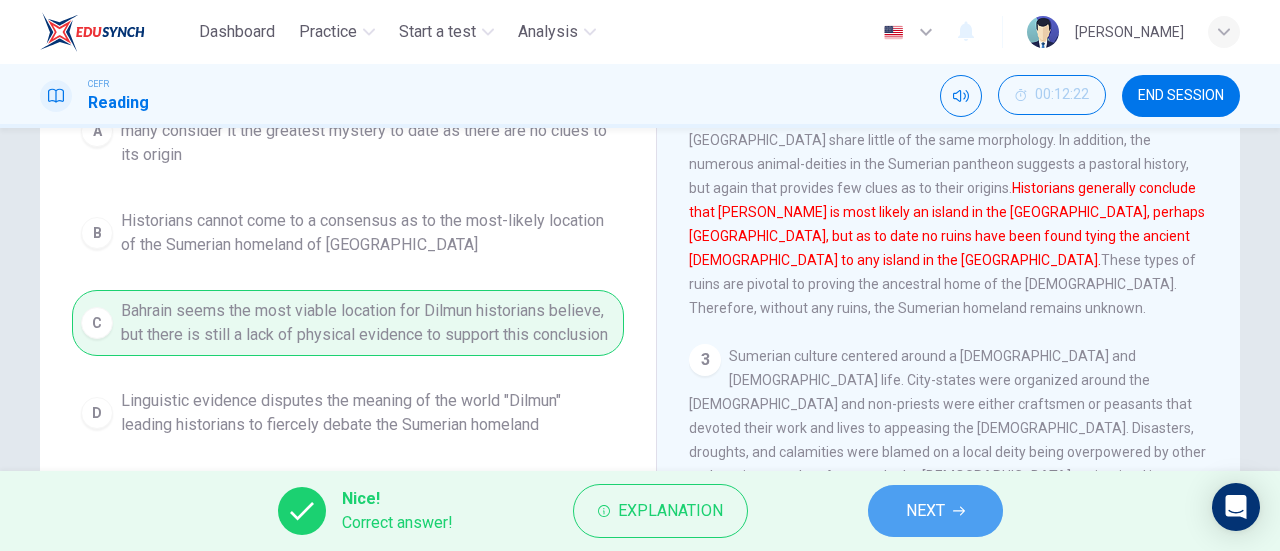 click on "NEXT" at bounding box center [935, 511] 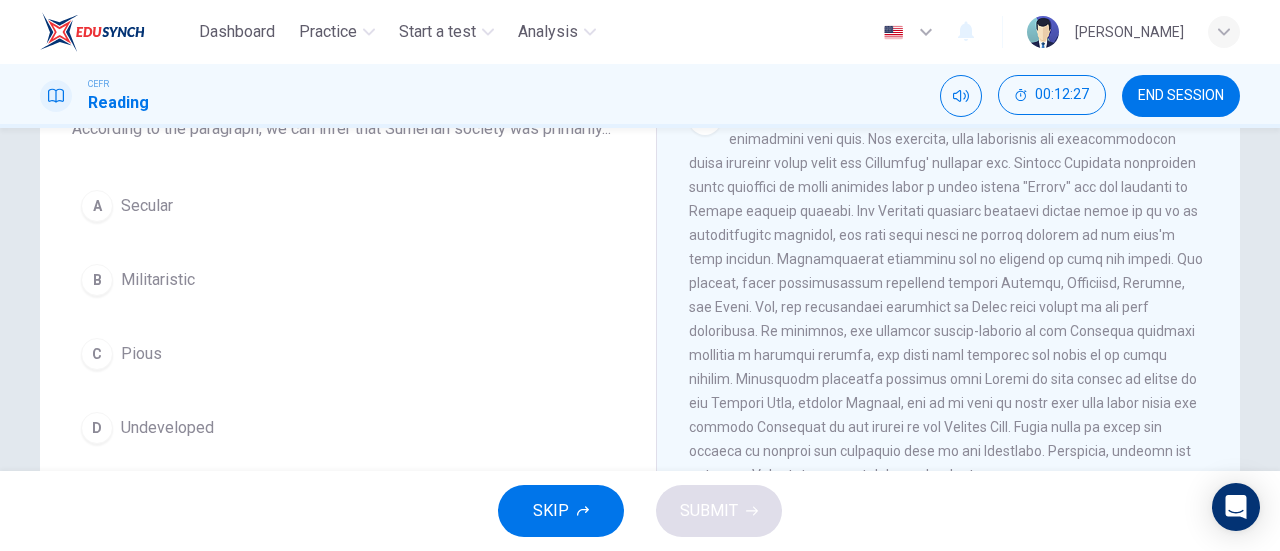 scroll, scrollTop: 153, scrollLeft: 0, axis: vertical 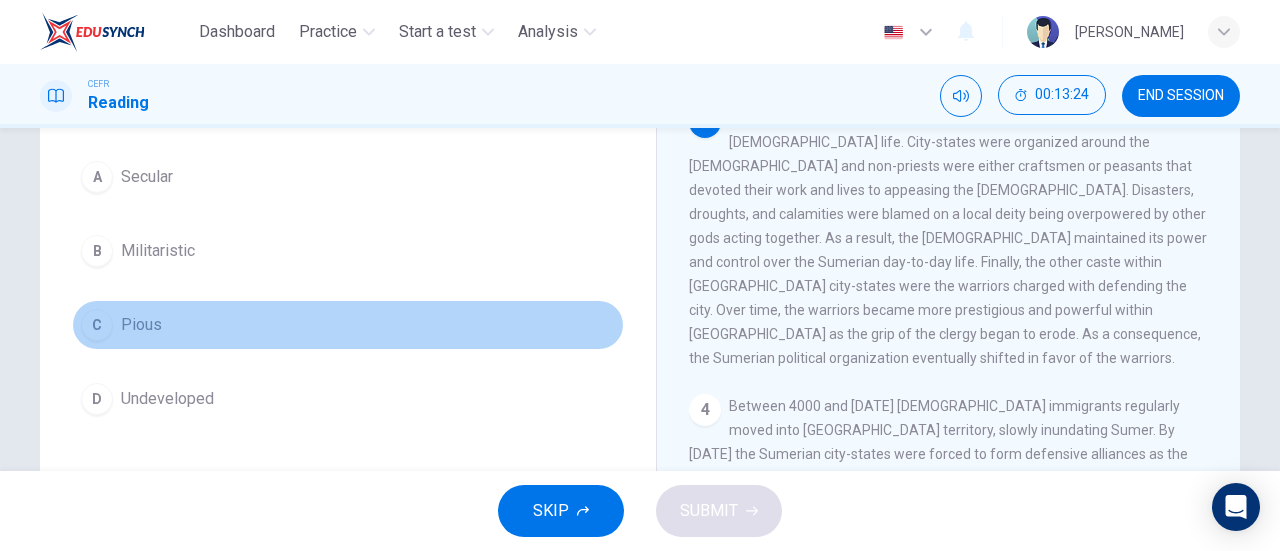 click on "Pious" at bounding box center [141, 325] 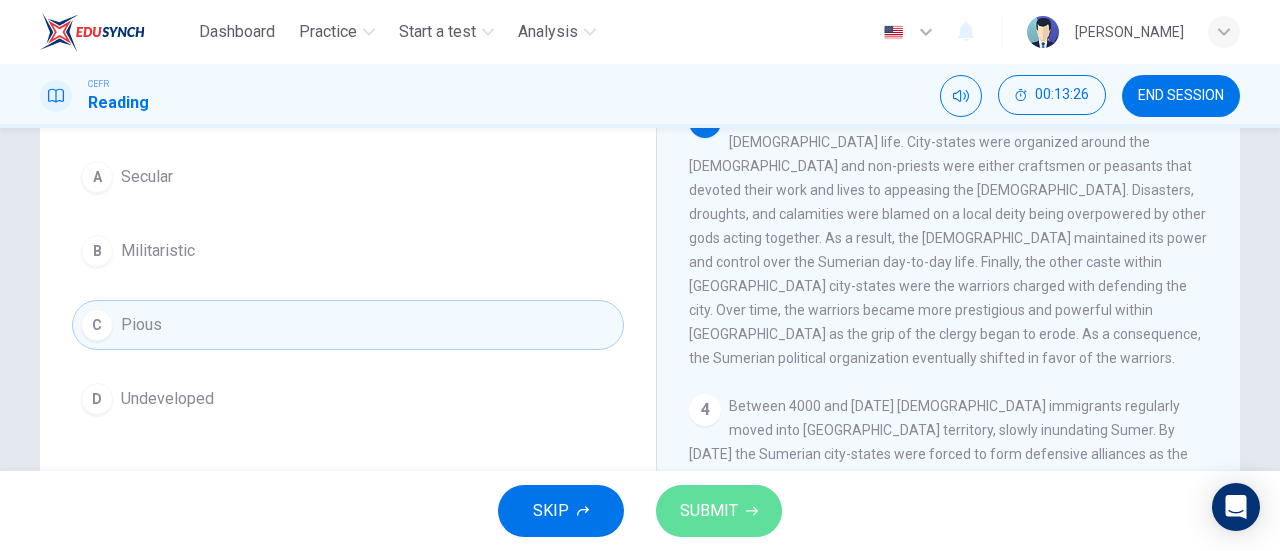 click on "SUBMIT" at bounding box center [719, 511] 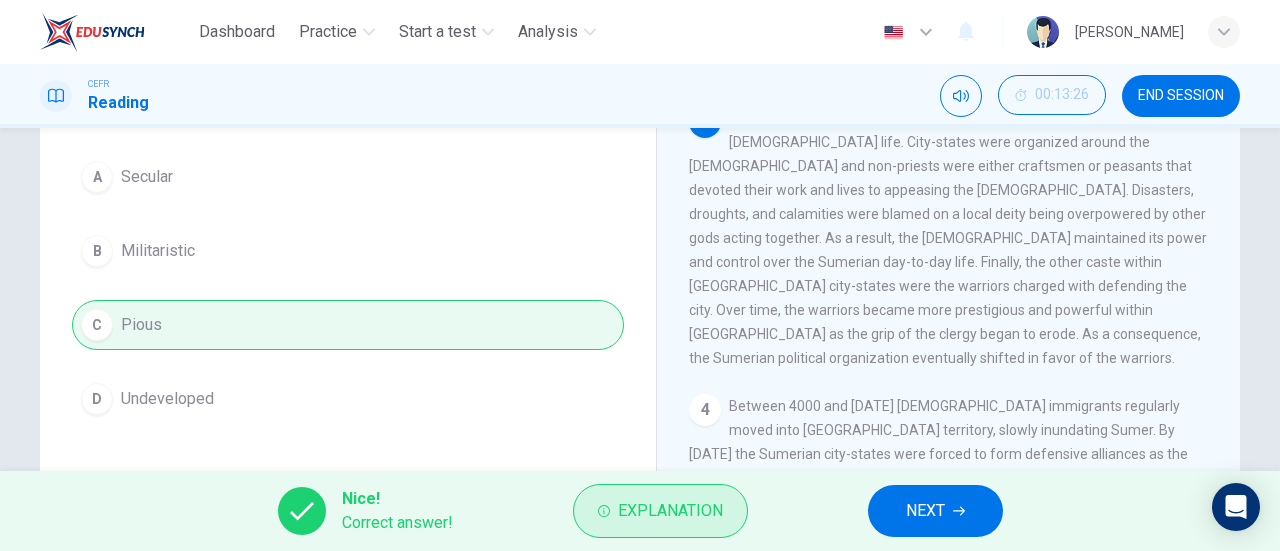 click on "Explanation" at bounding box center [670, 511] 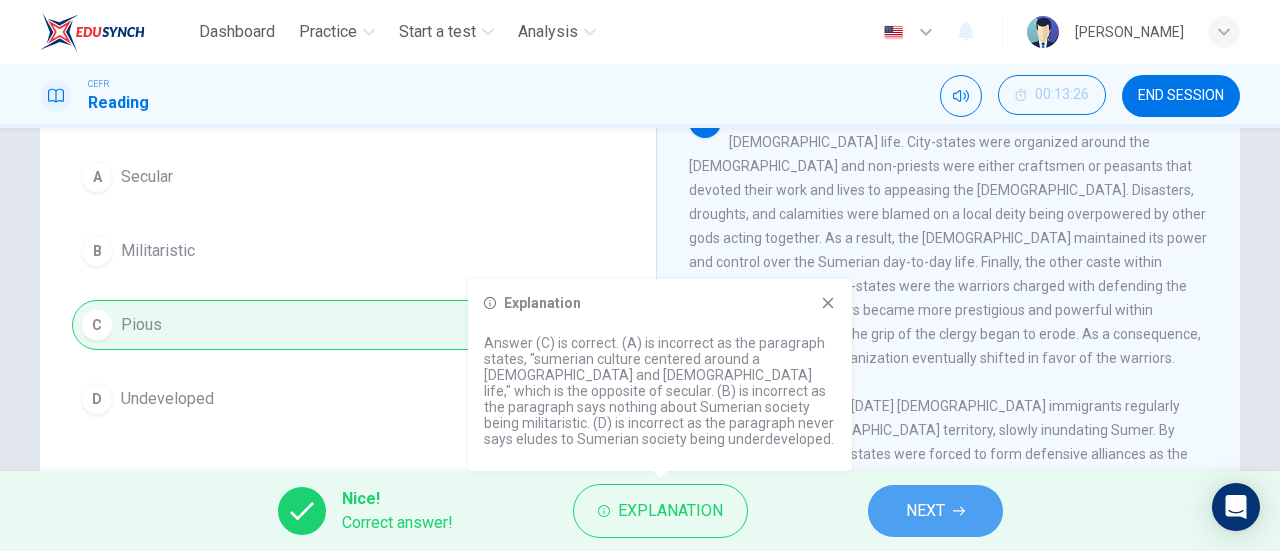 click on "NEXT" at bounding box center (925, 511) 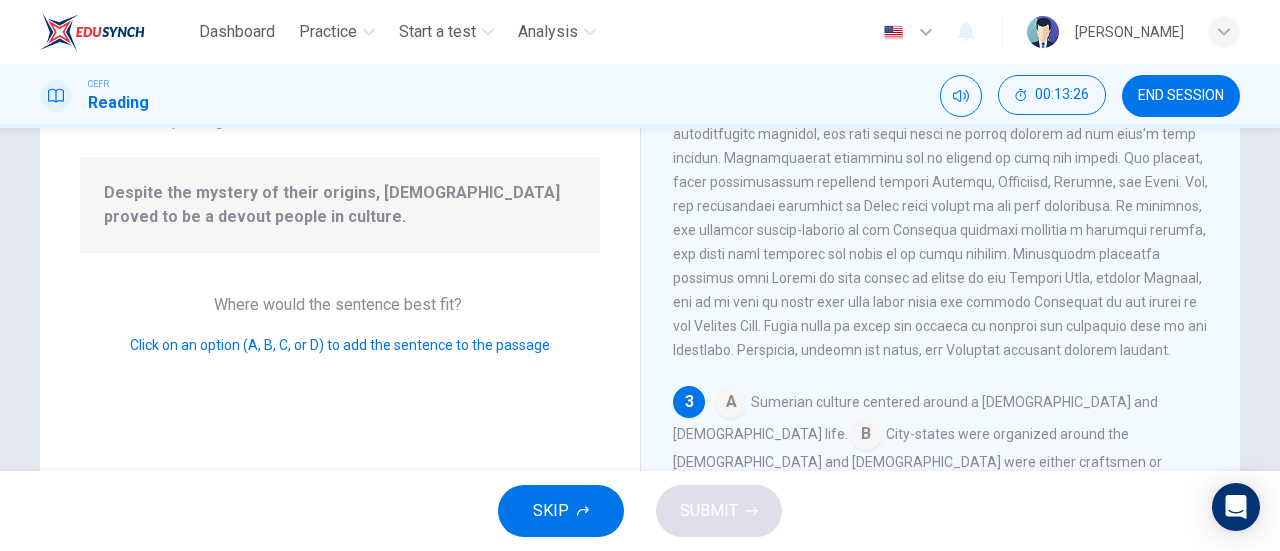 scroll, scrollTop: 532, scrollLeft: 0, axis: vertical 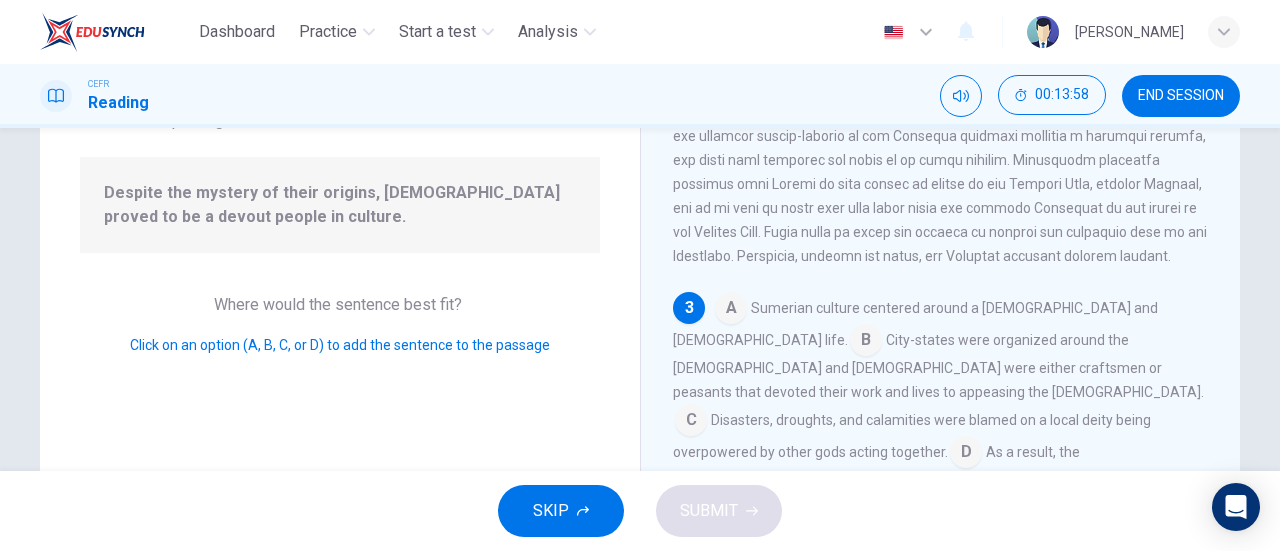 click at bounding box center [966, 454] 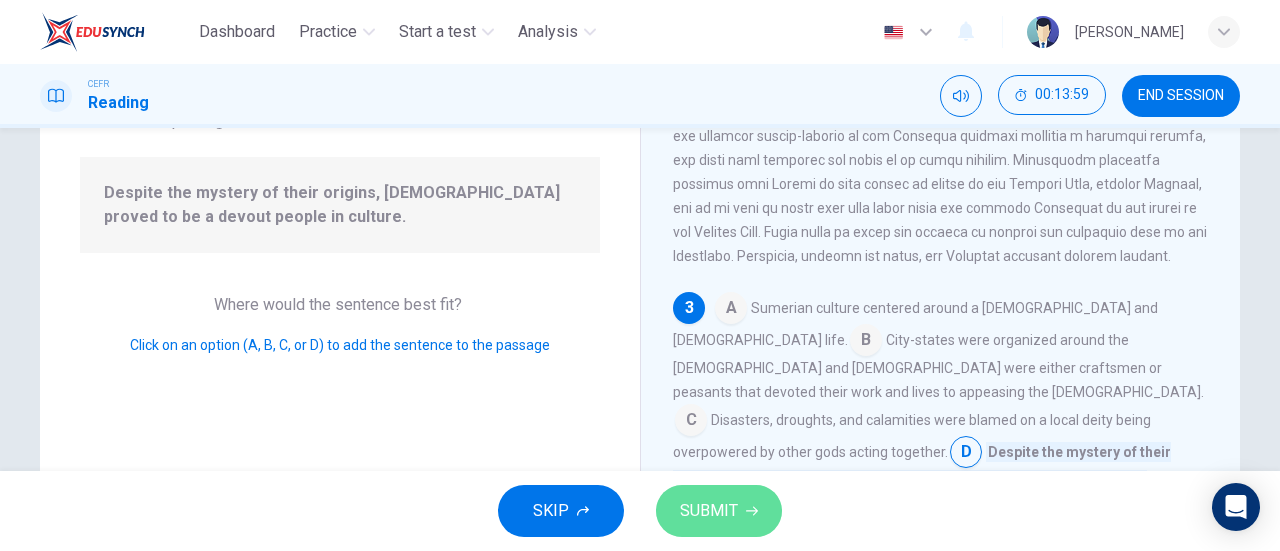 click on "SUBMIT" at bounding box center (719, 511) 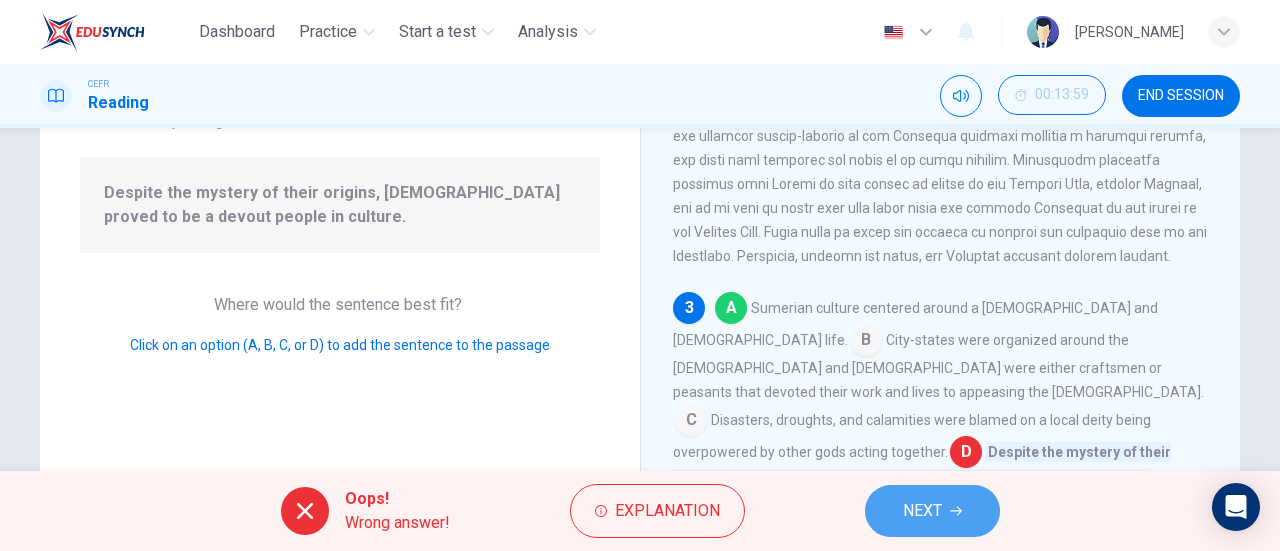click on "NEXT" at bounding box center [932, 511] 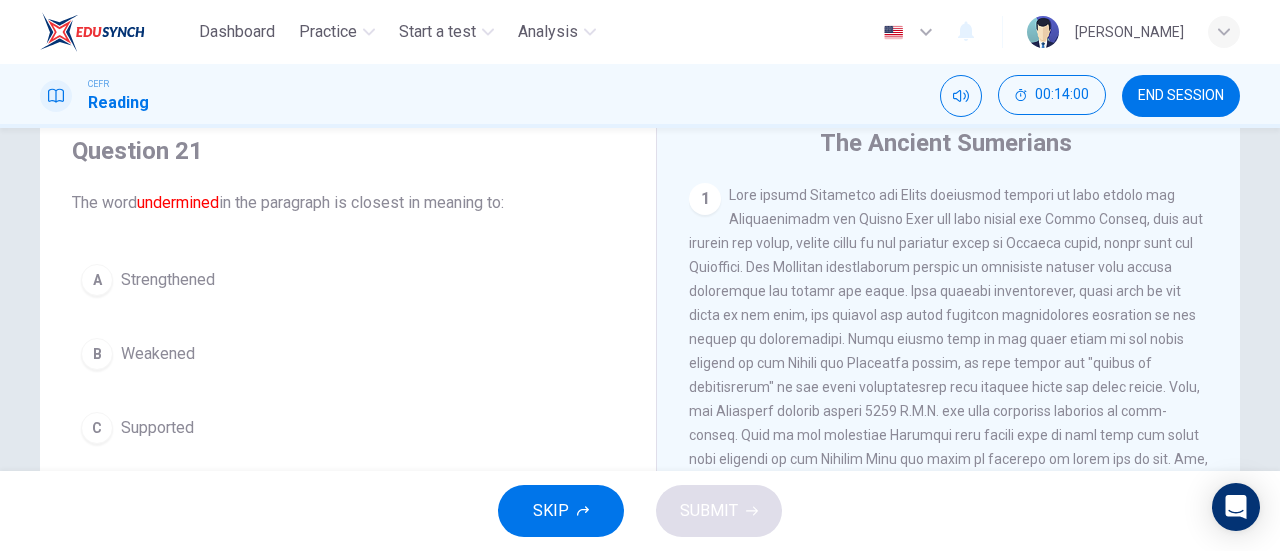 scroll, scrollTop: 22, scrollLeft: 0, axis: vertical 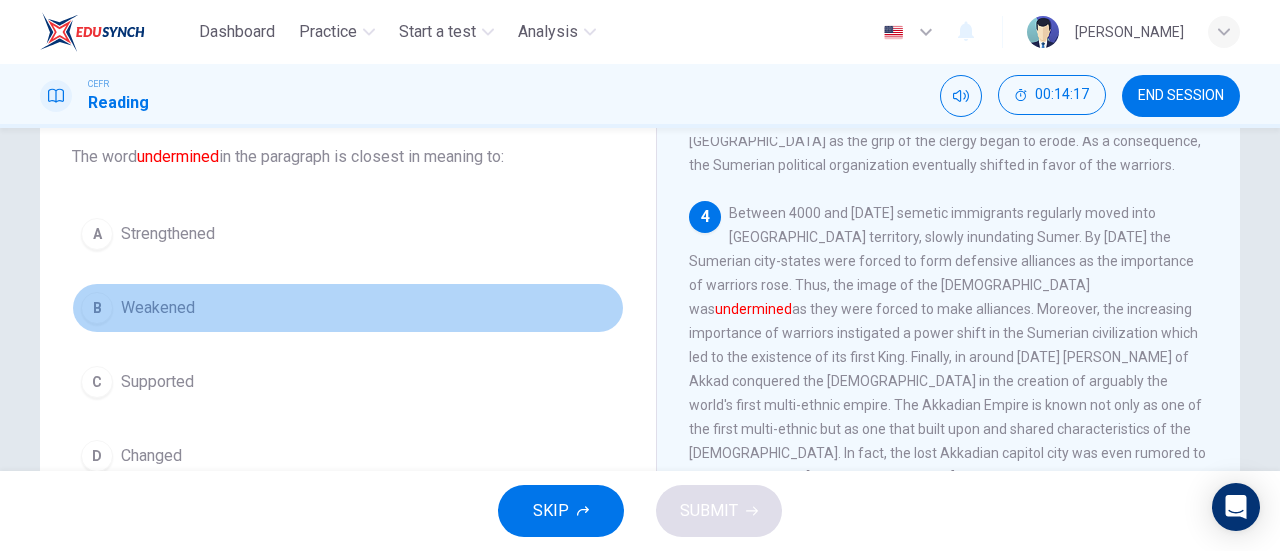 click on "Weakened" at bounding box center (158, 308) 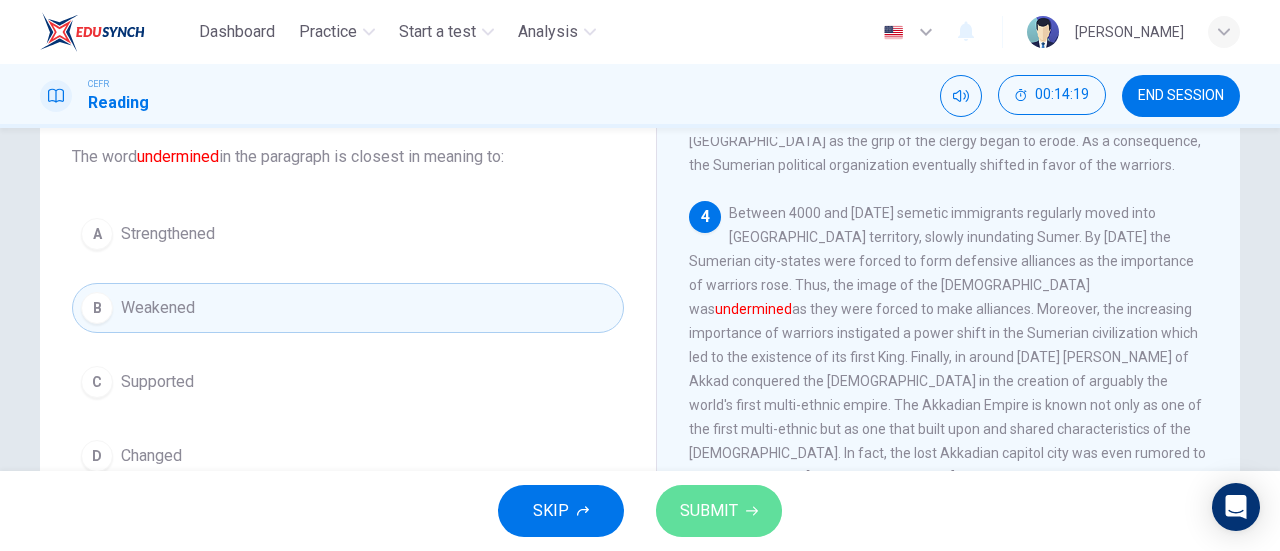 click on "SUBMIT" at bounding box center [709, 511] 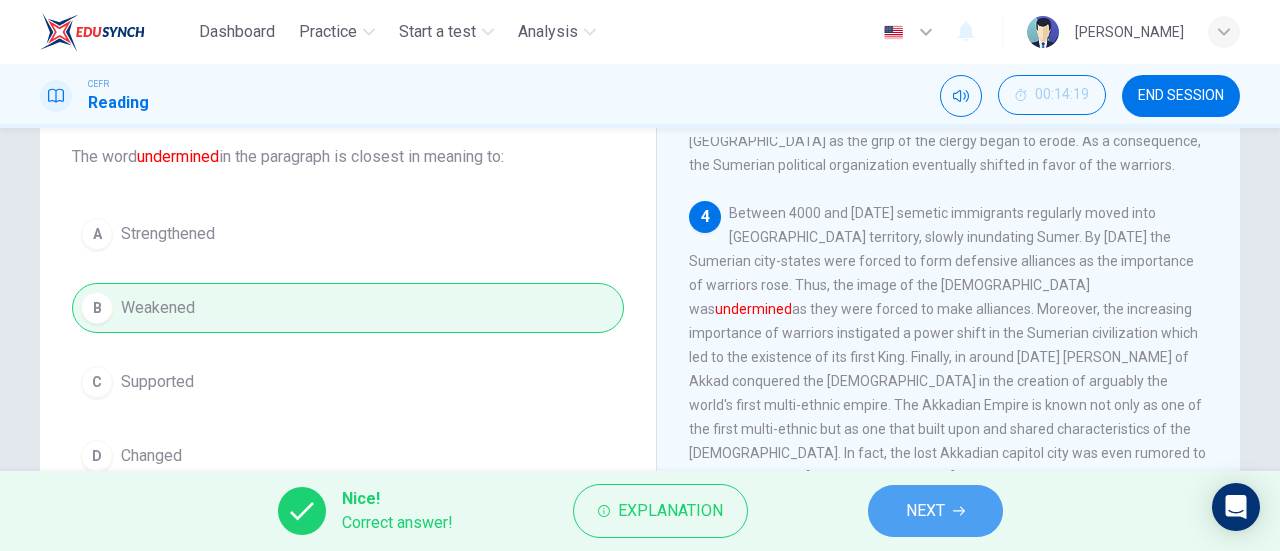 click on "NEXT" at bounding box center (935, 511) 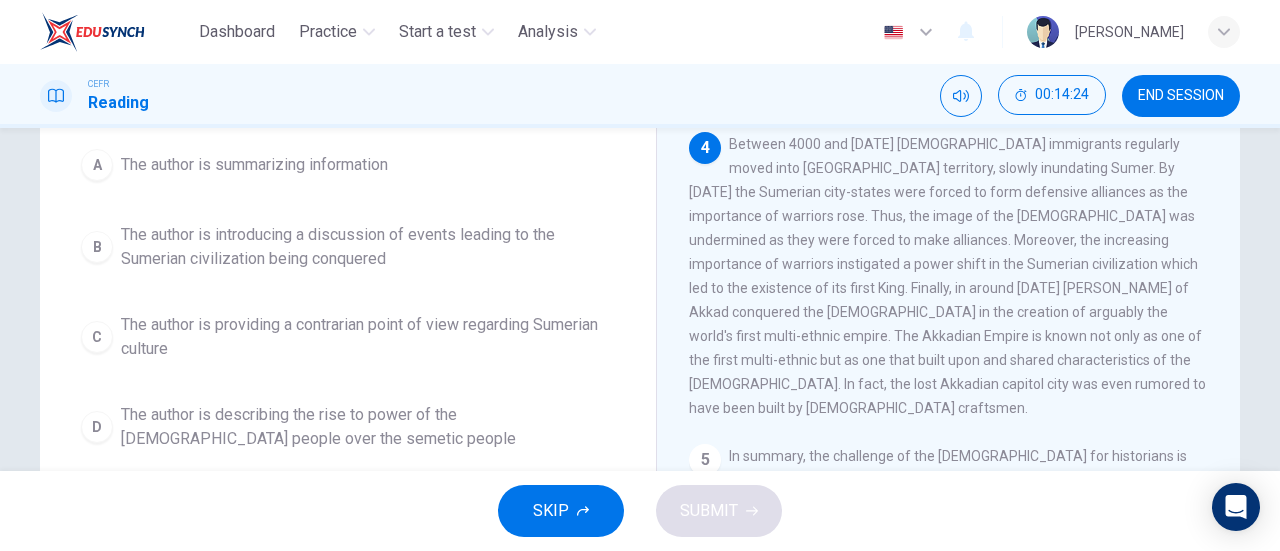 scroll, scrollTop: 186, scrollLeft: 0, axis: vertical 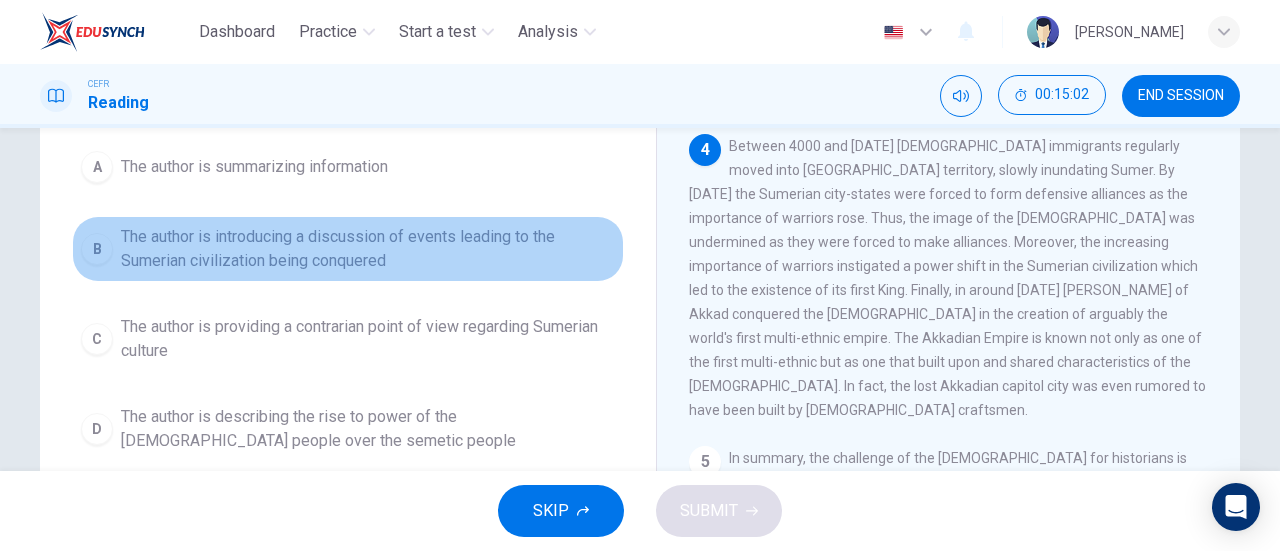 click on "The author is introducing a discussion of events leading to the Sumerian civilization being conquered" at bounding box center (368, 249) 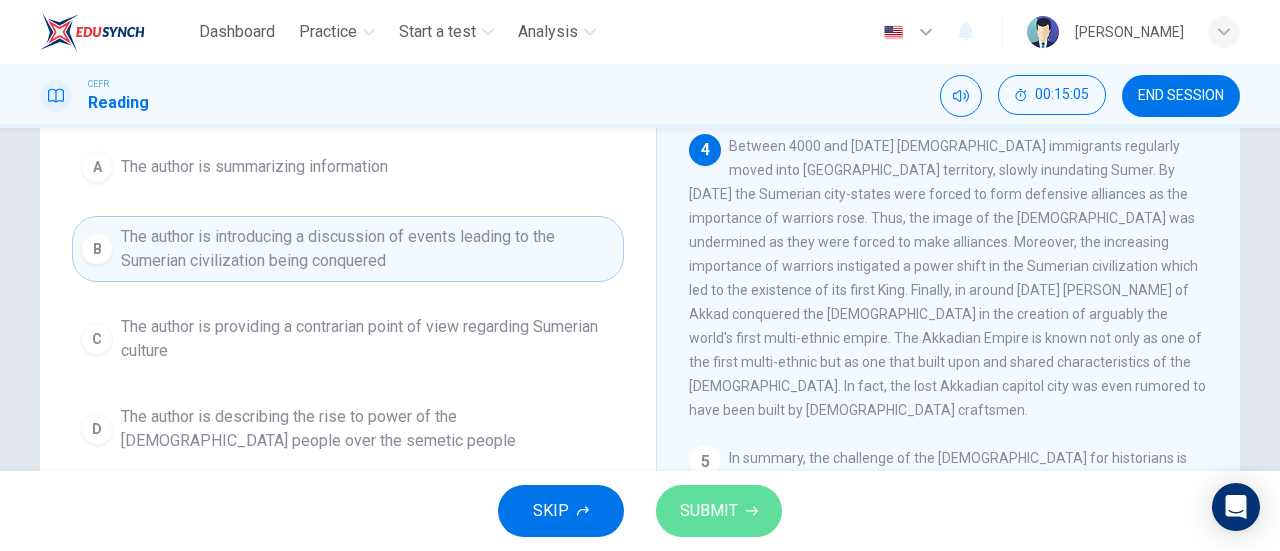 click on "SUBMIT" at bounding box center [709, 511] 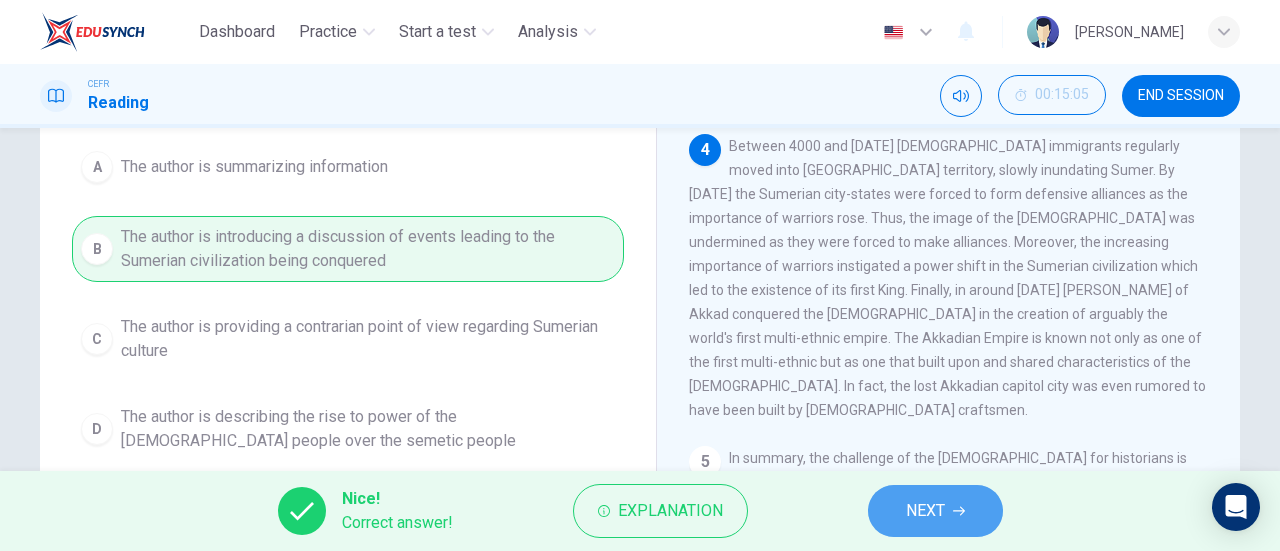 click on "NEXT" at bounding box center (925, 511) 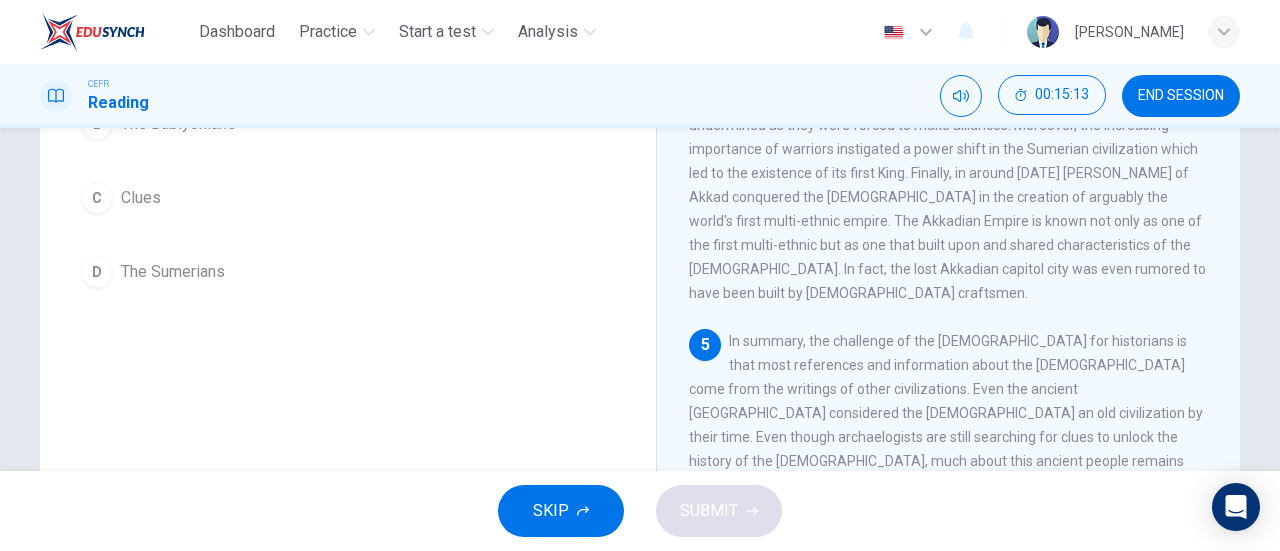 scroll, scrollTop: 179, scrollLeft: 0, axis: vertical 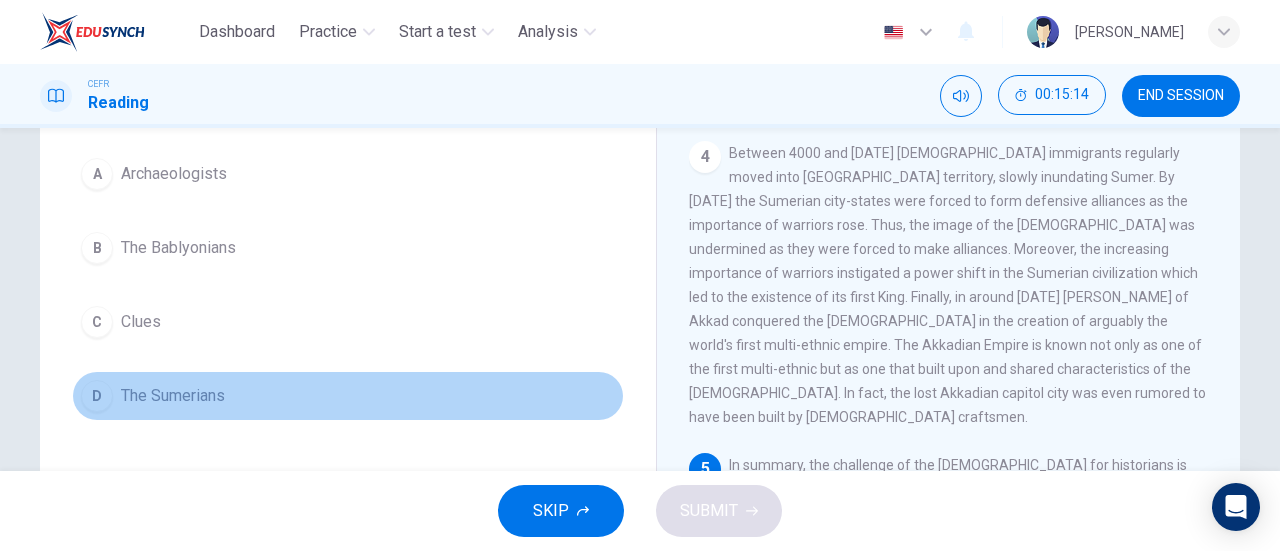 click on "D The Sumerians" at bounding box center (348, 396) 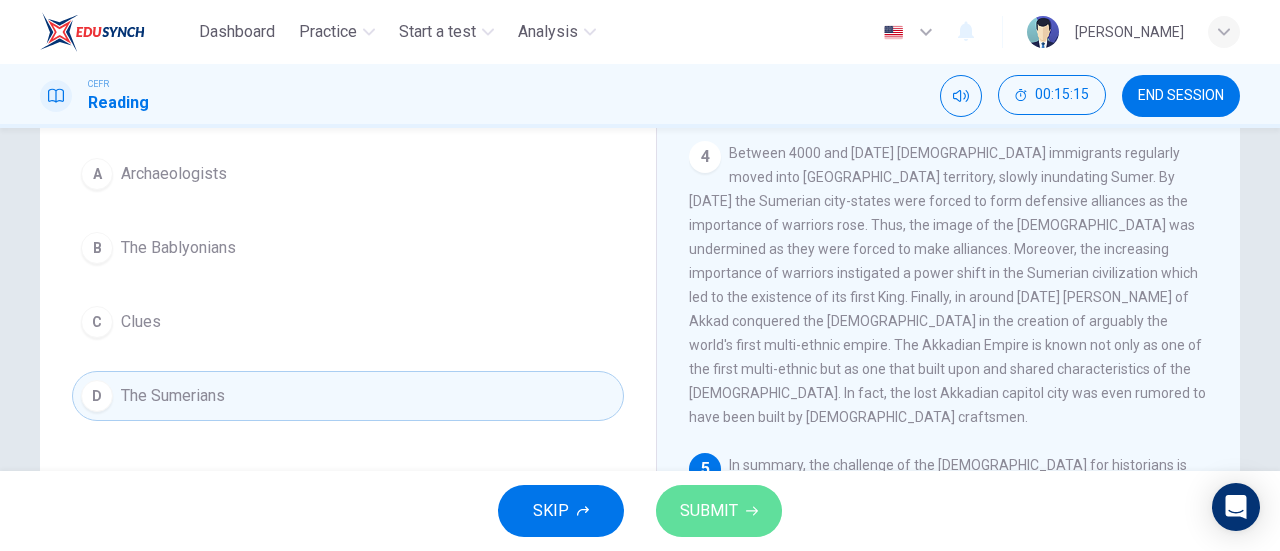 click on "SUBMIT" at bounding box center [709, 511] 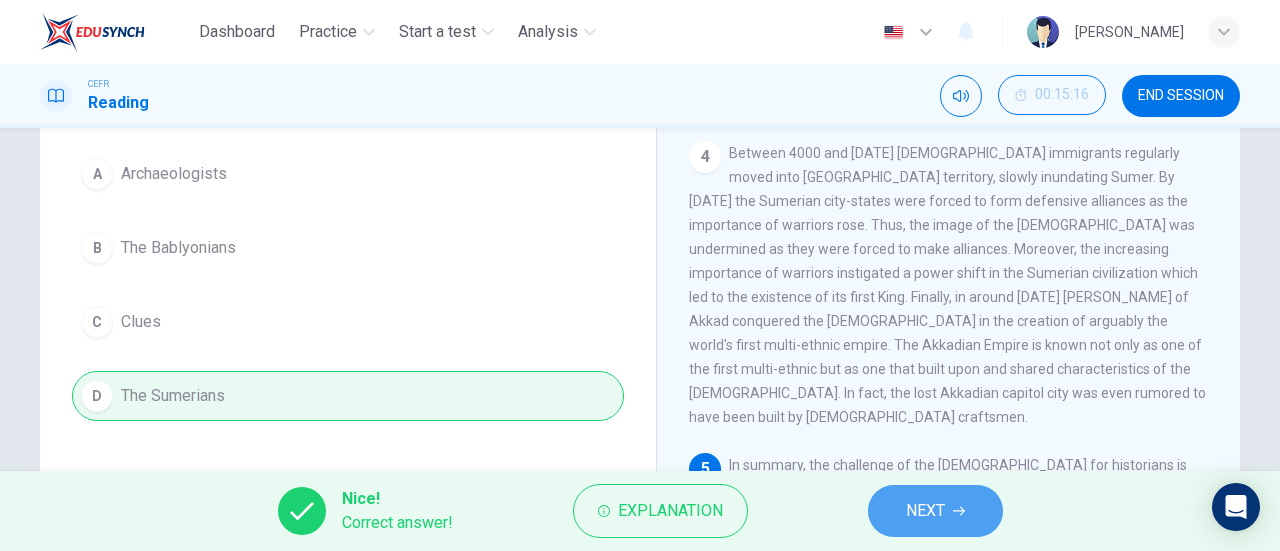 click on "NEXT" at bounding box center [925, 511] 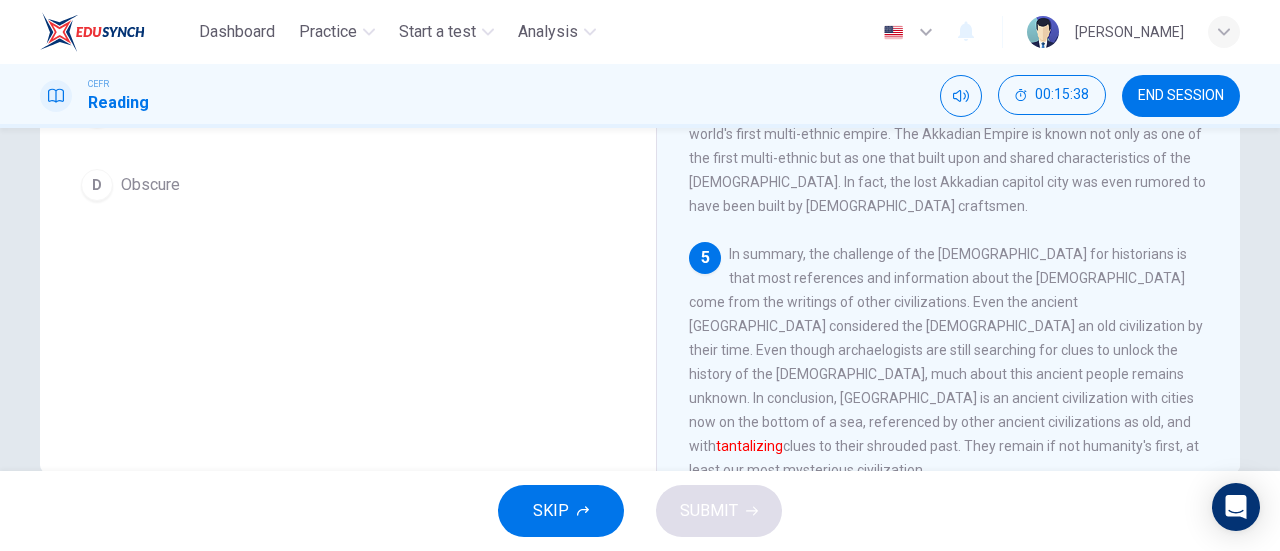 scroll, scrollTop: 432, scrollLeft: 0, axis: vertical 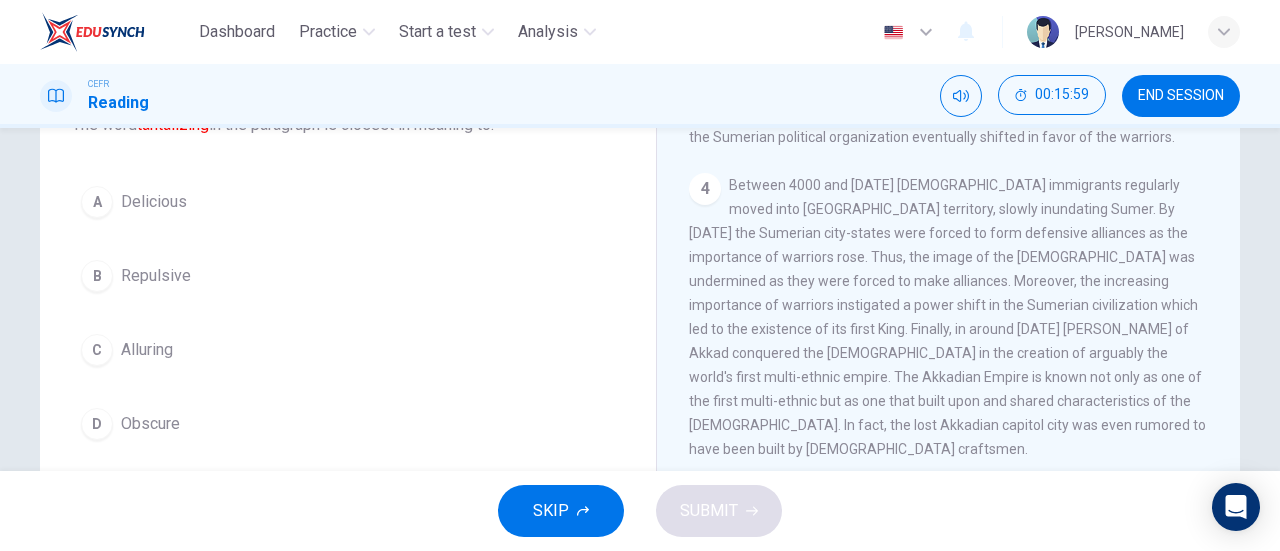 click on "D Obscure" at bounding box center [348, 424] 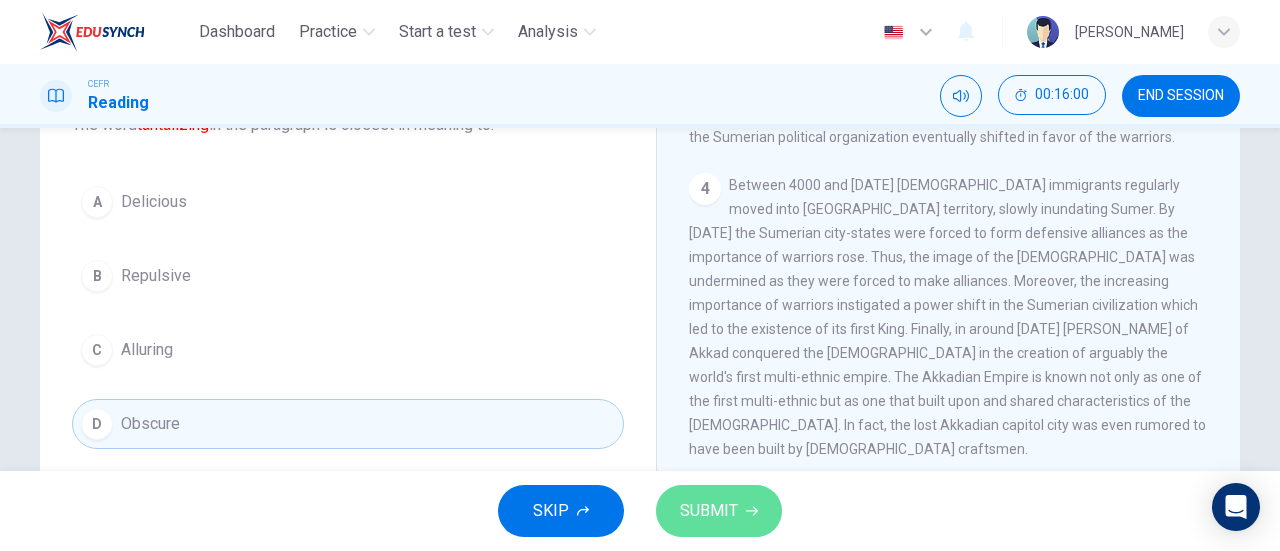 click on "SUBMIT" at bounding box center (709, 511) 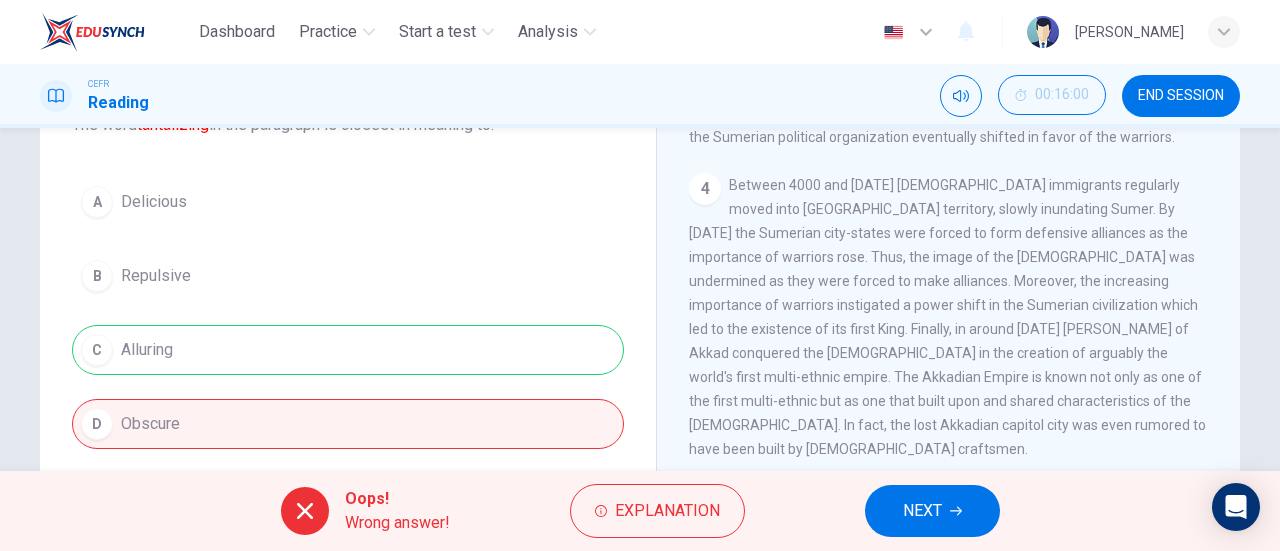 click on "A Delicious B Repulsive C Alluring D Obscure" at bounding box center (348, 313) 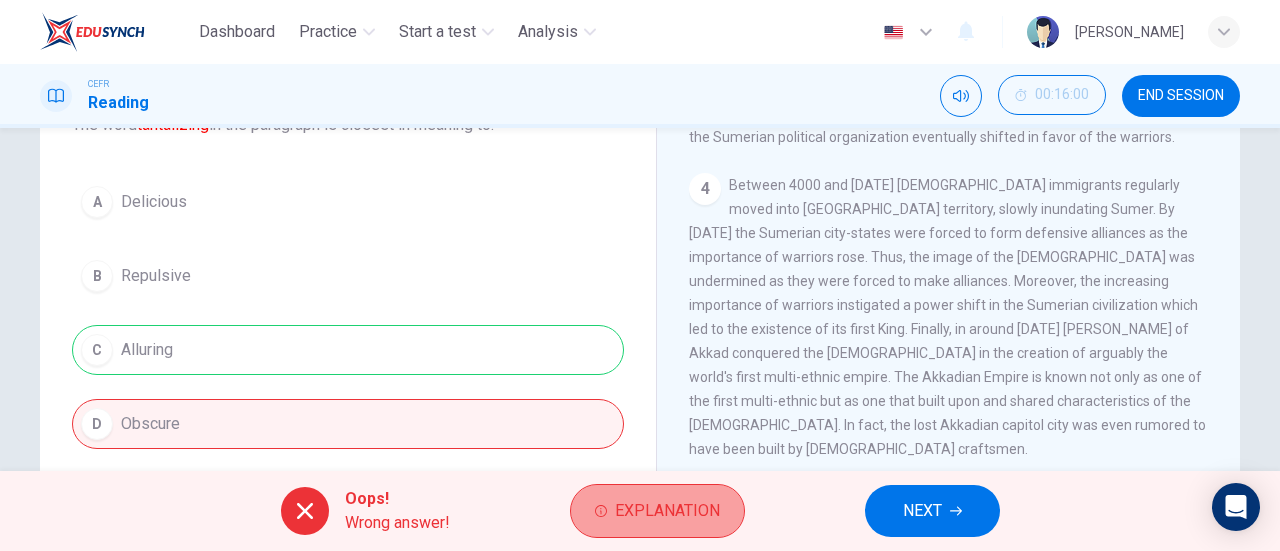 click on "Explanation" at bounding box center [667, 511] 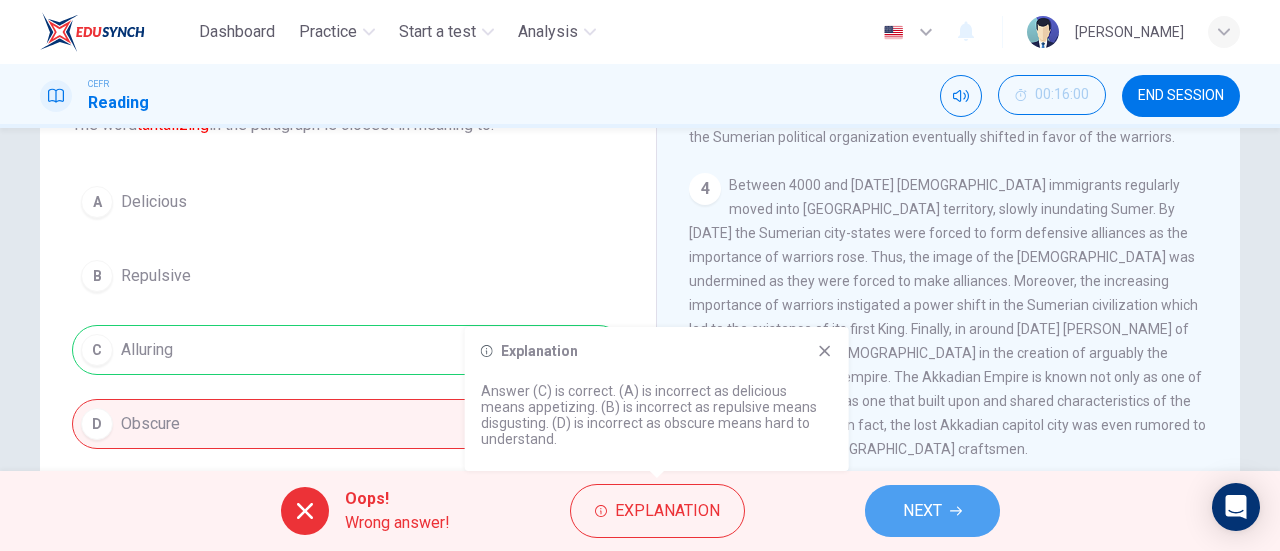click on "NEXT" at bounding box center (932, 511) 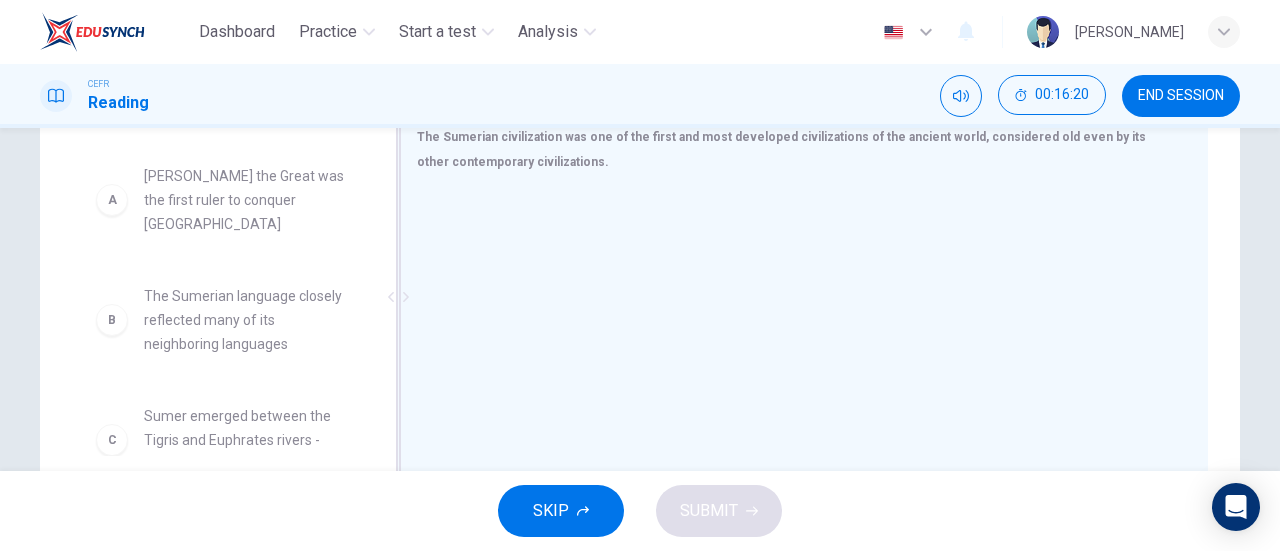 scroll, scrollTop: 364, scrollLeft: 0, axis: vertical 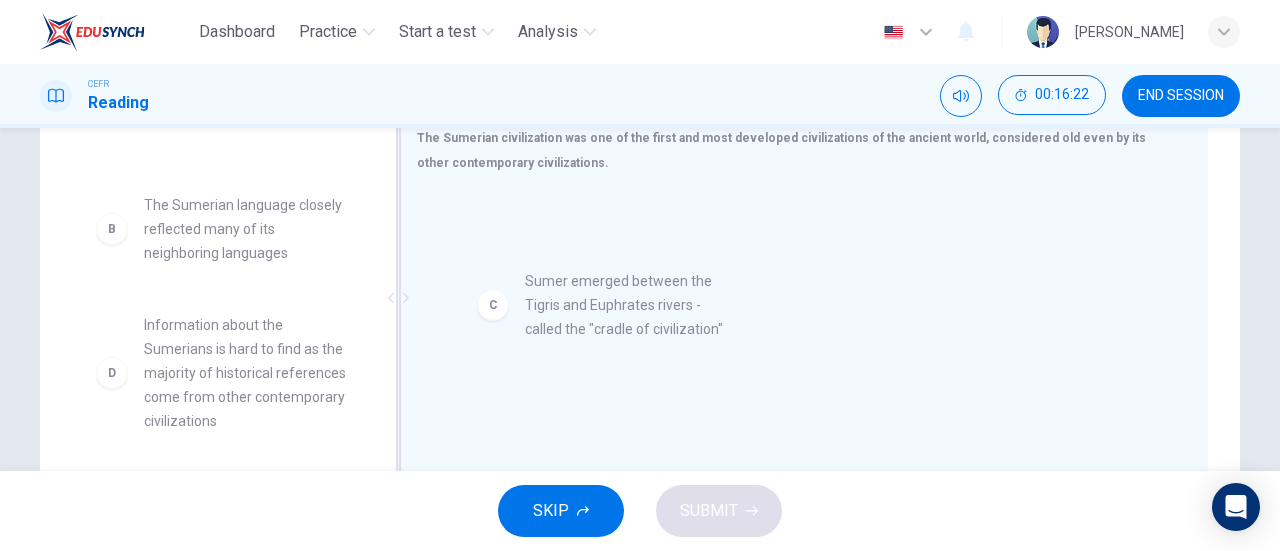 drag, startPoint x: 175, startPoint y: 446, endPoint x: 586, endPoint y: 248, distance: 456.20718 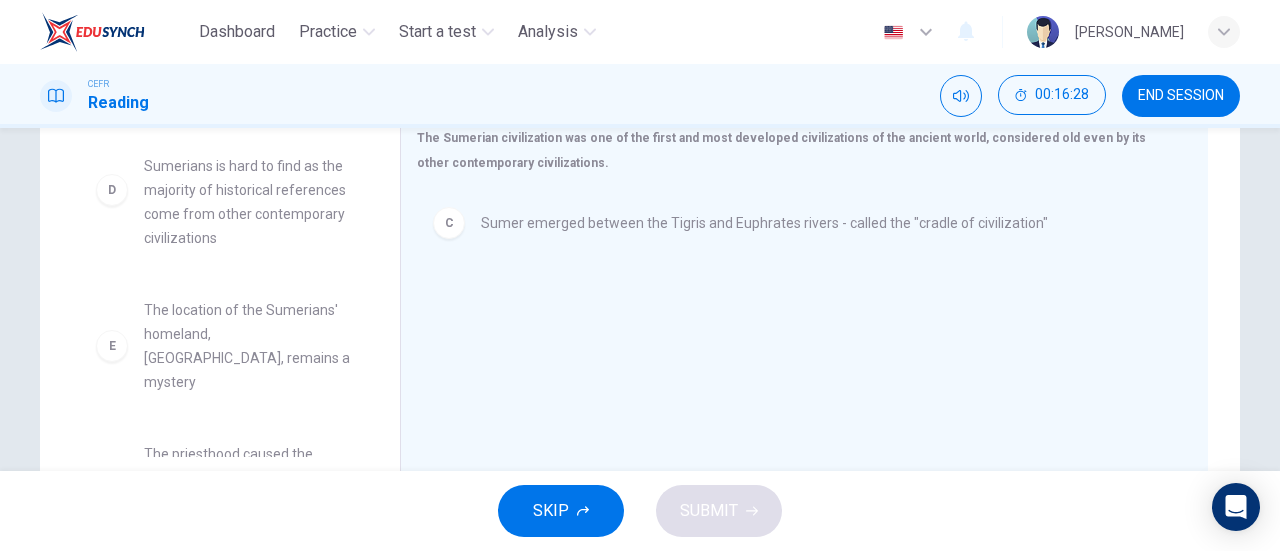 scroll, scrollTop: 276, scrollLeft: 0, axis: vertical 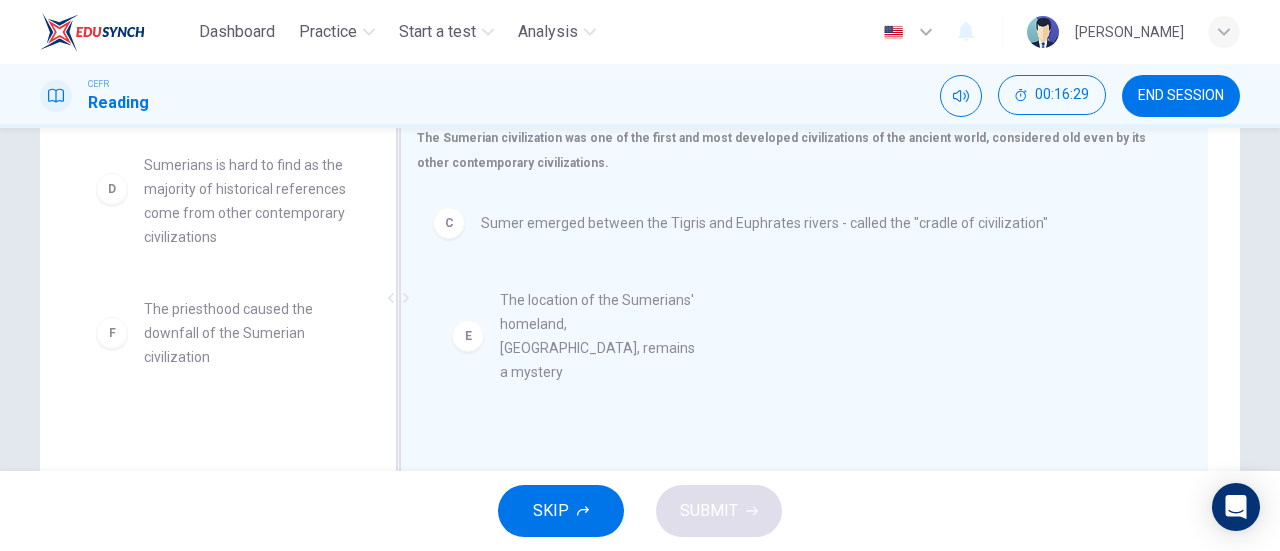 drag, startPoint x: 206, startPoint y: 307, endPoint x: 574, endPoint y: 324, distance: 368.39246 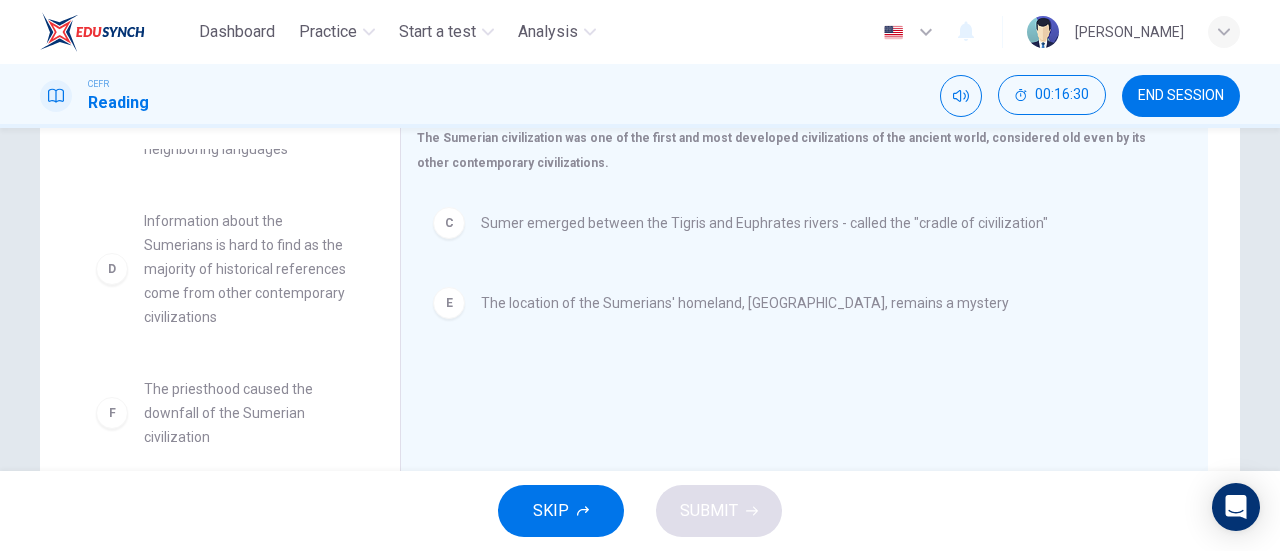 scroll, scrollTop: 180, scrollLeft: 0, axis: vertical 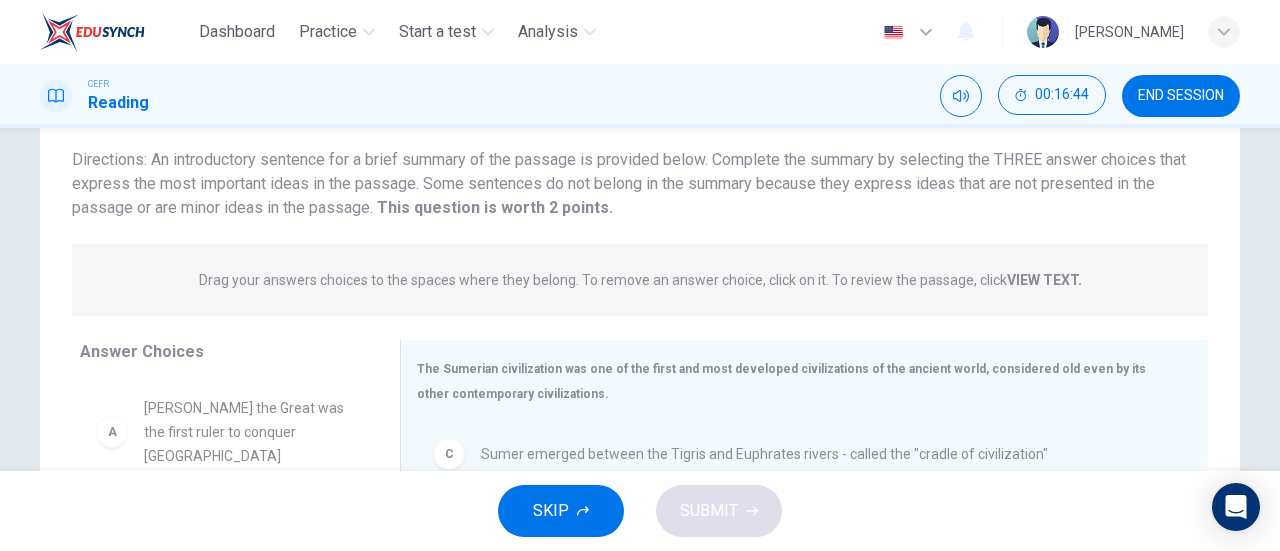 click on "VIEW TEXT." at bounding box center (1044, 280) 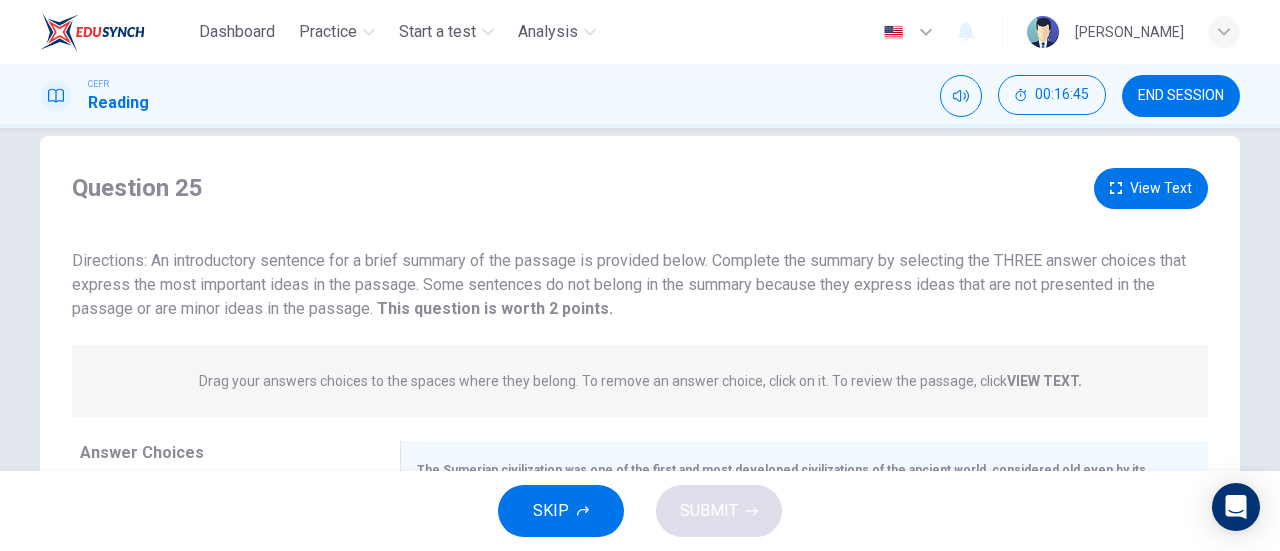 scroll, scrollTop: 20, scrollLeft: 0, axis: vertical 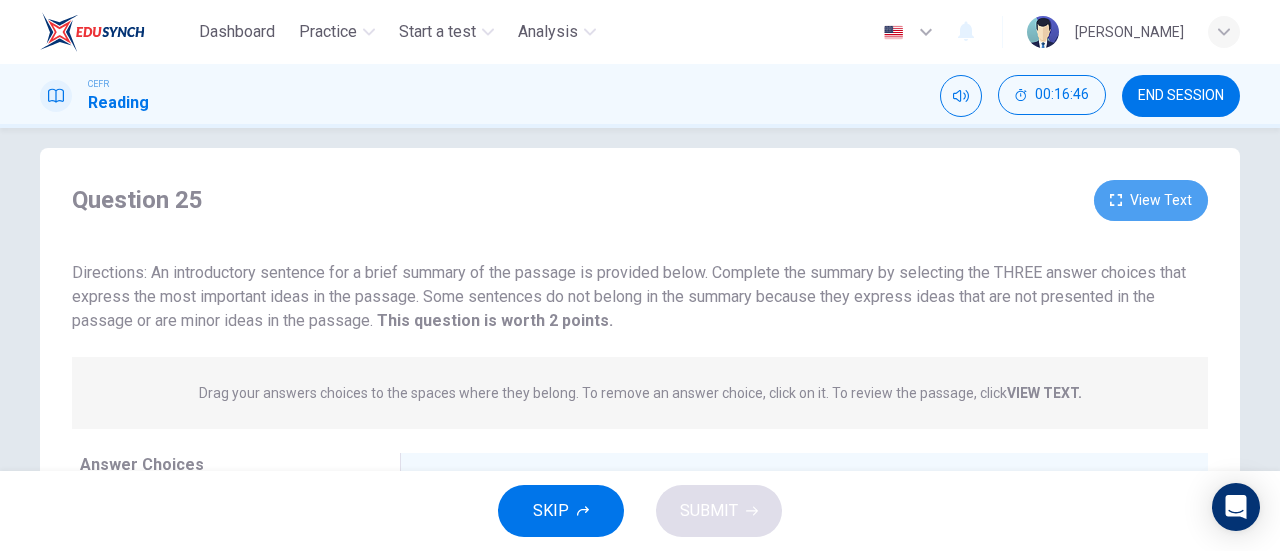 click on "View Text" at bounding box center (1151, 200) 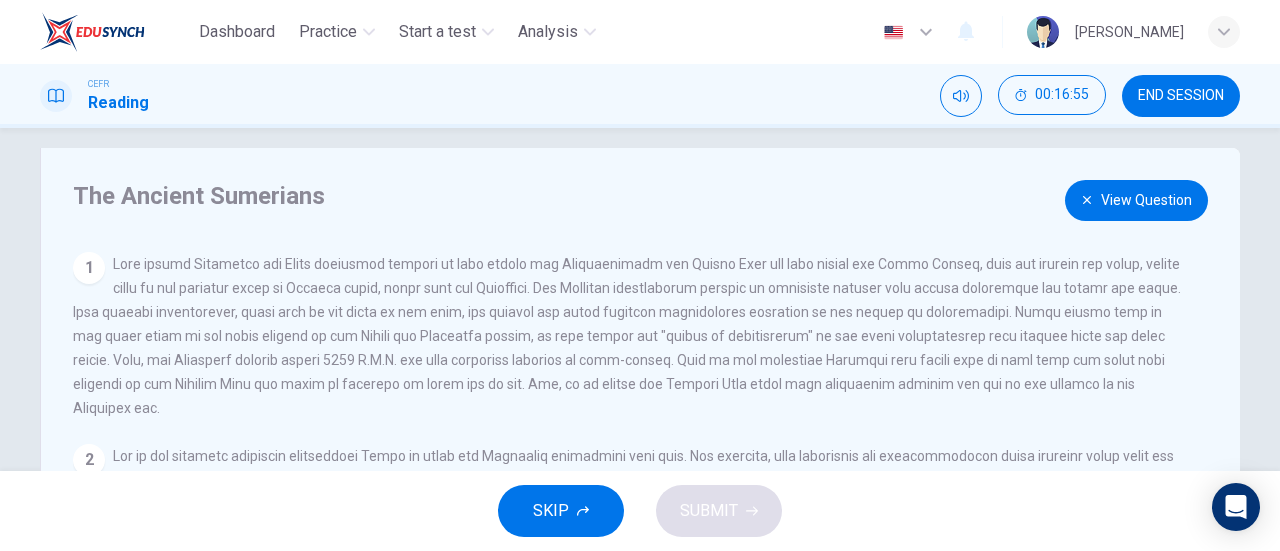 click on "The Ancient Sumerians View Question 1 2 3 Sumerian culture centered around a [DEMOGRAPHIC_DATA] and [DEMOGRAPHIC_DATA] life. City-states were organized around the [DEMOGRAPHIC_DATA] and non-priests were either craftsmen or peasants that devoted their work and lives to appeasing the [DEMOGRAPHIC_DATA]. Disasters, droughts, and calamities were blamed on a local deity being overpowered by other gods acting together. As a result, the [DEMOGRAPHIC_DATA] maintained its power and control over the Sumerian day-to-day life. Finally, the other caste within [GEOGRAPHIC_DATA] city-states were the warriors charged with defending the city. Over time, the warriors became more prestigious and powerful within [GEOGRAPHIC_DATA] as the grip of the clergy began to erode. As a consequence, the Sumerian political organization eventually shifted in favor of the warriors. 4 5" at bounding box center (640, 495) 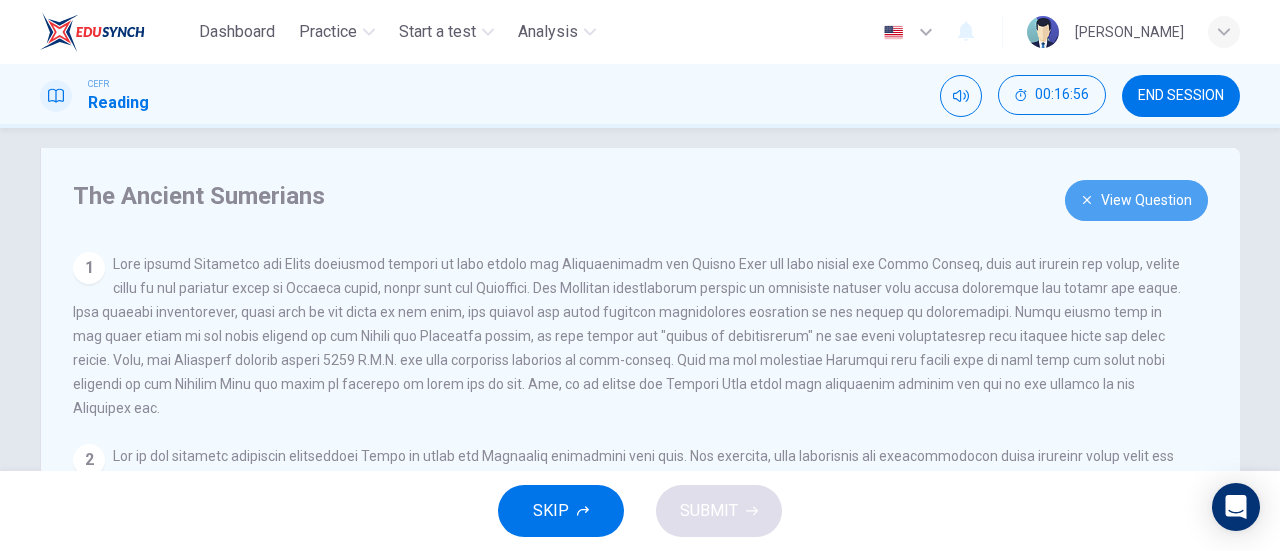click on "View Question" at bounding box center [1136, 200] 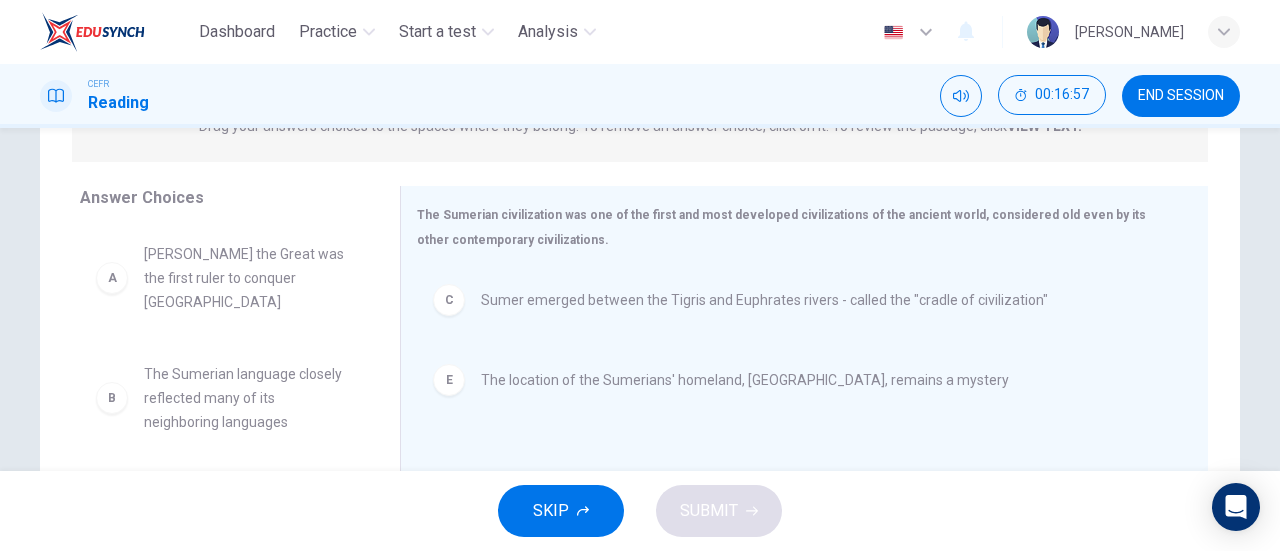 scroll, scrollTop: 289, scrollLeft: 0, axis: vertical 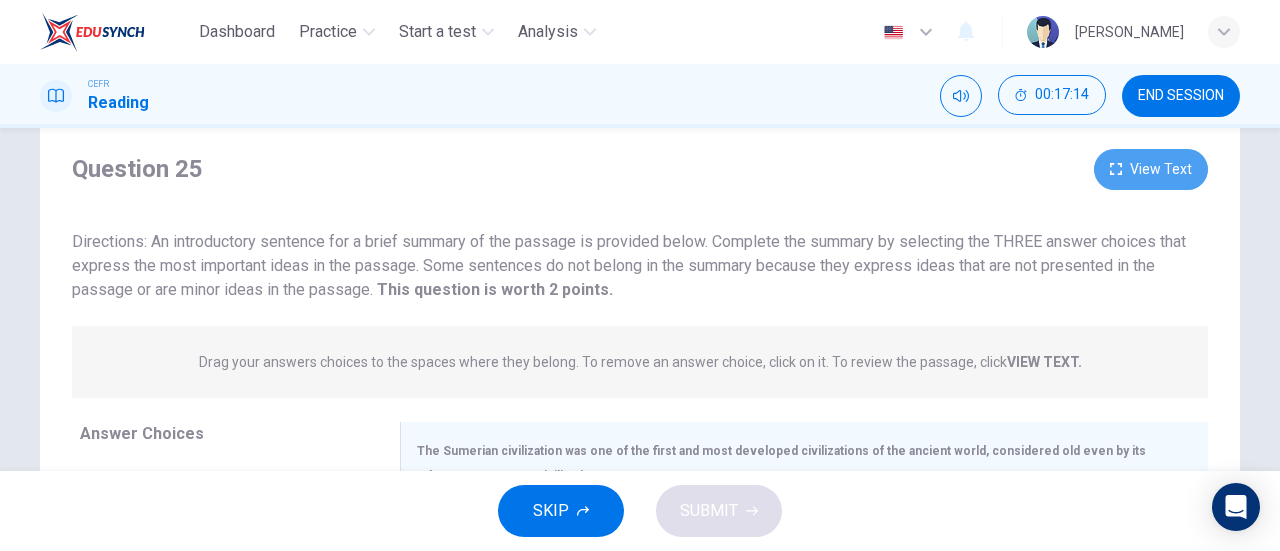 click on "View Text" at bounding box center [1151, 169] 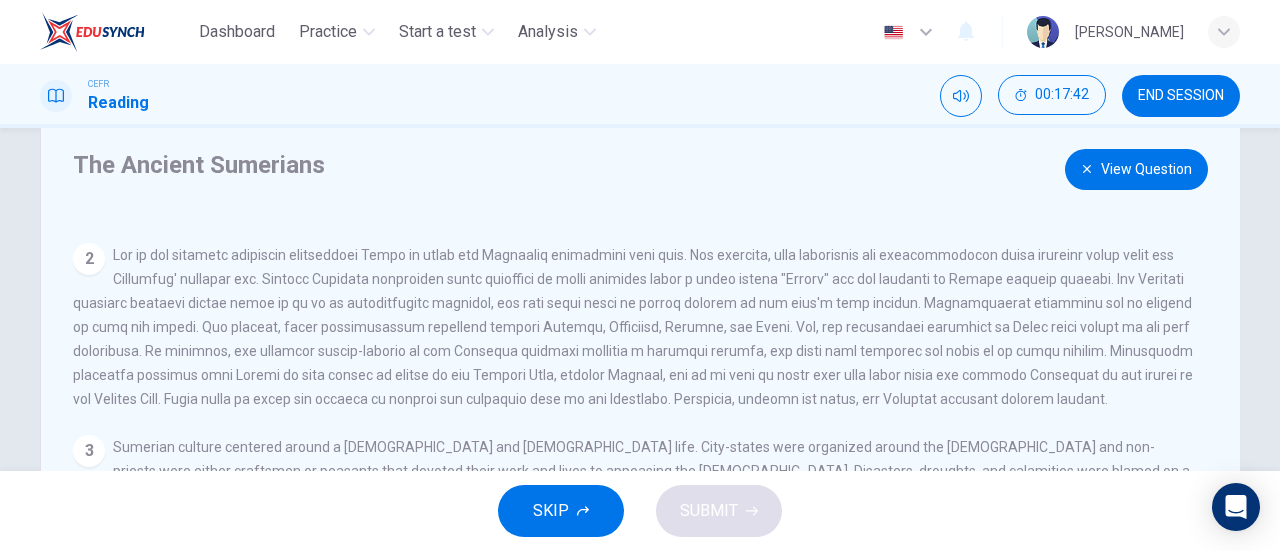 scroll, scrollTop: 0, scrollLeft: 0, axis: both 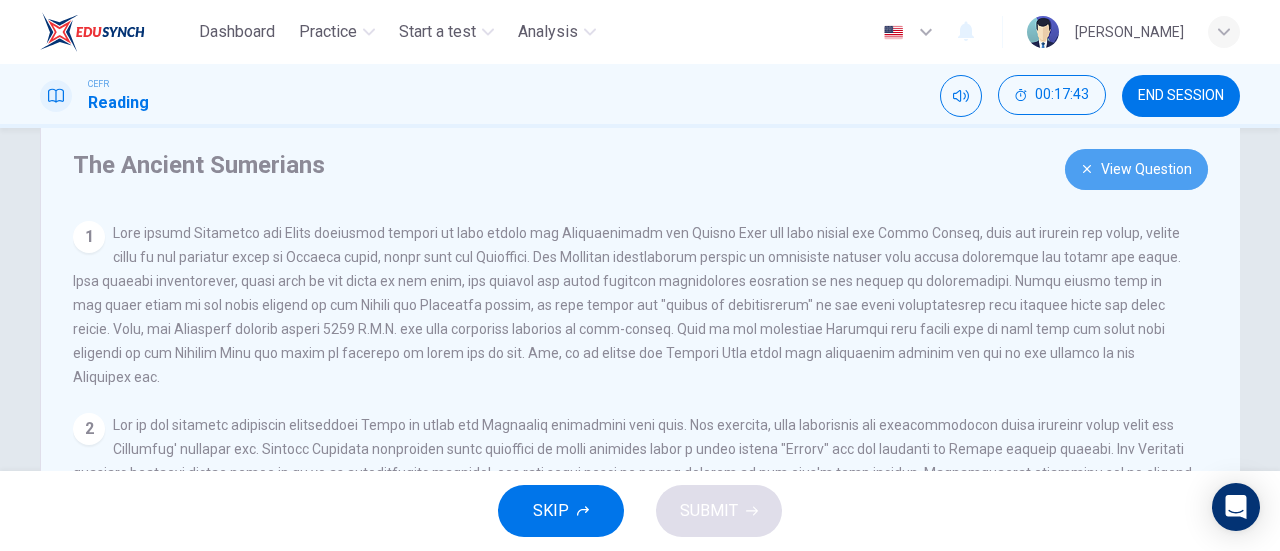 click on "View Question" at bounding box center [1136, 169] 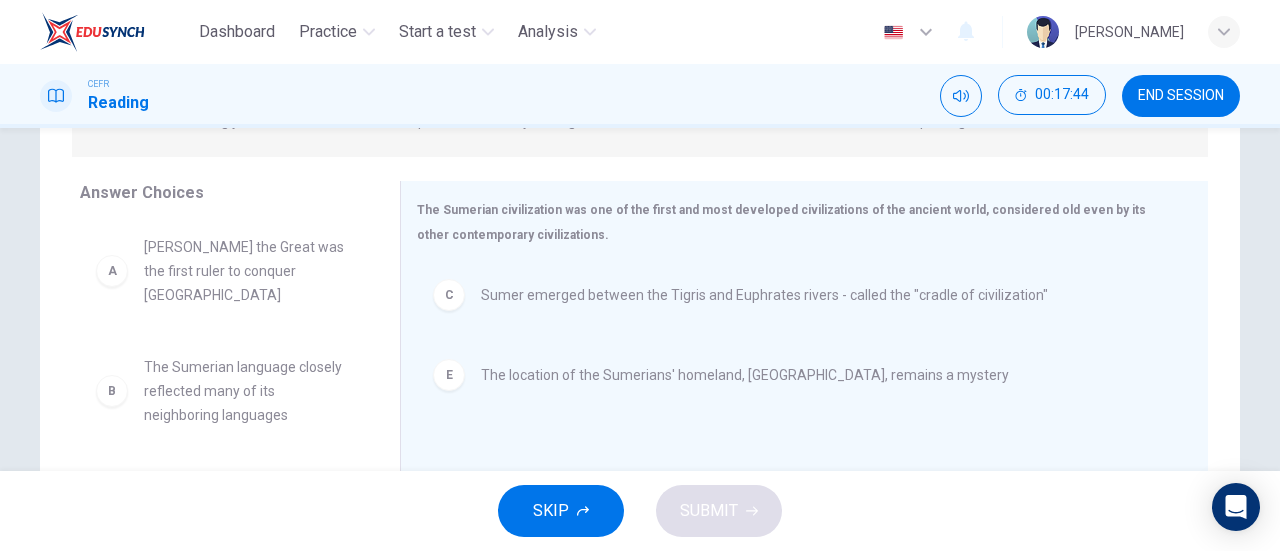 scroll, scrollTop: 293, scrollLeft: 0, axis: vertical 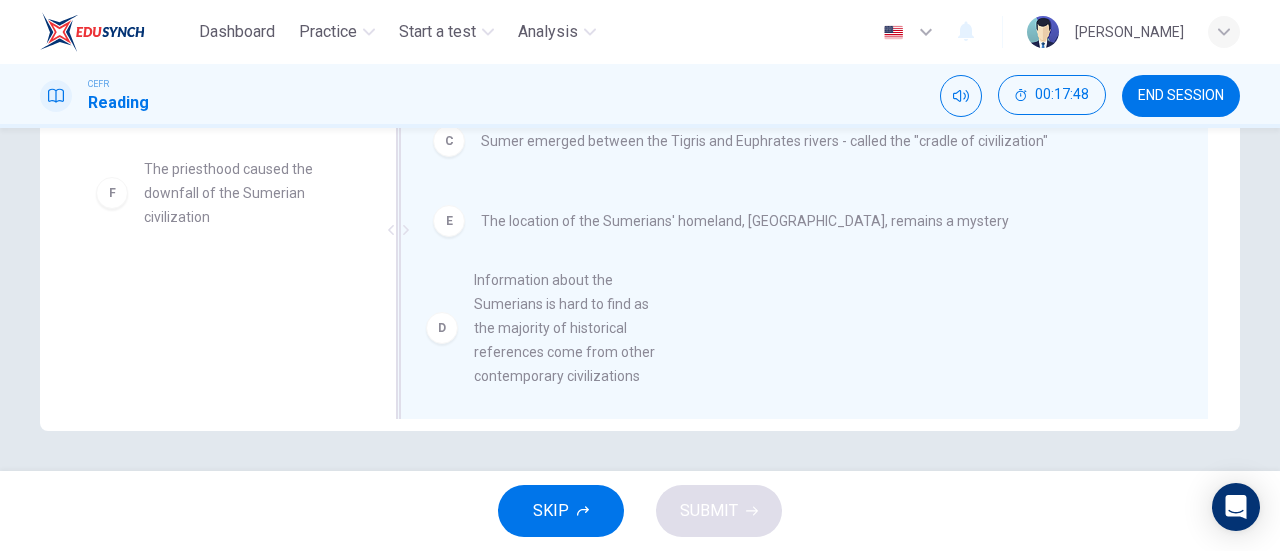 drag, startPoint x: 186, startPoint y: 209, endPoint x: 538, endPoint y: 342, distance: 376.28845 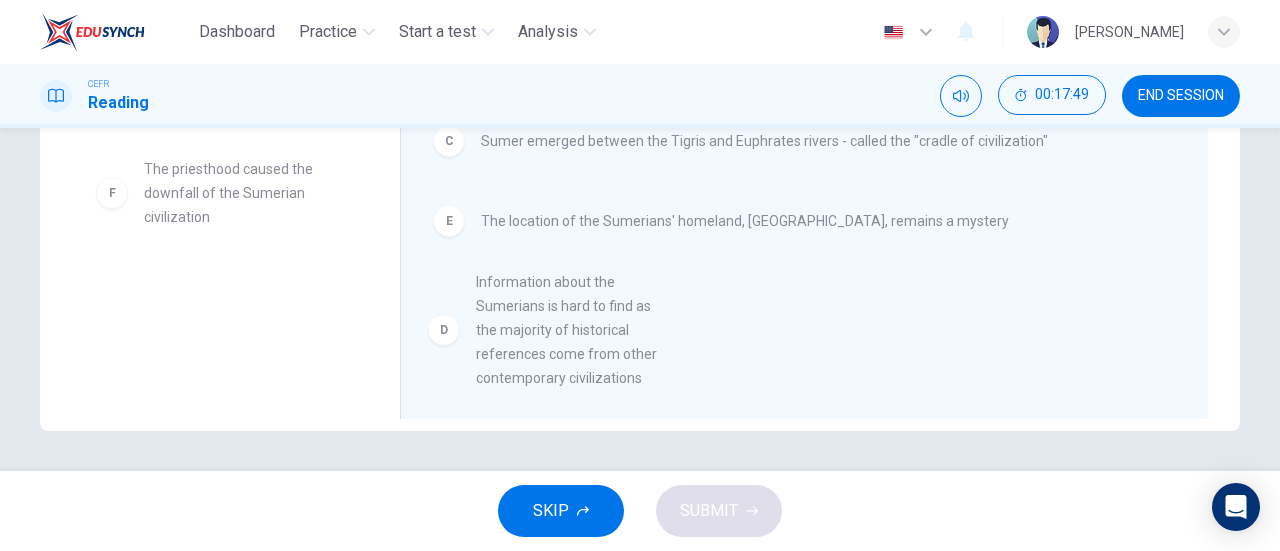 scroll, scrollTop: 0, scrollLeft: 0, axis: both 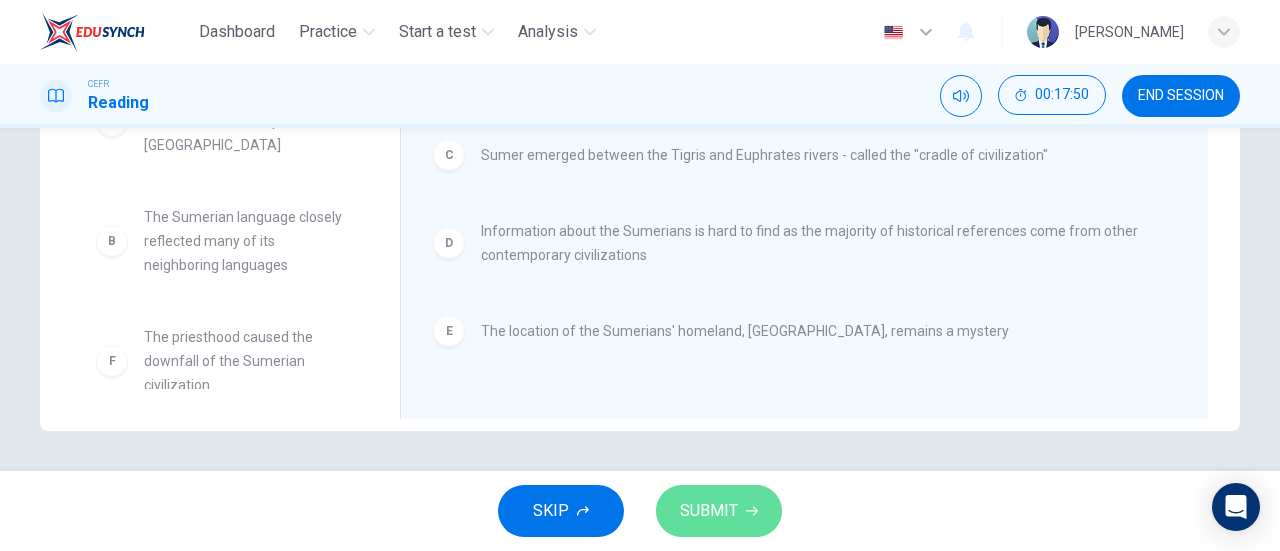 click on "SUBMIT" at bounding box center [709, 511] 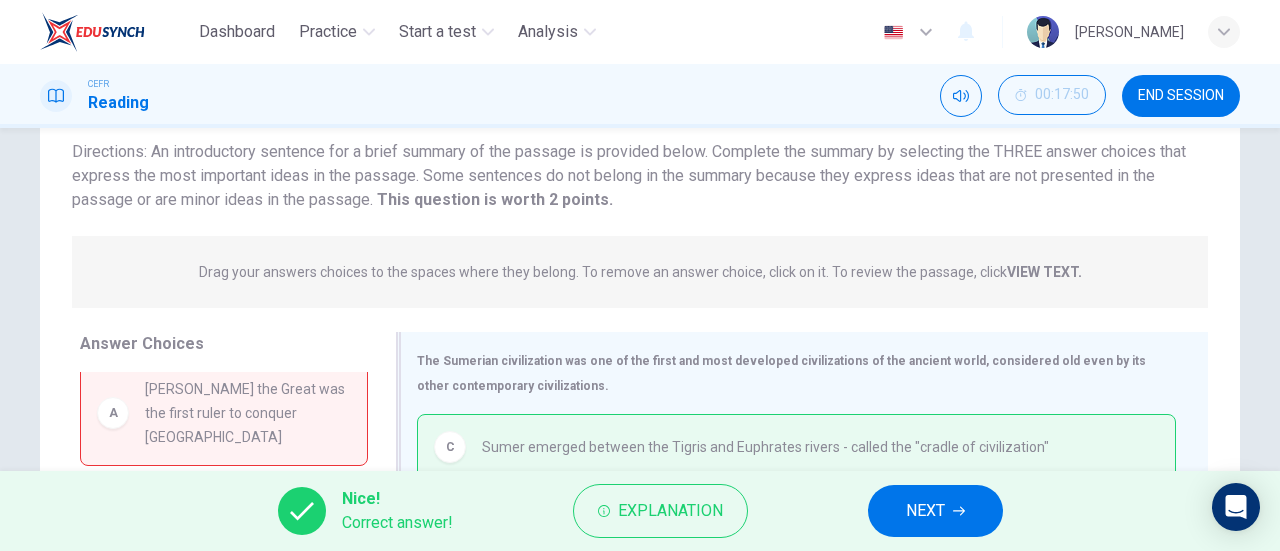 scroll, scrollTop: 432, scrollLeft: 0, axis: vertical 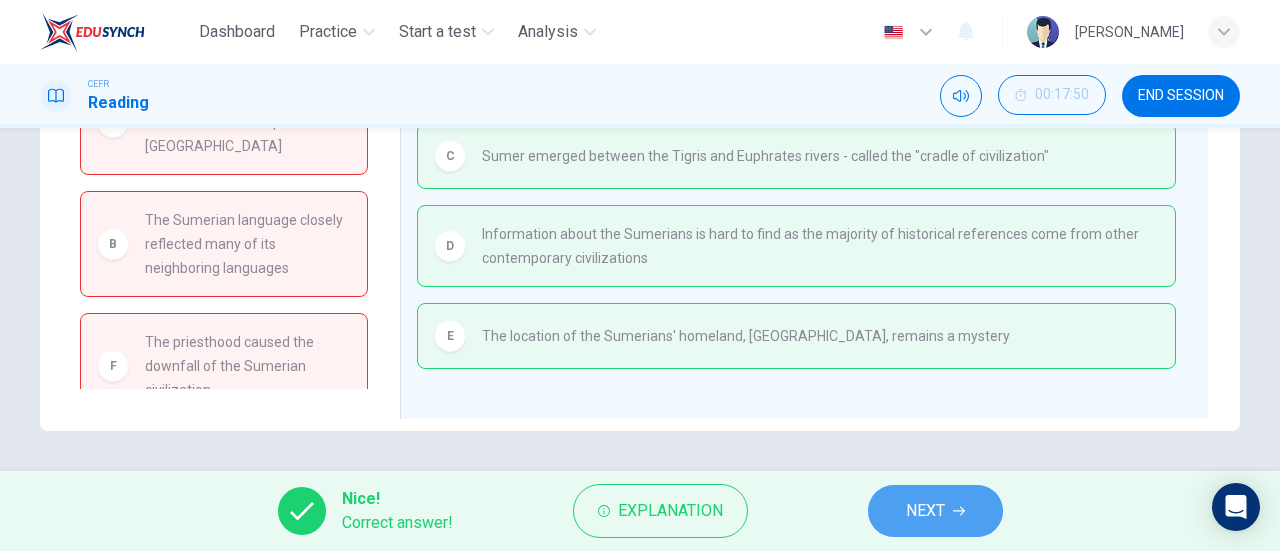 click on "NEXT" at bounding box center (935, 511) 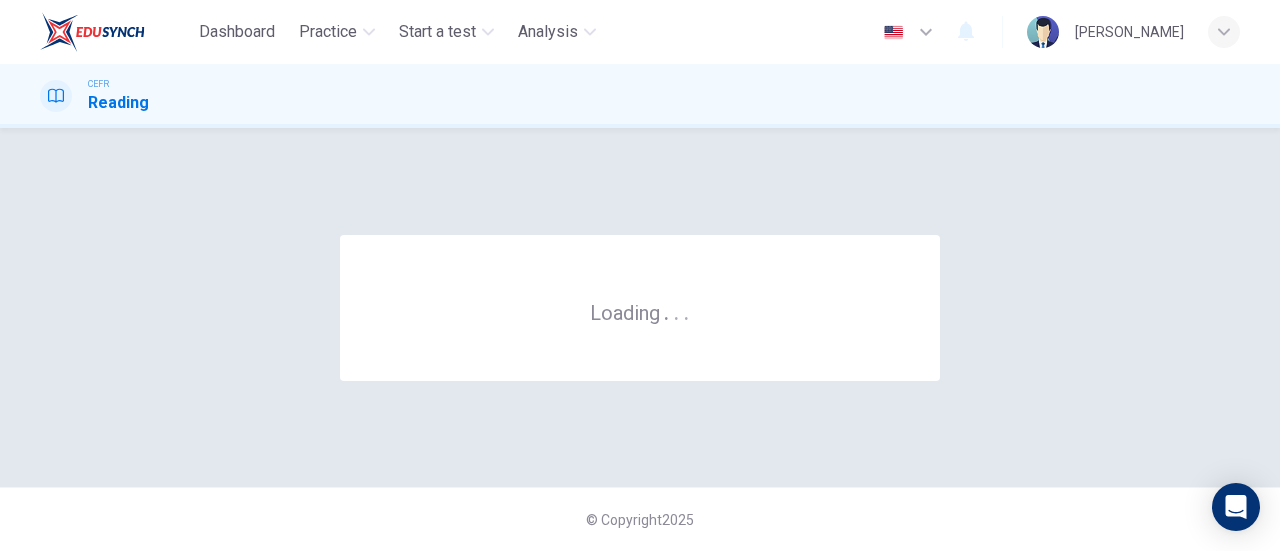 scroll, scrollTop: 0, scrollLeft: 0, axis: both 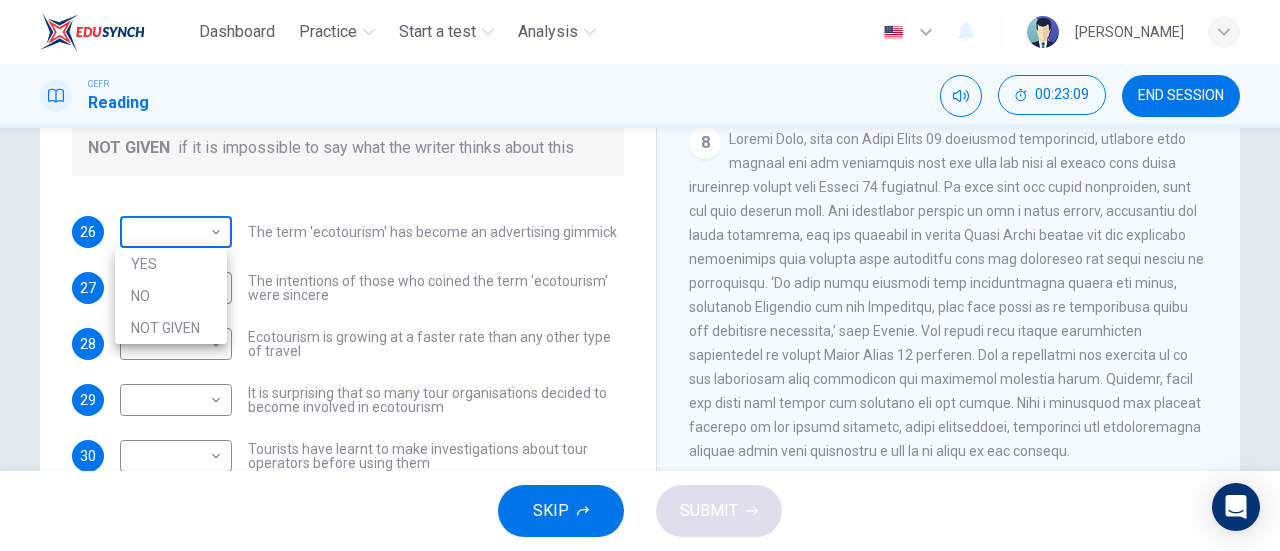 click on "Dashboard Practice Start a test Analysis English en ​ [PERSON_NAME] CEFR Reading 00:23:09 END SESSION Questions 26 - 31 Do the following statements agree with the information given in the Reading Passage ?
In the boxes below write YES if the statement agrees with the views of the writer NO if the statement contradicts the views of the writer NOT GIVEN if it is impossible to say what the writer thinks about this 26 ​ ​ The term 'ecotourism' has become an advertising gimmick 27 ​ ​ The intentions of those who coined the term 'ecotourism' were sincere 28 ​ ​ Ecotourism is growing at a faster rate than any other type of travel 29 ​ ​ It is surprising that so many tour organisations decided to become involved in ecotourism 30 ​ ​ Tourists have learnt to make investigations about tour operators before using them 31 ​ ​ Tourists have had bad experiences on ecotour holidays It's Eco-logical CLICK TO ZOOM Click to Zoom 1 2 3 4 5 6 7 8 SKIP SUBMIT
Dashboard Practice" at bounding box center [640, 275] 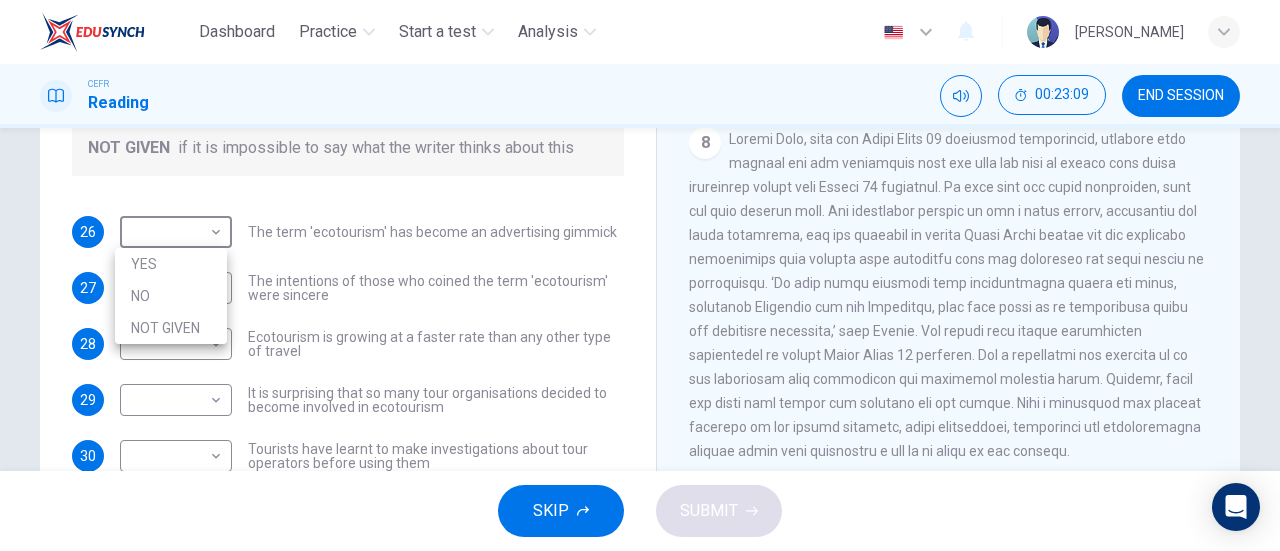 click on "YES" at bounding box center (171, 264) 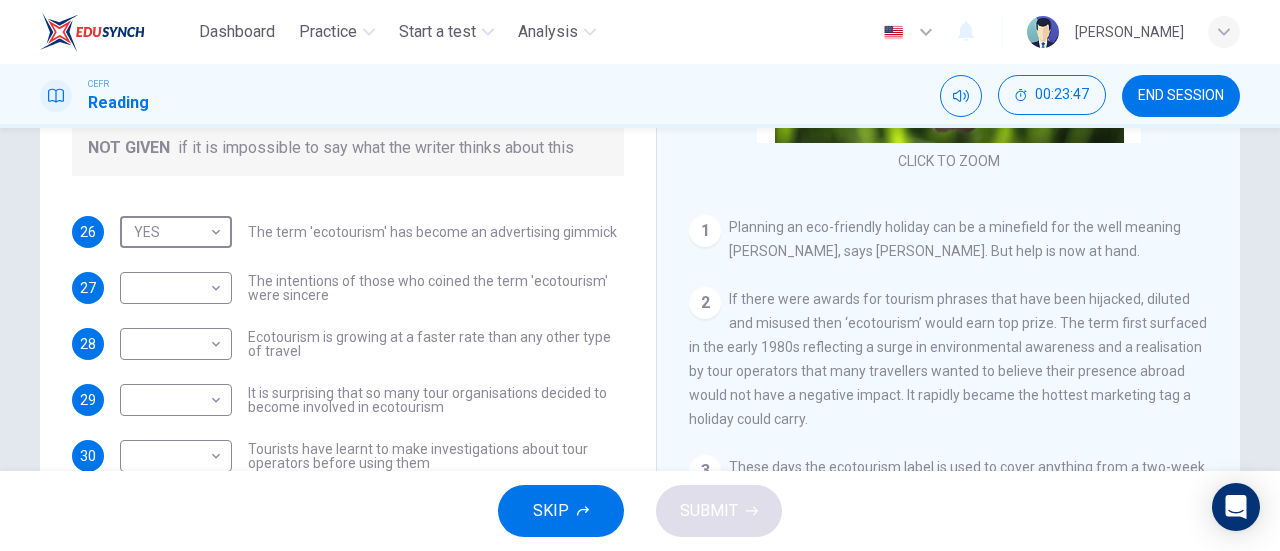 scroll, scrollTop: 151, scrollLeft: 0, axis: vertical 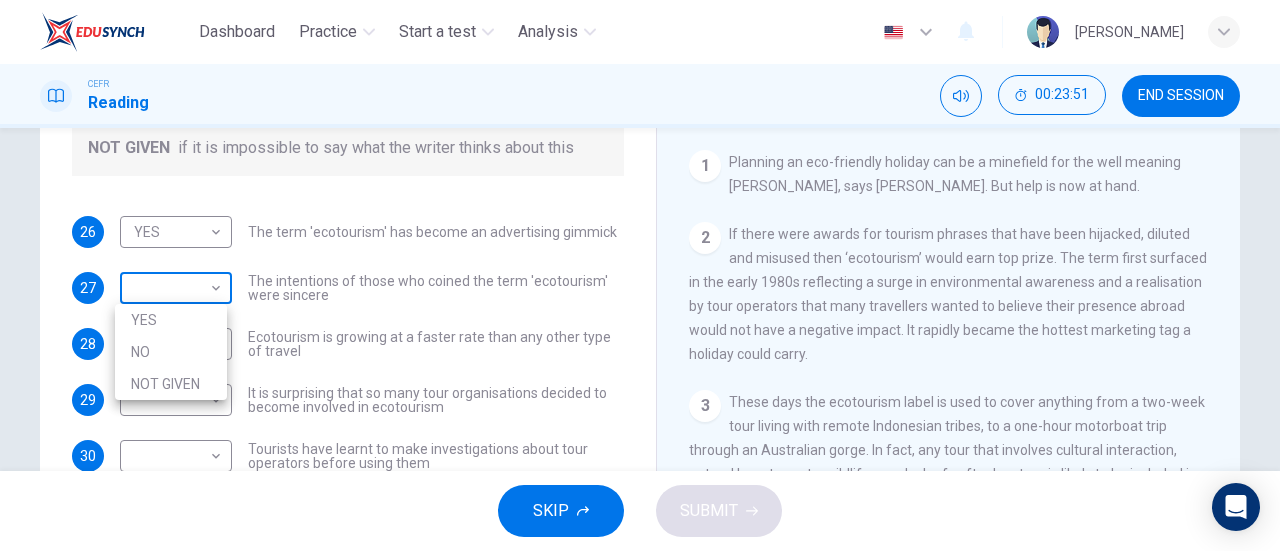 click on "Dashboard Practice Start a test Analysis English en ​ [PERSON_NAME] CEFR Reading 00:23:51 END SESSION Questions 26 - 31 Do the following statements agree with the information given in the Reading Passage ?
In the boxes below write YES if the statement agrees with the views of the writer NO if the statement contradicts the views of the writer NOT GIVEN if it is impossible to say what the writer thinks about this 26 YES YES ​ The term 'ecotourism' has become an advertising gimmick 27 ​ ​ The intentions of those who coined the term 'ecotourism' were sincere 28 ​ ​ Ecotourism is growing at a faster rate than any other type of travel 29 ​ ​ It is surprising that so many tour organisations decided to become involved in ecotourism 30 ​ ​ Tourists have learnt to make investigations about tour operators before using them 31 ​ ​ Tourists have had bad experiences on ecotour holidays It's Eco-logical CLICK TO ZOOM Click to Zoom 1 2 3 4 5 6 7 8 SKIP SUBMIT
Dashboard 2025" at bounding box center (640, 275) 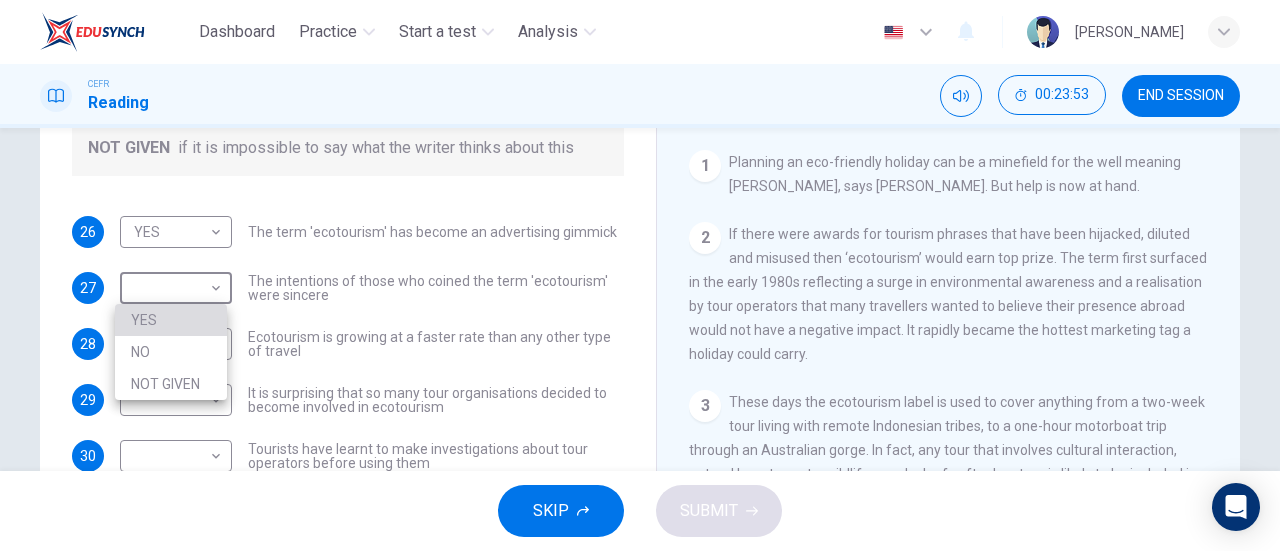 click on "YES" at bounding box center (171, 320) 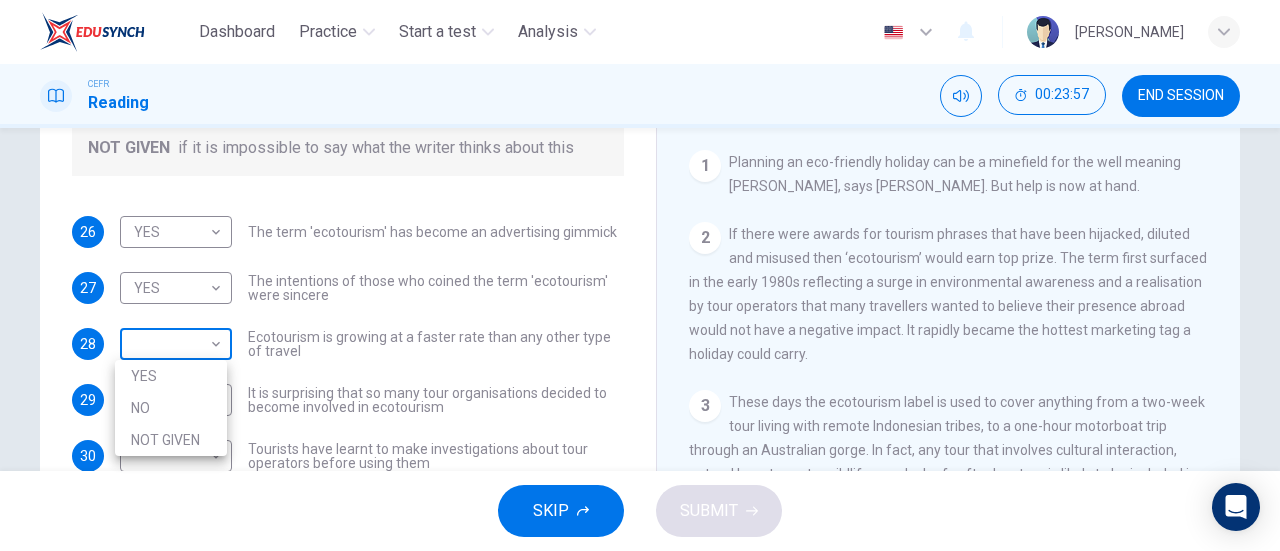 click on "Dashboard Practice Start a test Analysis English en ​ [PERSON_NAME] CEFR Reading 00:23:57 END SESSION Questions 26 - 31 Do the following statements agree with the information given in the Reading Passage ?
In the boxes below write YES if the statement agrees with the views of the writer NO if the statement contradicts the views of the writer NOT GIVEN if it is impossible to say what the writer thinks about this 26 YES YES ​ The term 'ecotourism' has become an advertising gimmick 27 YES YES ​ The intentions of those who coined the term 'ecotourism' were sincere 28 ​ ​ Ecotourism is growing at a faster rate than any other type of travel 29 ​ ​ It is surprising that so many tour organisations decided to become involved in ecotourism 30 ​ ​ Tourists have learnt to make investigations about tour operators before using them 31 ​ ​ Tourists have had bad experiences on ecotour holidays It's Eco-logical CLICK TO ZOOM Click to Zoom 1 2 3 4 5 6 7 8 SKIP SUBMIT
Dashboard NO" at bounding box center [640, 275] 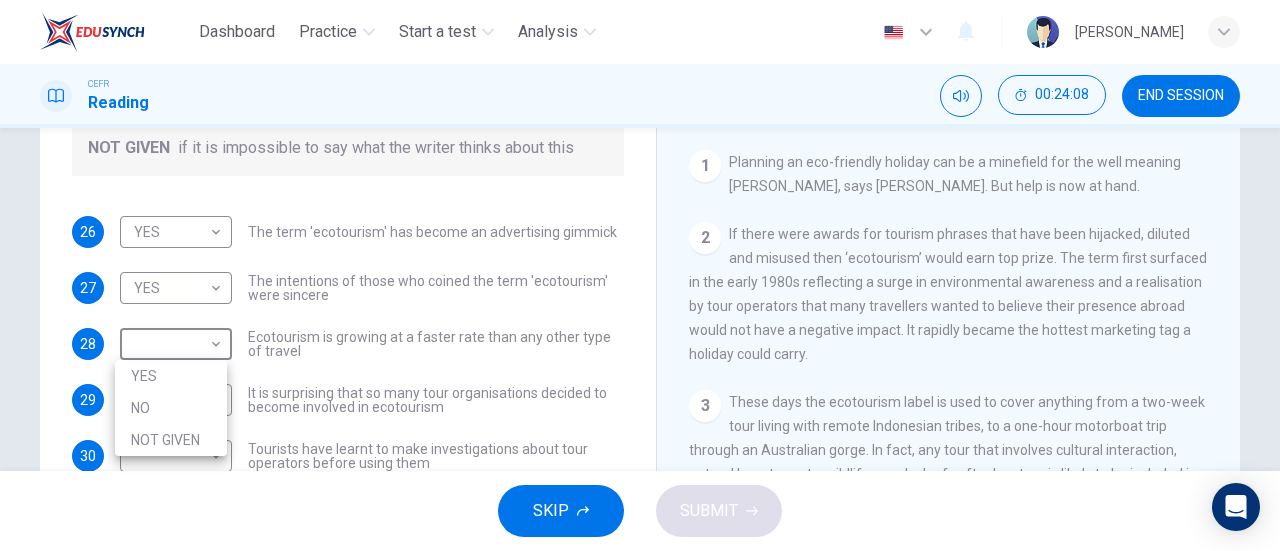 drag, startPoint x: 999, startPoint y: 357, endPoint x: 1002, endPoint y: 139, distance: 218.02065 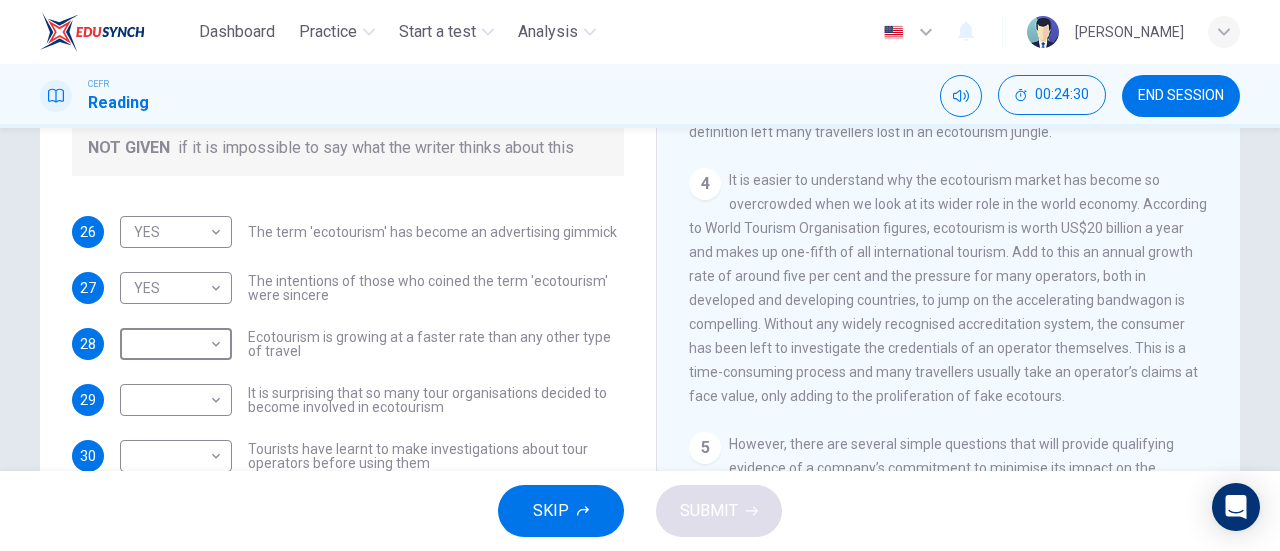 scroll, scrollTop: 590, scrollLeft: 0, axis: vertical 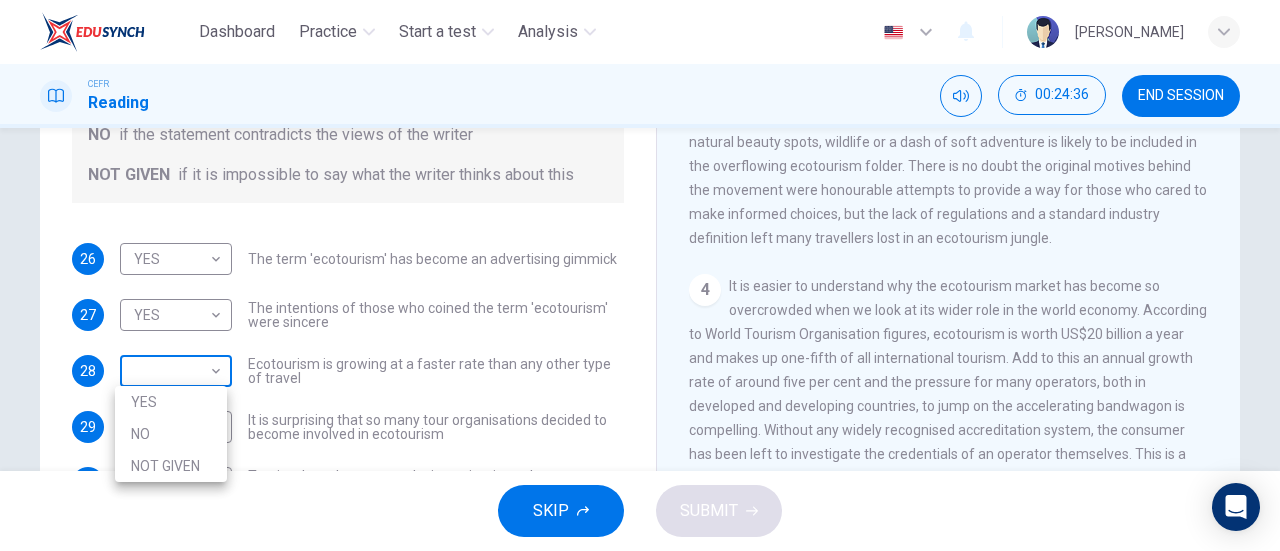 click on "Dashboard Practice Start a test Analysis English en ​ [PERSON_NAME] CEFR Reading 00:24:36 END SESSION Questions 26 - 31 Do the following statements agree with the information given in the Reading Passage ?
In the boxes below write YES if the statement agrees with the views of the writer NO if the statement contradicts the views of the writer NOT GIVEN if it is impossible to say what the writer thinks about this 26 YES YES ​ The term 'ecotourism' has become an advertising gimmick 27 YES YES ​ The intentions of those who coined the term 'ecotourism' were sincere 28 ​ ​ Ecotourism is growing at a faster rate than any other type of travel 29 ​ ​ It is surprising that so many tour organisations decided to become involved in ecotourism 30 ​ ​ Tourists have learnt to make investigations about tour operators before using them 31 ​ ​ Tourists have had bad experiences on ecotour holidays It's Eco-logical CLICK TO ZOOM Click to Zoom 1 2 3 4 5 6 7 8 SKIP SUBMIT
Dashboard NO" at bounding box center [640, 275] 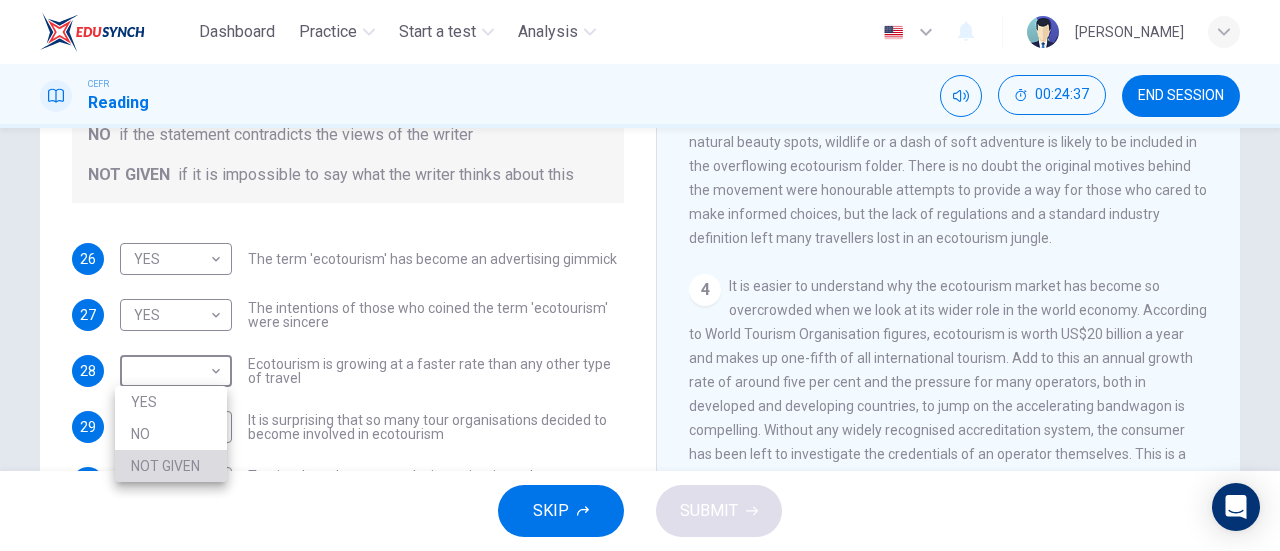 click on "NOT GIVEN" at bounding box center [171, 466] 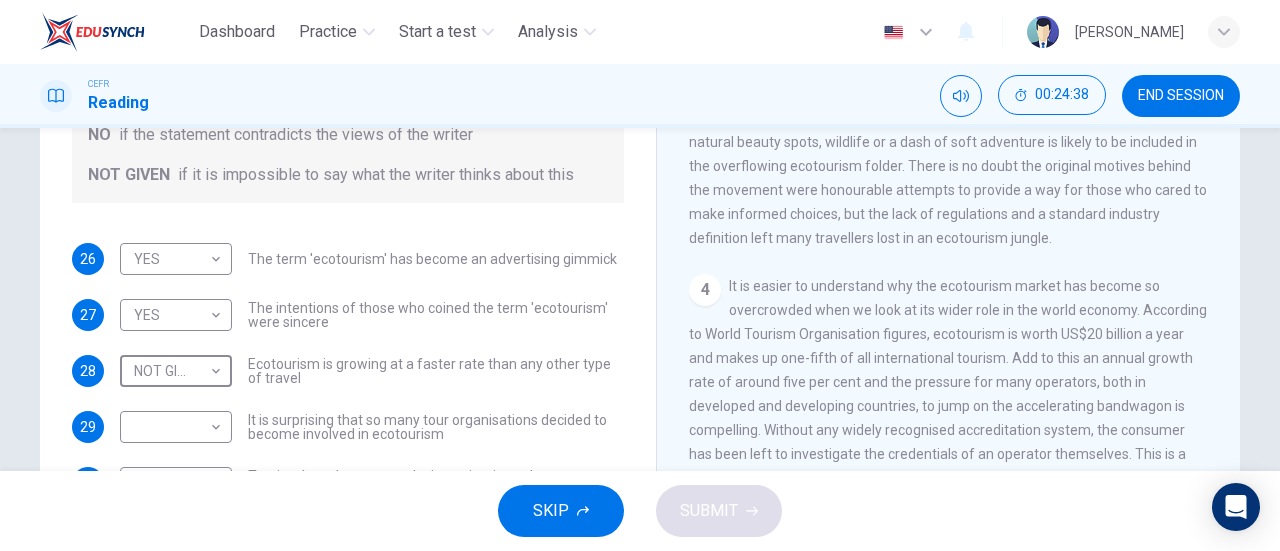 scroll, scrollTop: 317, scrollLeft: 0, axis: vertical 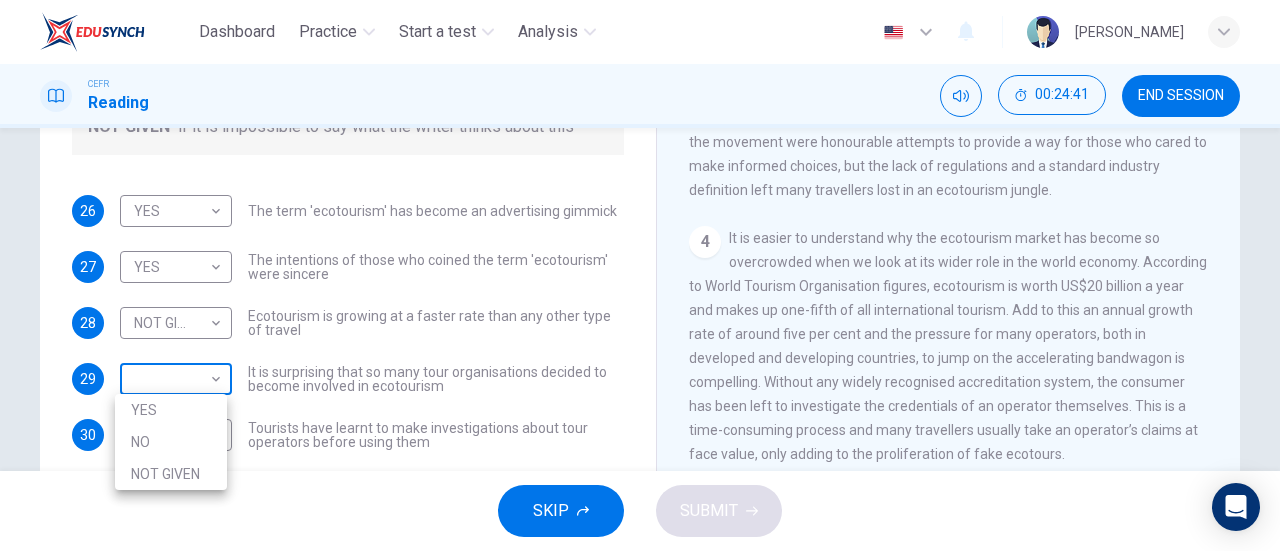 click on "Dashboard Practice Start a test Analysis English en ​ [PERSON_NAME] CEFR Reading 00:24:41 END SESSION Questions 26 - 31 Do the following statements agree with the information given in the Reading Passage ?
In the boxes below write YES if the statement agrees with the views of the writer NO if the statement contradicts the views of the writer NOT GIVEN if it is impossible to say what the writer thinks about this 26 YES YES ​ The term 'ecotourism' has become an advertising gimmick 27 YES YES ​ The intentions of those who coined the term 'ecotourism' were sincere 28 NOT GIVEN NOT GIVEN ​ Ecotourism is growing at a faster rate than any other type of travel 29 ​ ​ It is surprising that so many tour organisations decided to become involved in ecotourism 30 ​ ​ Tourists have learnt to make investigations about tour operators before using them 31 ​ ​ Tourists have had bad experiences on ecotour holidays It's Eco-logical CLICK TO ZOOM Click to Zoom 1 2 3 4 5 6 7 8 SKIP SUBMIT" at bounding box center (640, 275) 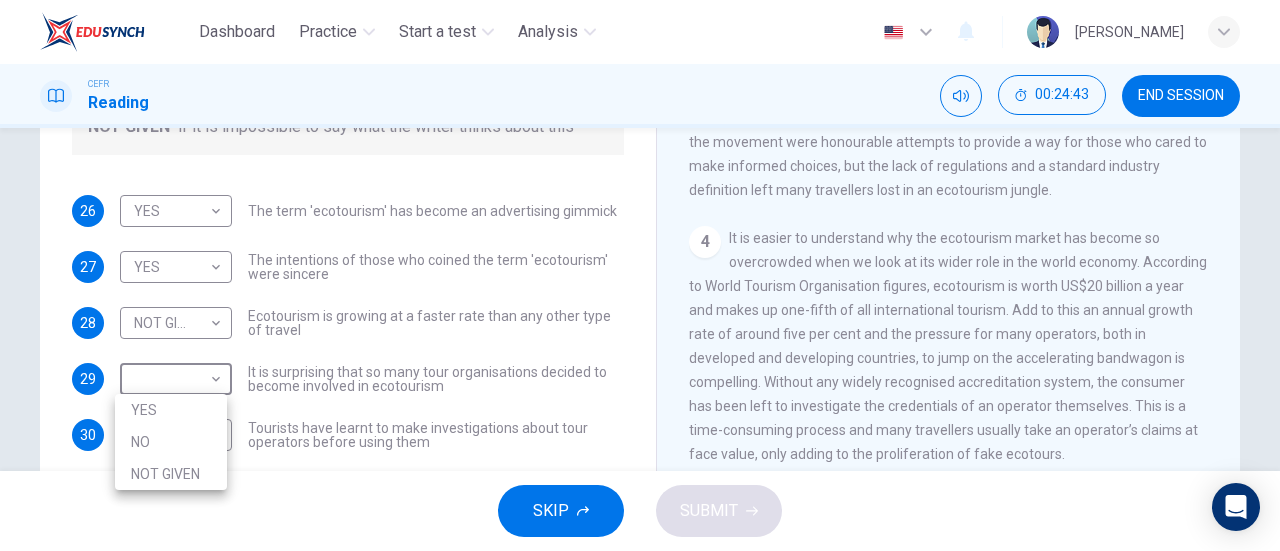 click on "NO" at bounding box center (171, 442) 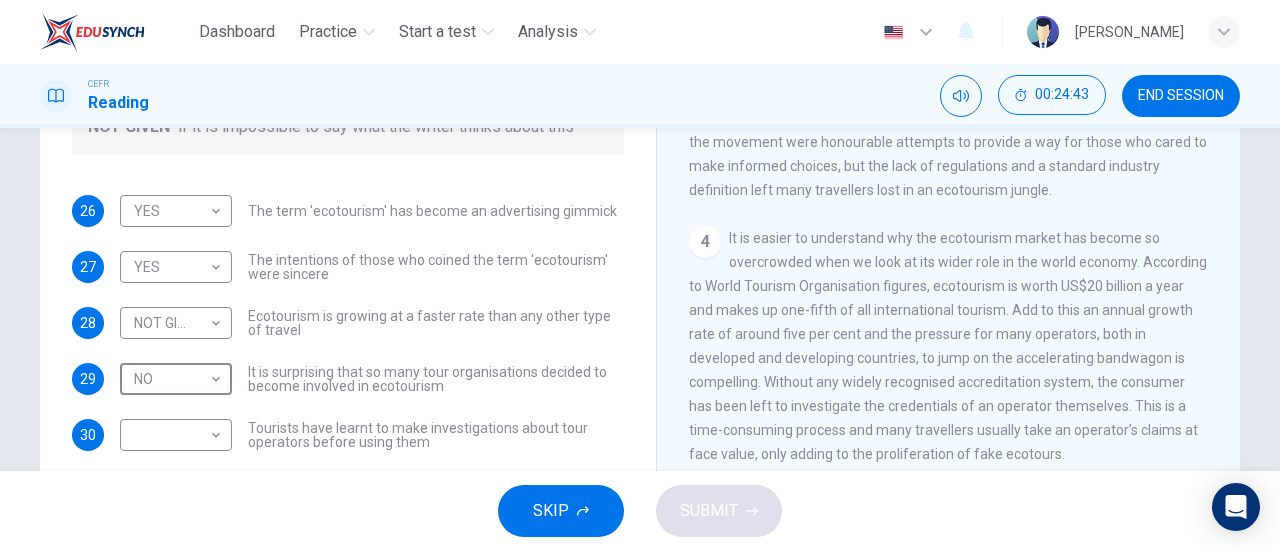 type on "NO" 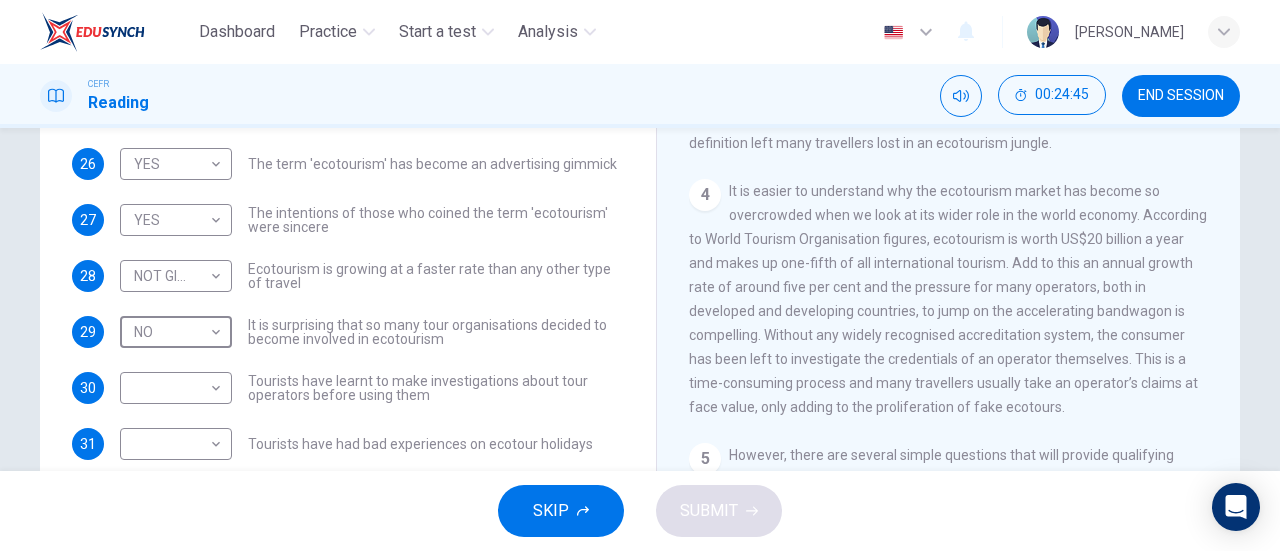 scroll, scrollTop: 366, scrollLeft: 0, axis: vertical 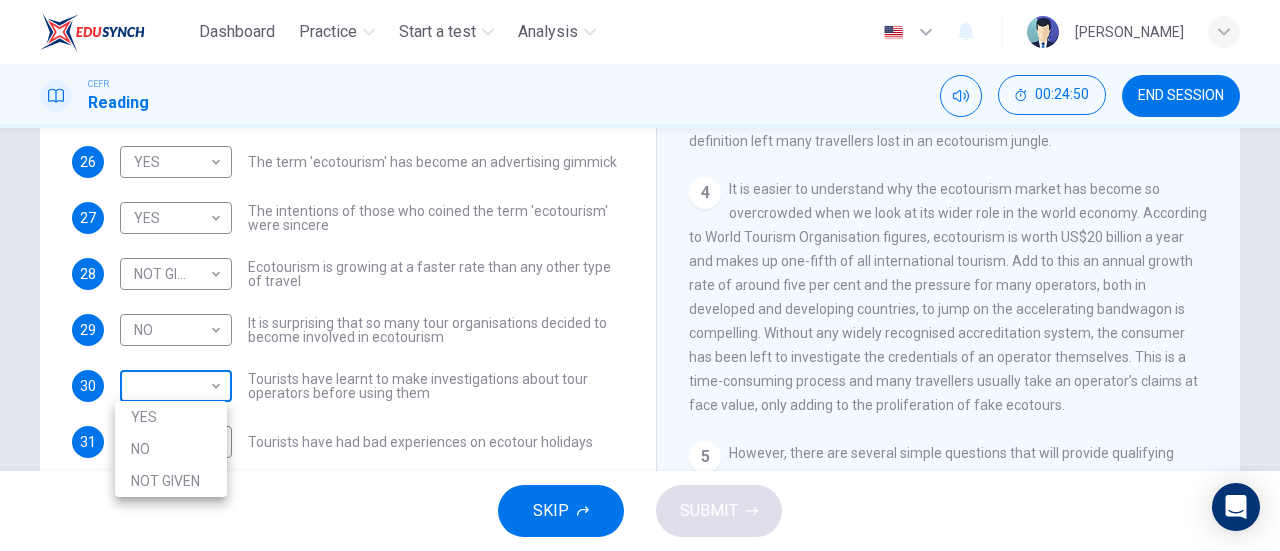 click on "Dashboard Practice Start a test Analysis English en ​ [PERSON_NAME] CEFR Reading 00:24:50 END SESSION Questions 26 - 31 Do the following statements agree with the information given in the Reading Passage ?
In the boxes below write YES if the statement agrees with the views of the writer NO if the statement contradicts the views of the writer NOT GIVEN if it is impossible to say what the writer thinks about this 26 YES YES ​ The term 'ecotourism' has become an advertising gimmick 27 YES YES ​ The intentions of those who coined the term 'ecotourism' were sincere 28 NOT GIVEN NOT GIVEN ​ Ecotourism is growing at a faster rate than any other type of travel 29 NO NO ​ It is surprising that so many tour organisations decided to become involved in ecotourism 30 ​ ​ Tourists have learnt to make investigations about tour operators before using them 31 ​ ​ Tourists have had bad experiences on ecotour holidays It's Eco-logical CLICK TO ZOOM Click to Zoom 1 2 3 4 5 6 7 8 SKIP SUBMIT" at bounding box center (640, 275) 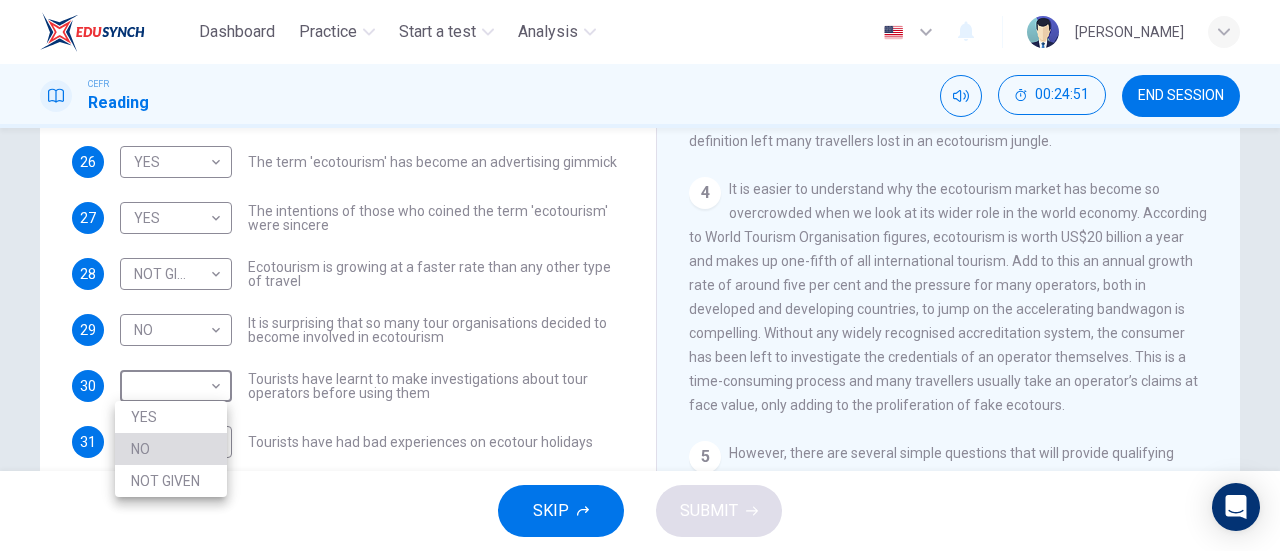 click on "NO" at bounding box center [171, 449] 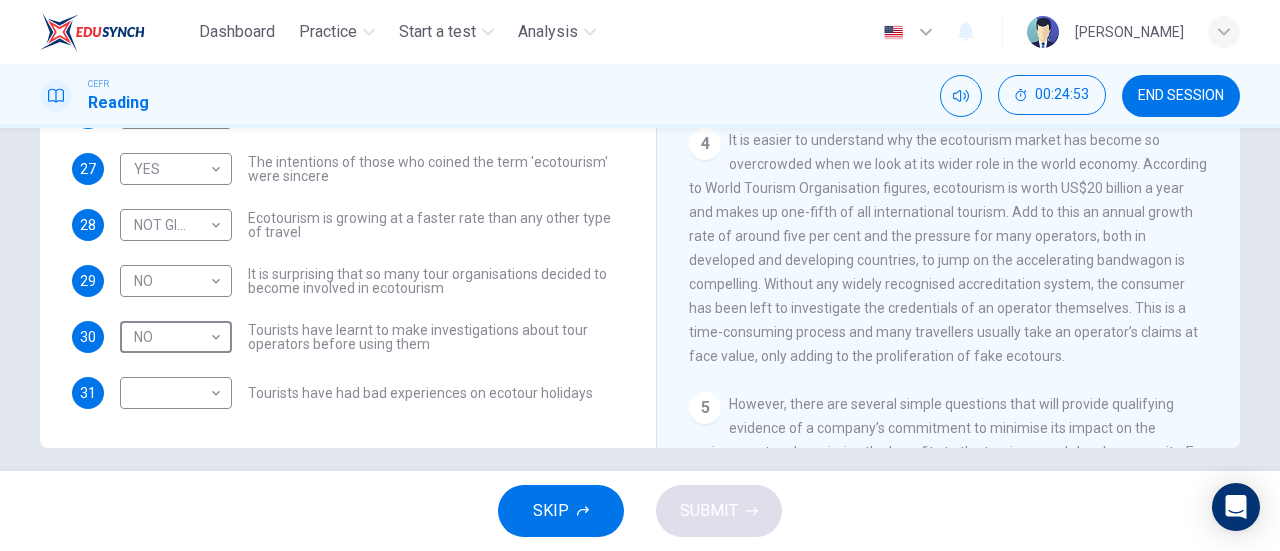 scroll, scrollTop: 432, scrollLeft: 0, axis: vertical 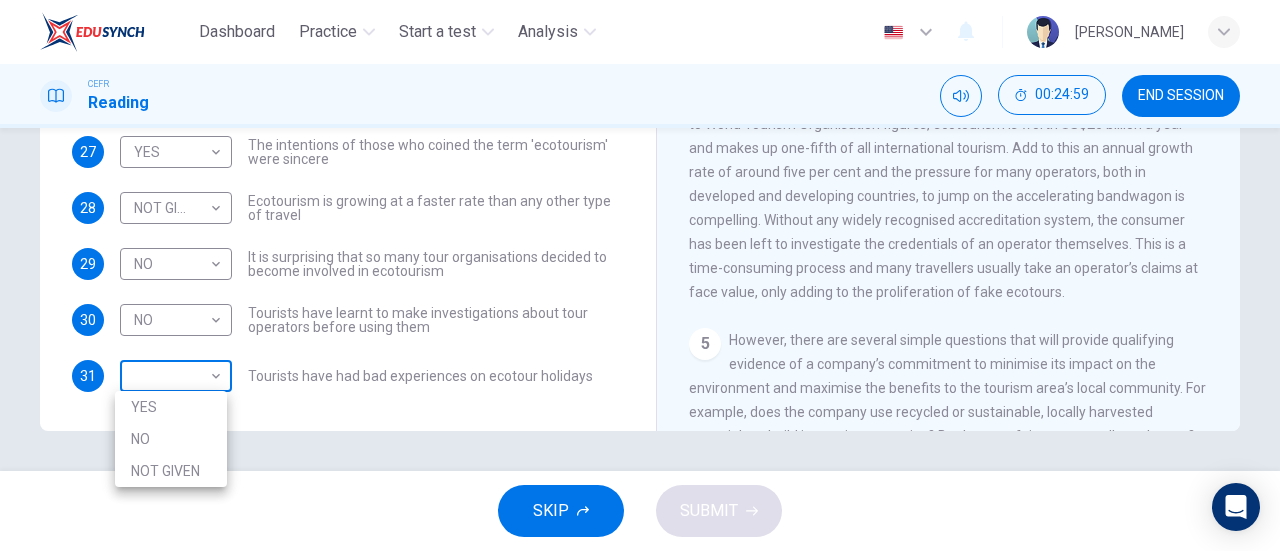 click on "Dashboard Practice Start a test Analysis English en ​ [PERSON_NAME] CEFR Reading 00:24:59 END SESSION Questions 26 - 31 Do the following statements agree with the information given in the Reading Passage ?
In the boxes below write YES if the statement agrees with the views of the writer NO if the statement contradicts the views of the writer NOT GIVEN if it is impossible to say what the writer thinks about this 26 YES YES ​ The term 'ecotourism' has become an advertising gimmick 27 YES YES ​ The intentions of those who coined the term 'ecotourism' were sincere 28 NOT GIVEN NOT GIVEN ​ Ecotourism is growing at a faster rate than any other type of travel 29 NO NO ​ It is surprising that so many tour organisations decided to become involved in ecotourism 30 NO NO ​ Tourists have learnt to make investigations about tour operators before using them 31 ​ ​ Tourists have had bad experiences on ecotour holidays It's Eco-logical CLICK TO ZOOM Click to Zoom 1 2 3 4 5 6 7 8 SKIP SUBMIT" at bounding box center (640, 275) 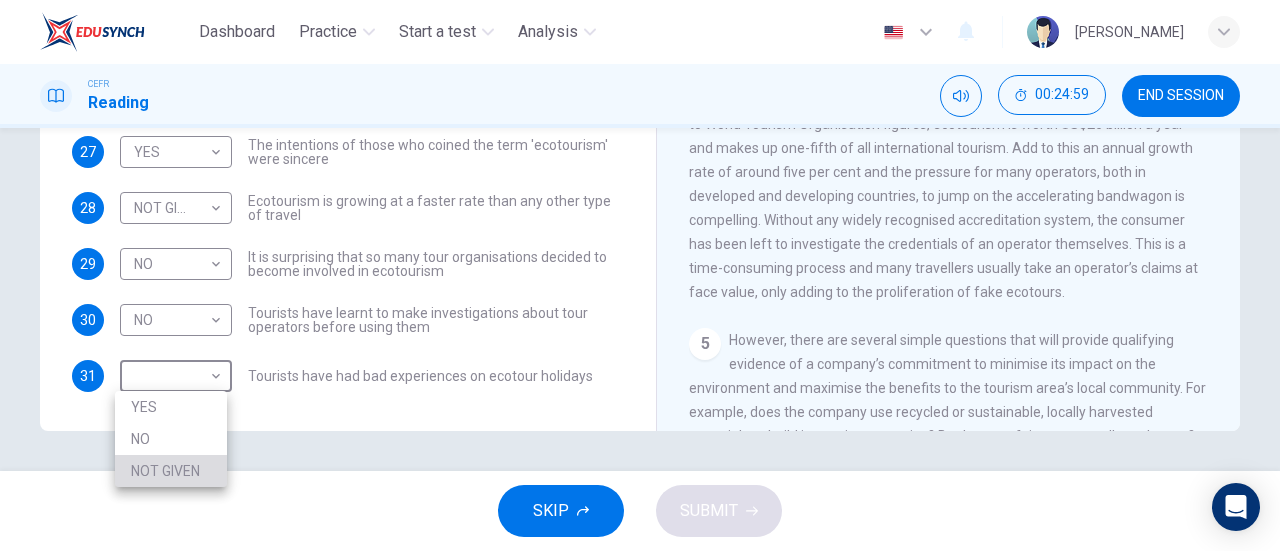 click on "NOT GIVEN" at bounding box center (171, 471) 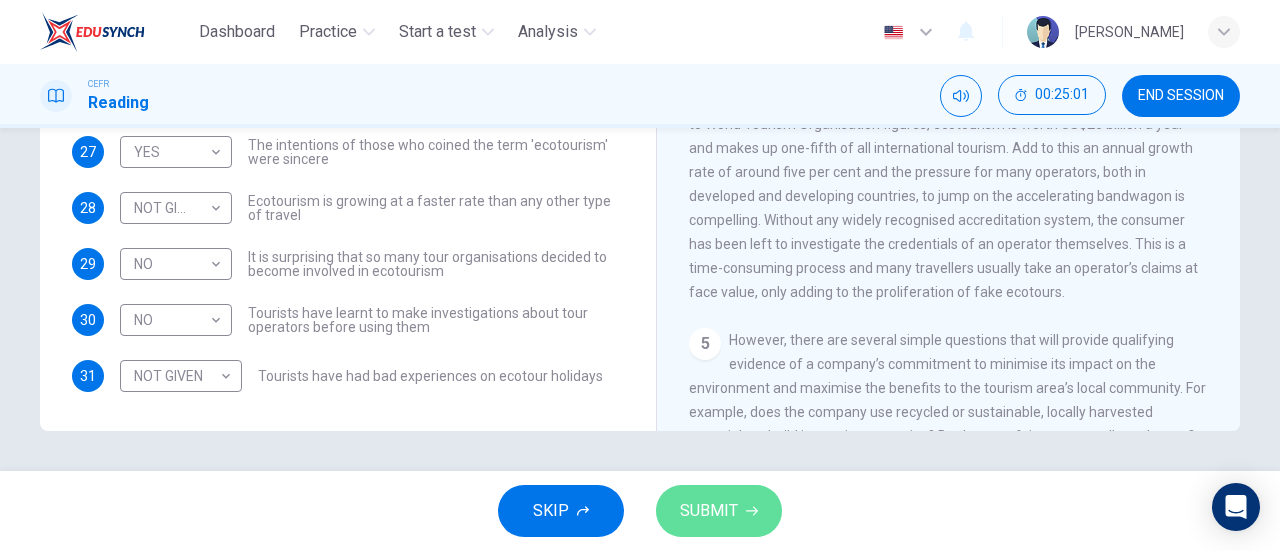 click on "SUBMIT" at bounding box center (709, 511) 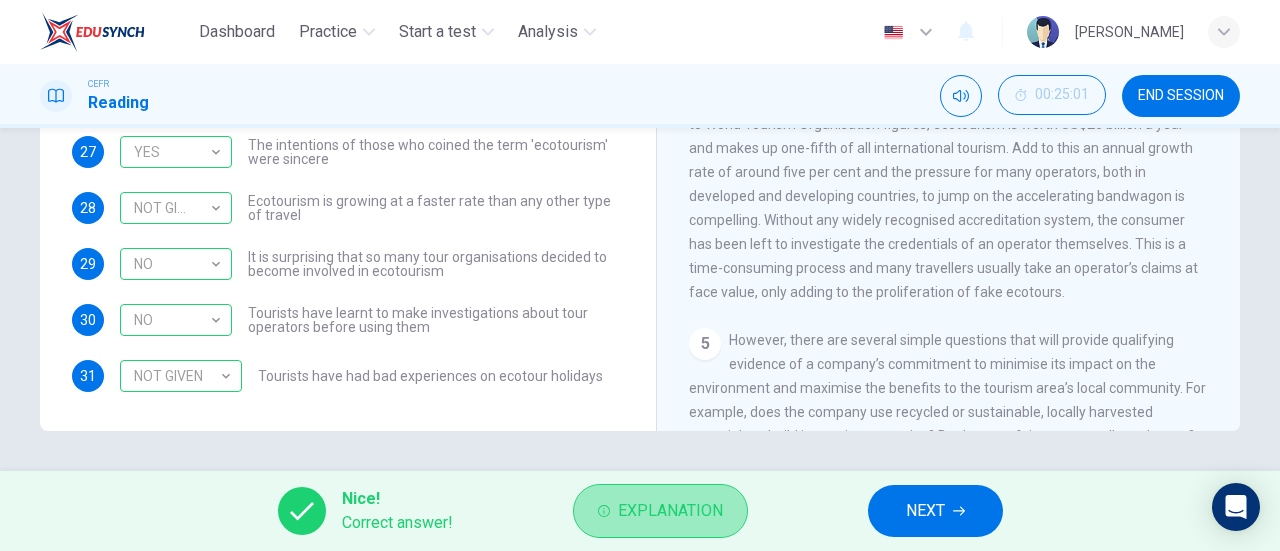 click on "Explanation" at bounding box center [670, 511] 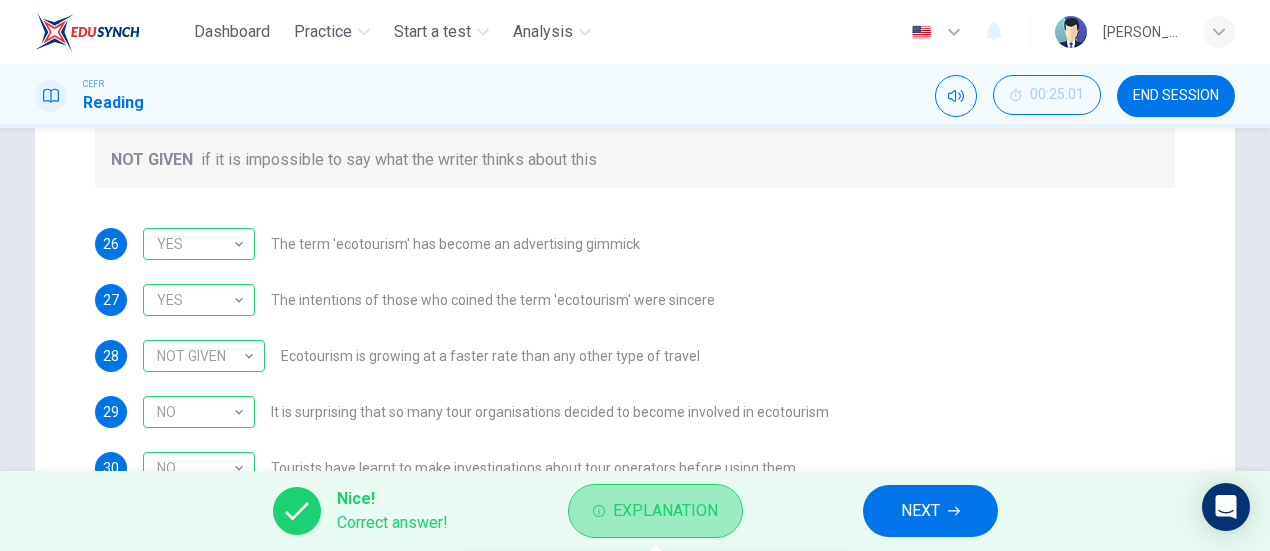 click on "Explanation" at bounding box center (665, 511) 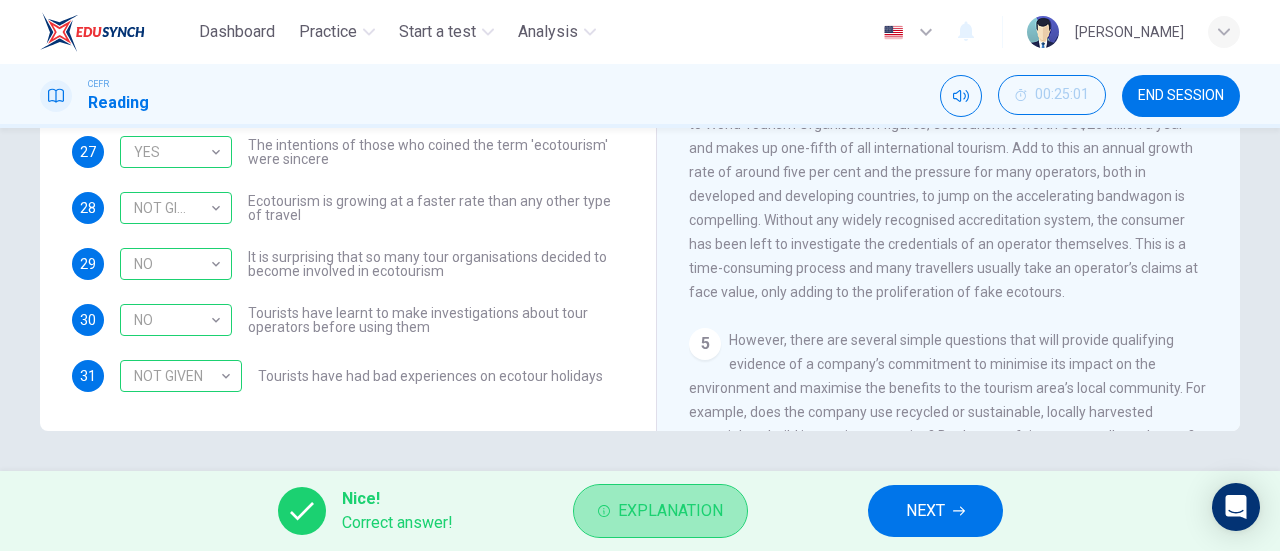 click on "Explanation" at bounding box center [670, 511] 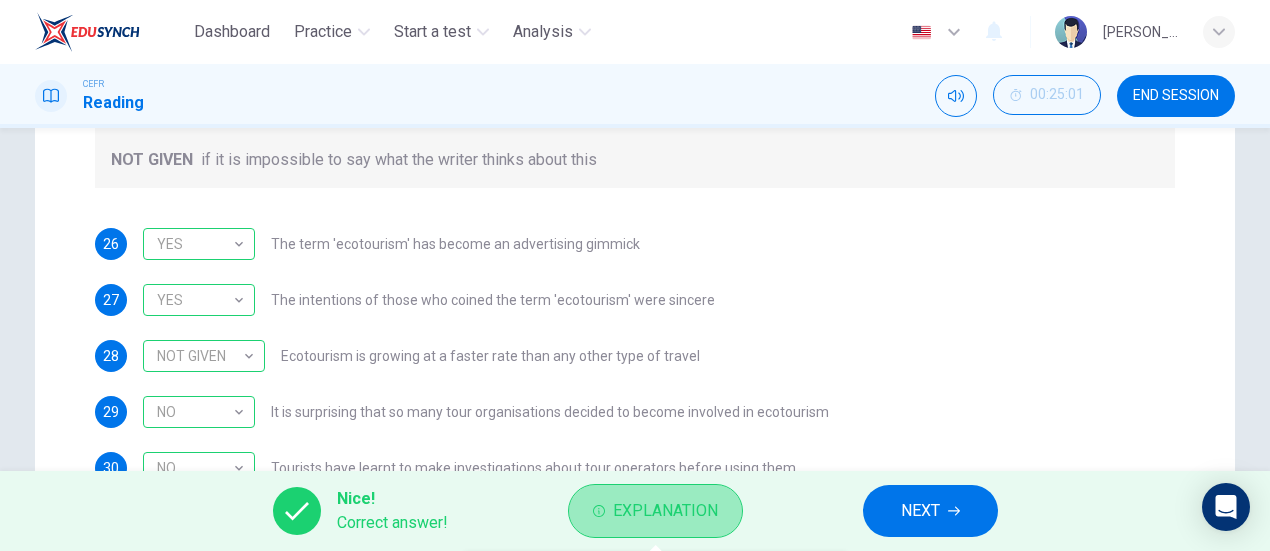 click on "Explanation" at bounding box center [665, 511] 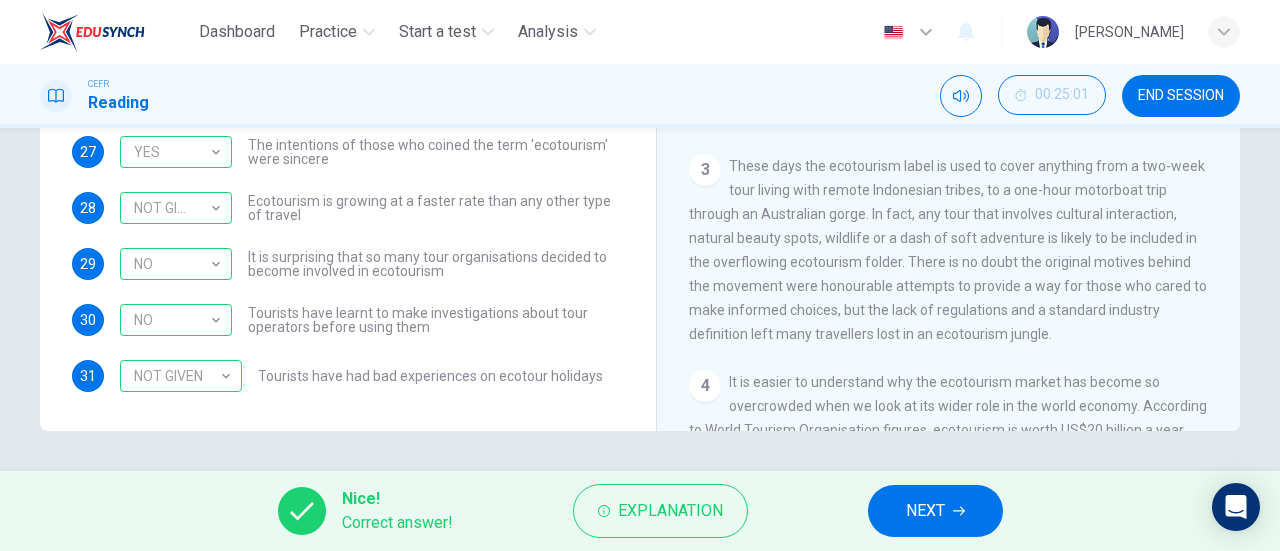 scroll, scrollTop: 318, scrollLeft: 0, axis: vertical 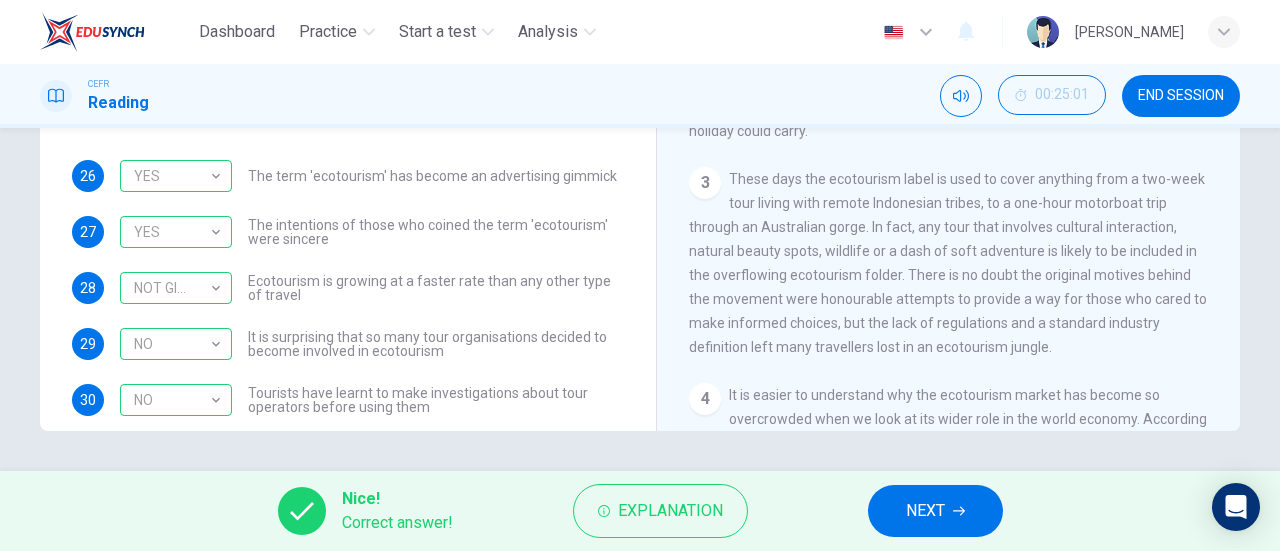 click on "NEXT" at bounding box center (935, 511) 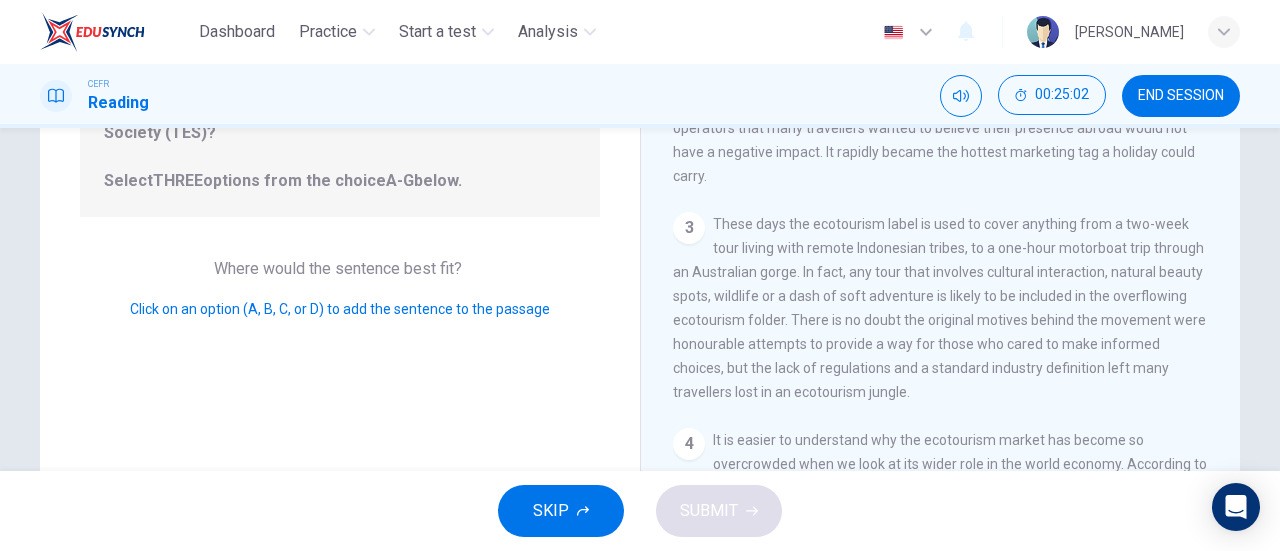 scroll, scrollTop: 0, scrollLeft: 0, axis: both 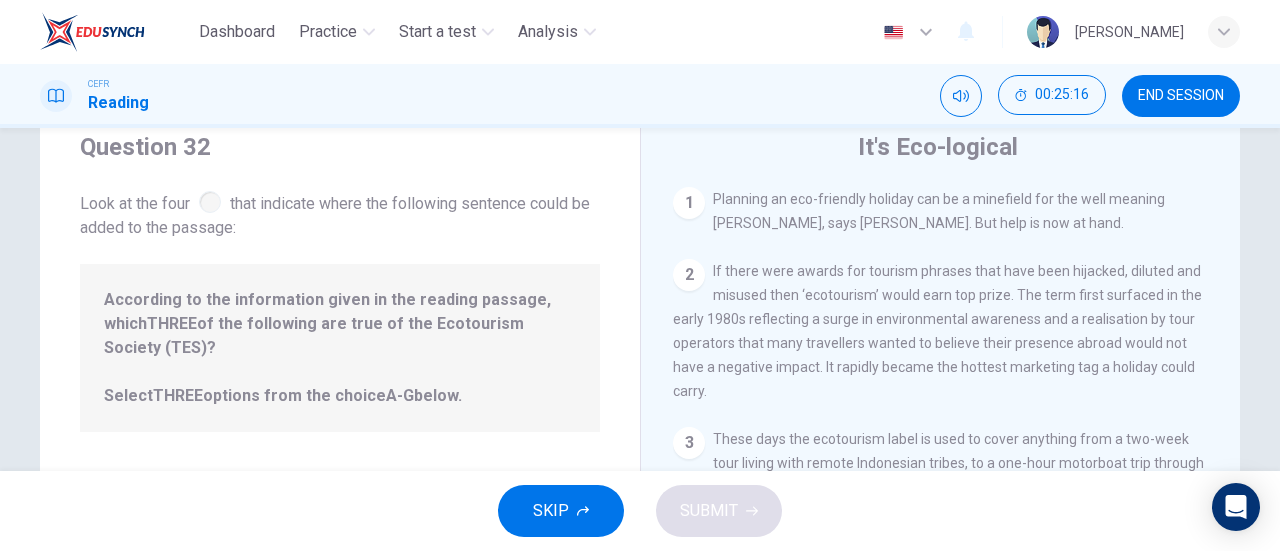 click on "2" at bounding box center (689, 275) 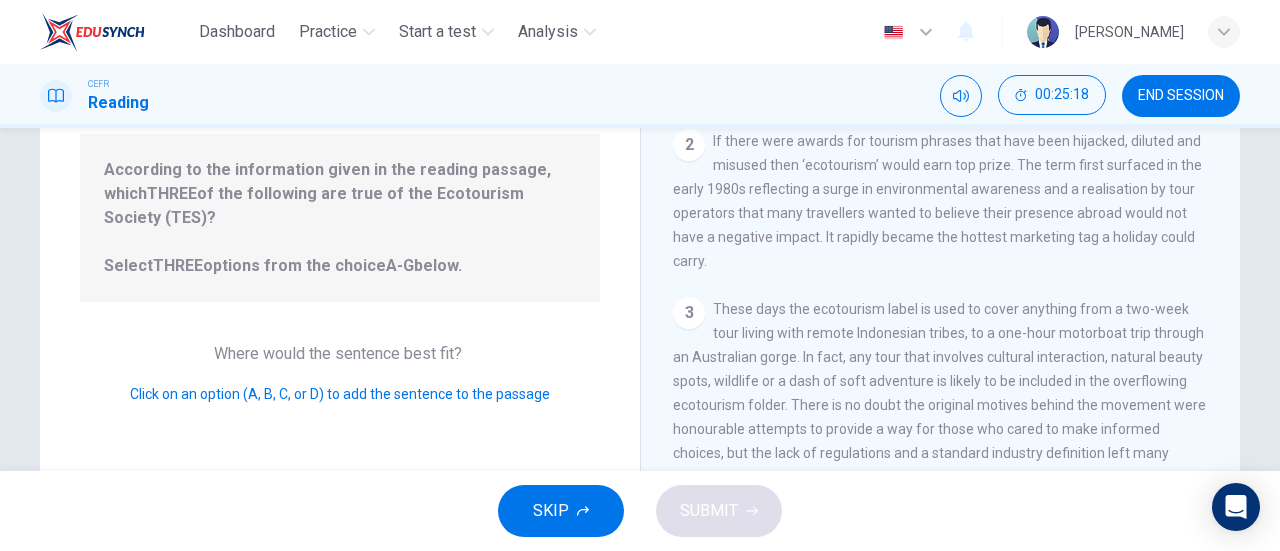 scroll, scrollTop: 0, scrollLeft: 0, axis: both 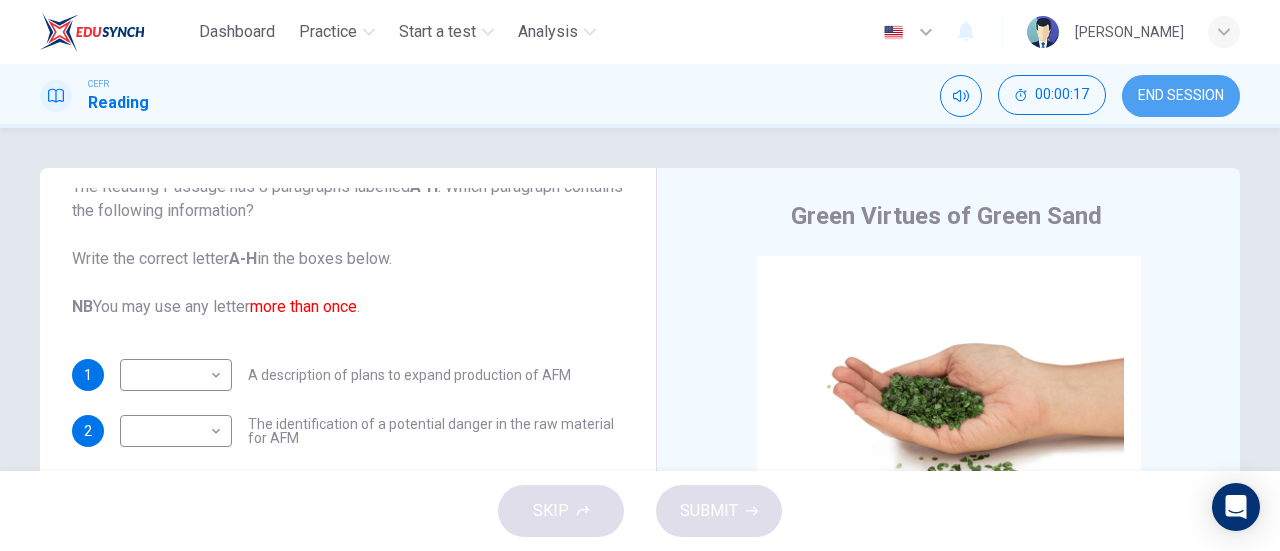 click on "END SESSION" at bounding box center (1181, 96) 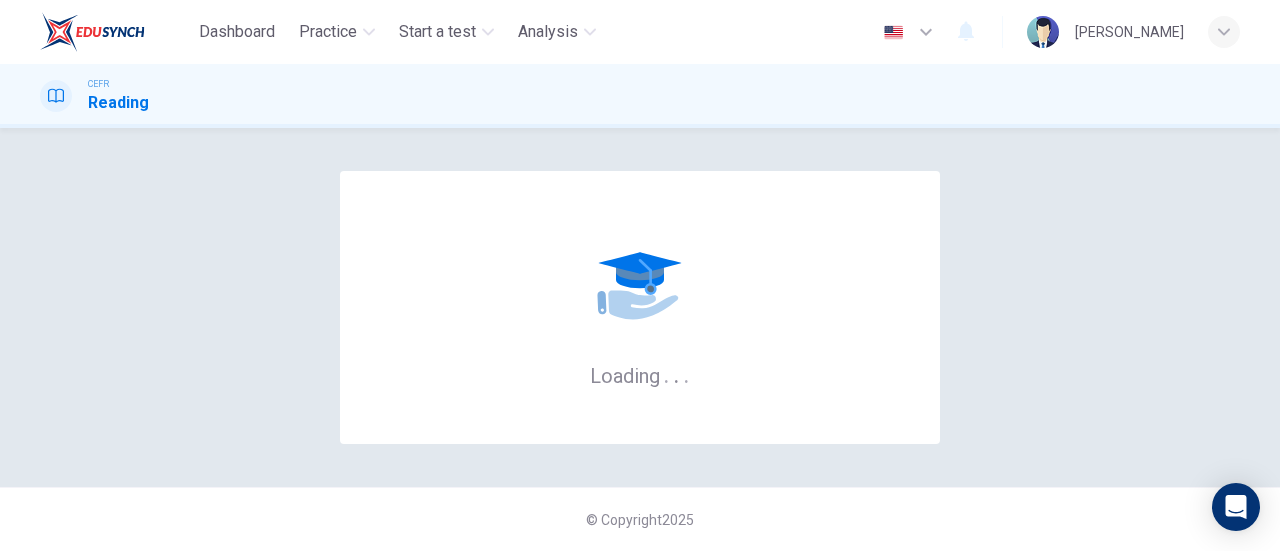scroll, scrollTop: 0, scrollLeft: 0, axis: both 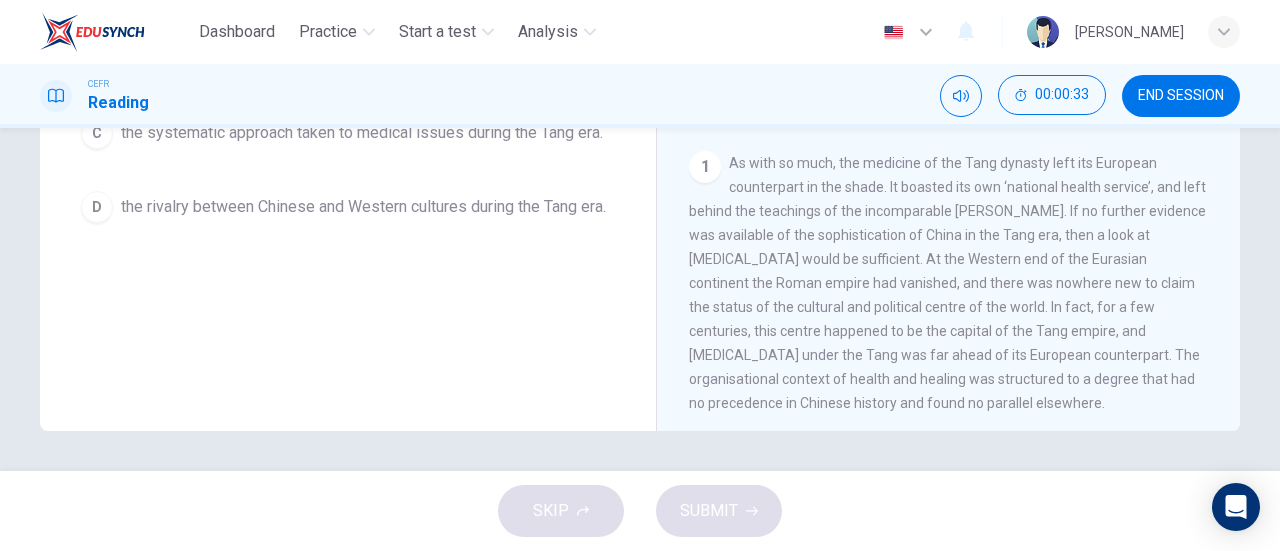 click on "1 As with so much, the medicine of the Tang dynasty left its European counterpart in the shade. It boasted its own ‘national health service’, and left behind the teachings of the incomparable Sun Simiao. If no further evidence was available of the sophistication of China in the Tang era, then a look at Chinese medicine would be sufficient. At the Western end of the Eurasian continent the Roman empire had vanished, and there was nowhere new to claim the status of the cultural and political centre of the world. In fact, for a few centuries, this centre happened to be the capital of the Tang empire, and Chinese medicine under the Tang was far ahead of its European counterpart. The organisational context of health and healing was structured to a degree that had no precedence in Chinese history and found no parallel elsewhere." at bounding box center (949, 283) 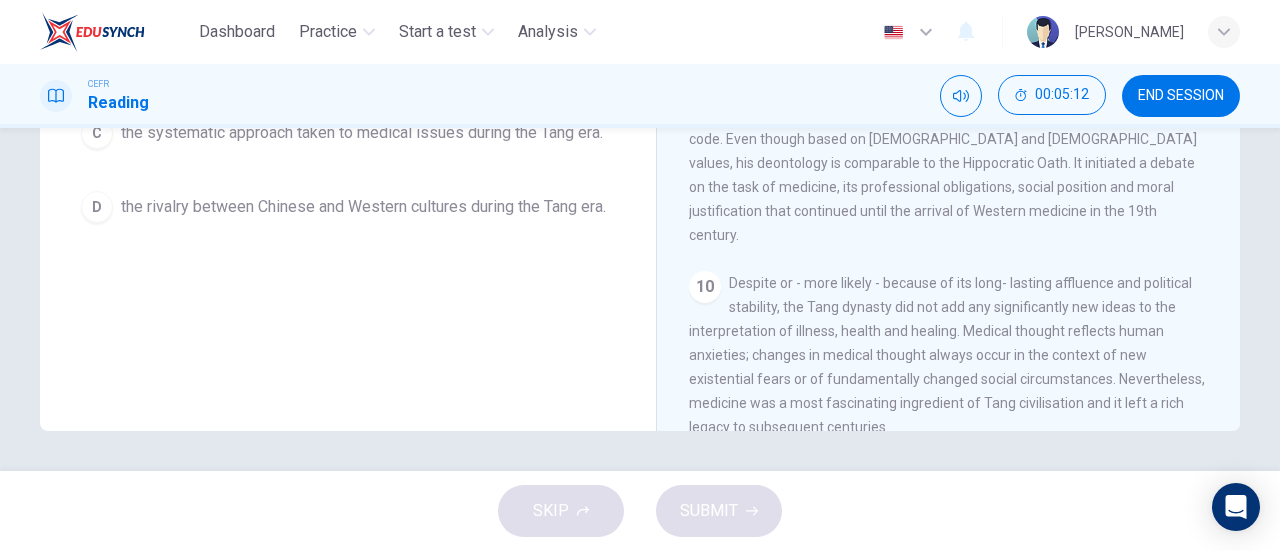 scroll, scrollTop: 2027, scrollLeft: 0, axis: vertical 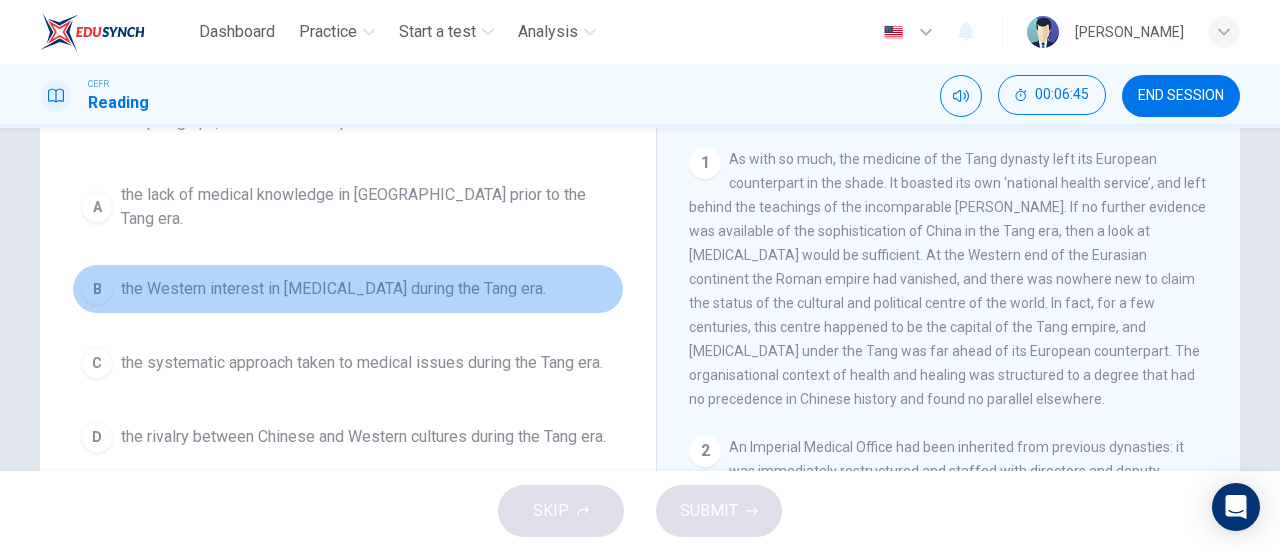 click on "the Western interest in Chinese medicine during the Tang era." at bounding box center [333, 289] 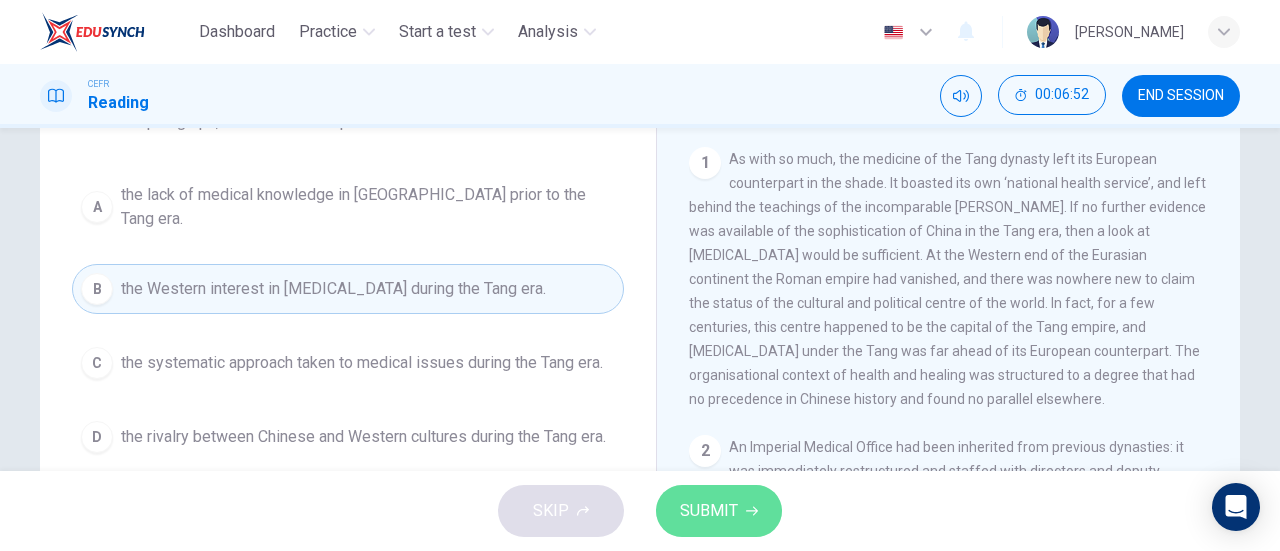 click on "SUBMIT" at bounding box center (709, 511) 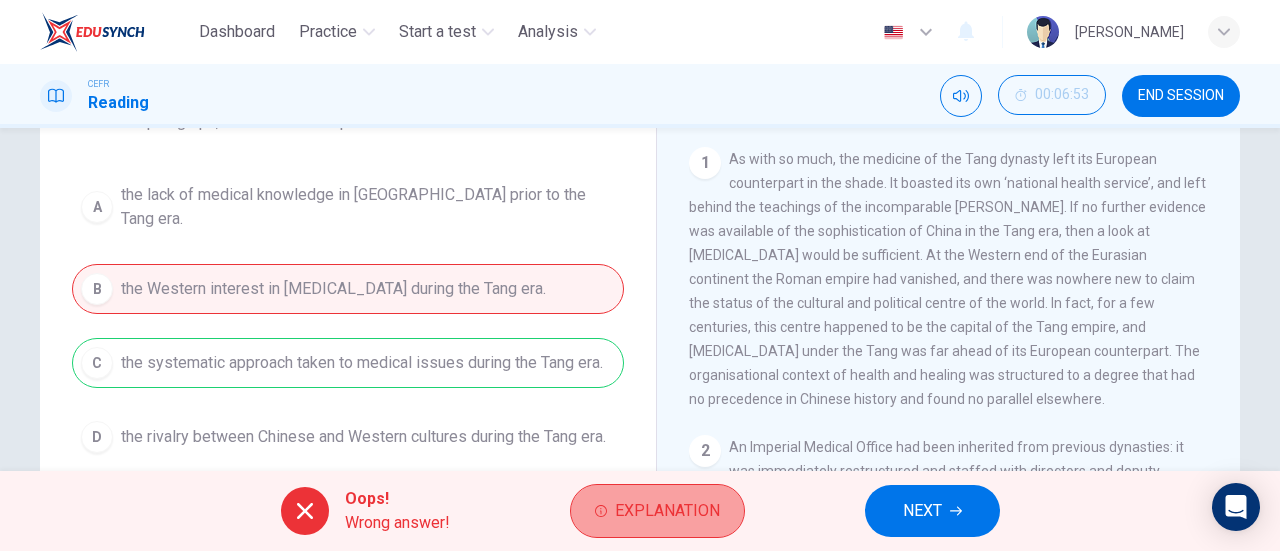 click on "Explanation" at bounding box center (667, 511) 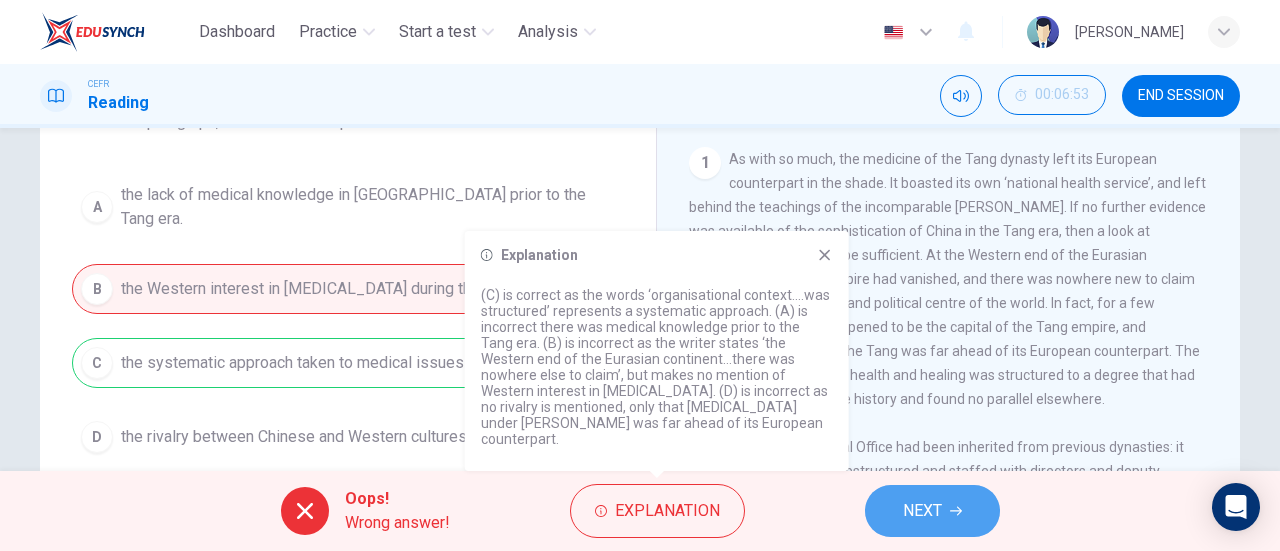click on "NEXT" at bounding box center (932, 511) 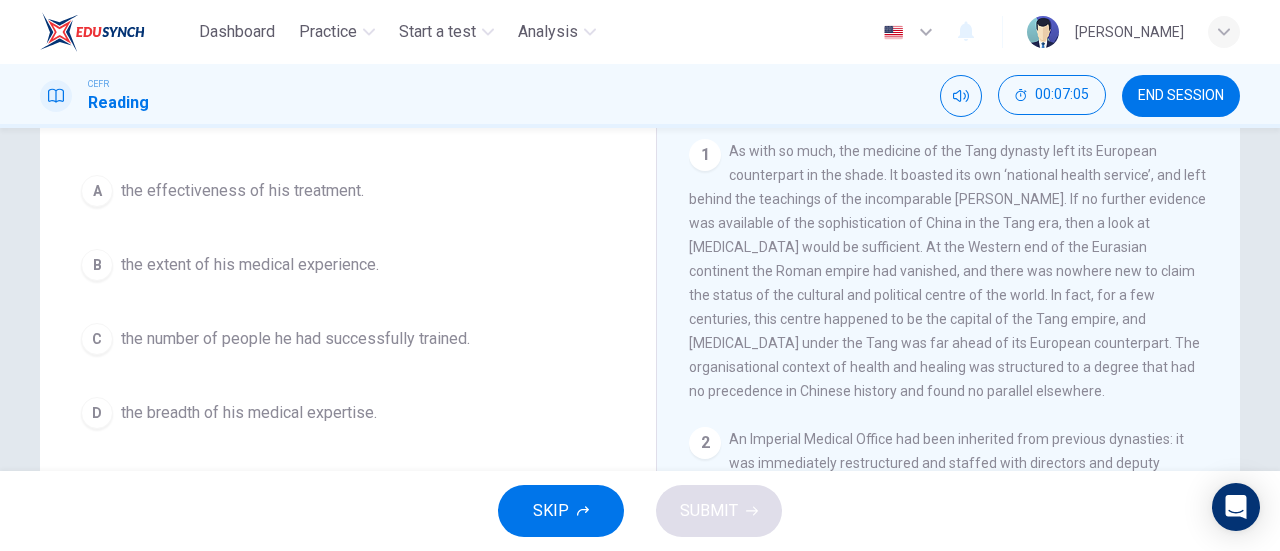 scroll, scrollTop: 211, scrollLeft: 0, axis: vertical 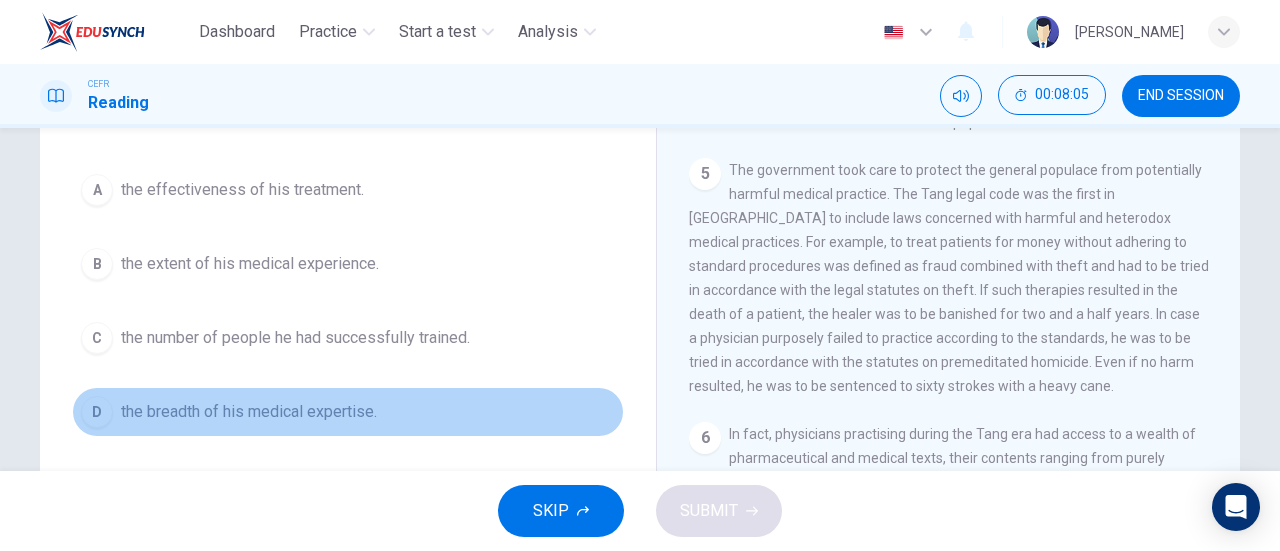 click on "D the breadth of his medical expertise." at bounding box center (348, 412) 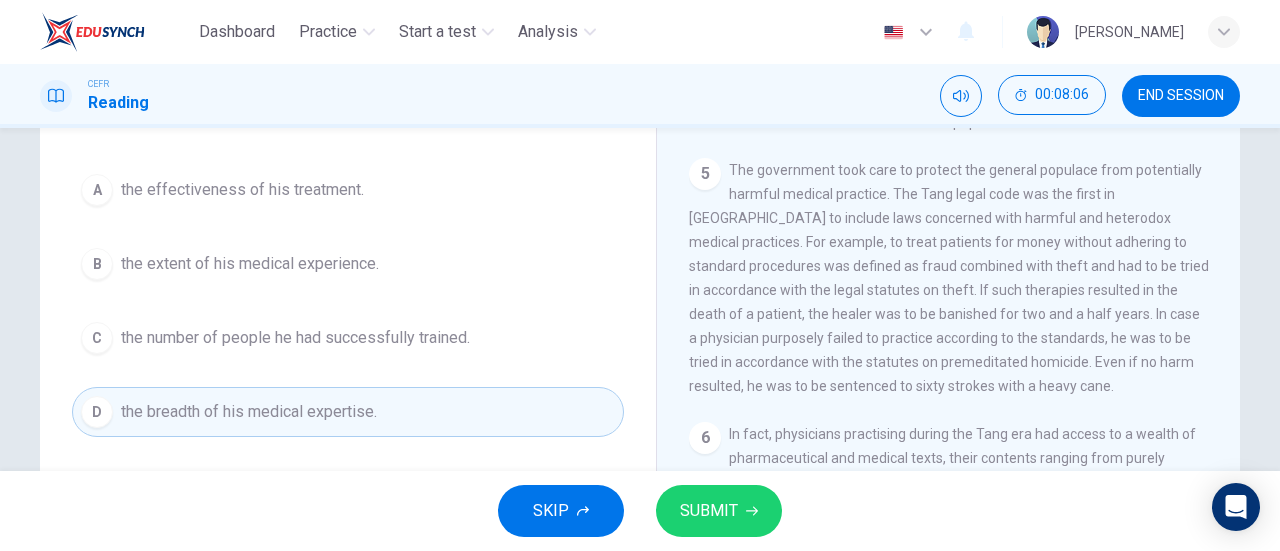 click on "SUBMIT" at bounding box center (709, 511) 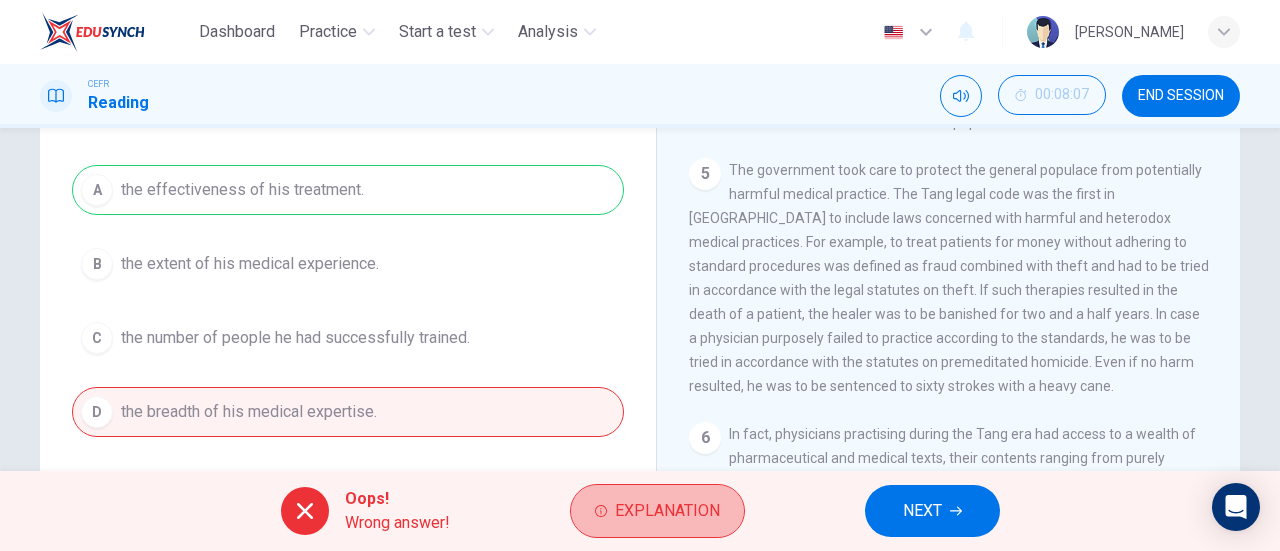 click on "Explanation" at bounding box center (667, 511) 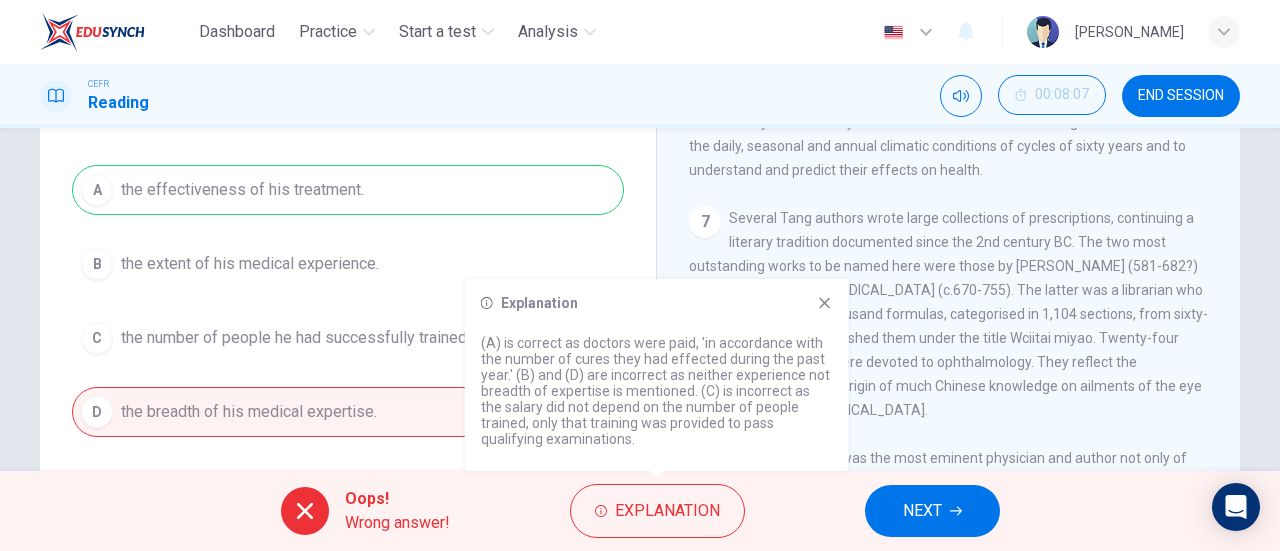 scroll, scrollTop: 1486, scrollLeft: 0, axis: vertical 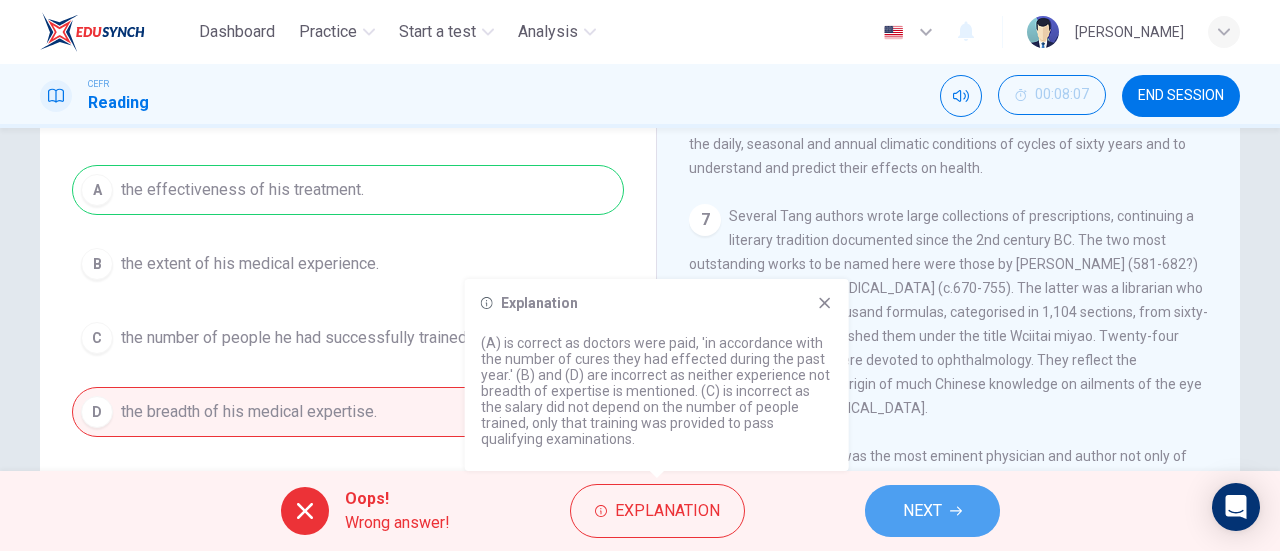 click on "NEXT" at bounding box center [932, 511] 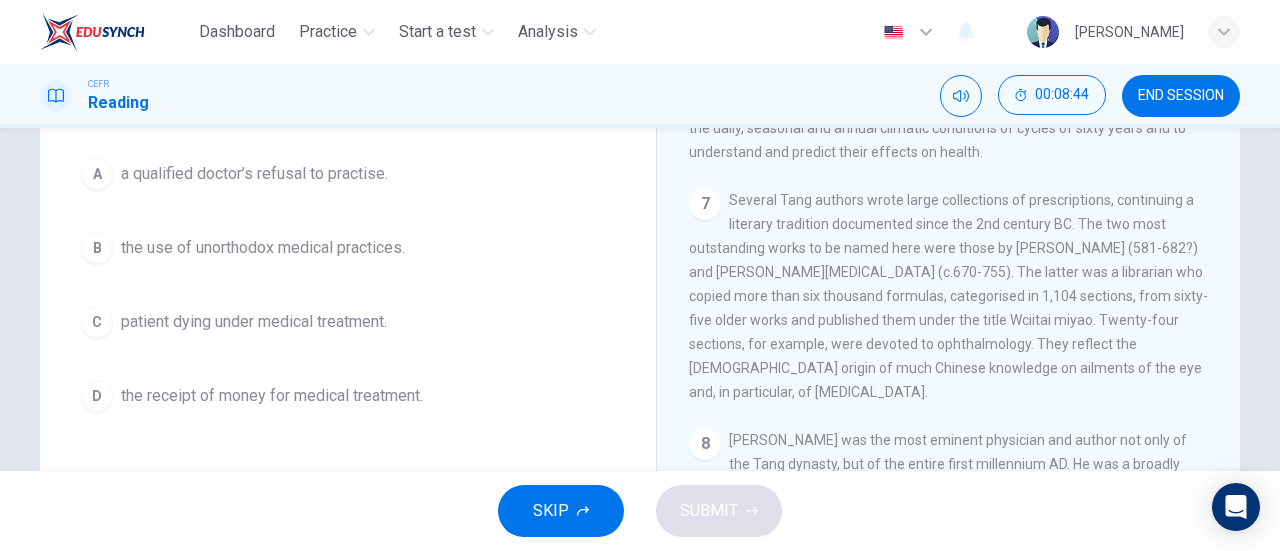 scroll, scrollTop: 155, scrollLeft: 0, axis: vertical 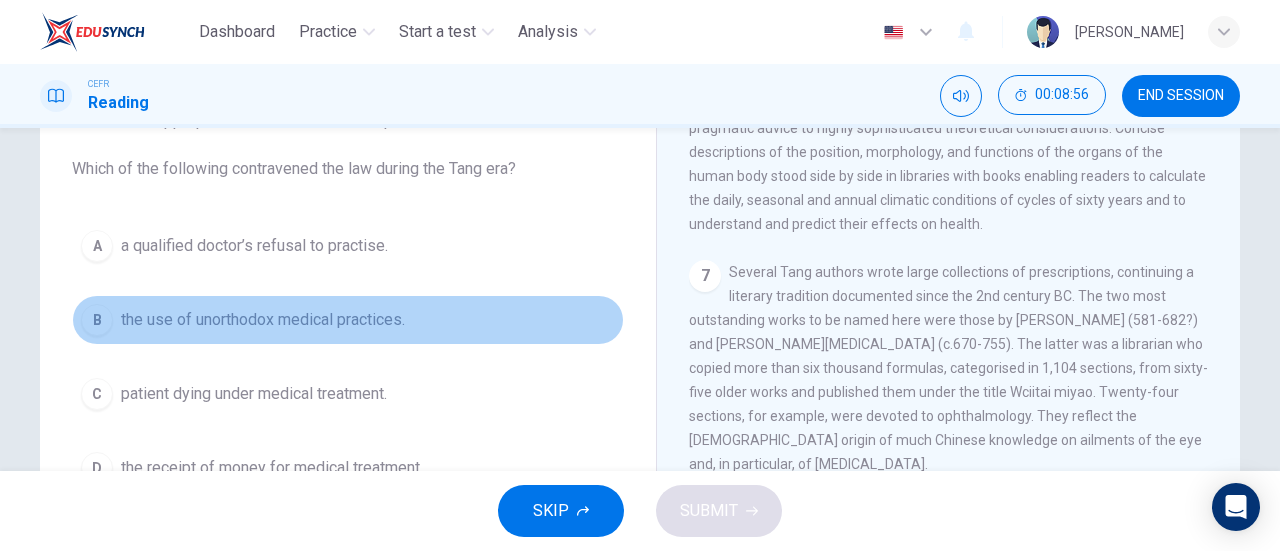 click on "the use of unorthodox medical practices." at bounding box center (263, 320) 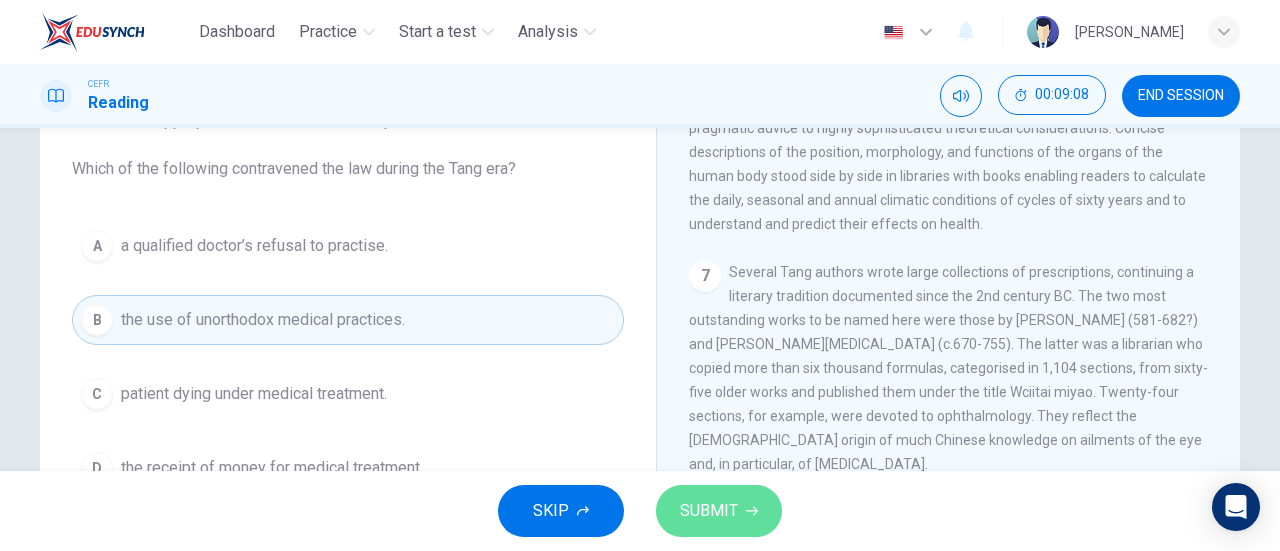 click on "SUBMIT" at bounding box center [709, 511] 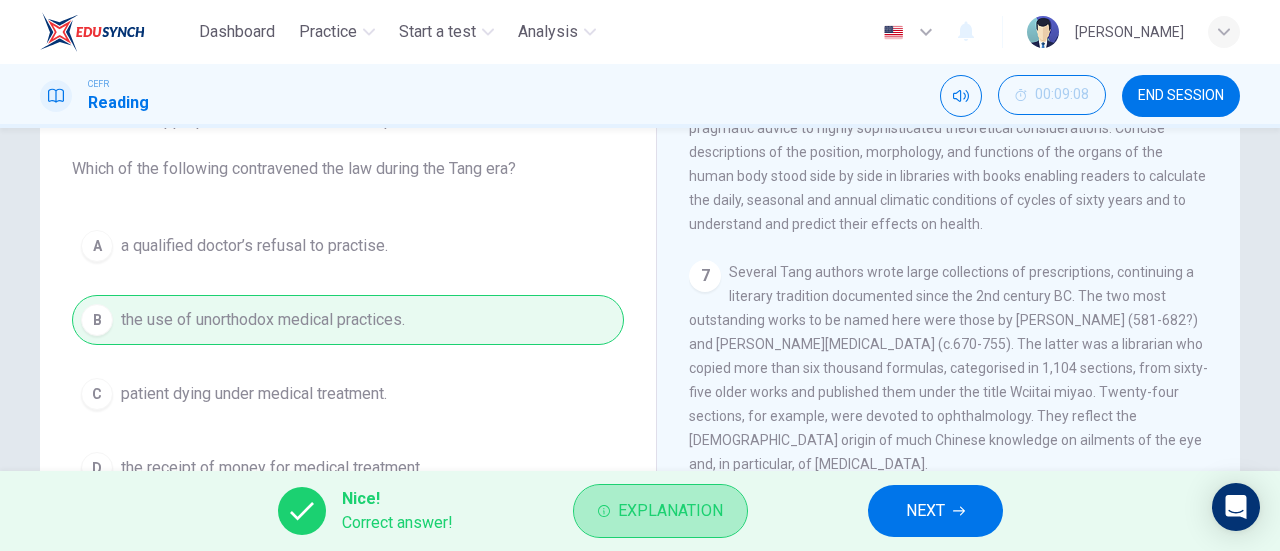 click on "Explanation" at bounding box center (670, 511) 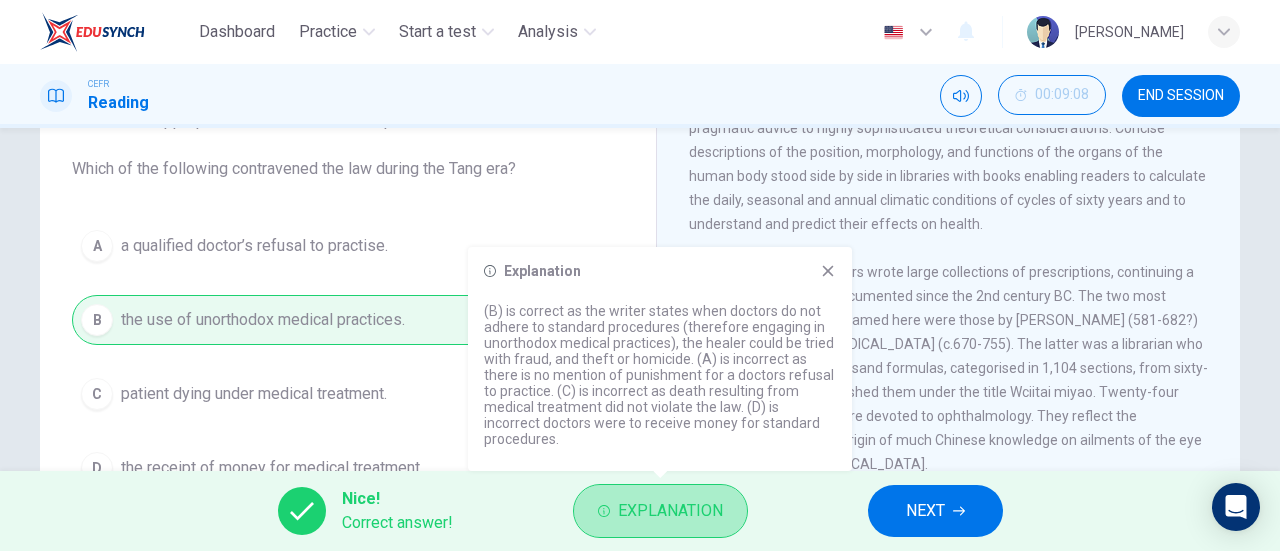 click on "Explanation" at bounding box center (670, 511) 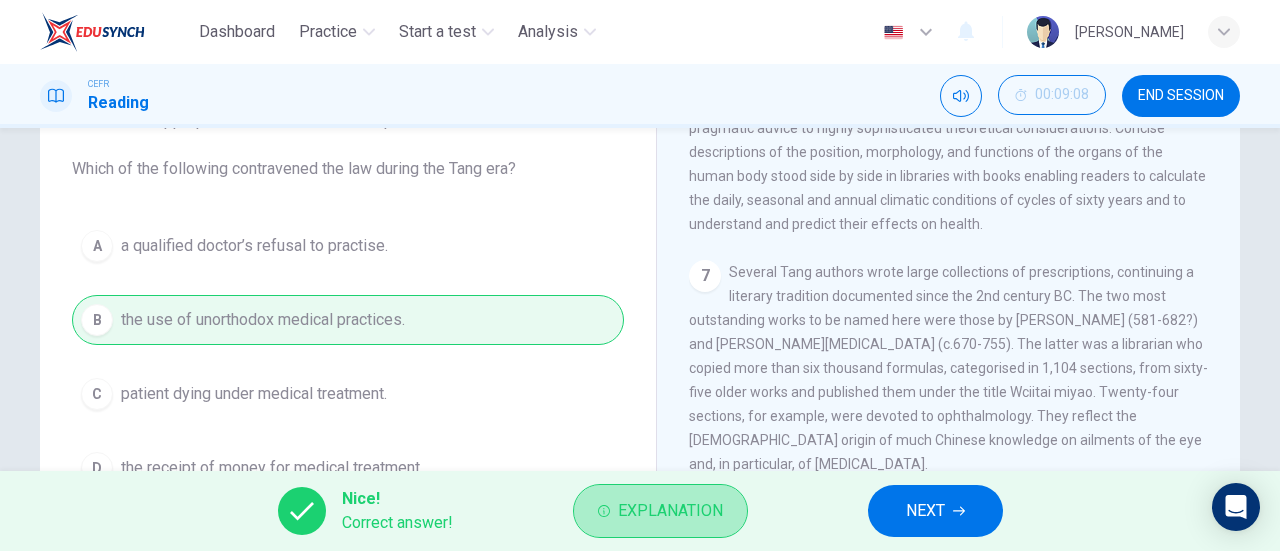 click on "Explanation" at bounding box center [670, 511] 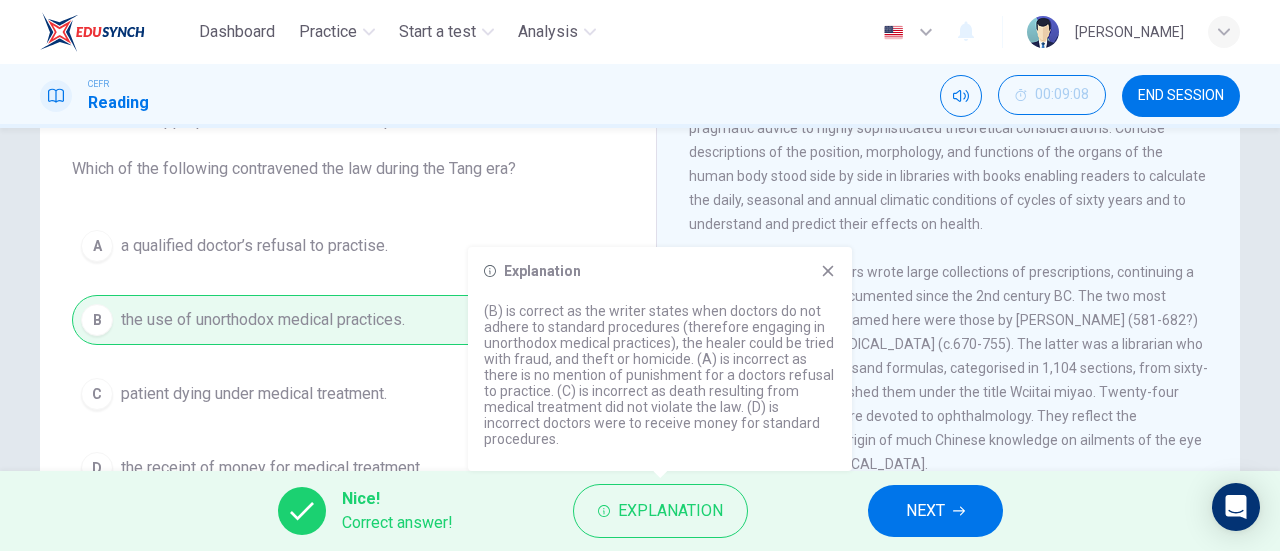 click 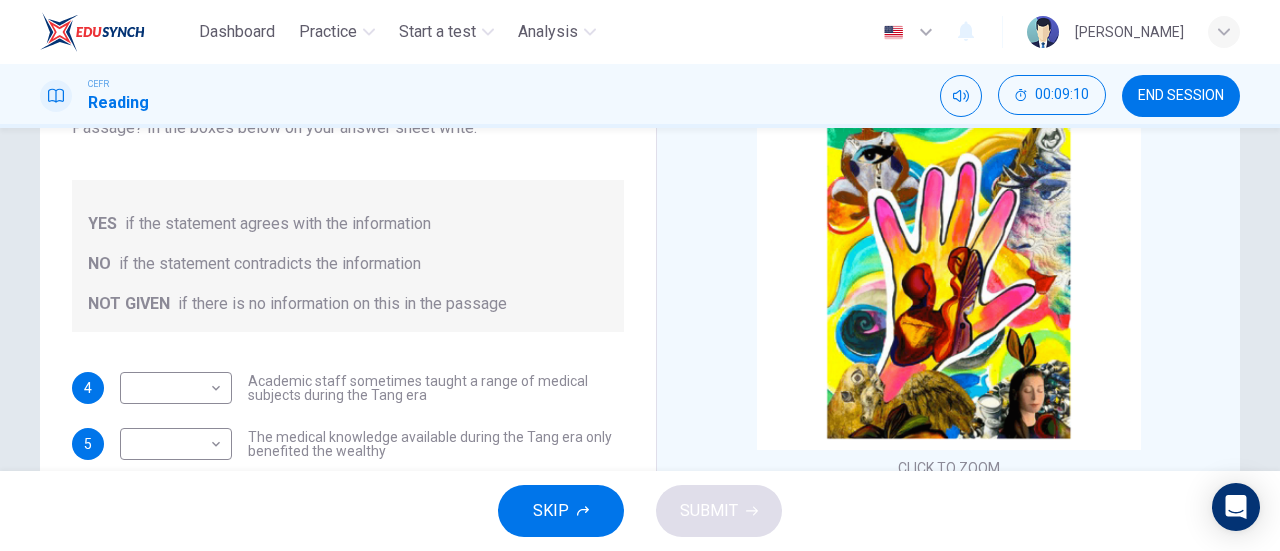 scroll, scrollTop: 18, scrollLeft: 0, axis: vertical 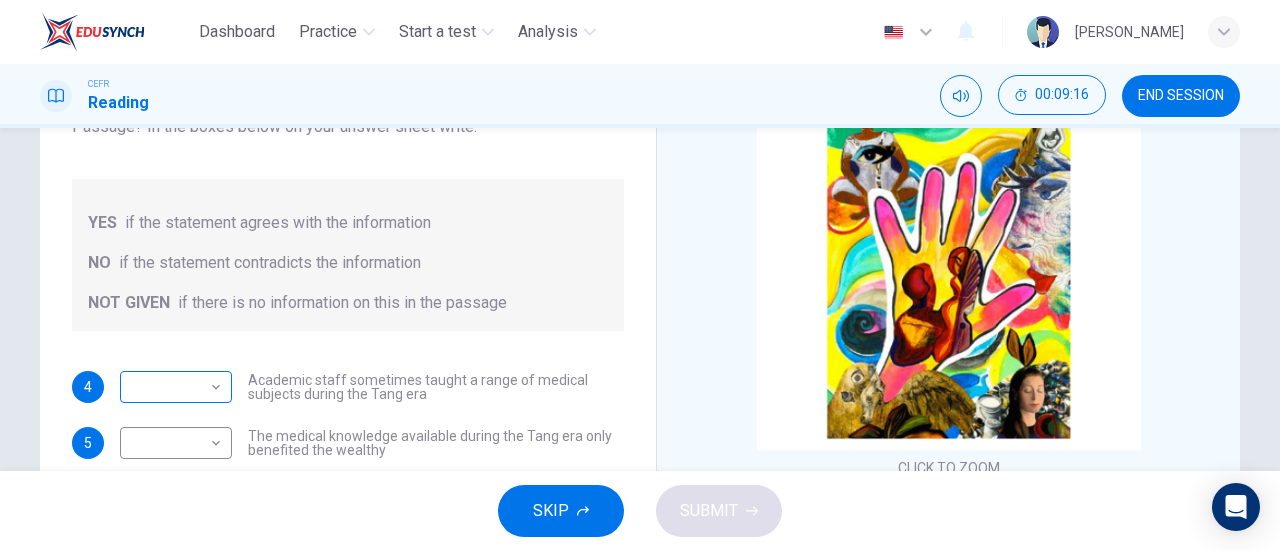click on "Dashboard Practice Start a test Analysis English en ​ DINIE MAWADDAH BINTI DZULHADI CEFR Reading 00:09:16 END SESSION Questions 4 - 10 Do the following statements agree with the information given in the Reading Passage?
In the boxes below on your answer sheet write: YES if the statement agrees with the information NO if the statement contradicts the information NOT GIVEN if there is no information on this in the passage 4 ​ ​ Academic staff sometimes taught a range of medical subjects during the Tang era 5 ​ ​ The medical knowledge available during the Tang era only benefited the wealthy 6 ​ ​ Tang citizens were encouraged to lead a healthy lifestyle 7 ​ ​ Doctors who behaved in a fraudulent manner were treated in the same way as ordinary criminals during the Tang era 8 ​ ​ Medical reference books published during the Tang era covered practical and academic issues 9 ​ ​ Waitai Miyao contained medical data from the Tang era 10 ​ ​ The Art of Healing CLICK TO ZOOM Click to Zoom 1" at bounding box center (640, 275) 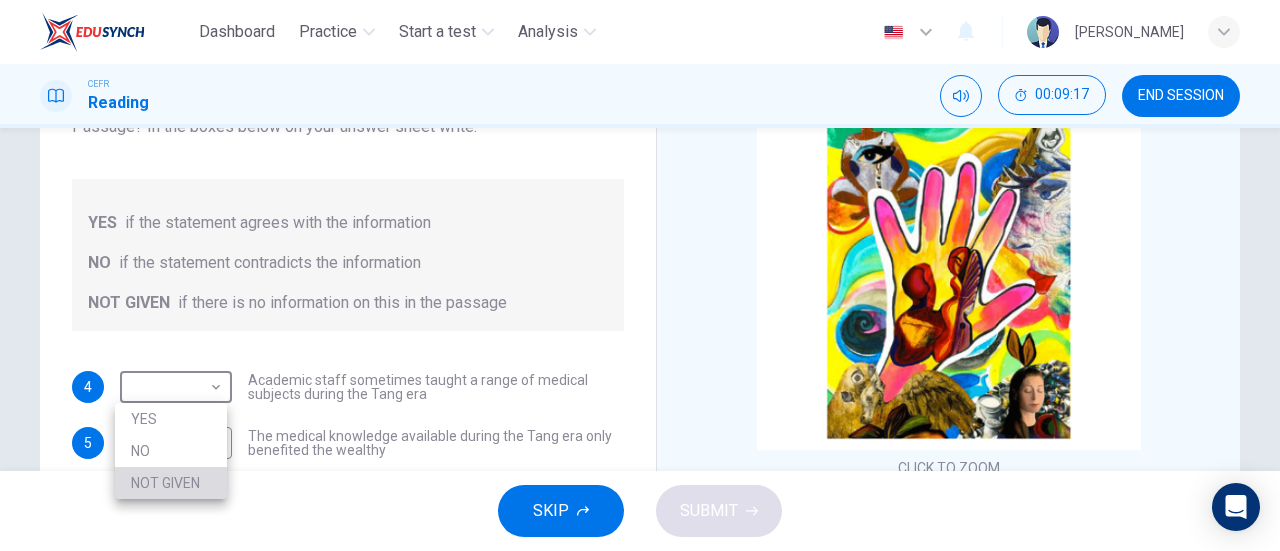 click on "NOT GIVEN" at bounding box center (171, 483) 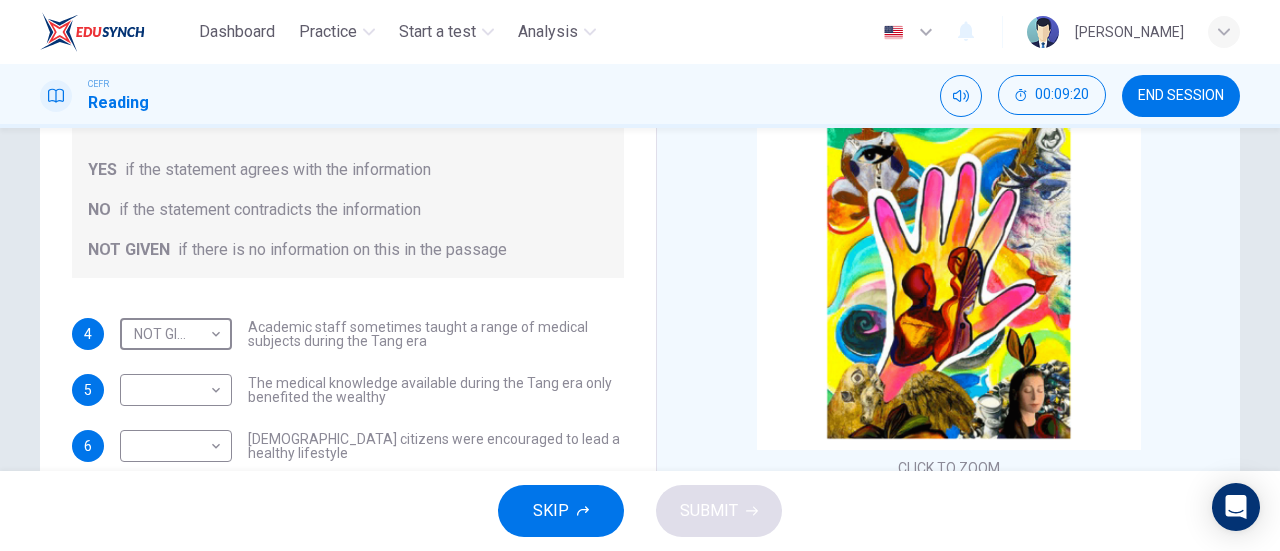 scroll, scrollTop: 72, scrollLeft: 0, axis: vertical 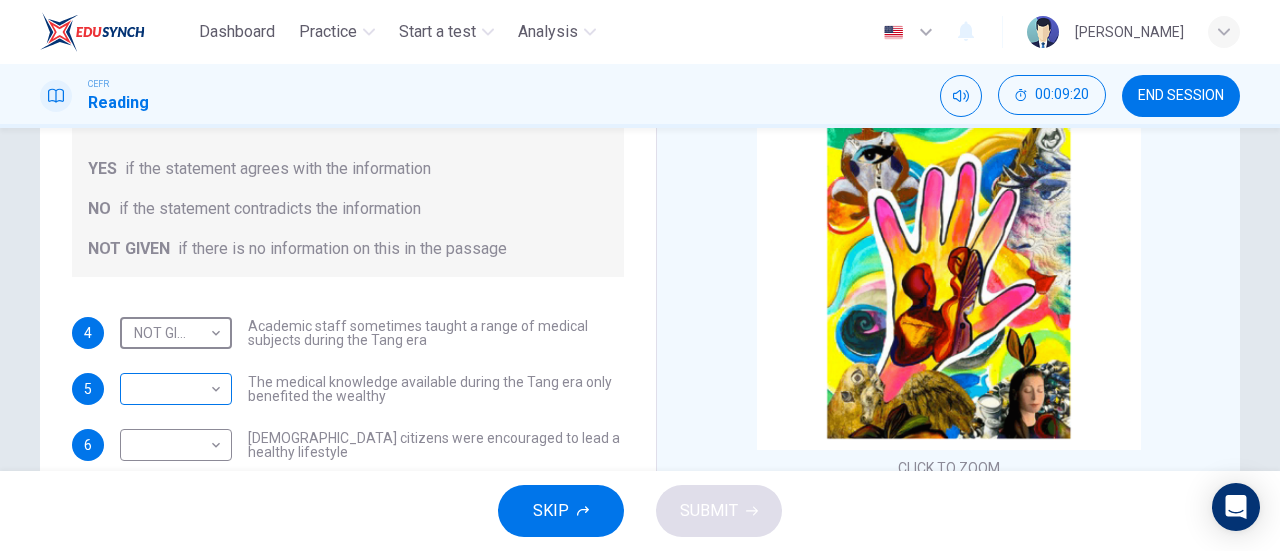 click on "Dashboard Practice Start a test Analysis English en ​ DINIE MAWADDAH BINTI DZULHADI CEFR Reading 00:09:20 END SESSION Questions 4 - 10 Do the following statements agree with the information given in the Reading Passage?
In the boxes below on your answer sheet write: YES if the statement agrees with the information NO if the statement contradicts the information NOT GIVEN if there is no information on this in the passage 4 NOT GIVEN NOT GIVEN ​ Academic staff sometimes taught a range of medical subjects during the Tang era 5 ​ ​ The medical knowledge available during the Tang era only benefited the wealthy 6 ​ ​ Tang citizens were encouraged to lead a healthy lifestyle 7 ​ ​ Doctors who behaved in a fraudulent manner were treated in the same way as ordinary criminals during the Tang era 8 ​ ​ Medical reference books published during the Tang era covered practical and academic issues 9 ​ ​ Waitai Miyao contained medical data from the Tang era 10 ​ ​ The Art of Healing CLICK TO ZOOM" at bounding box center (640, 275) 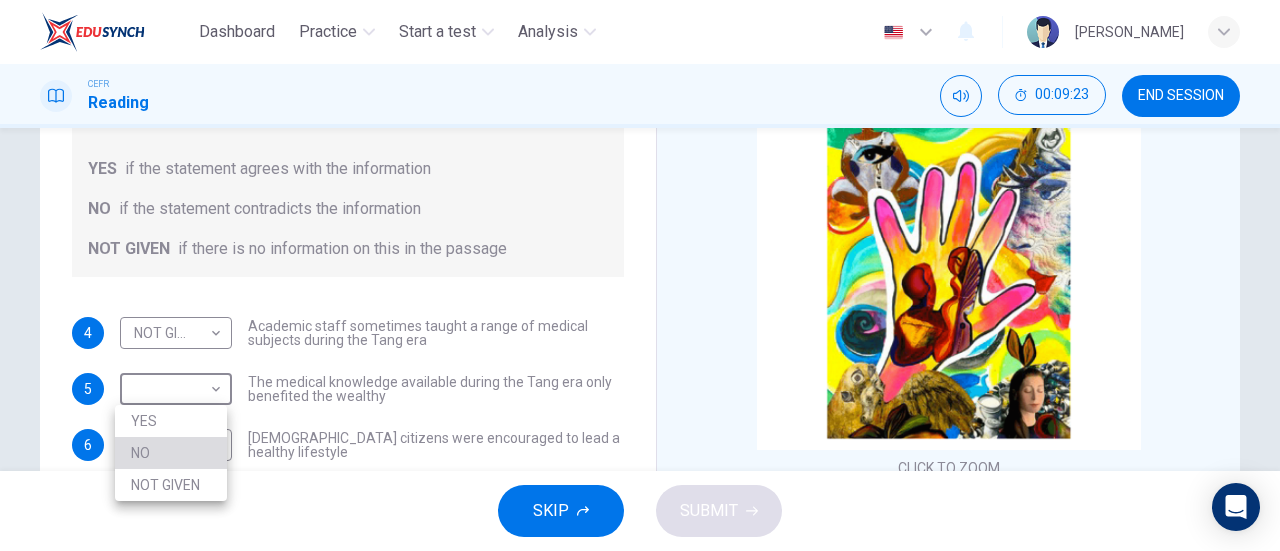 click on "NO" at bounding box center [171, 453] 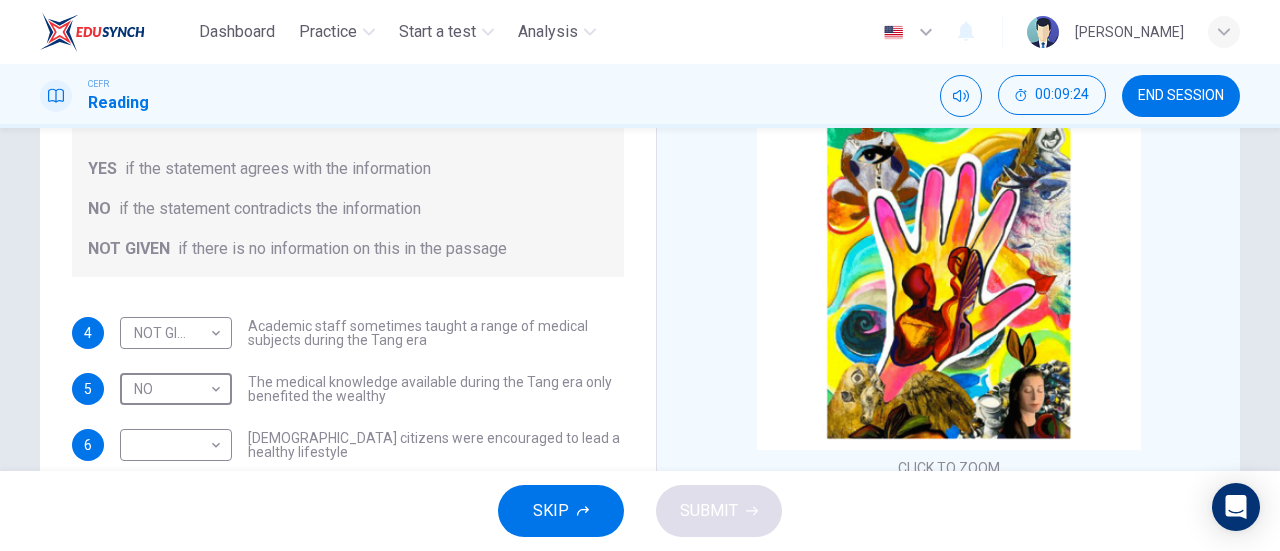 scroll, scrollTop: 88, scrollLeft: 0, axis: vertical 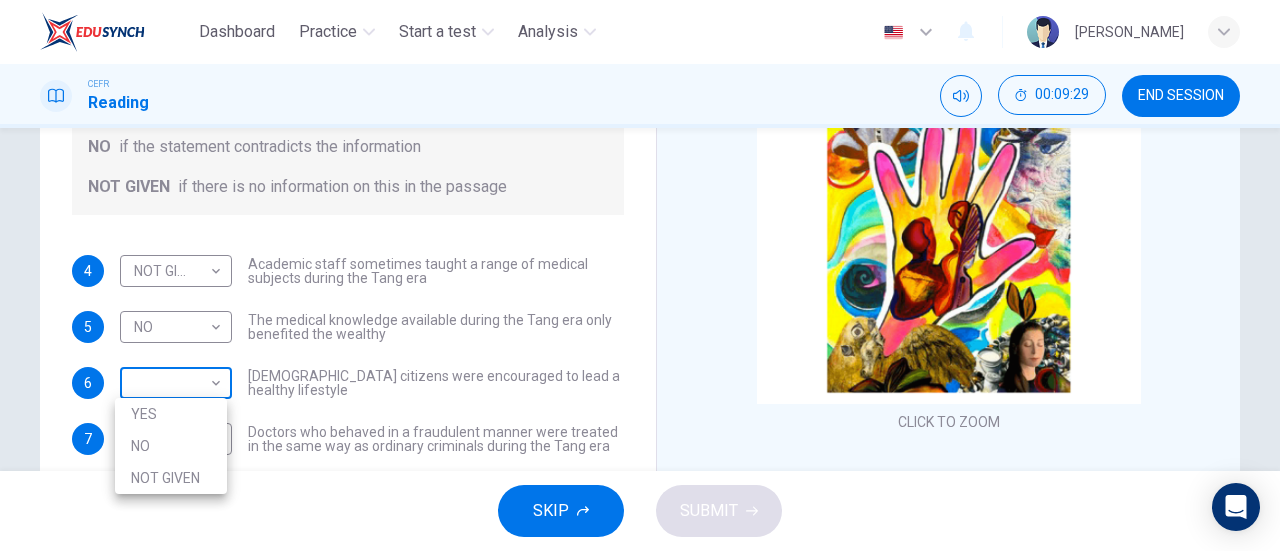 click on "Dashboard Practice Start a test Analysis English en ​ DINIE MAWADDAH BINTI DZULHADI CEFR Reading 00:09:29 END SESSION Questions 4 - 10 Do the following statements agree with the information given in the Reading Passage?
In the boxes below on your answer sheet write: YES if the statement agrees with the information NO if the statement contradicts the information NOT GIVEN if there is no information on this in the passage 4 NOT GIVEN NOT GIVEN ​ Academic staff sometimes taught a range of medical subjects during the Tang era 5 NO NO ​ The medical knowledge available during the Tang era only benefited the wealthy 6 ​ ​ Tang citizens were encouraged to lead a healthy lifestyle 7 ​ ​ Doctors who behaved in a fraudulent manner were treated in the same way as ordinary criminals during the Tang era 8 ​ ​ Medical reference books published during the Tang era covered practical and academic issues 9 ​ ​ Waitai Miyao contained medical data from the Tang era 10 ​ ​ The Art of Healing 1 2 3 4 5 6" at bounding box center [640, 275] 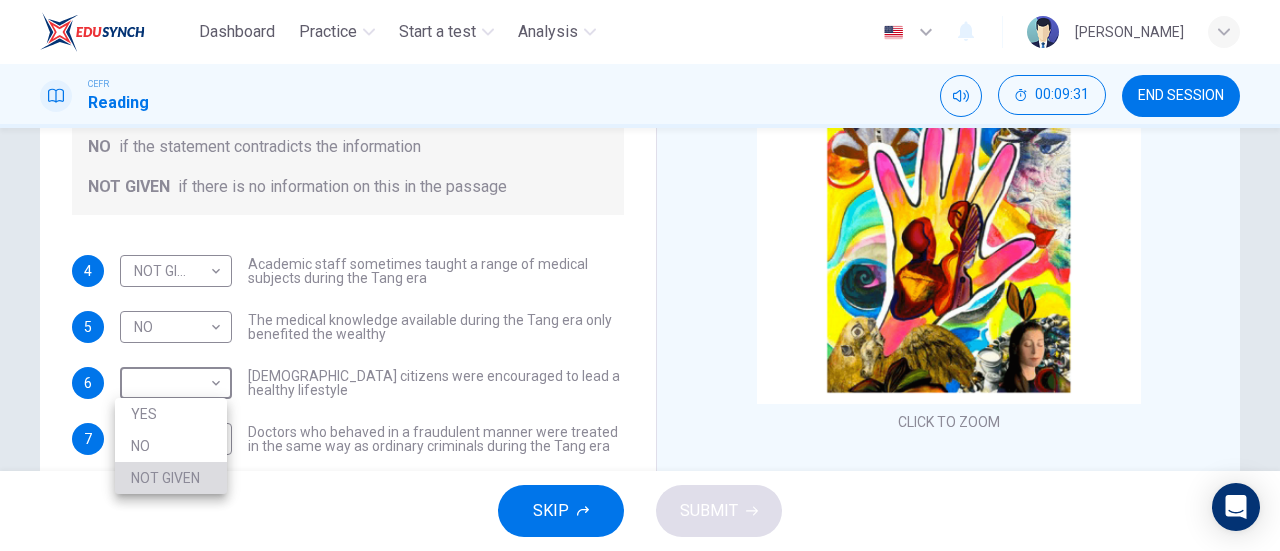 click on "NOT GIVEN" at bounding box center (171, 478) 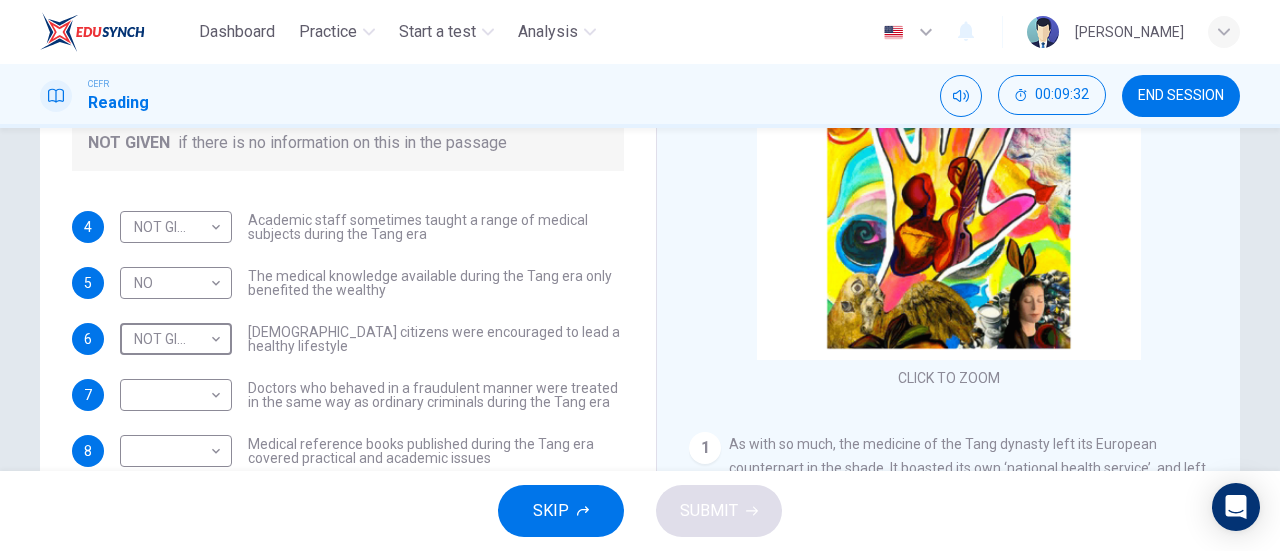 scroll, scrollTop: 246, scrollLeft: 0, axis: vertical 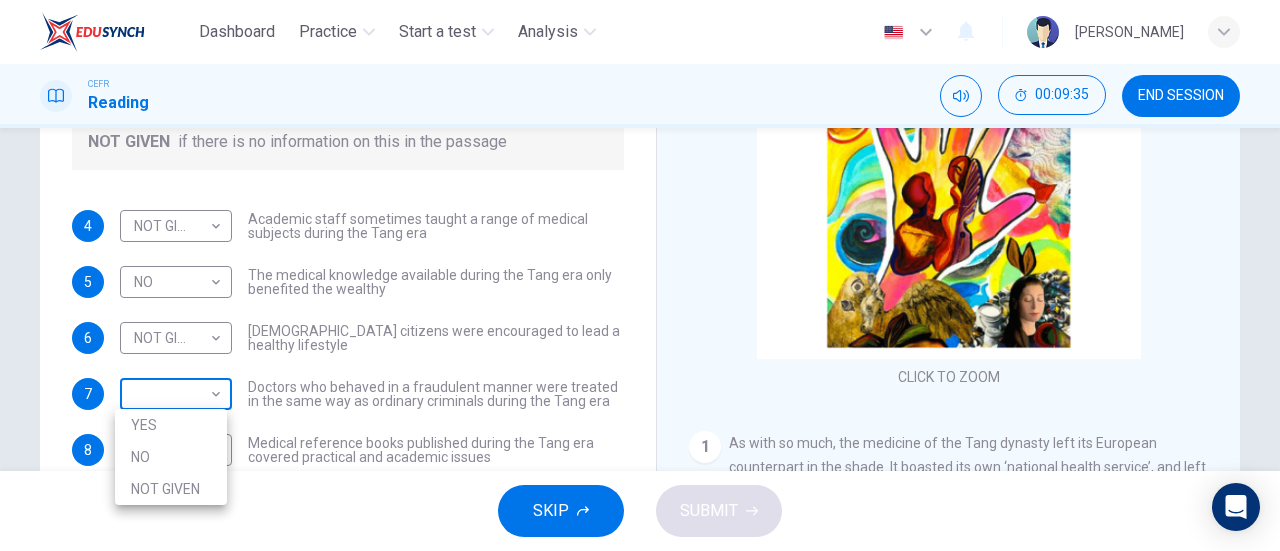 click on "Dashboard Practice Start a test Analysis English en ​ DINIE MAWADDAH BINTI DZULHADI CEFR Reading 00:09:35 END SESSION Questions 4 - 10 Do the following statements agree with the information given in the Reading Passage?
In the boxes below on your answer sheet write: YES if the statement agrees with the information NO if the statement contradicts the information NOT GIVEN if there is no information on this in the passage 4 NOT GIVEN NOT GIVEN ​ Academic staff sometimes taught a range of medical subjects during the Tang era 5 NO NO ​ The medical knowledge available during the Tang era only benefited the wealthy 6 NOT GIVEN NOT GIVEN ​ Tang citizens were encouraged to lead a healthy lifestyle 7 ​ ​ Doctors who behaved in a fraudulent manner were treated in the same way as ordinary criminals during the Tang era 8 ​ ​ Medical reference books published during the Tang era covered practical and academic issues 9 ​ ​ Waitai Miyao contained medical data from the Tang era 10 ​ ​ CLICK TO ZOOM 1" at bounding box center [640, 275] 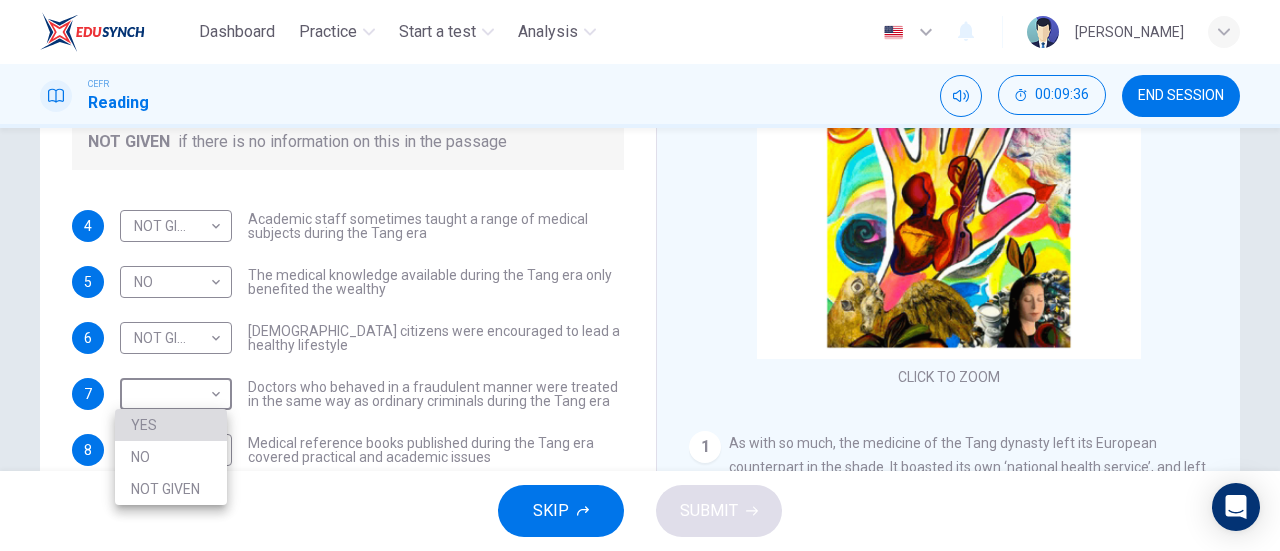click on "YES" at bounding box center (171, 425) 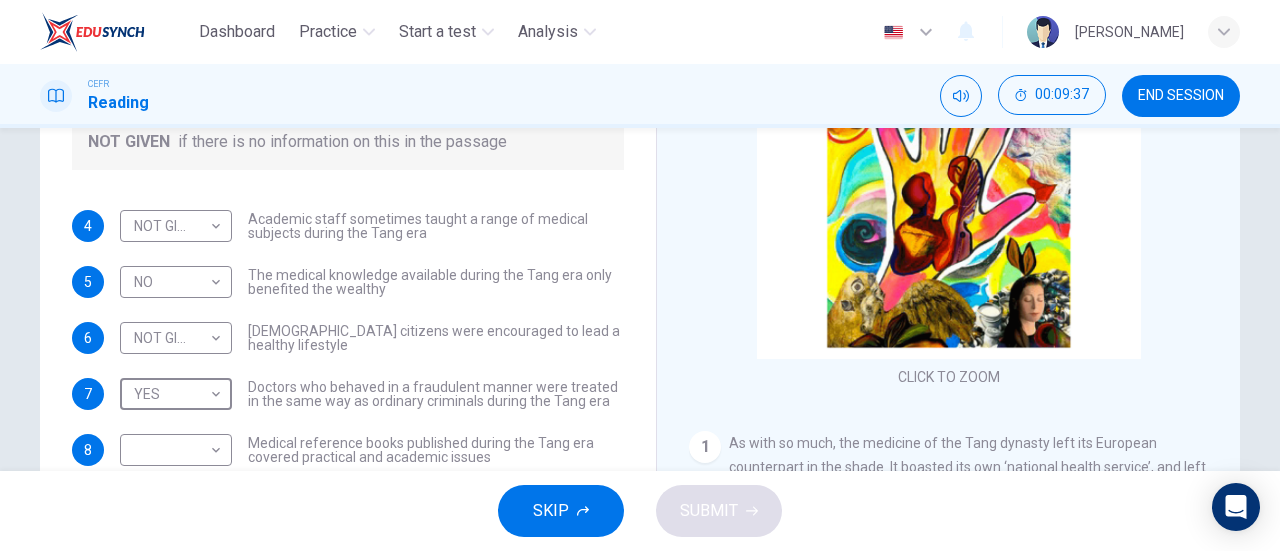 scroll, scrollTop: 316, scrollLeft: 0, axis: vertical 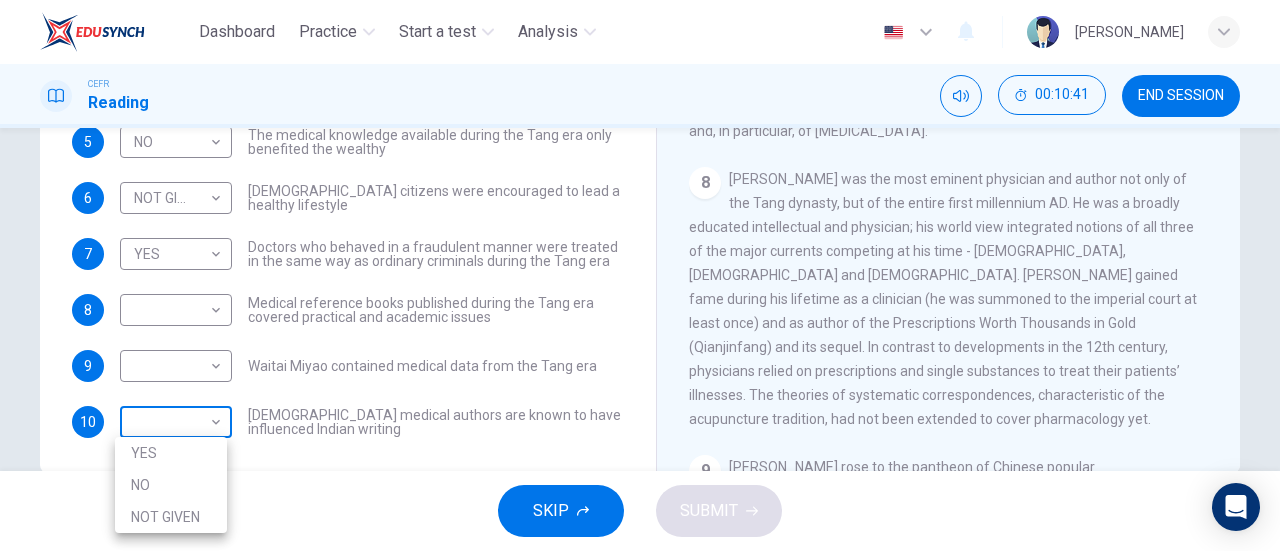click on "Dashboard Practice Start a test Analysis English en ​ DINIE MAWADDAH BINTI DZULHADI CEFR Reading 00:10:41 END SESSION Questions 4 - 10 Do the following statements agree with the information given in the Reading Passage?
In the boxes below on your answer sheet write: YES if the statement agrees with the information NO if the statement contradicts the information NOT GIVEN if there is no information on this in the passage 4 NOT GIVEN NOT GIVEN ​ Academic staff sometimes taught a range of medical subjects during the Tang era 5 NO NO ​ The medical knowledge available during the Tang era only benefited the wealthy 6 NOT GIVEN NOT GIVEN ​ Tang citizens were encouraged to lead a healthy lifestyle 7 YES YES ​ Doctors who behaved in a fraudulent manner were treated in the same way as ordinary criminals during the Tang era 8 ​ ​ Medical reference books published during the Tang era covered practical and academic issues 9 ​ ​ Waitai Miyao contained medical data from the Tang era 10 ​ ​ 1 2 3 4 5 6" at bounding box center [640, 275] 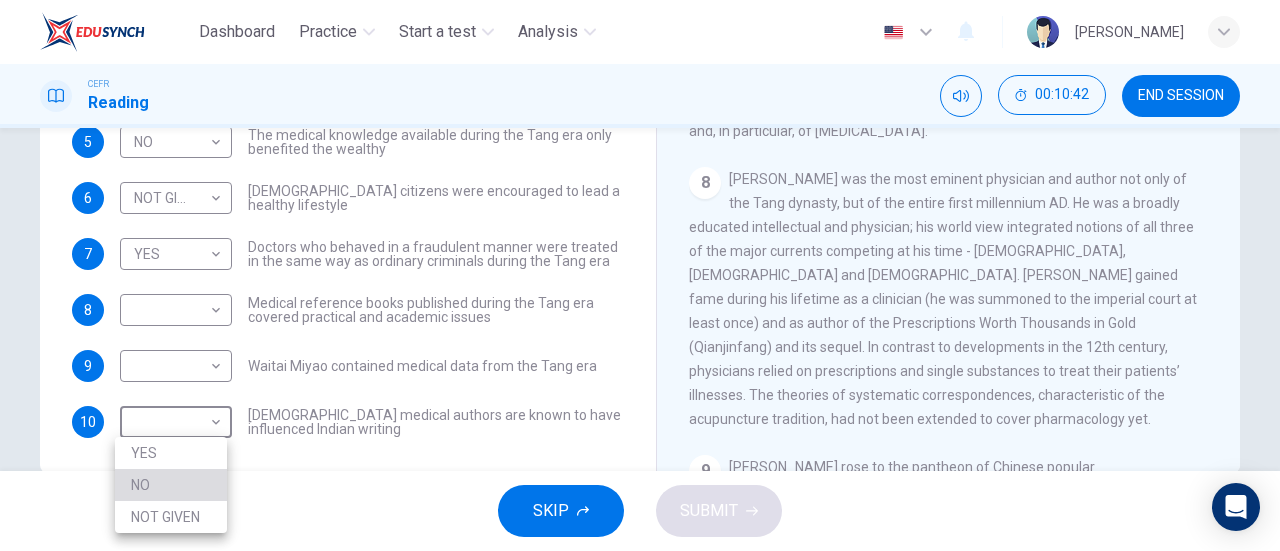 click on "NO" at bounding box center [171, 485] 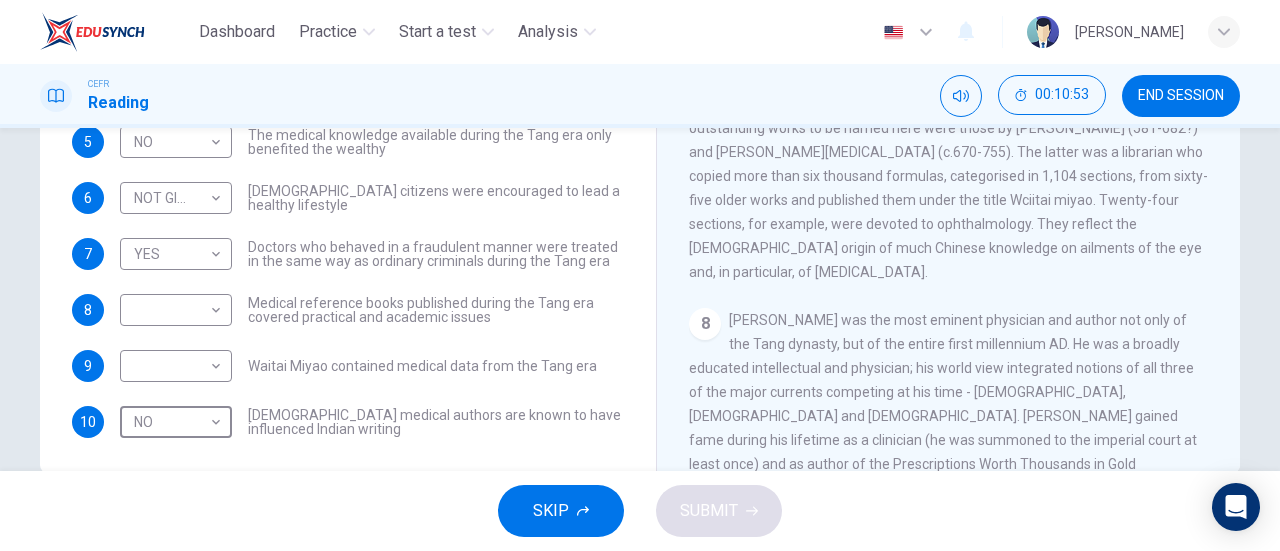 scroll, scrollTop: 1344, scrollLeft: 0, axis: vertical 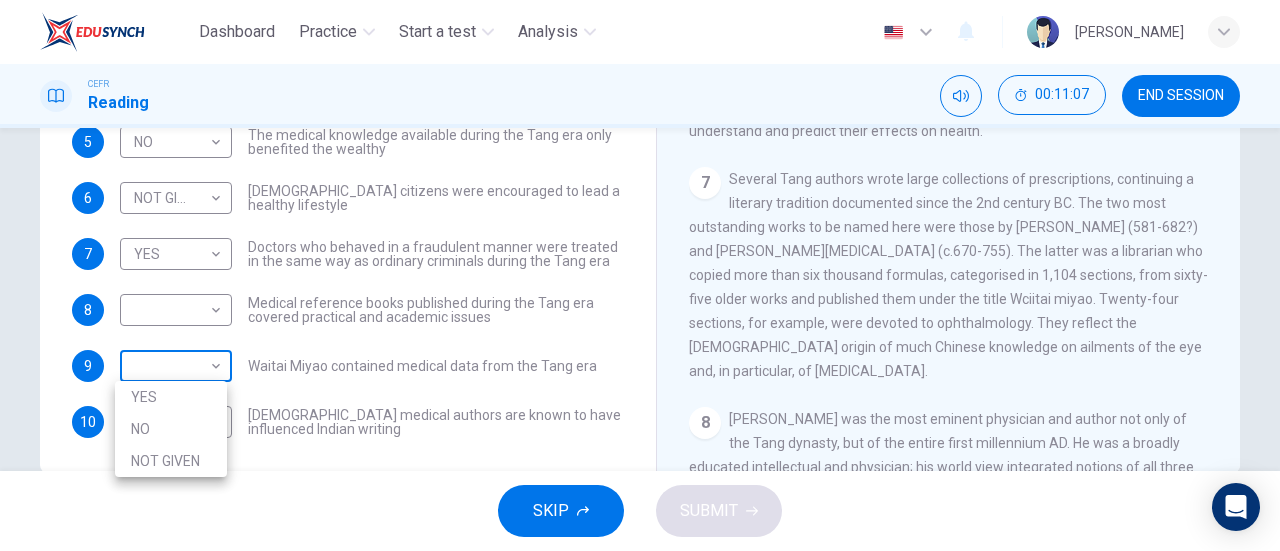 click on "Dashboard Practice Start a test Analysis English en ​ DINIE MAWADDAH BINTI DZULHADI CEFR Reading 00:11:07 END SESSION Questions 4 - 10 Do the following statements agree with the information given in the Reading Passage?
In the boxes below on your answer sheet write: YES if the statement agrees with the information NO if the statement contradicts the information NOT GIVEN if there is no information on this in the passage 4 NOT GIVEN NOT GIVEN ​ Academic staff sometimes taught a range of medical subjects during the Tang era 5 NO NO ​ The medical knowledge available during the Tang era only benefited the wealthy 6 NOT GIVEN NOT GIVEN ​ Tang citizens were encouraged to lead a healthy lifestyle 7 YES YES ​ Doctors who behaved in a fraudulent manner were treated in the same way as ordinary criminals during the Tang era 8 ​ ​ Medical reference books published during the Tang era covered practical and academic issues 9 ​ ​ Waitai Miyao contained medical data from the Tang era 10 NO NO ​ 1 2 3 4 5" at bounding box center [640, 275] 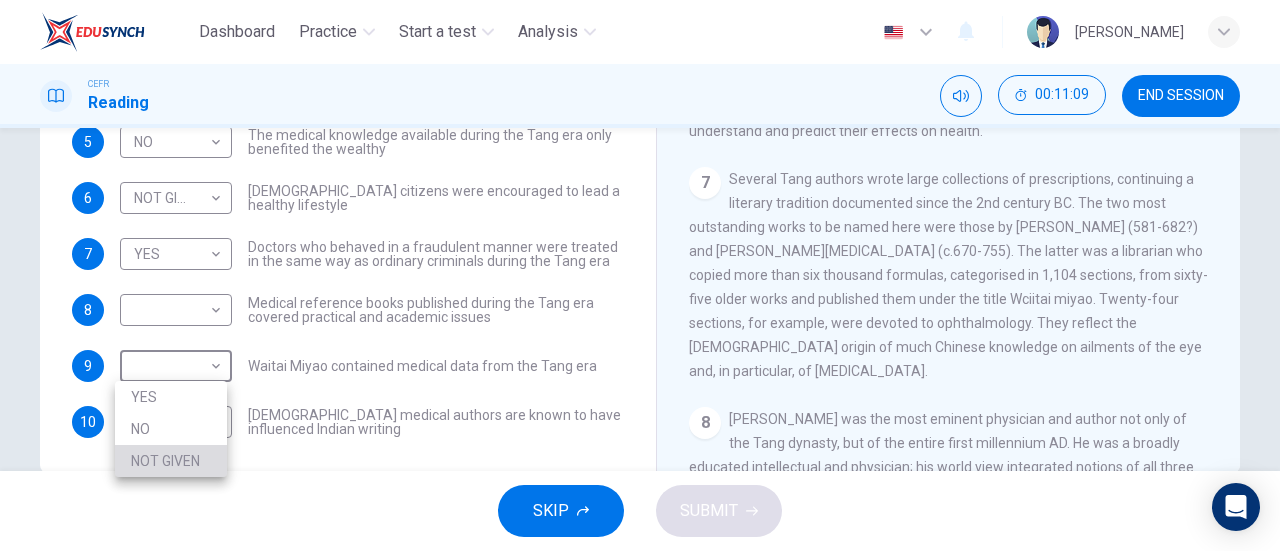 click on "NOT GIVEN" at bounding box center [171, 461] 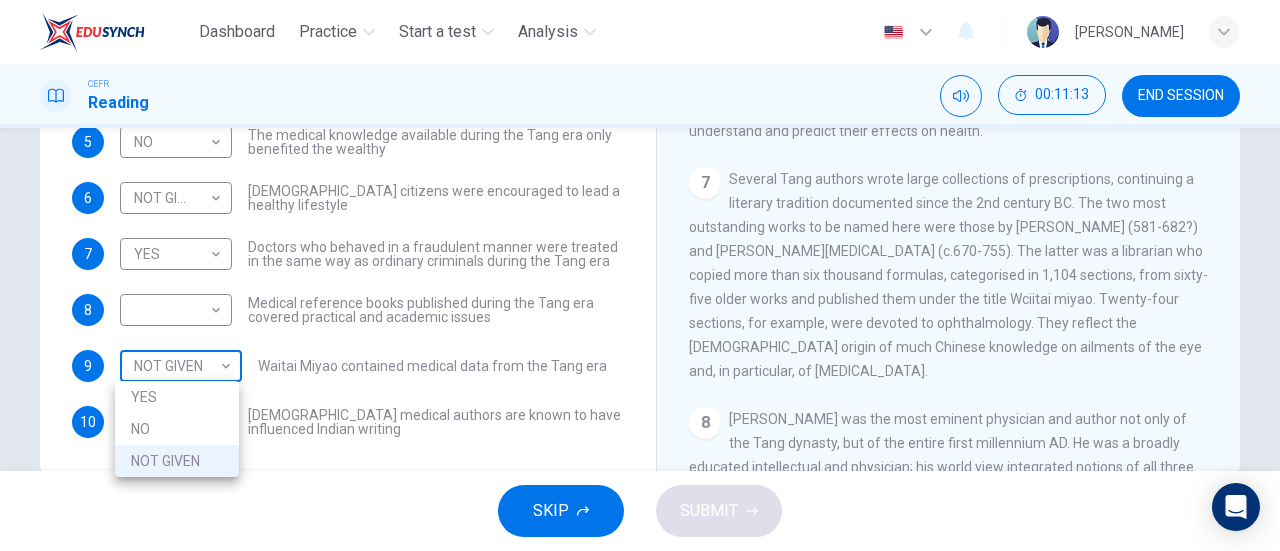 click on "Dashboard Practice Start a test Analysis English en ​ DINIE MAWADDAH BINTI DZULHADI CEFR Reading 00:11:13 END SESSION Questions 4 - 10 Do the following statements agree with the information given in the Reading Passage?
In the boxes below on your answer sheet write: YES if the statement agrees with the information NO if the statement contradicts the information NOT GIVEN if there is no information on this in the passage 4 NOT GIVEN NOT GIVEN ​ Academic staff sometimes taught a range of medical subjects during the Tang era 5 NO NO ​ The medical knowledge available during the Tang era only benefited the wealthy 6 NOT GIVEN NOT GIVEN ​ Tang citizens were encouraged to lead a healthy lifestyle 7 YES YES ​ Doctors who behaved in a fraudulent manner were treated in the same way as ordinary criminals during the Tang era 8 ​ ​ Medical reference books published during the Tang era covered practical and academic issues 9 NOT GIVEN NOT GIVEN ​ Waitai Miyao contained medical data from the Tang era 10 NO" at bounding box center [640, 275] 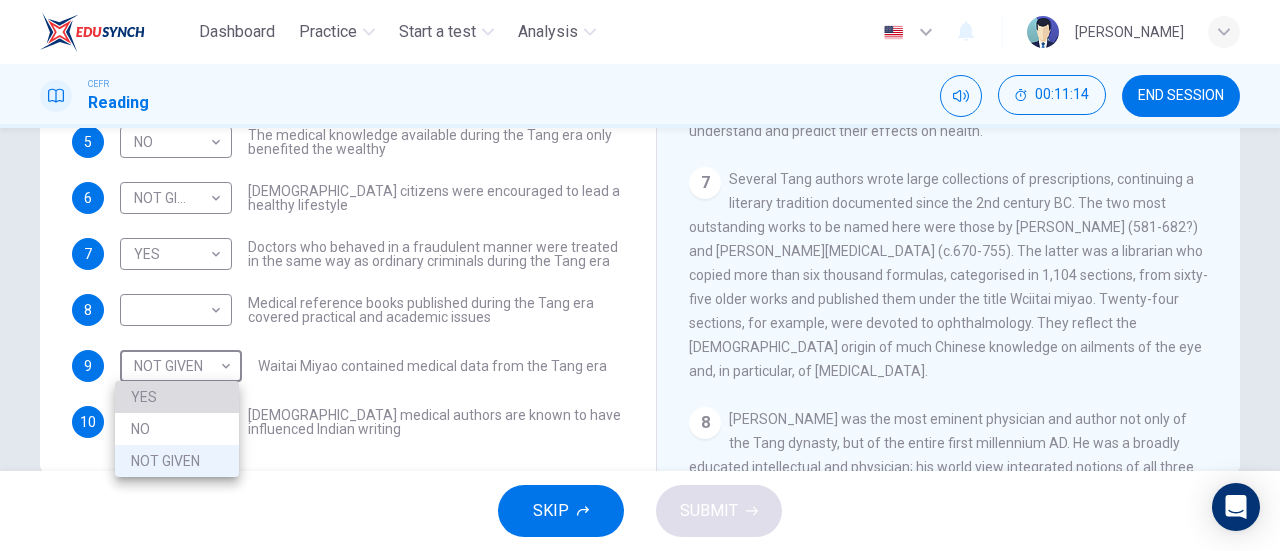click on "YES" at bounding box center [177, 397] 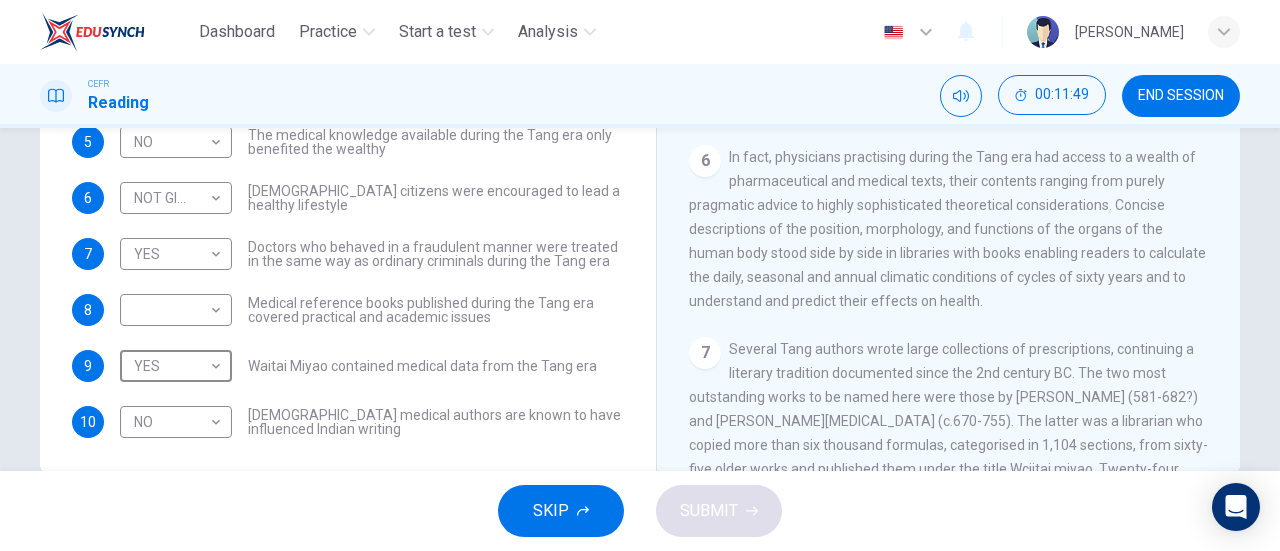 scroll, scrollTop: 1170, scrollLeft: 0, axis: vertical 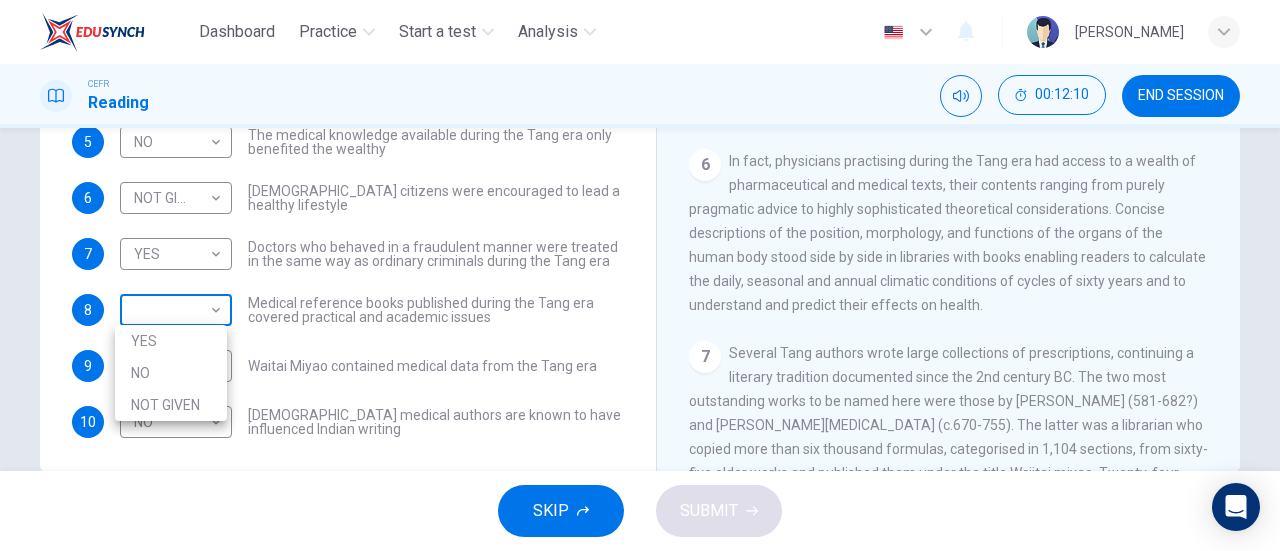 click on "Dashboard Practice Start a test Analysis English en ​ DINIE MAWADDAH BINTI DZULHADI CEFR Reading 00:12:10 END SESSION Questions 4 - 10 Do the following statements agree with the information given in the Reading Passage?
In the boxes below on your answer sheet write: YES if the statement agrees with the information NO if the statement contradicts the information NOT GIVEN if there is no information on this in the passage 4 NOT GIVEN NOT GIVEN ​ Academic staff sometimes taught a range of medical subjects during the Tang era 5 NO NO ​ The medical knowledge available during the Tang era only benefited the wealthy 6 NOT GIVEN NOT GIVEN ​ Tang citizens were encouraged to lead a healthy lifestyle 7 YES YES ​ Doctors who behaved in a fraudulent manner were treated in the same way as ordinary criminals during the Tang era 8 ​ ​ Medical reference books published during the Tang era covered practical and academic issues 9 YES YES ​ Waitai Miyao contained medical data from the Tang era 10 NO NO ​ 1 2 3" at bounding box center [640, 275] 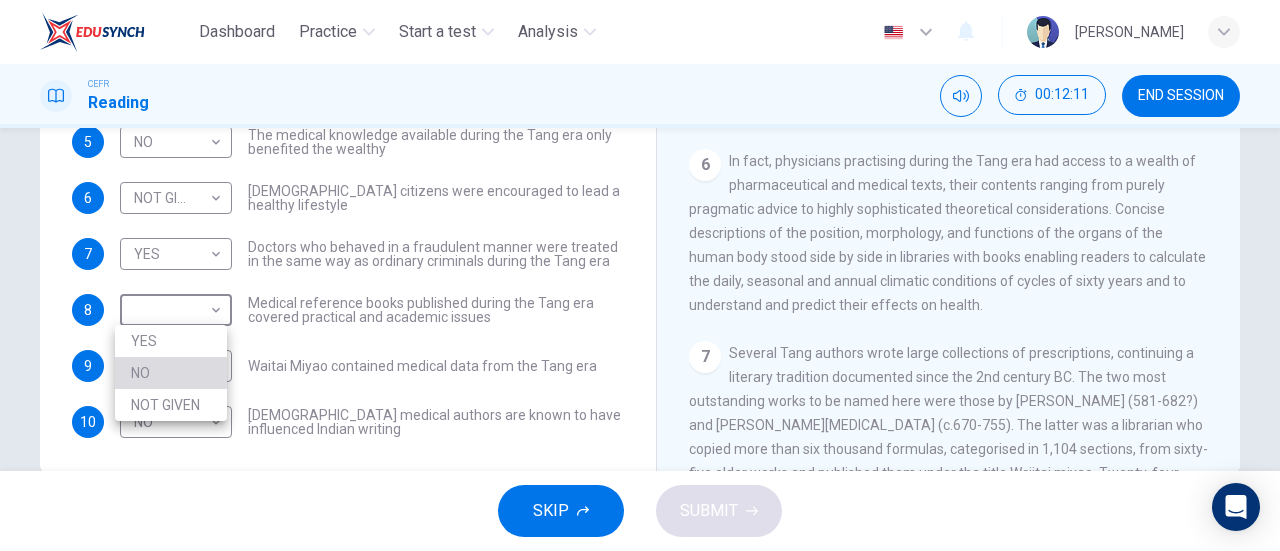 click on "NO" at bounding box center (171, 373) 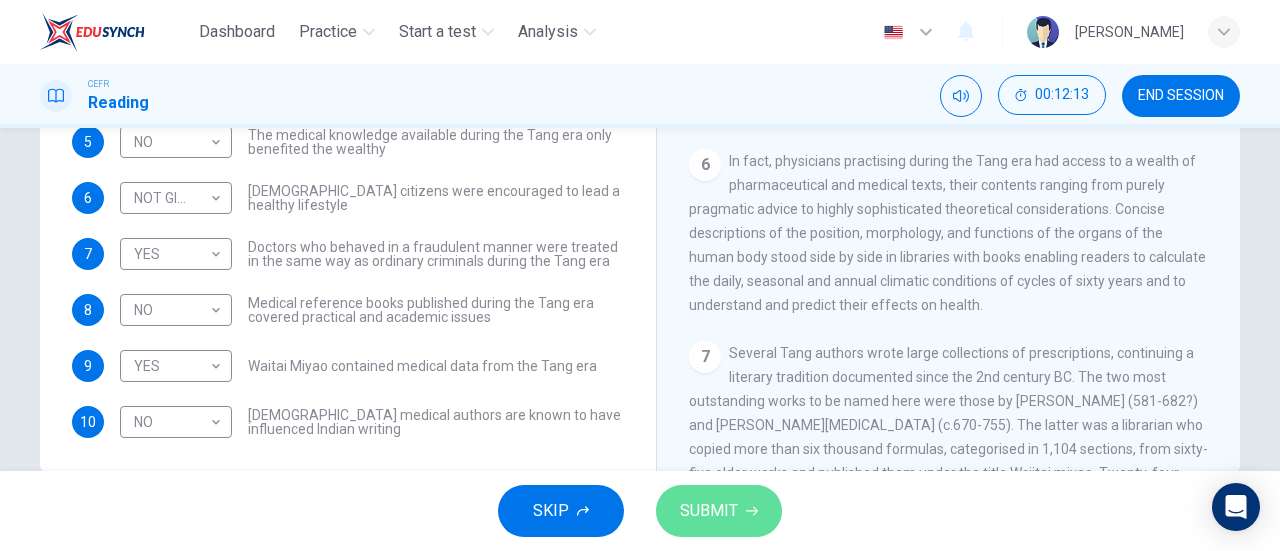 click on "SUBMIT" at bounding box center [709, 511] 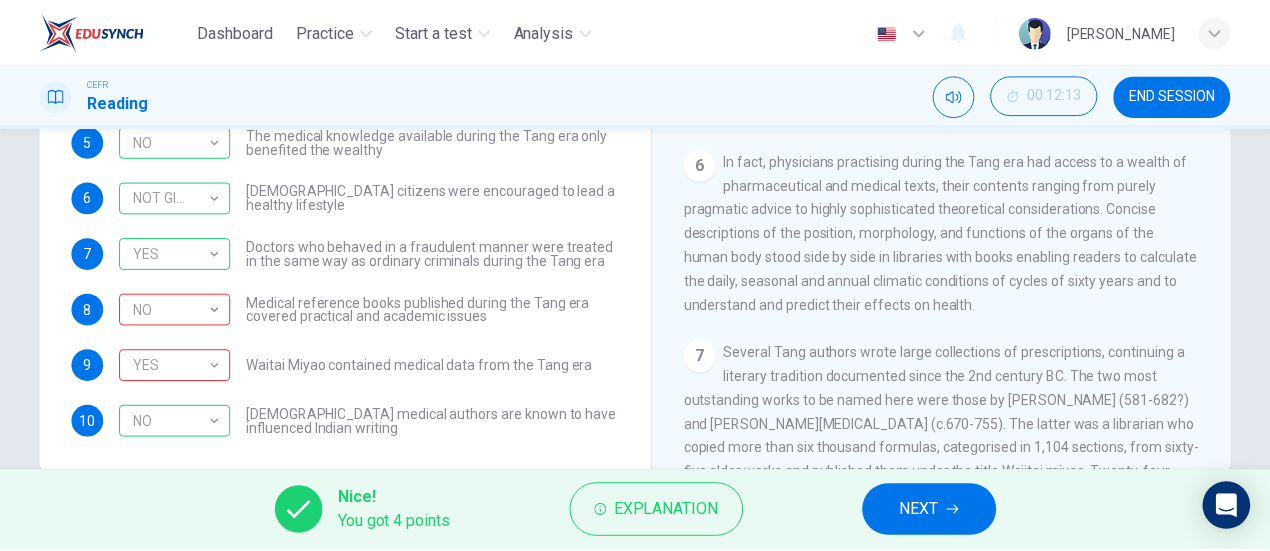scroll, scrollTop: 0, scrollLeft: 0, axis: both 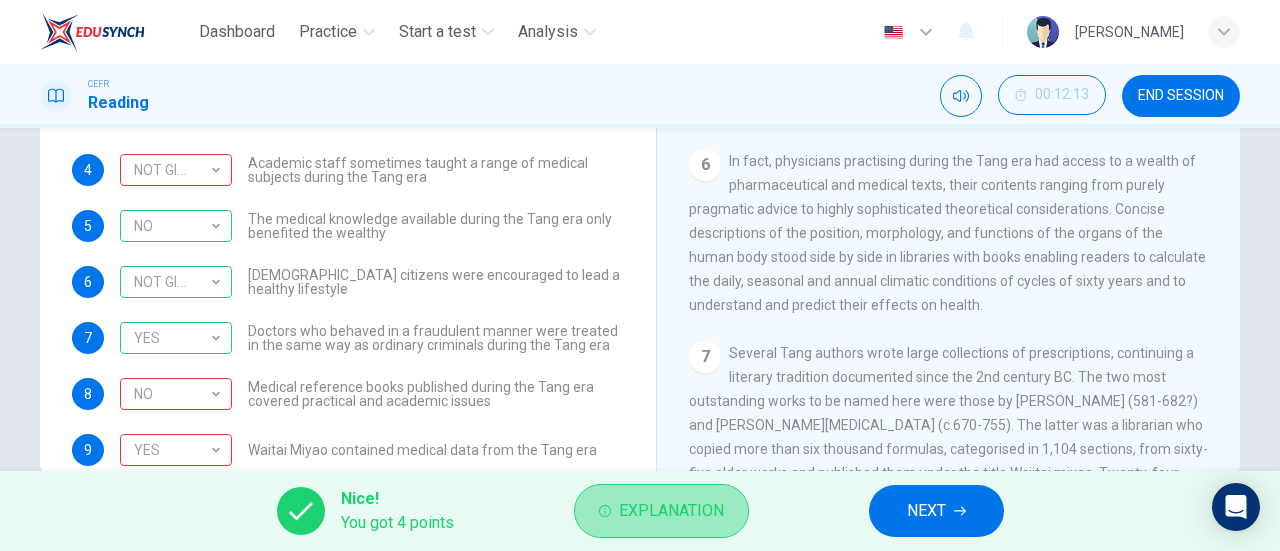 click on "Explanation" at bounding box center [671, 511] 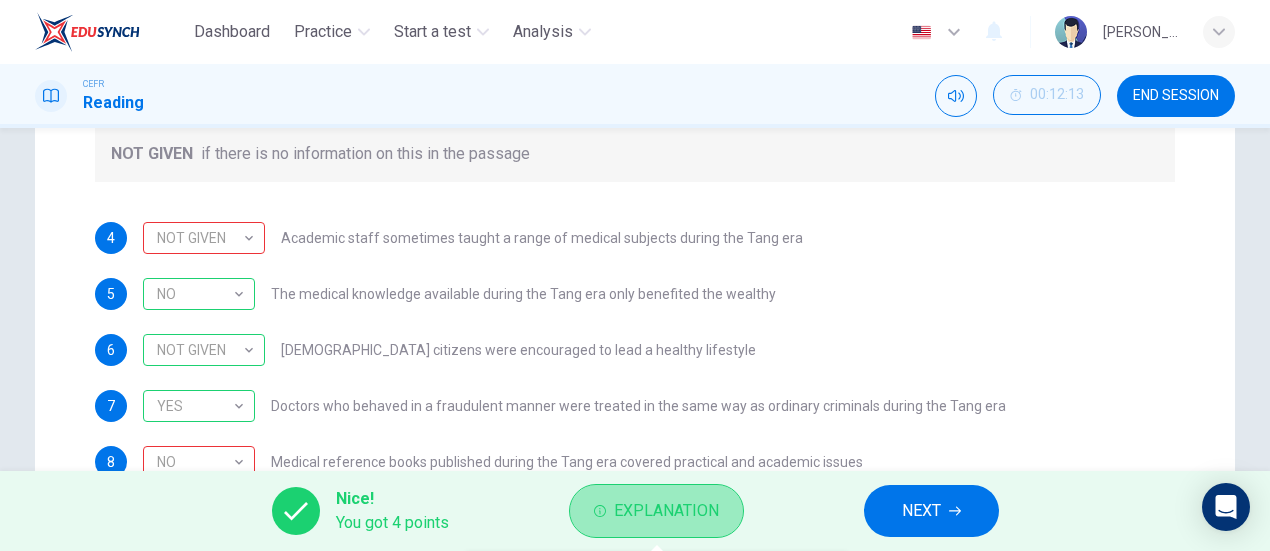 click on "Explanation" at bounding box center (666, 511) 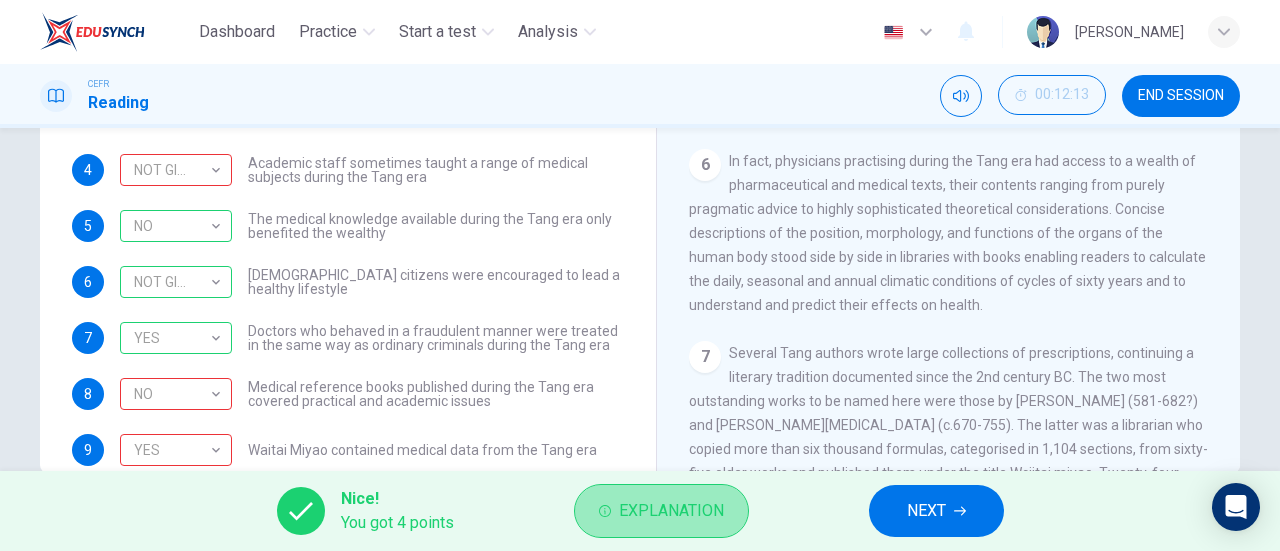 click on "Explanation" at bounding box center (661, 511) 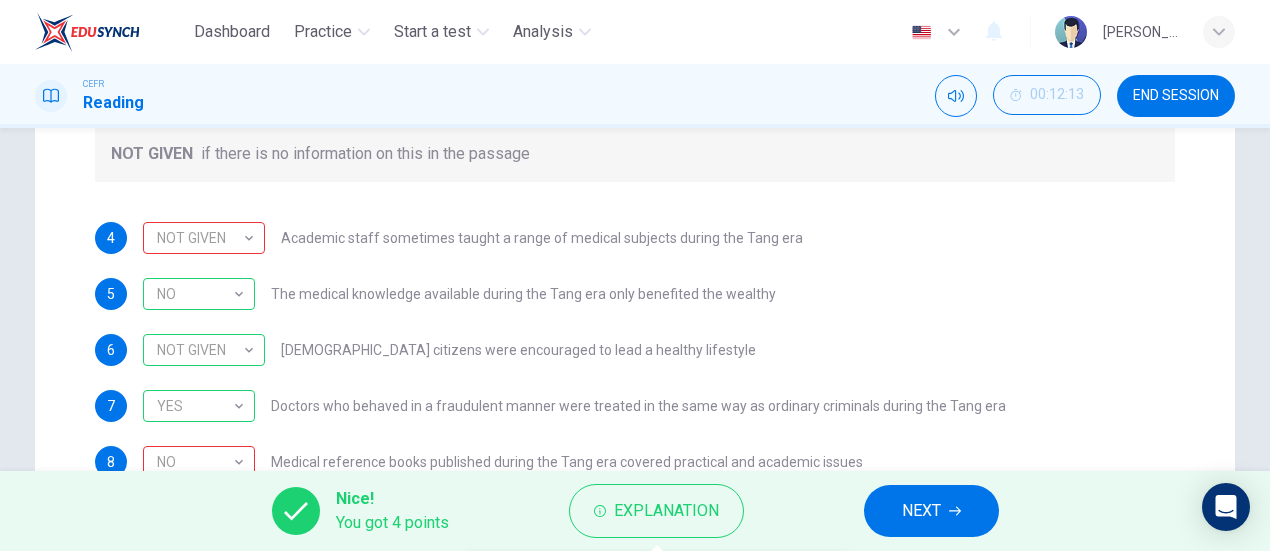 scroll, scrollTop: 88, scrollLeft: 0, axis: vertical 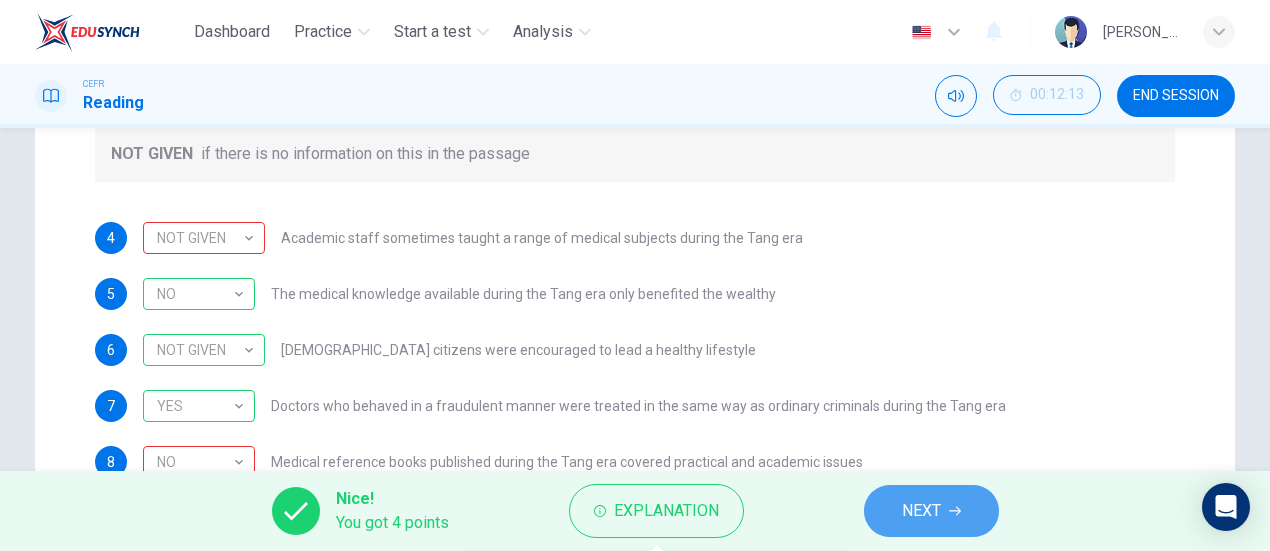 click on "NEXT" at bounding box center [921, 511] 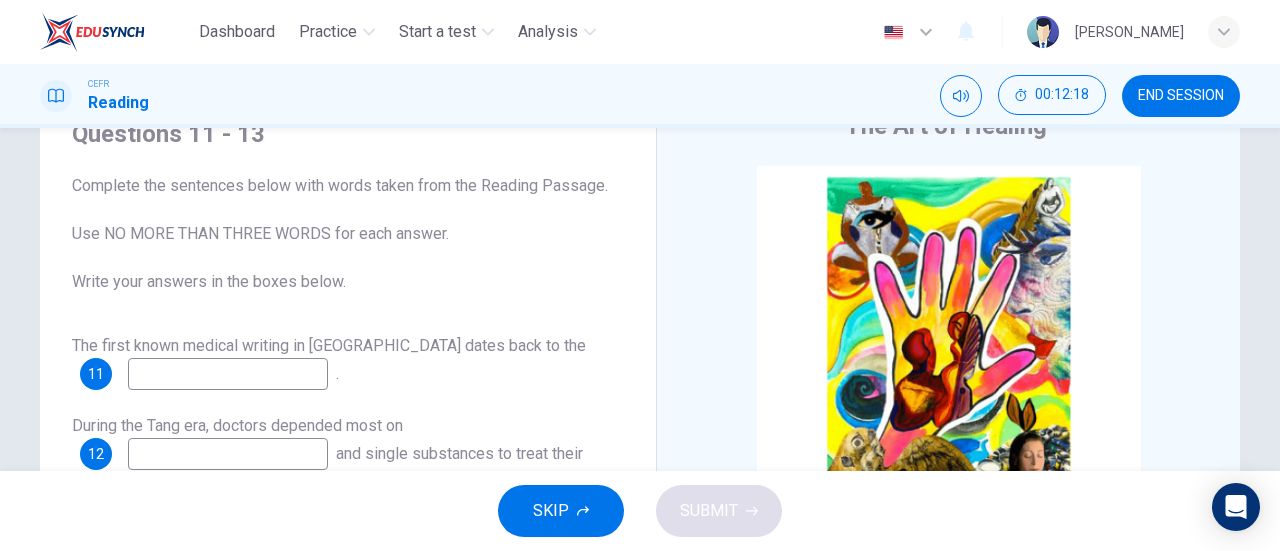 scroll, scrollTop: 89, scrollLeft: 0, axis: vertical 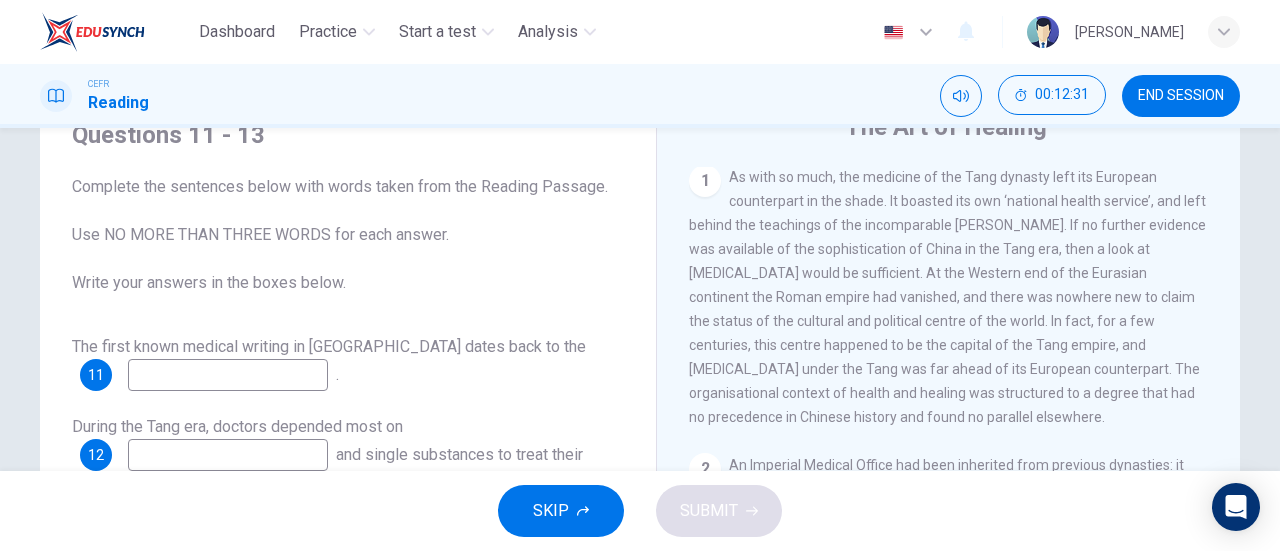 click at bounding box center [228, 375] 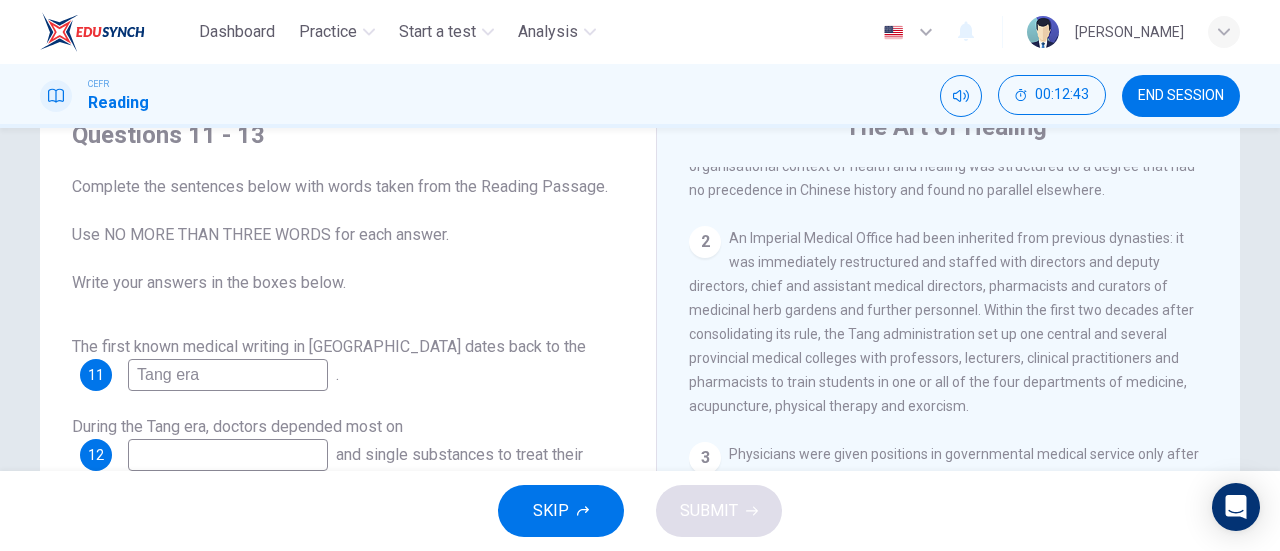 scroll, scrollTop: 651, scrollLeft: 0, axis: vertical 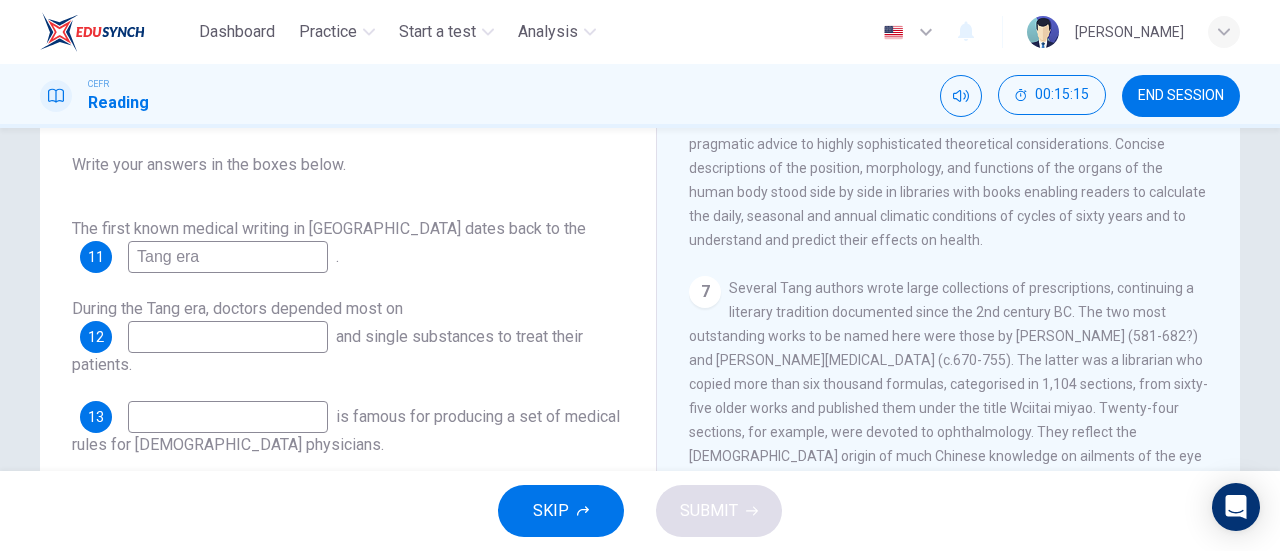 click on "Several Tang authors wrote large collections of prescriptions, continuing a literary tradition documented since the 2nd century BC. The two most outstanding works to be named here were those by Sun Simiao (581-682?) and Wang Tao (c.670-755). The latter was a librarian who copied more than six thousand formulas, categorised in 1,104 sections, from sixty-five older works and published them under the title Wciitai miyao. Twenty-four sections, for example, were devoted to ophthalmology. They reflect the Indian origin of much Chinese knowledge on ailments of the eye and, in particular, of cataract surgery." at bounding box center (948, 384) 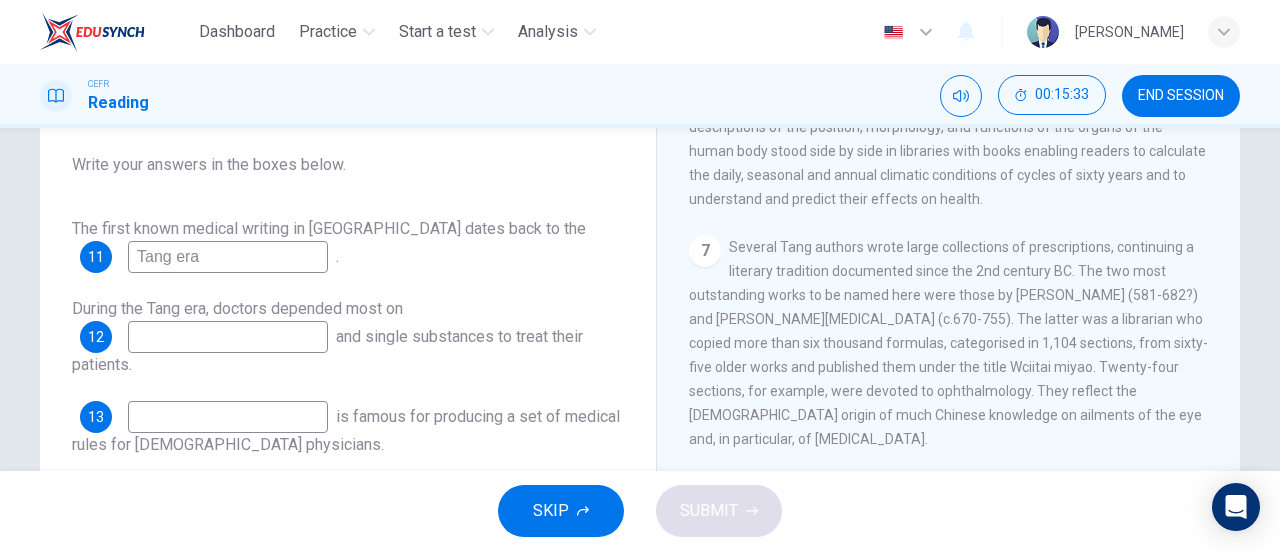 scroll, scrollTop: 1460, scrollLeft: 0, axis: vertical 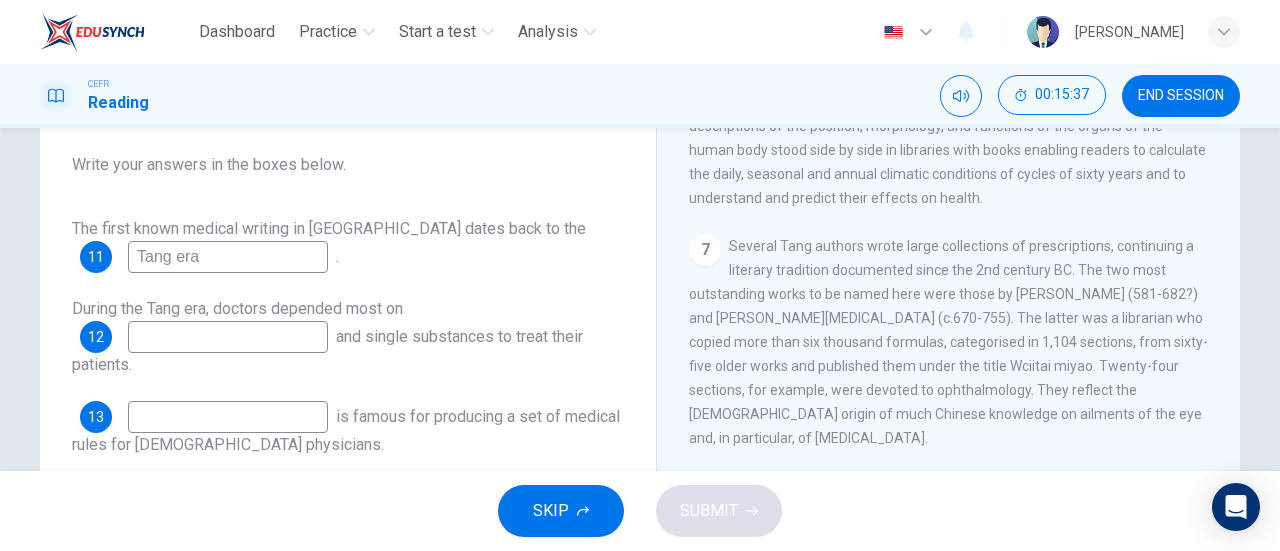 click on "Tang era" at bounding box center (228, 257) 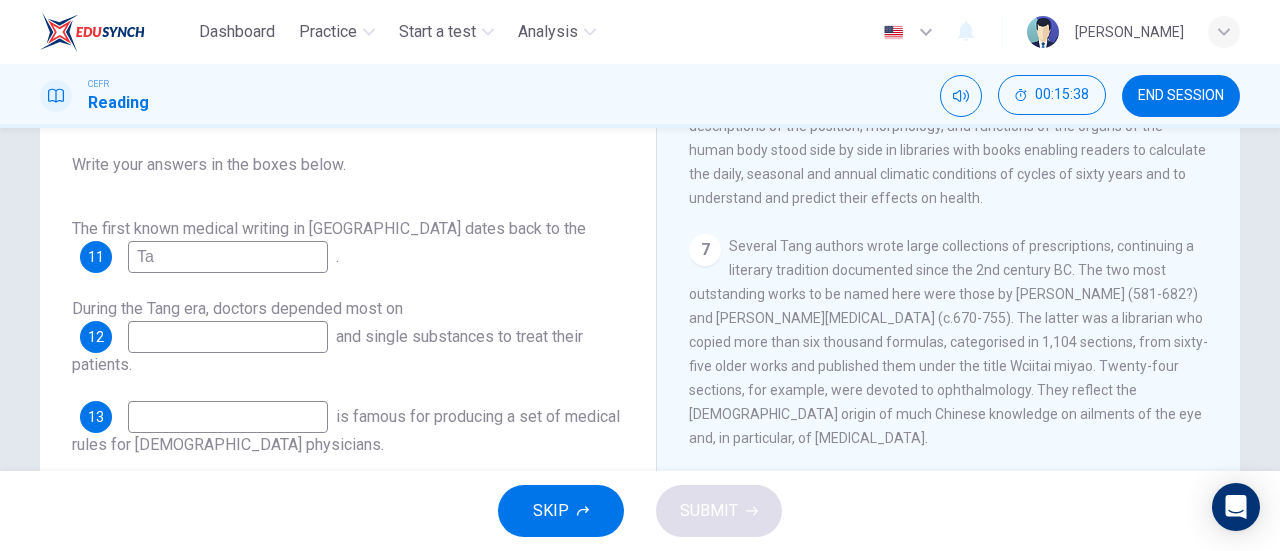 type on "T" 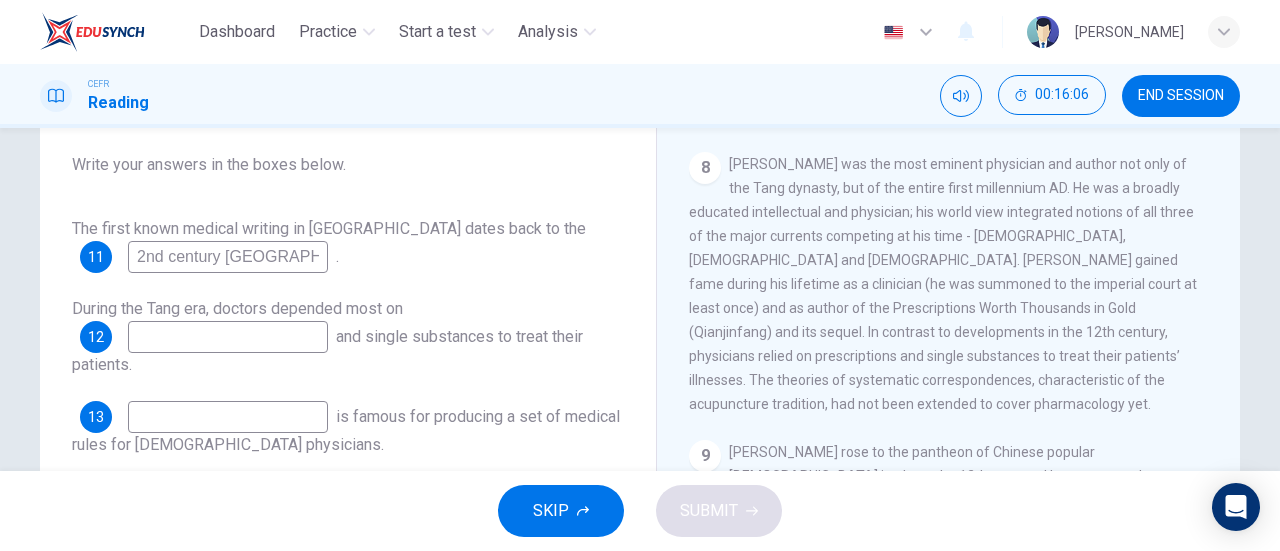 scroll, scrollTop: 1783, scrollLeft: 0, axis: vertical 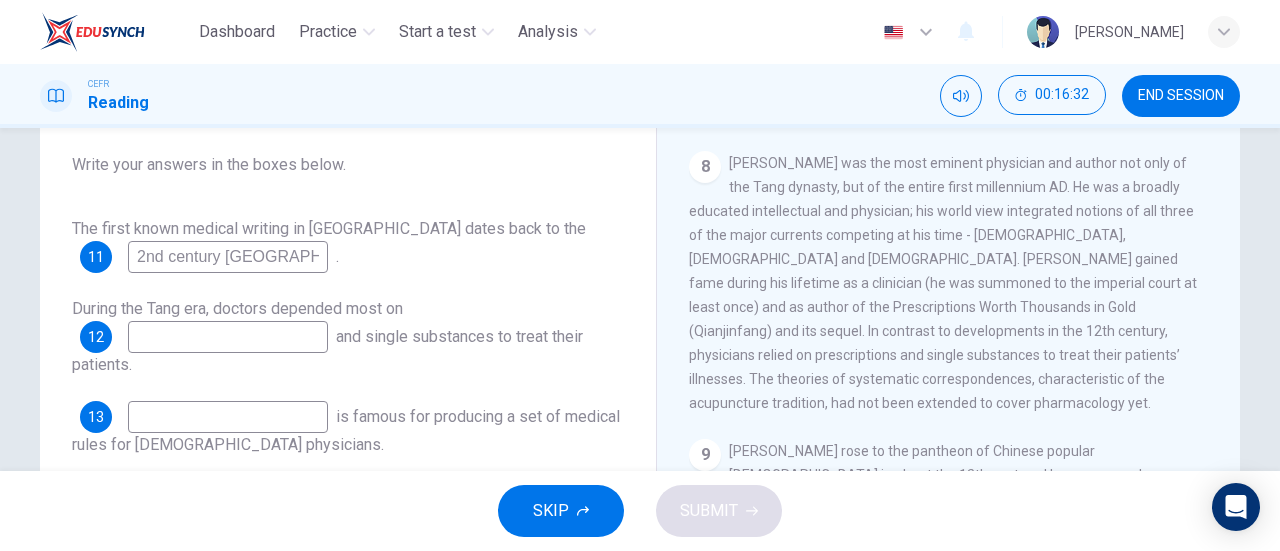 type on "2nd century BC" 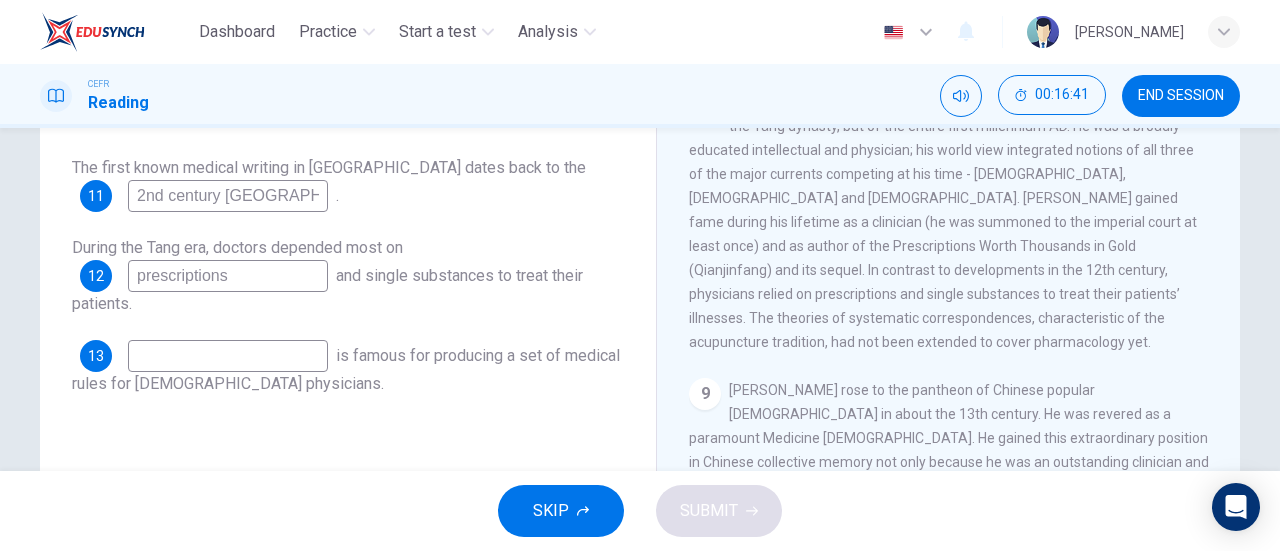 scroll, scrollTop: 279, scrollLeft: 0, axis: vertical 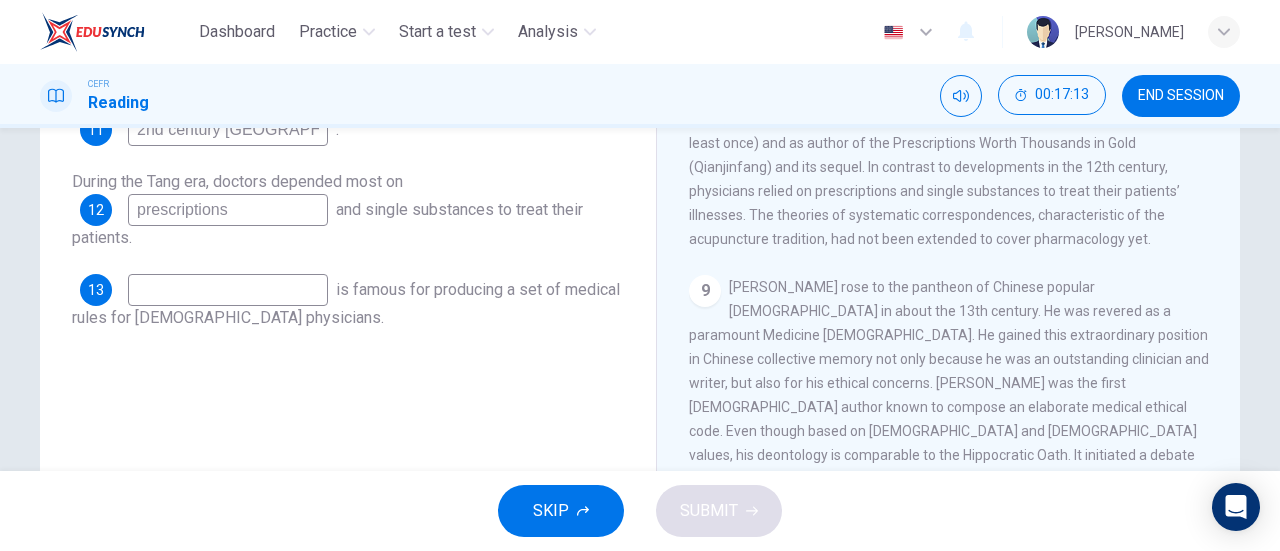 type on "prescriptions" 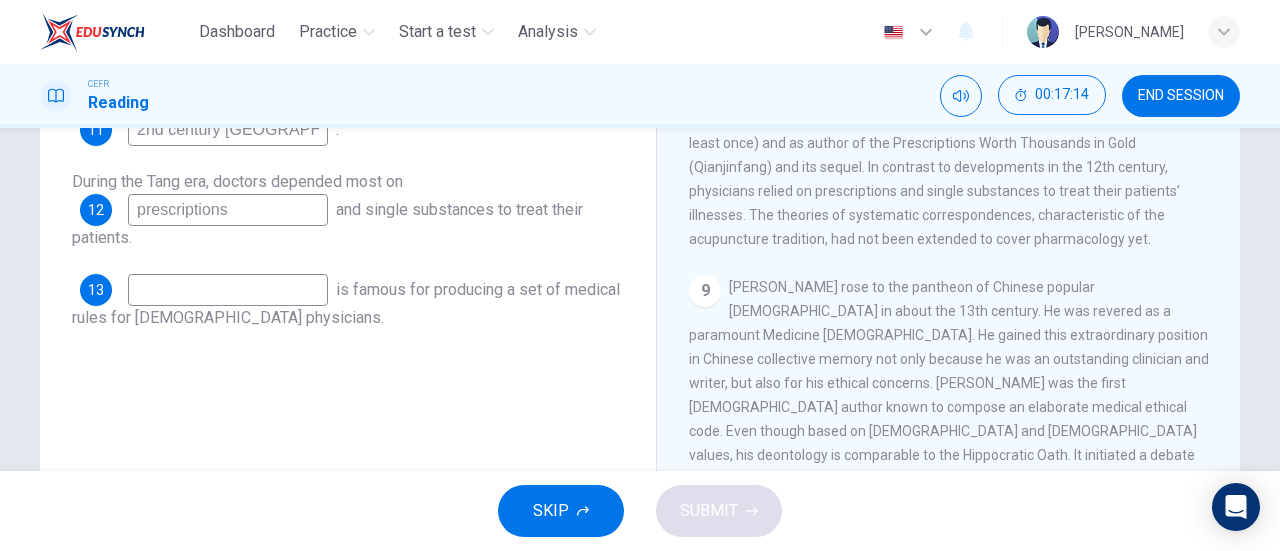 click on "13  is famous for producing a set of medical rules for Chinese physicians." at bounding box center (348, 302) 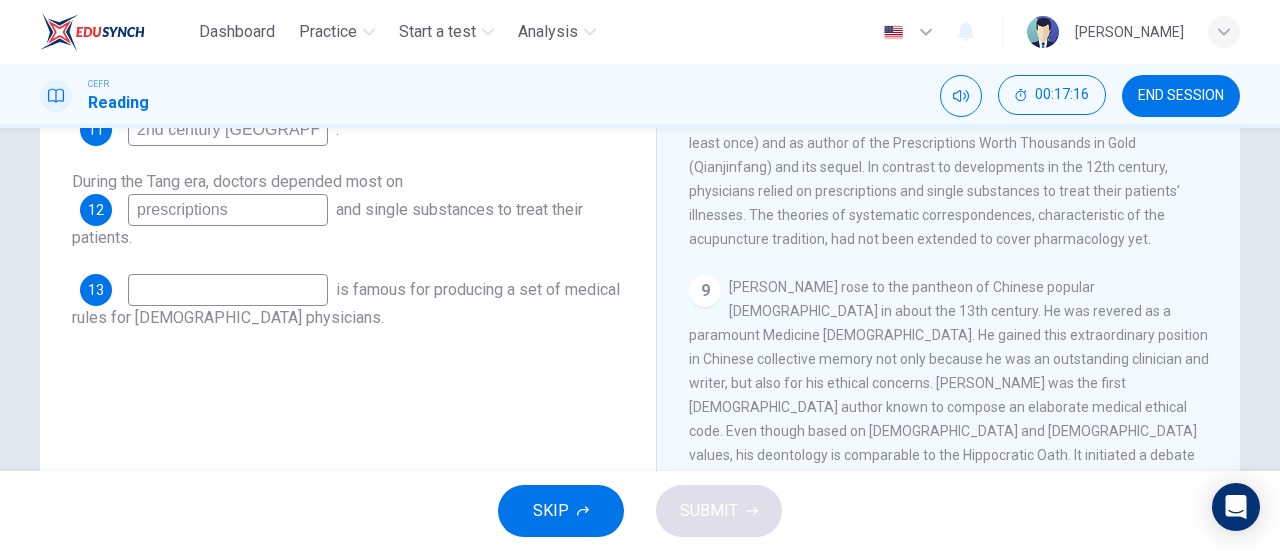 click at bounding box center (228, 290) 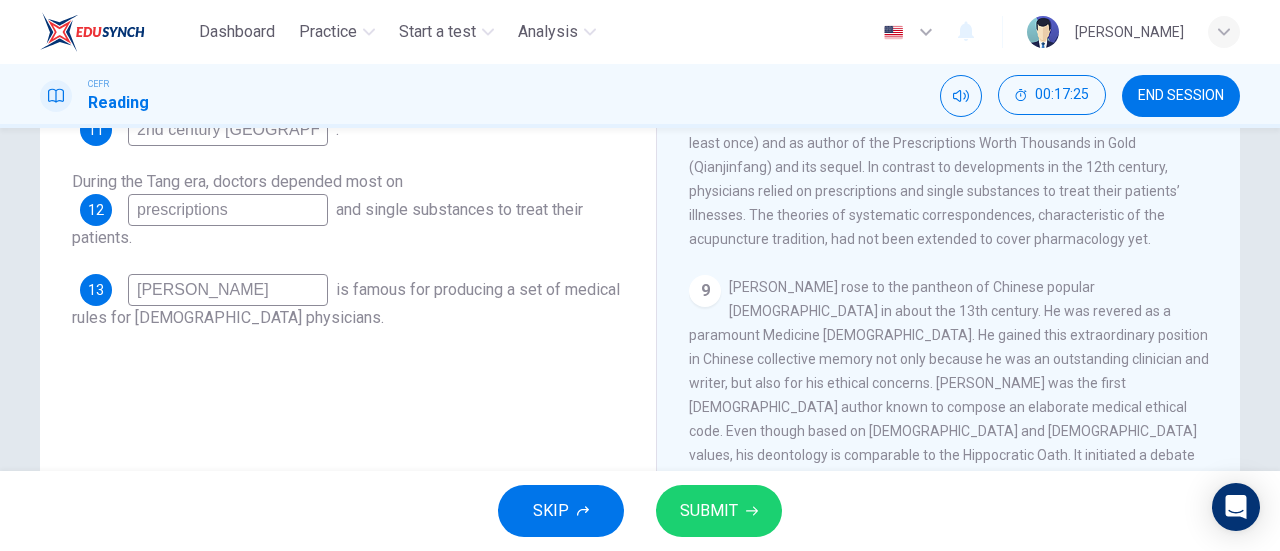 type on "Sun Simiao" 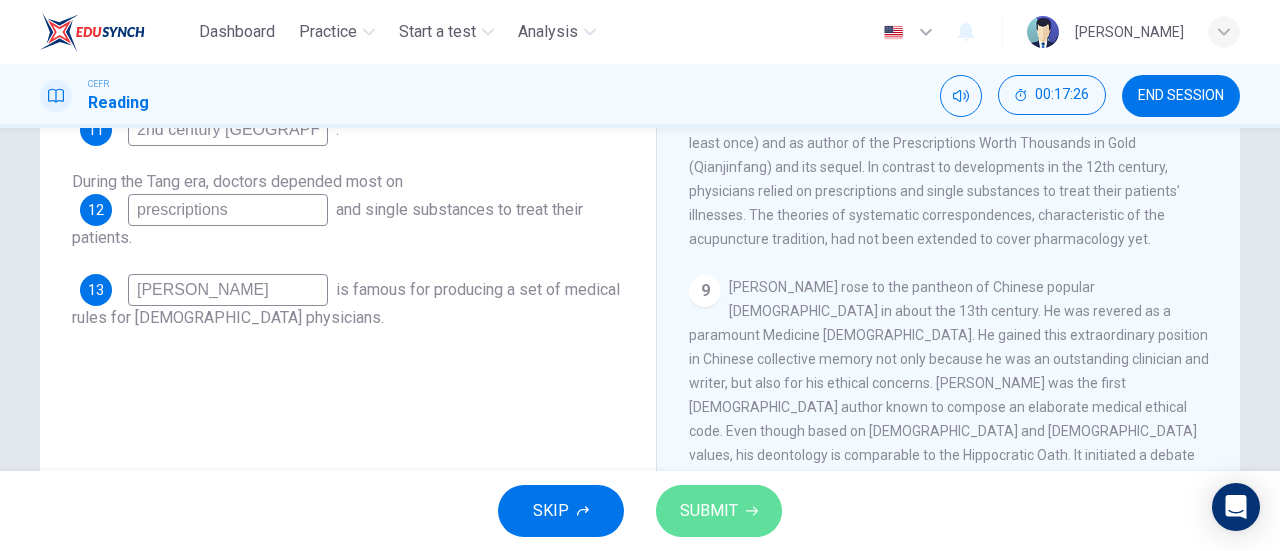 click on "SUBMIT" at bounding box center [709, 511] 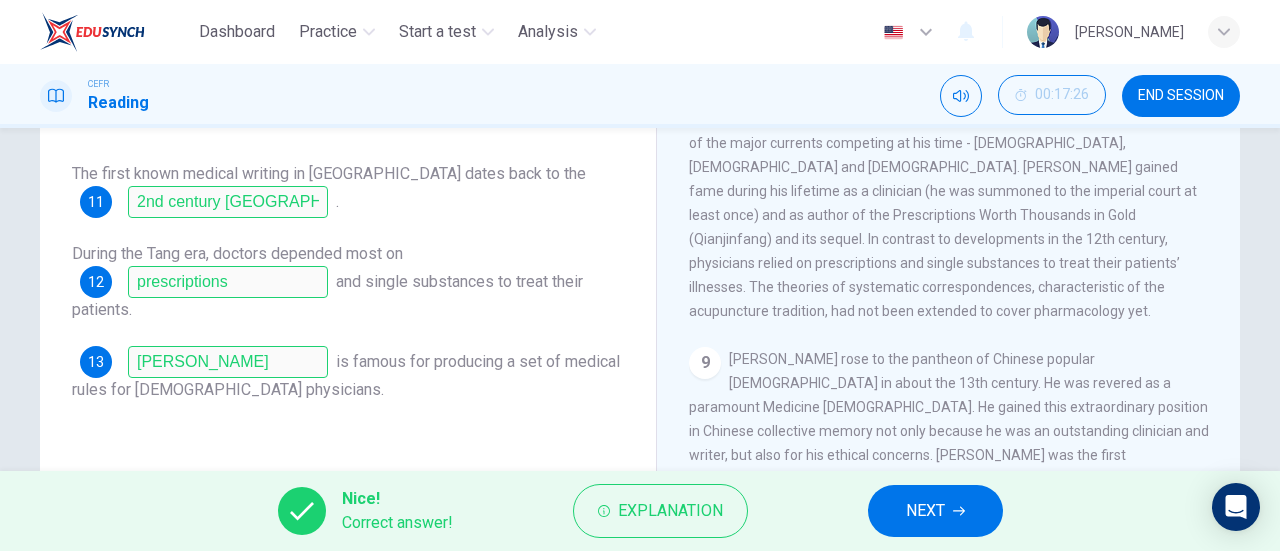 scroll, scrollTop: 263, scrollLeft: 0, axis: vertical 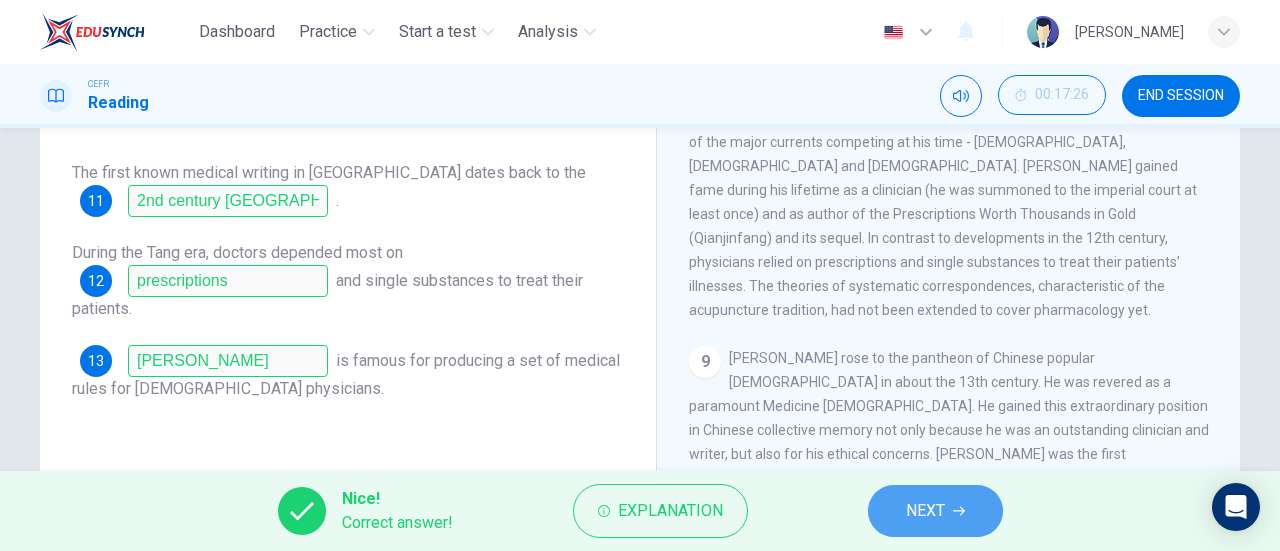 click on "NEXT" at bounding box center [935, 511] 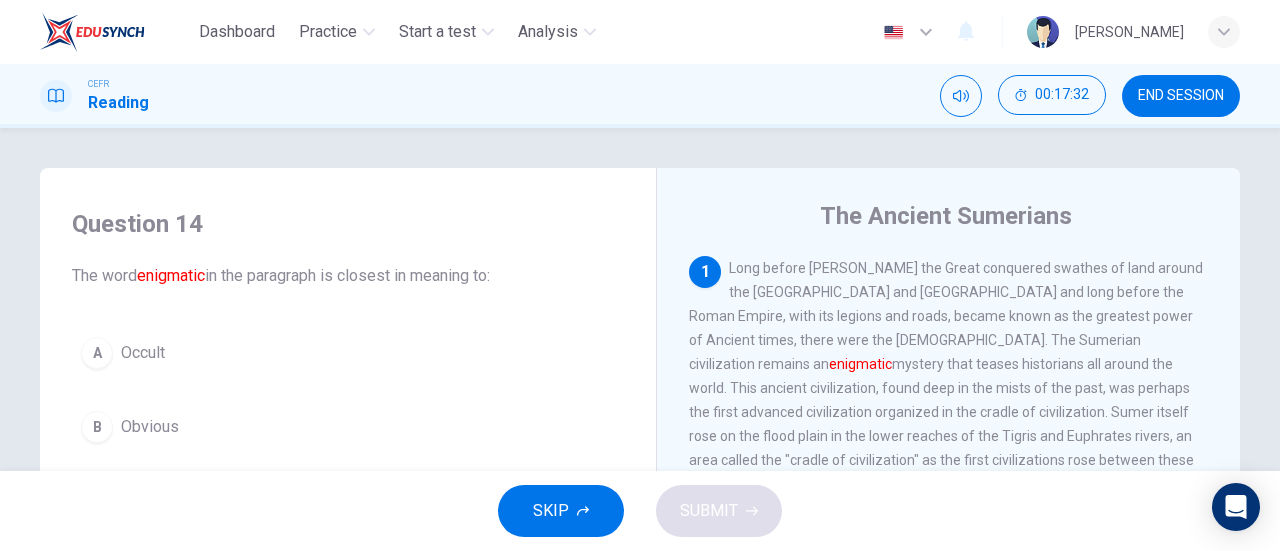 scroll, scrollTop: 105, scrollLeft: 0, axis: vertical 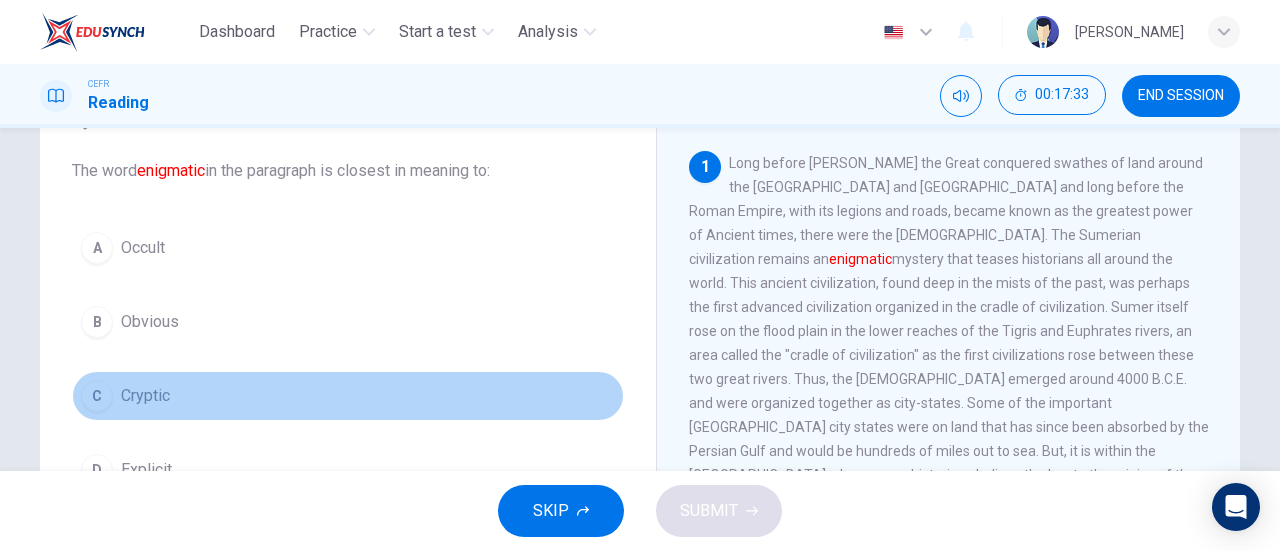 click on "Cryptic" at bounding box center (145, 396) 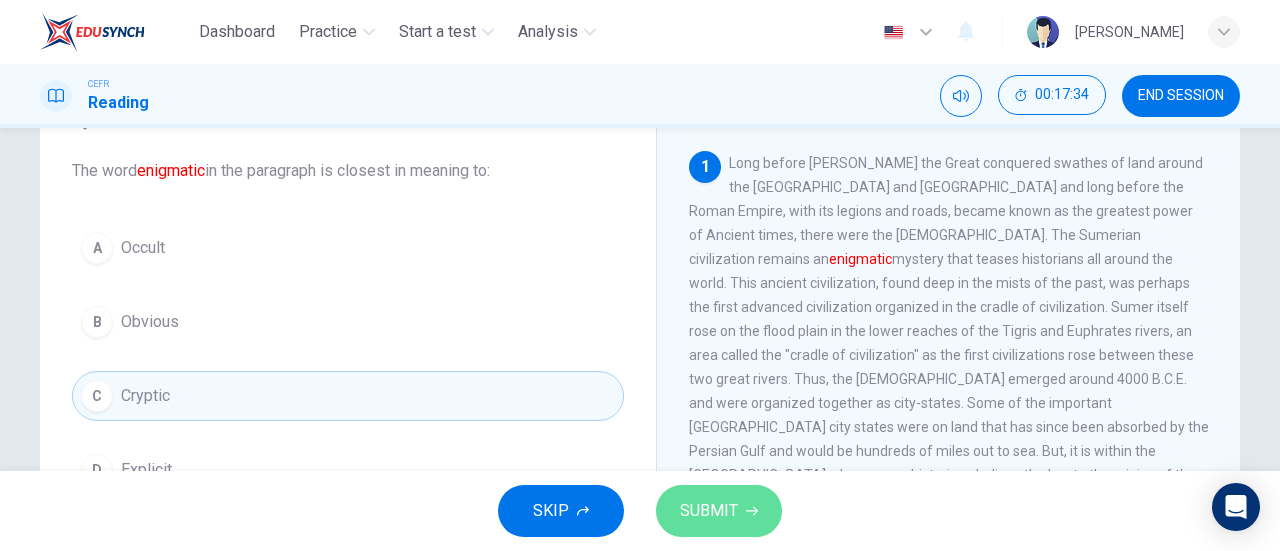 click on "SUBMIT" at bounding box center [719, 511] 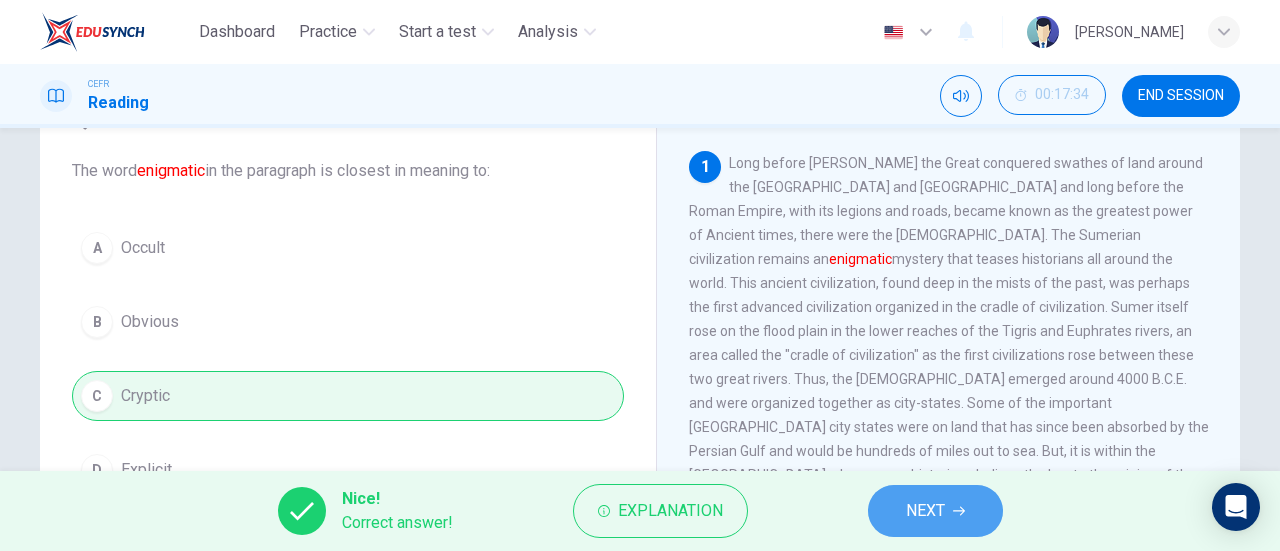 click on "NEXT" at bounding box center (935, 511) 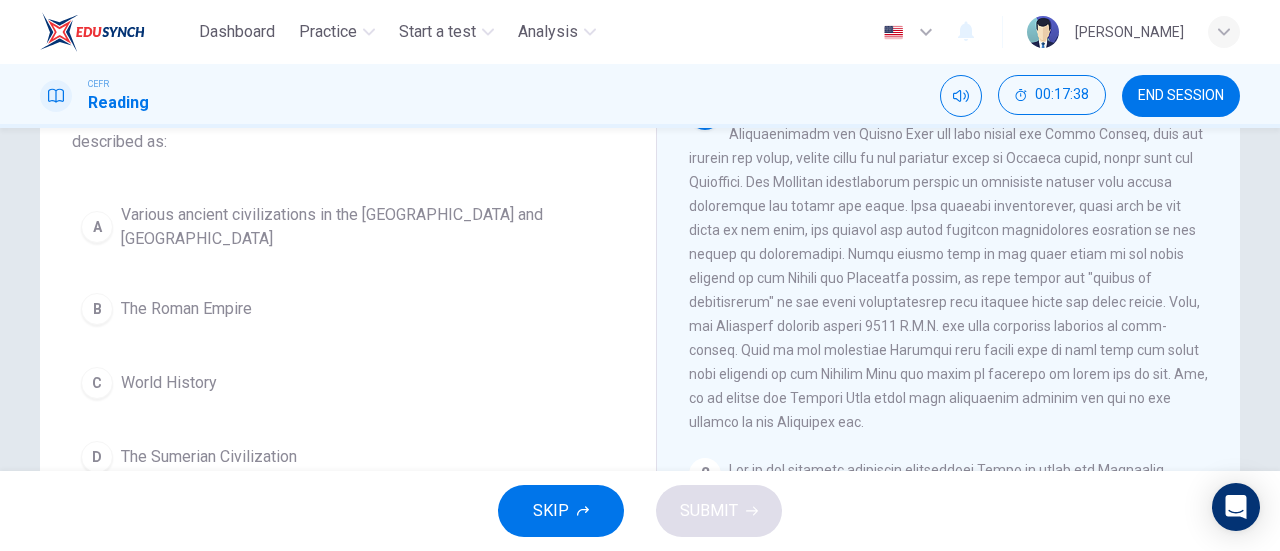 scroll, scrollTop: 159, scrollLeft: 0, axis: vertical 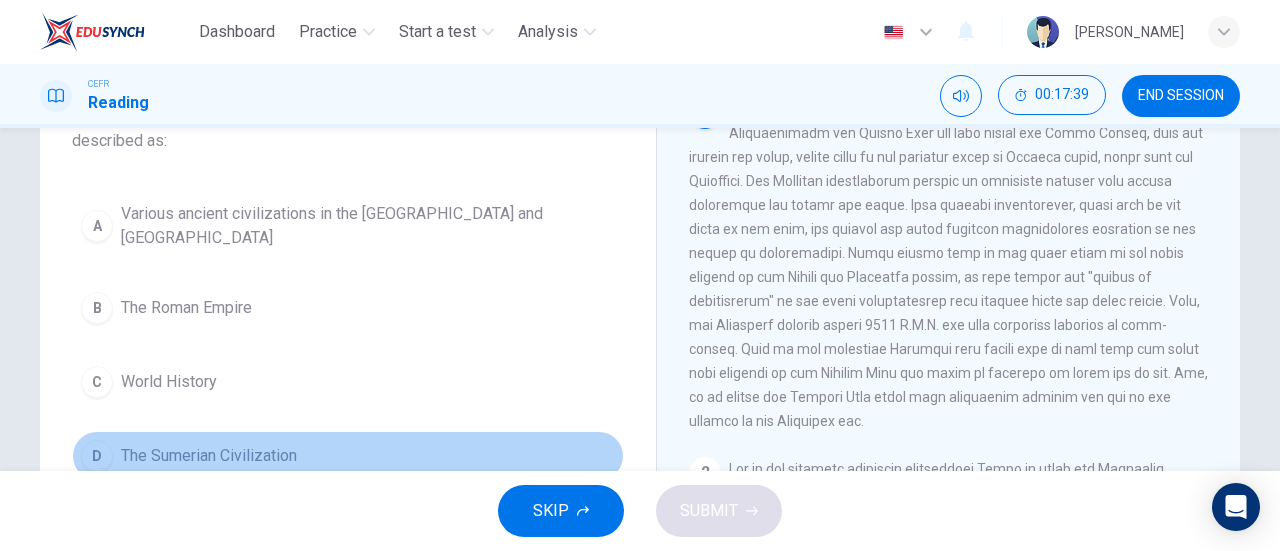 click on "D The Sumerian Civilization" at bounding box center (348, 456) 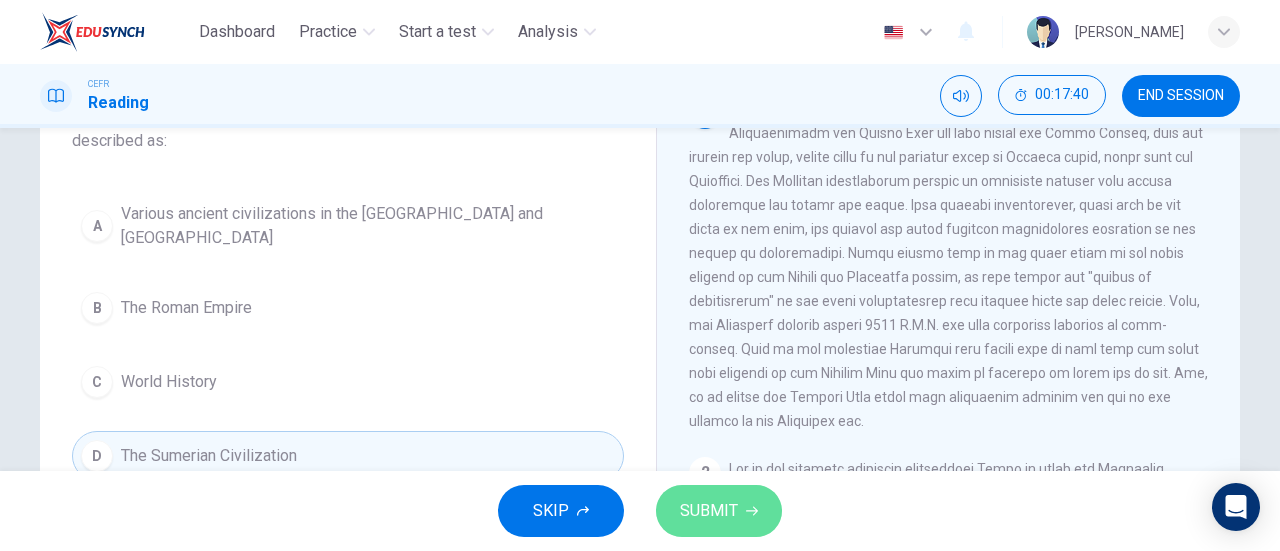 click on "SUBMIT" at bounding box center [709, 511] 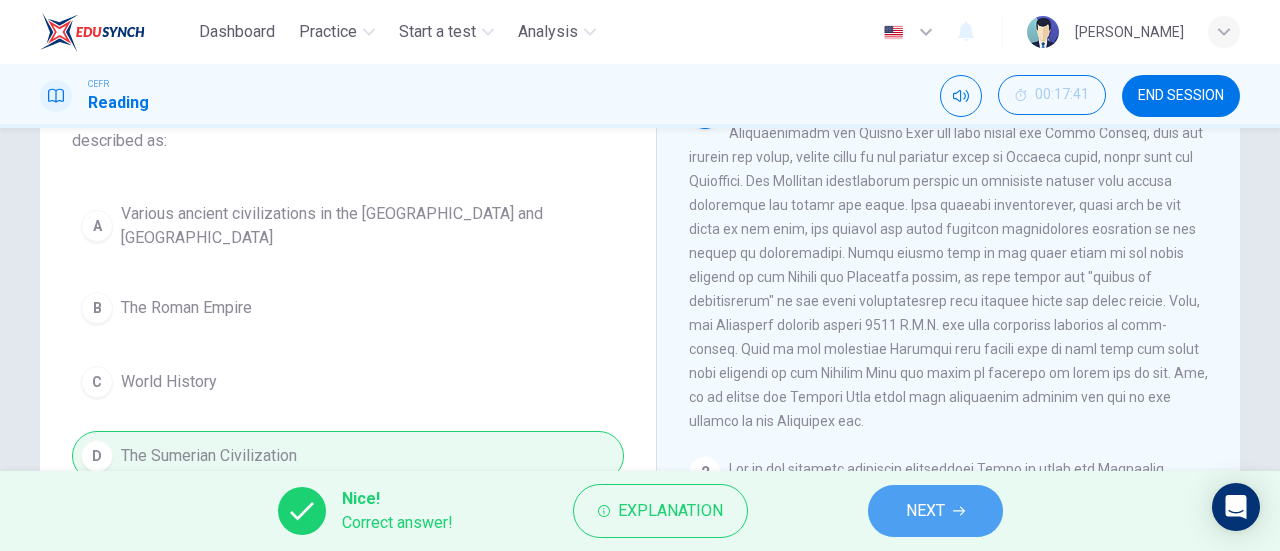 click on "NEXT" at bounding box center [935, 511] 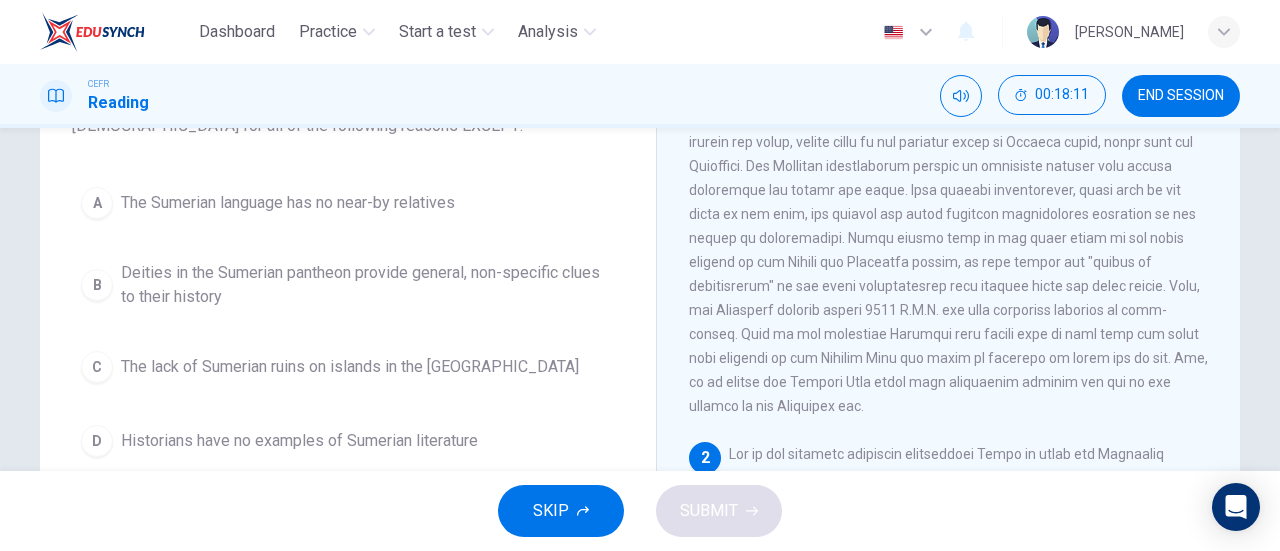 scroll, scrollTop: 176, scrollLeft: 0, axis: vertical 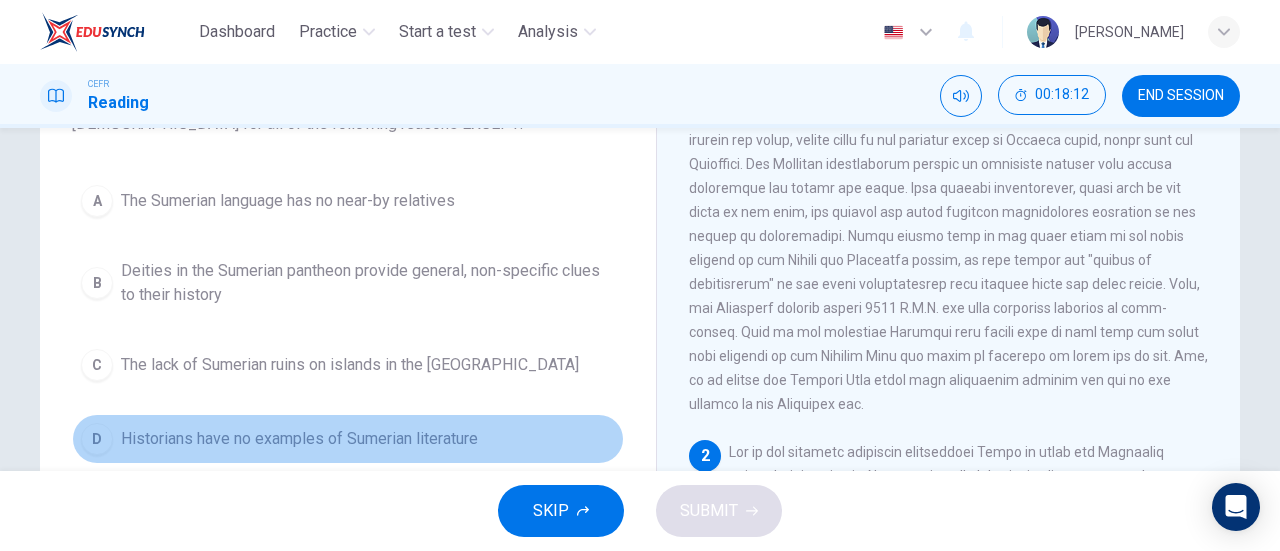 click on "Historians have no examples of Sumerian literature" at bounding box center (299, 439) 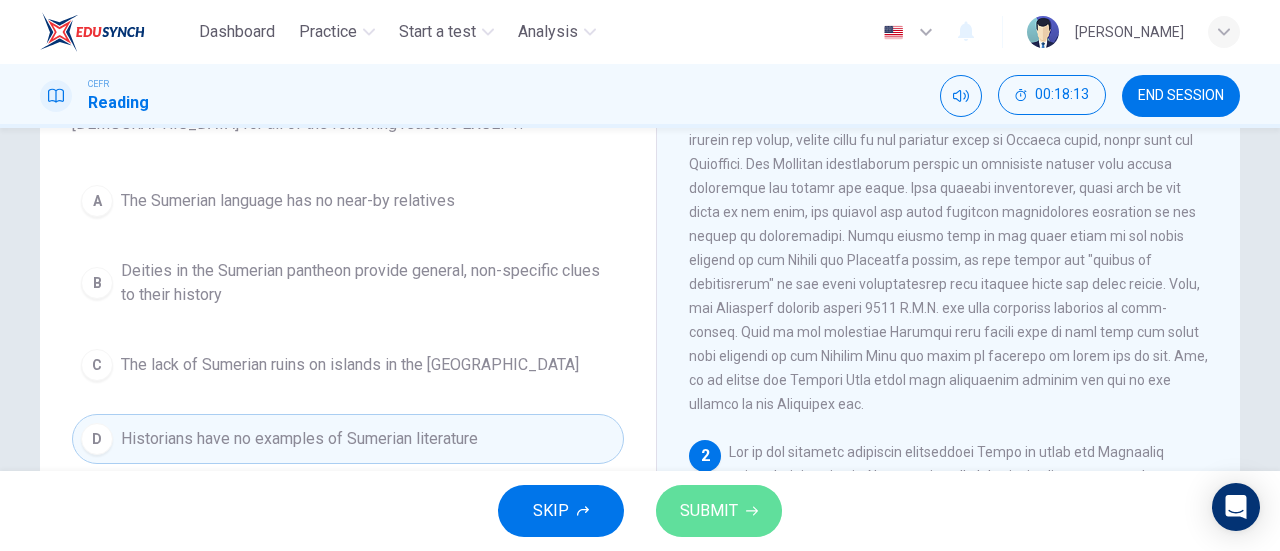 click on "SUBMIT" at bounding box center [719, 511] 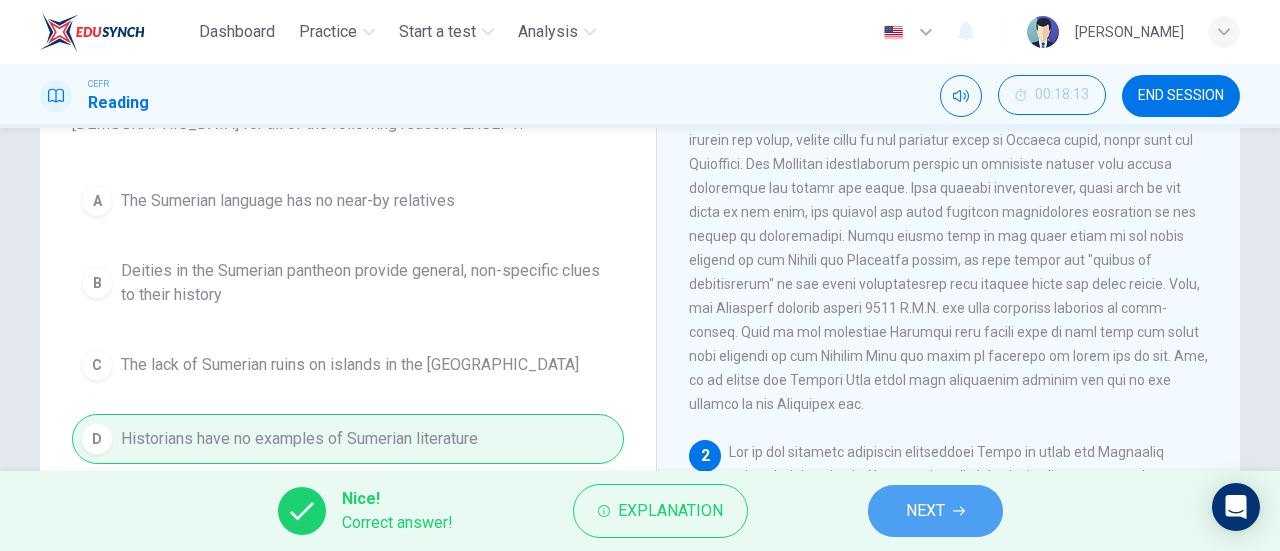 click on "NEXT" at bounding box center (925, 511) 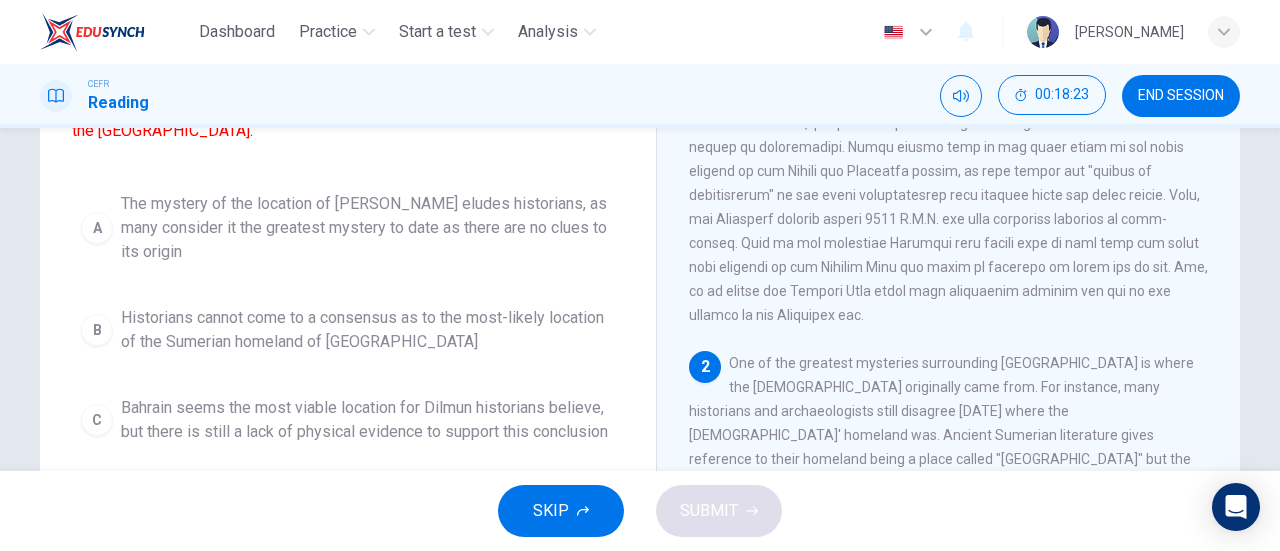 scroll, scrollTop: 292, scrollLeft: 0, axis: vertical 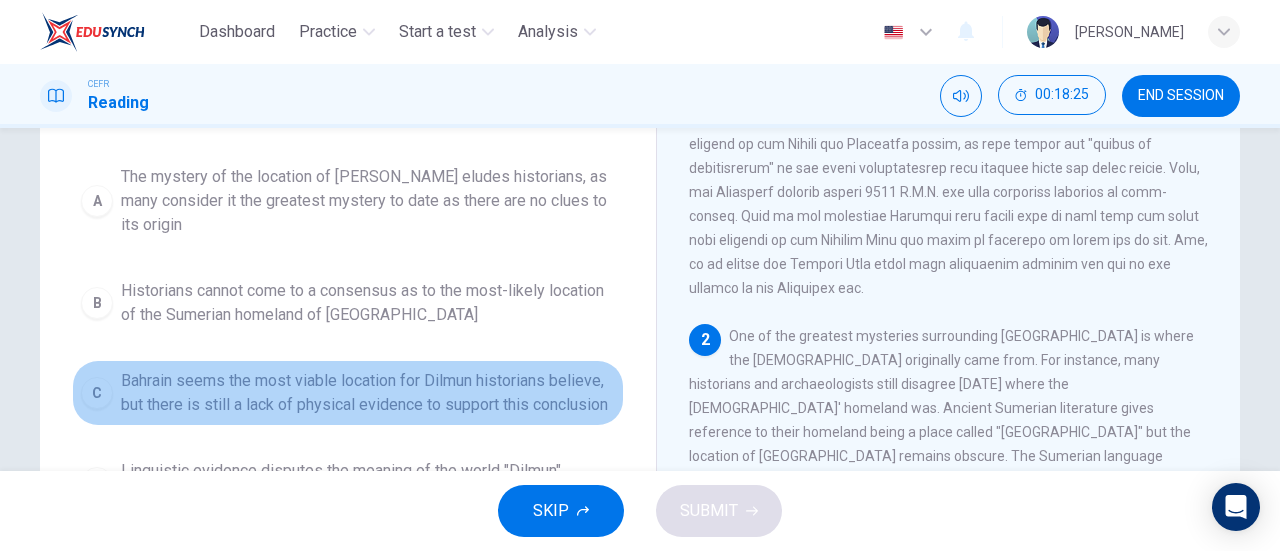 click on "C Bahrain seems the most viable location for Dilmun historians believe, but there is still a lack of physical evidence to support this conclusion" at bounding box center (348, 393) 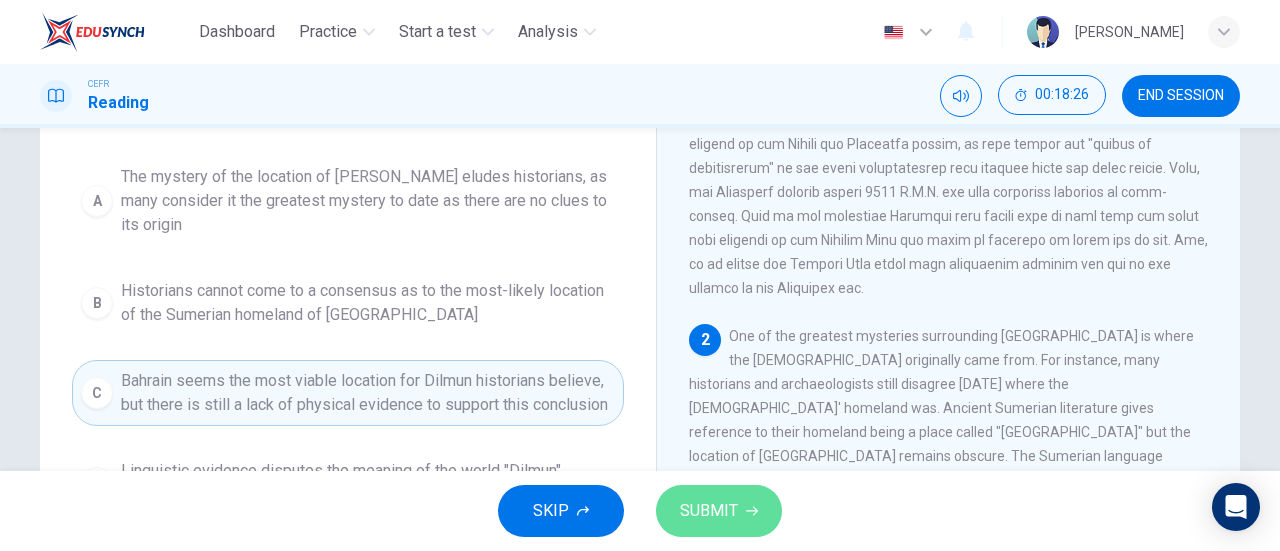 click on "SUBMIT" at bounding box center (709, 511) 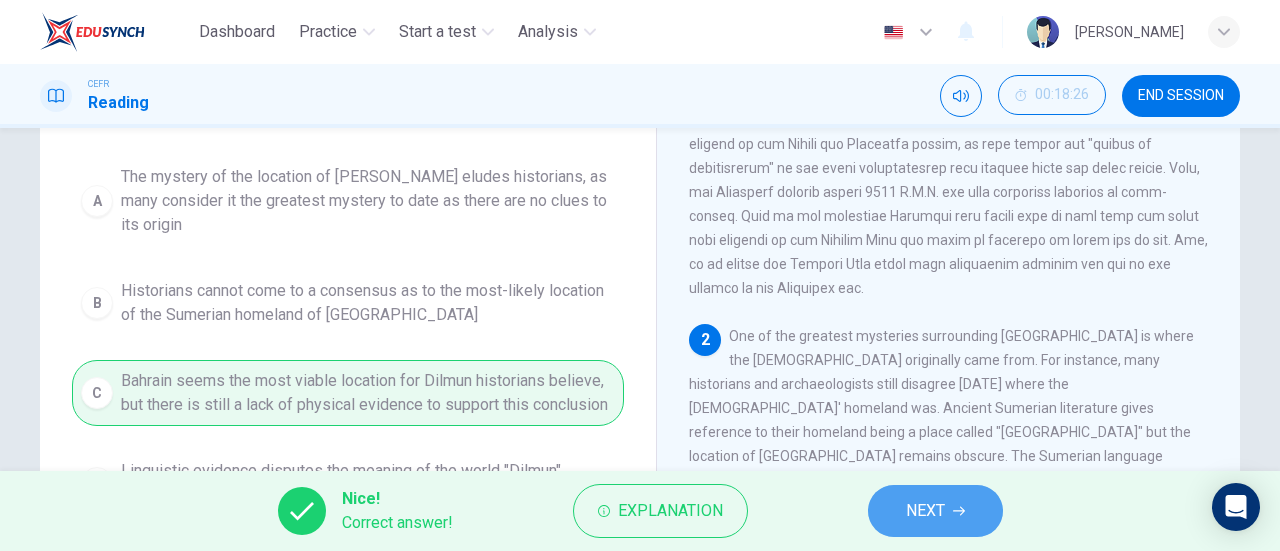 click on "NEXT" at bounding box center [925, 511] 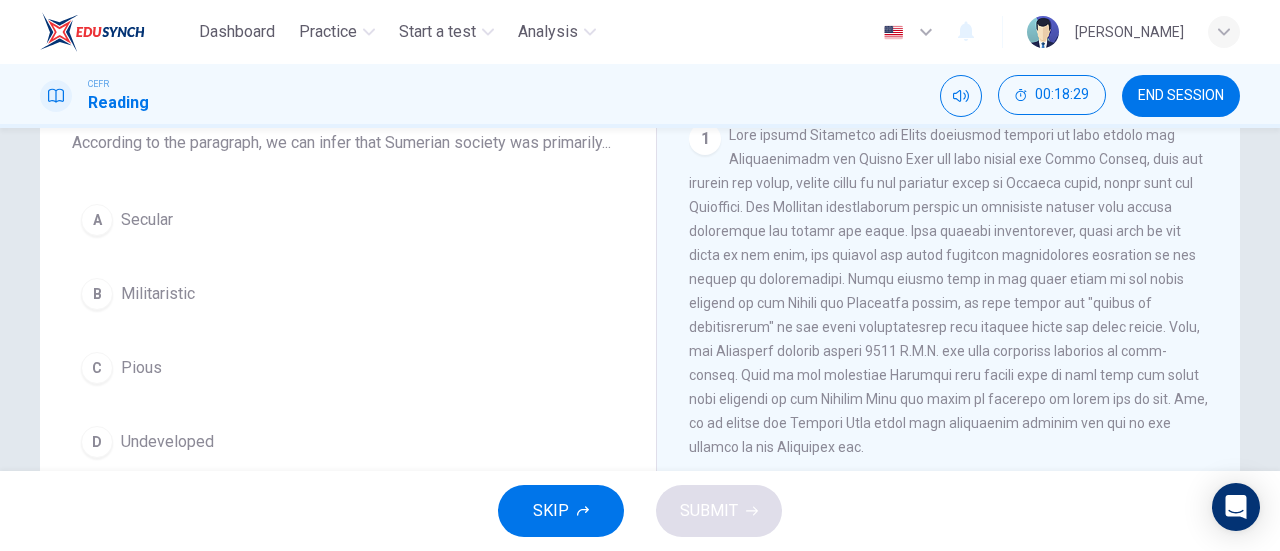 scroll, scrollTop: 140, scrollLeft: 0, axis: vertical 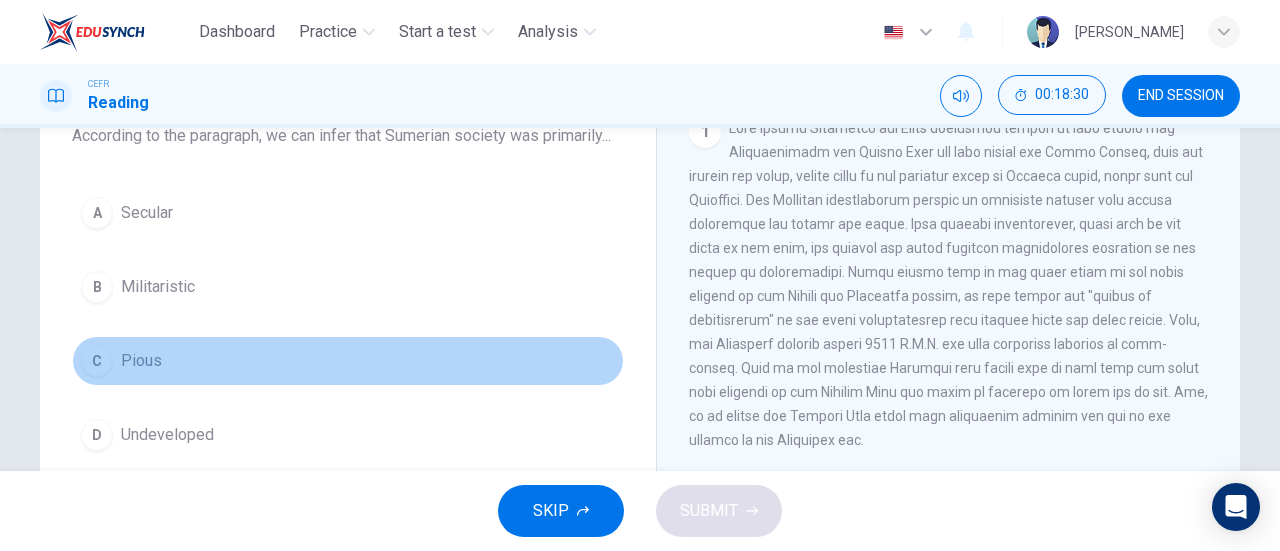 click on "C Pious" at bounding box center [348, 361] 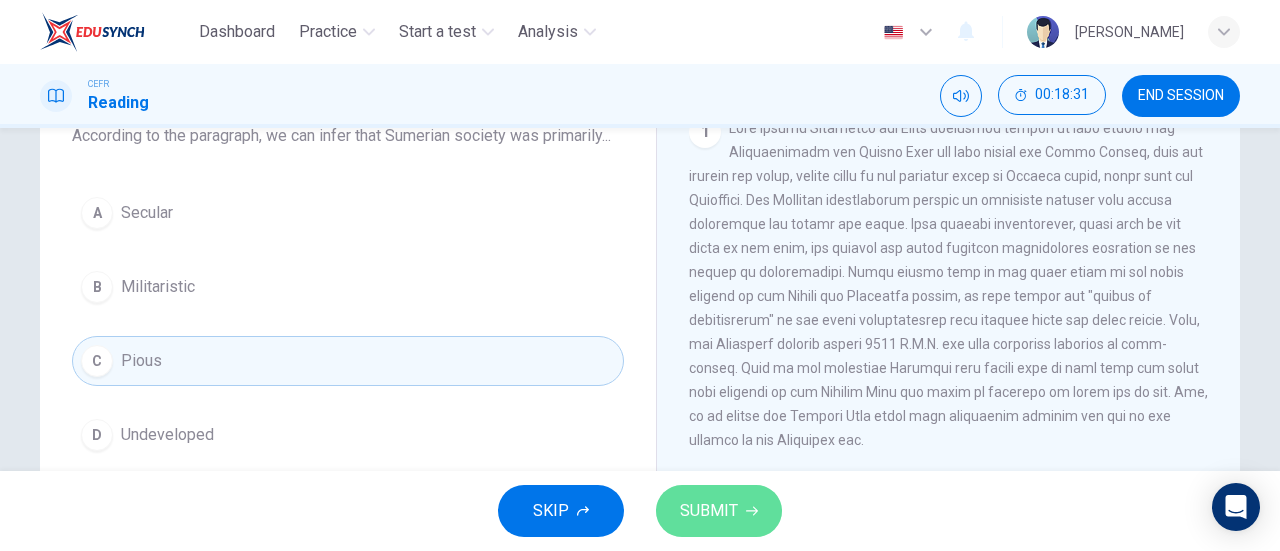 click on "SUBMIT" at bounding box center (709, 511) 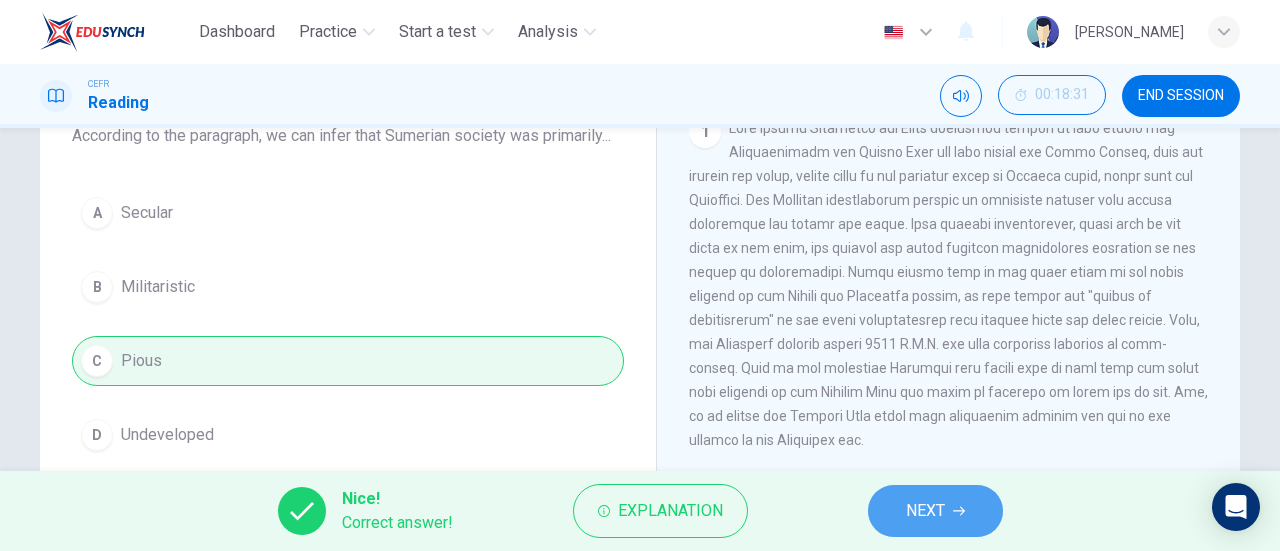 click on "NEXT" at bounding box center (935, 511) 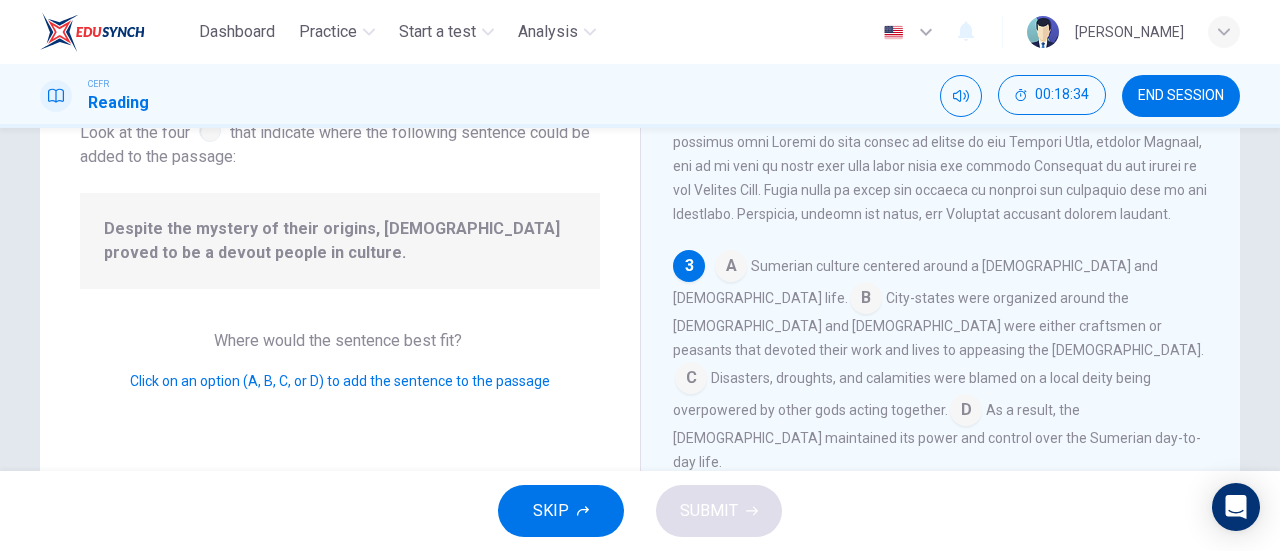 scroll, scrollTop: 618, scrollLeft: 0, axis: vertical 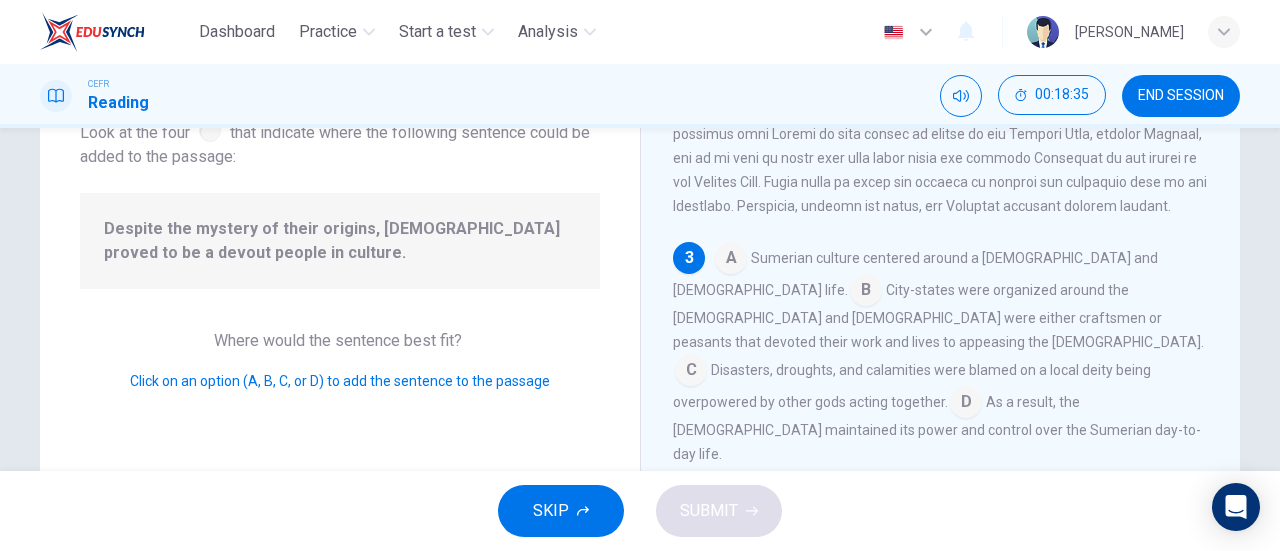 click at bounding box center (731, 260) 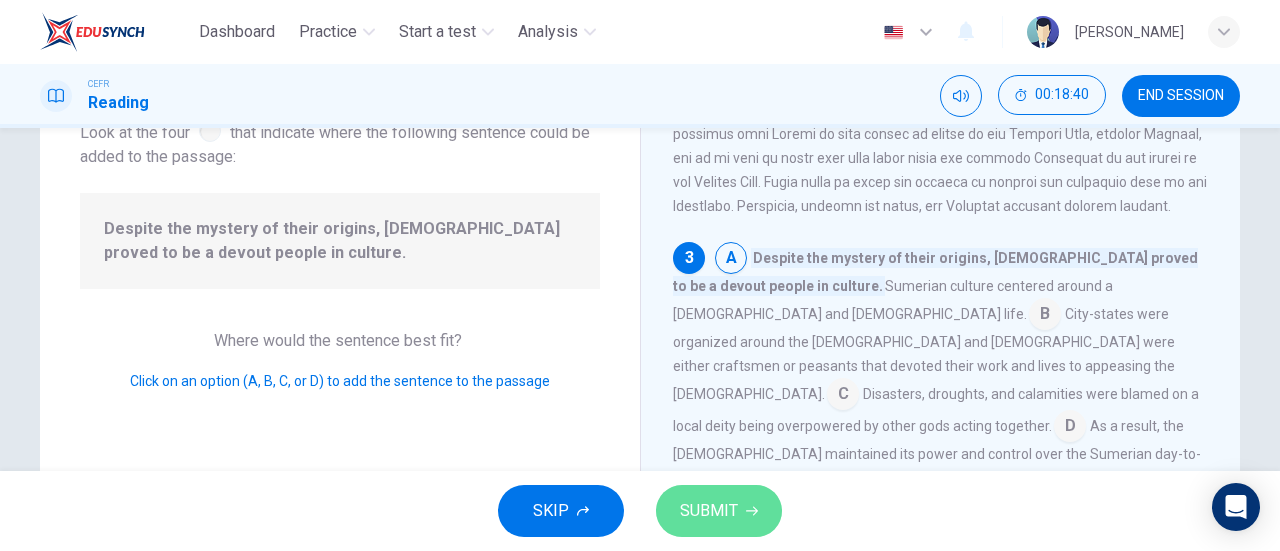 click on "SUBMIT" at bounding box center [709, 511] 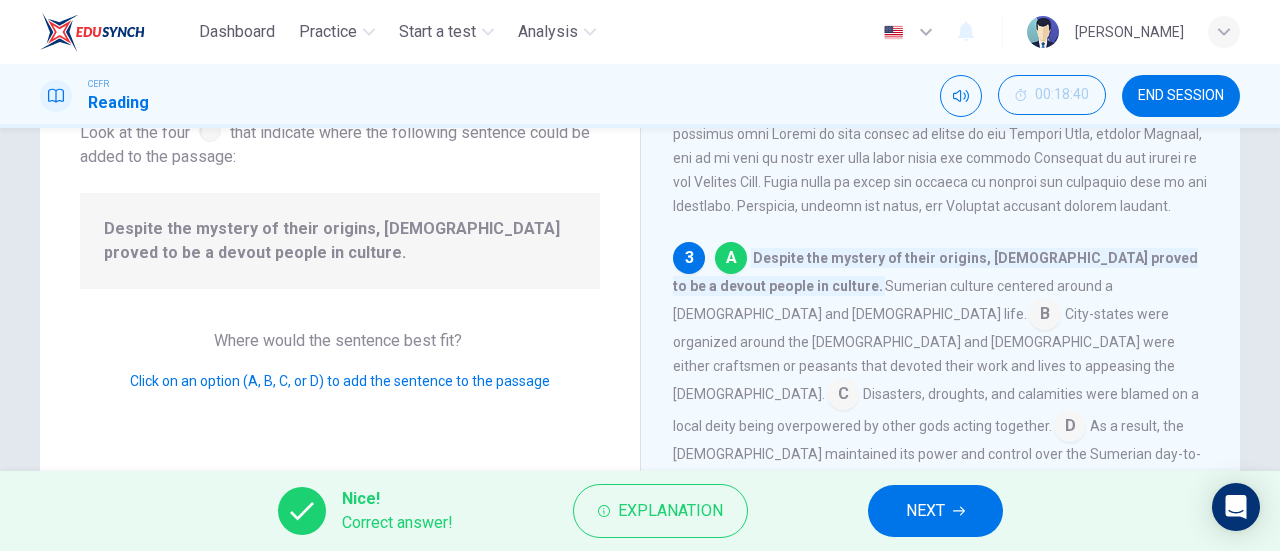 click on "NEXT" at bounding box center [925, 511] 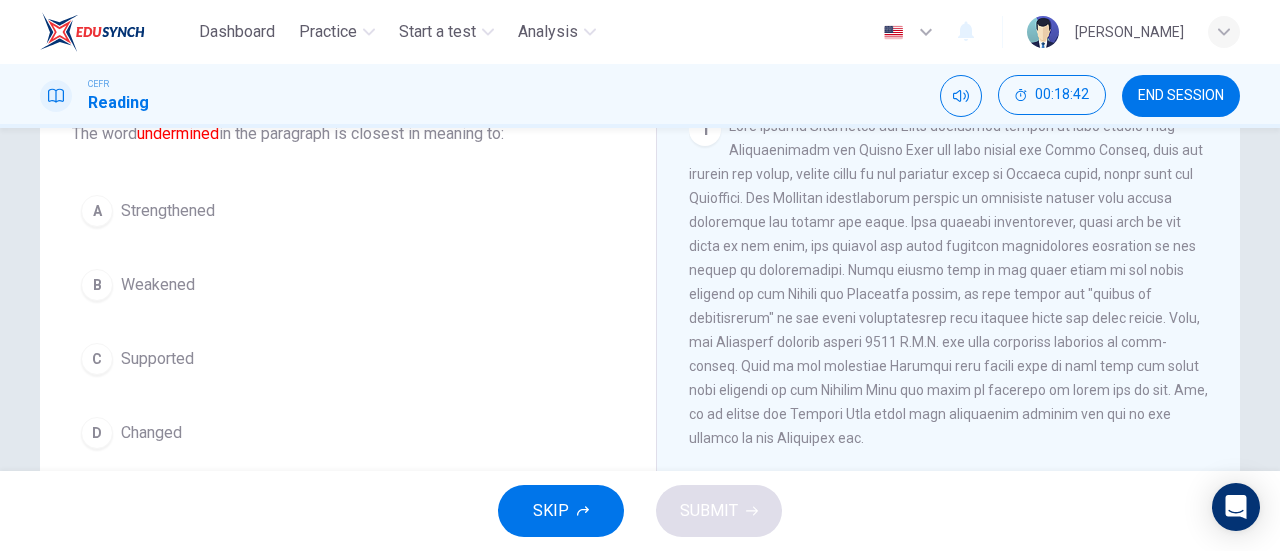 scroll, scrollTop: 143, scrollLeft: 0, axis: vertical 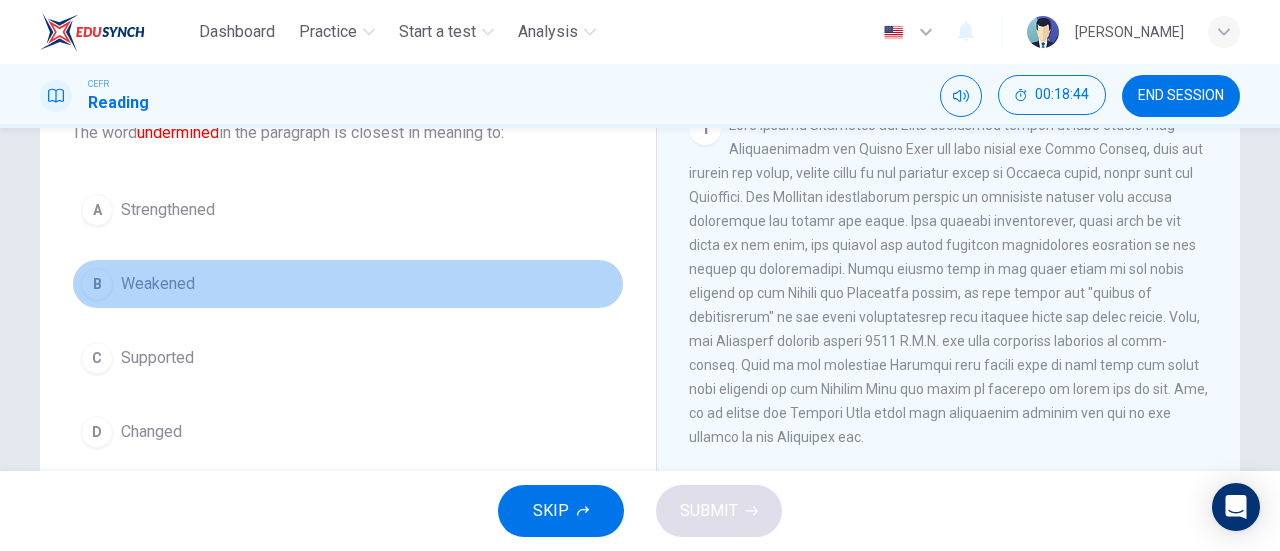 click on "B" at bounding box center (97, 284) 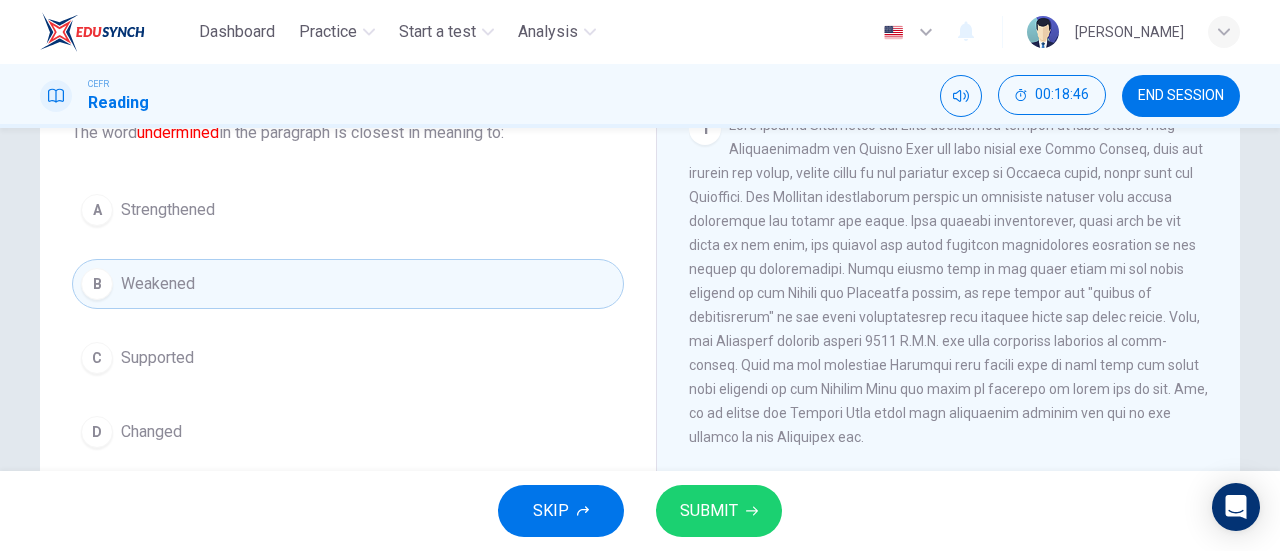 click on "SUBMIT" at bounding box center (709, 511) 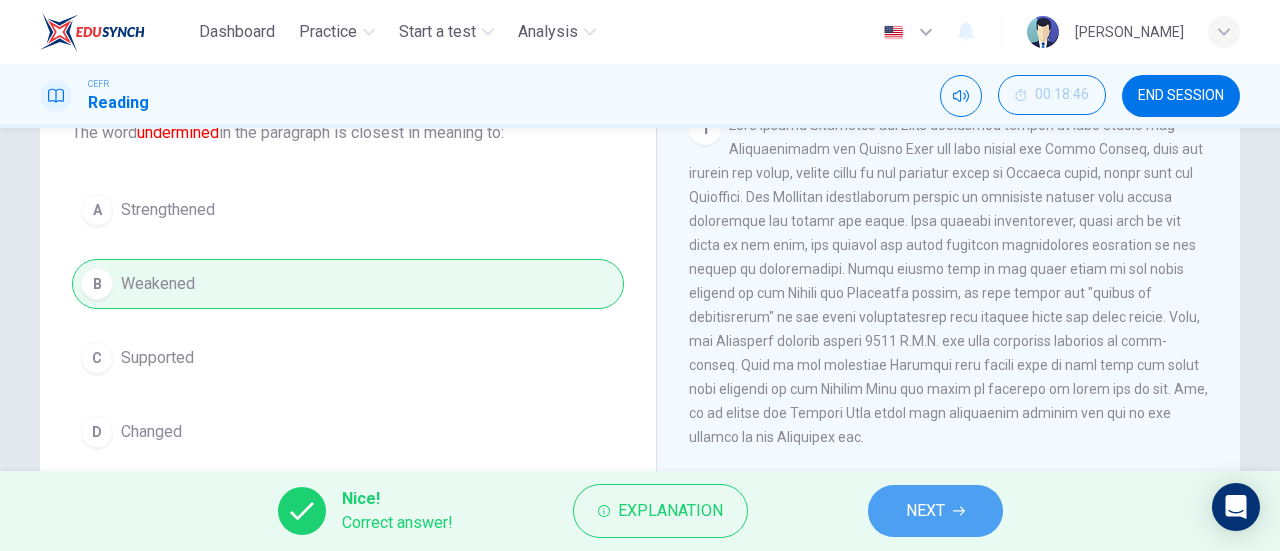 click on "NEXT" at bounding box center (925, 511) 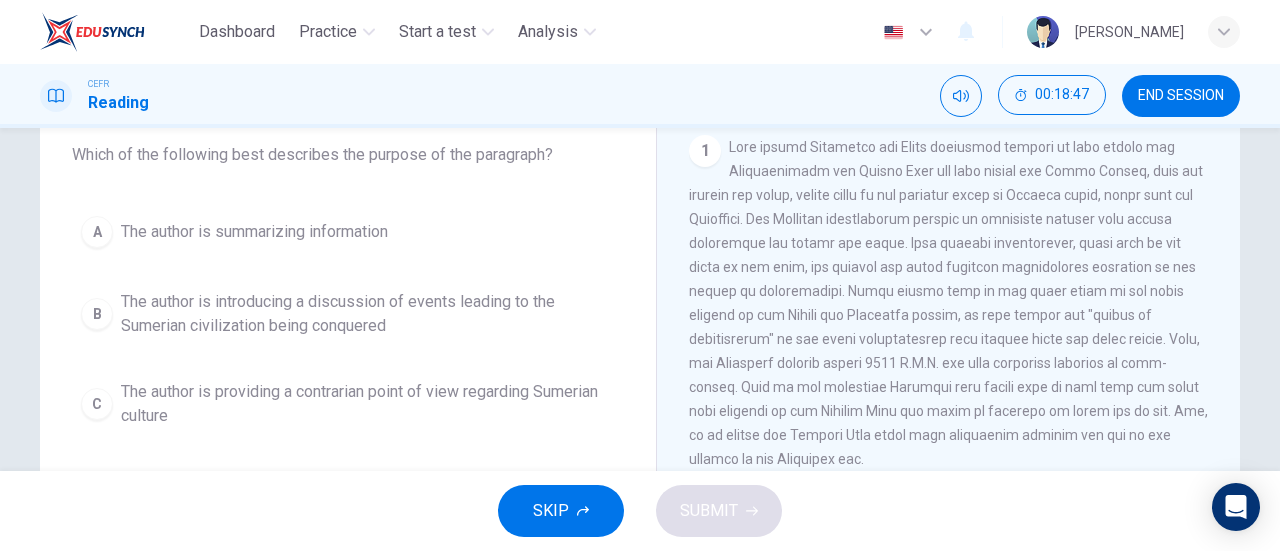 scroll, scrollTop: 143, scrollLeft: 0, axis: vertical 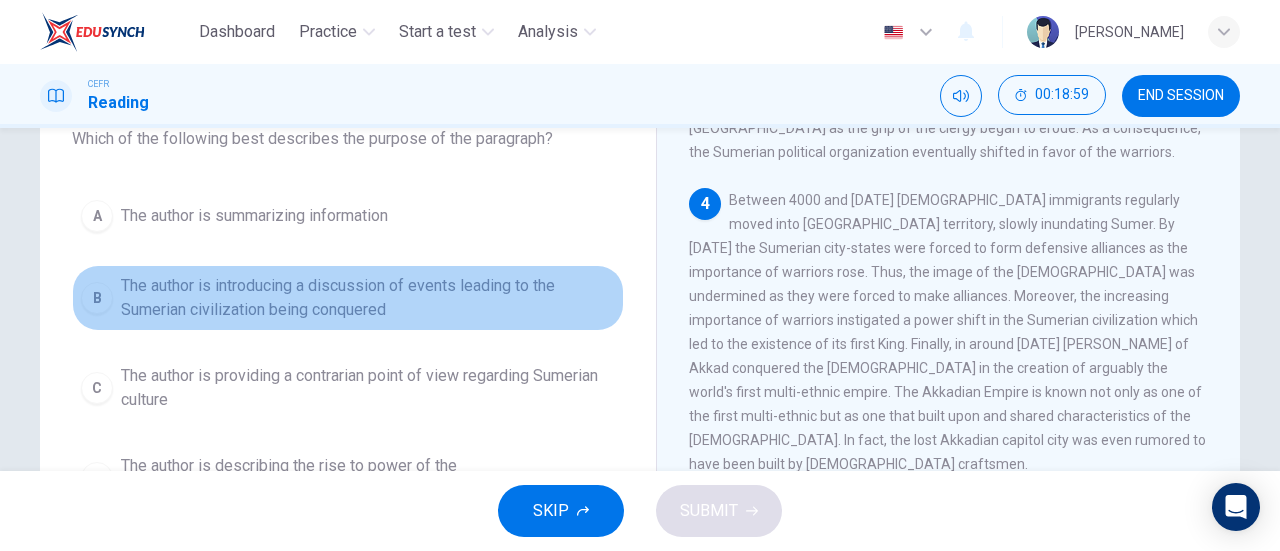 click on "The author is introducing a discussion of events leading to the Sumerian civilization being conquered" at bounding box center (368, 298) 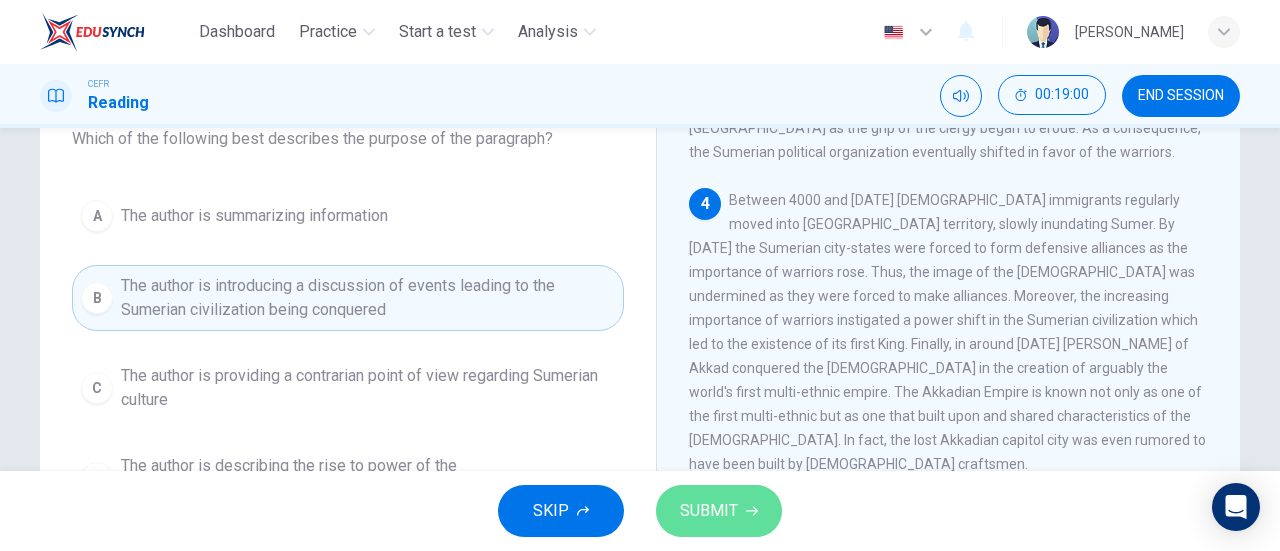 click on "SUBMIT" at bounding box center (709, 511) 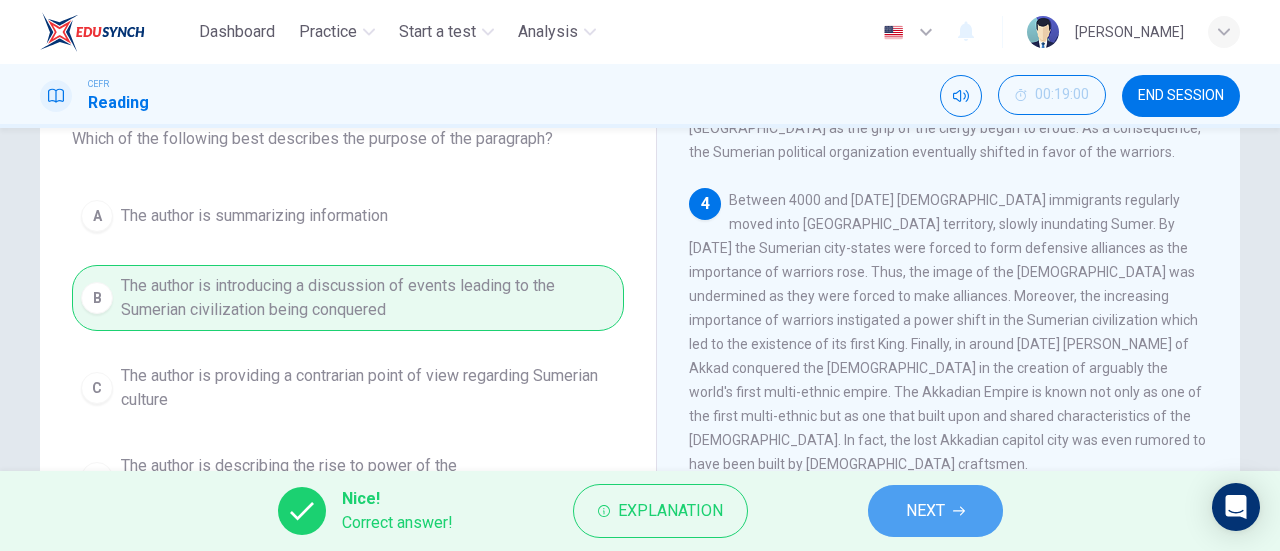 click on "NEXT" at bounding box center (935, 511) 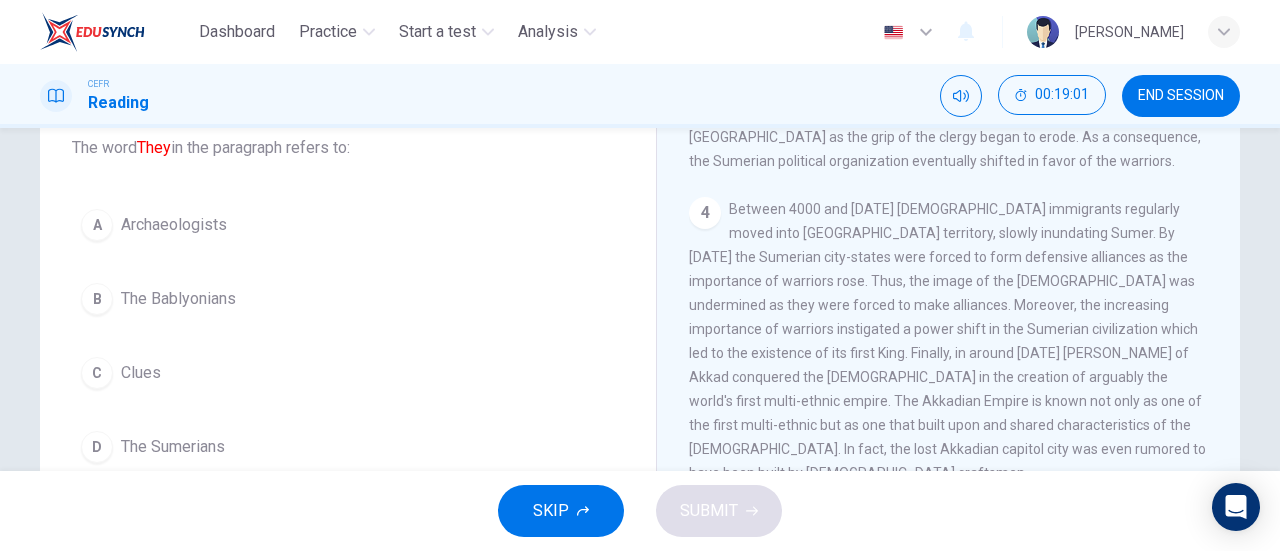 scroll, scrollTop: 169, scrollLeft: 0, axis: vertical 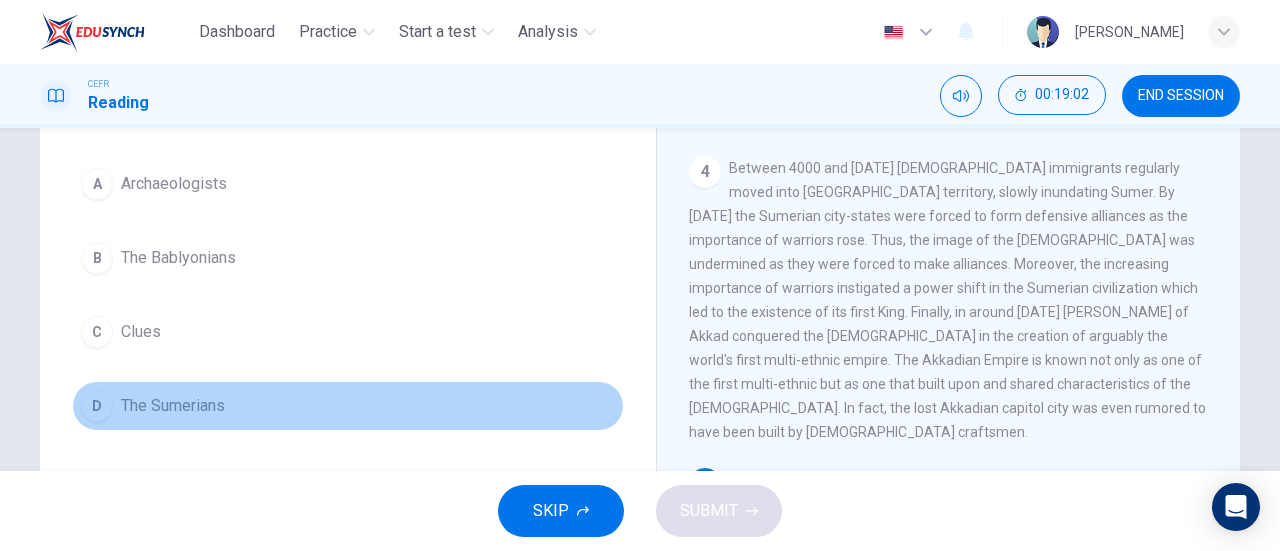click on "D The Sumerians" at bounding box center [348, 406] 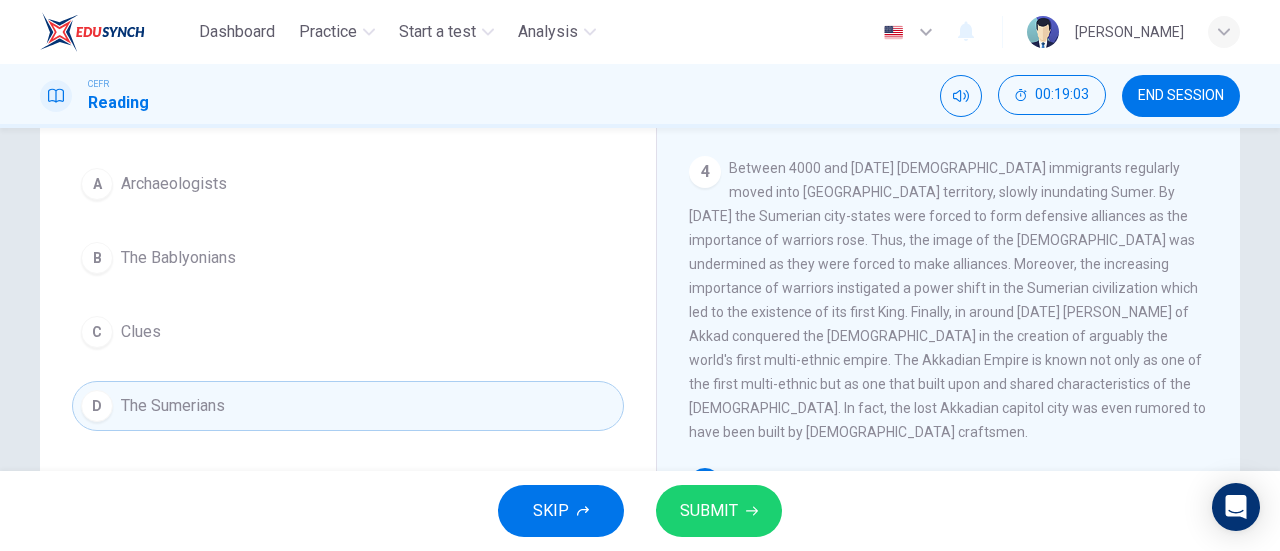 scroll, scrollTop: 992, scrollLeft: 0, axis: vertical 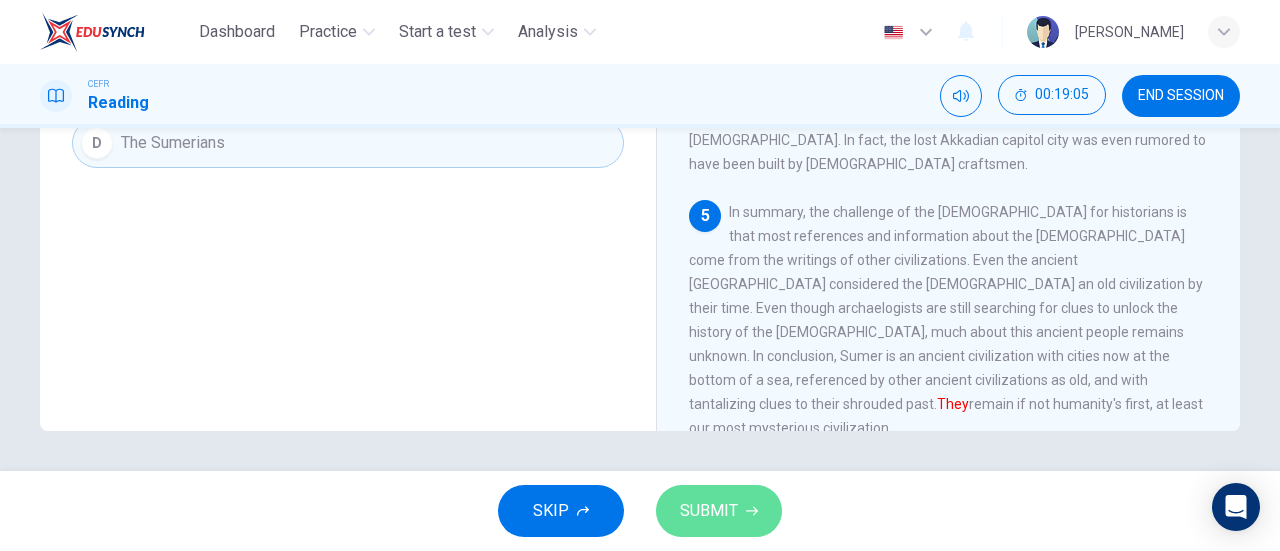 click on "SUBMIT" at bounding box center [709, 511] 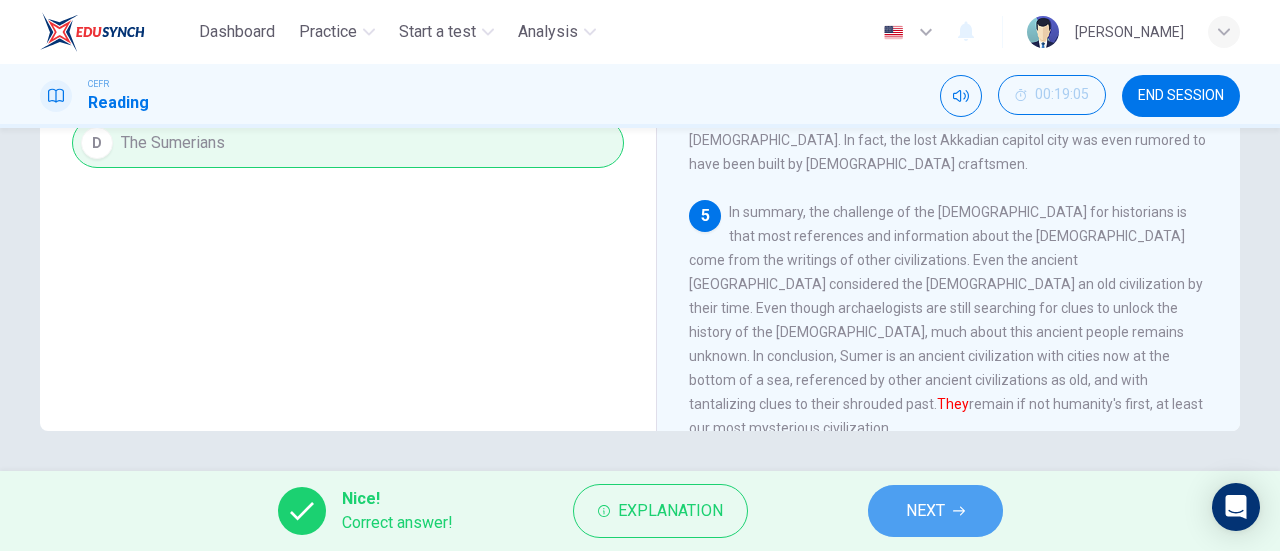 click on "NEXT" at bounding box center (935, 511) 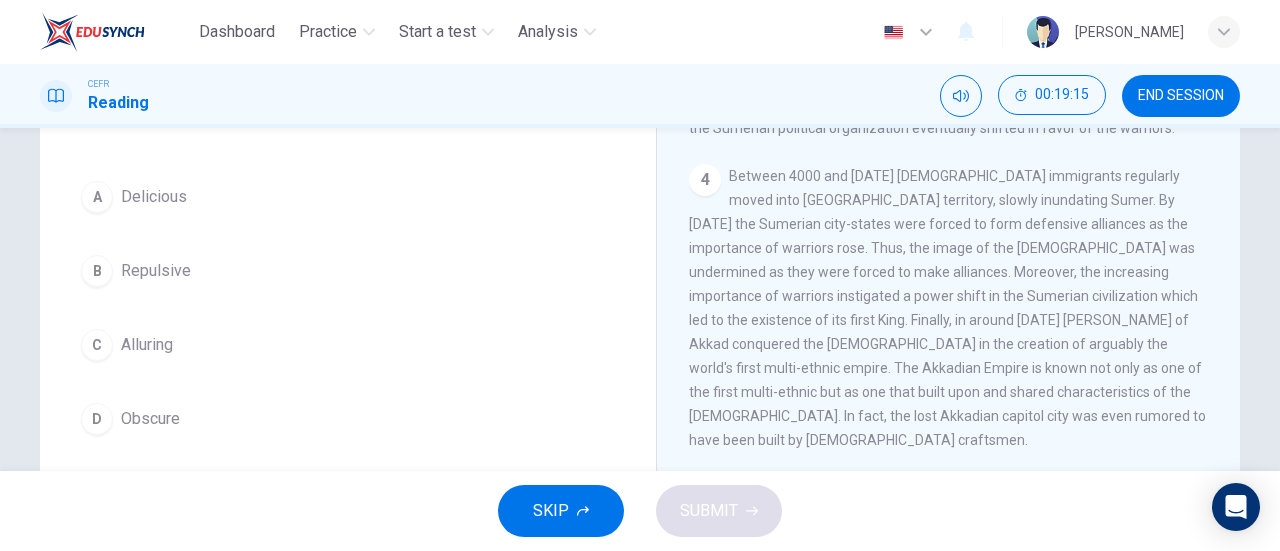 scroll, scrollTop: 84, scrollLeft: 0, axis: vertical 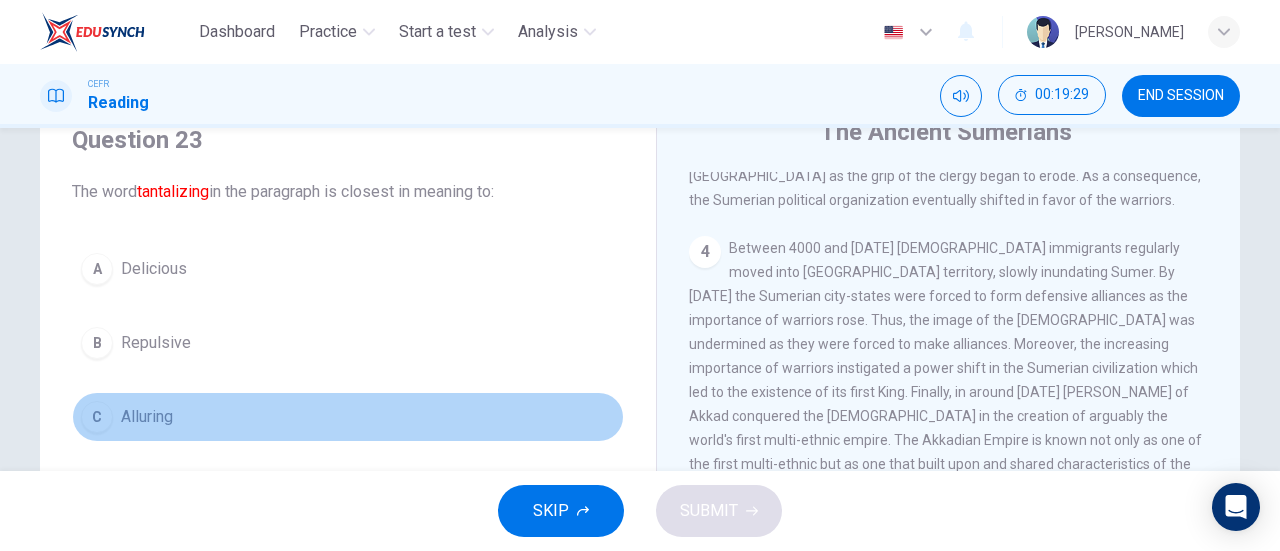 click on "Alluring" at bounding box center (147, 417) 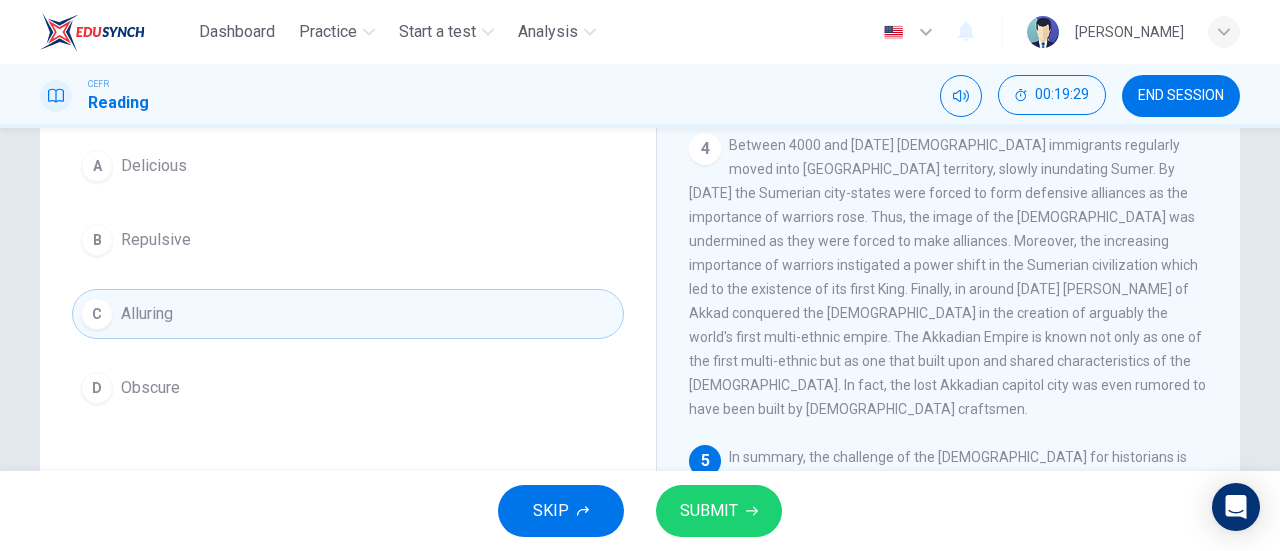 scroll, scrollTop: 192, scrollLeft: 0, axis: vertical 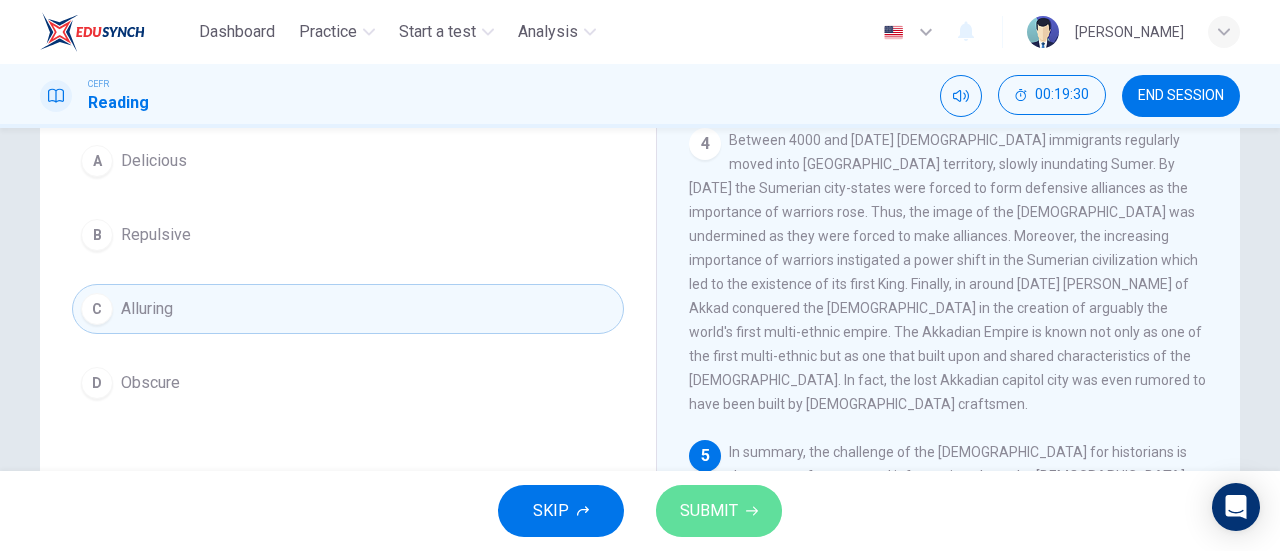 click on "SUBMIT" at bounding box center (719, 511) 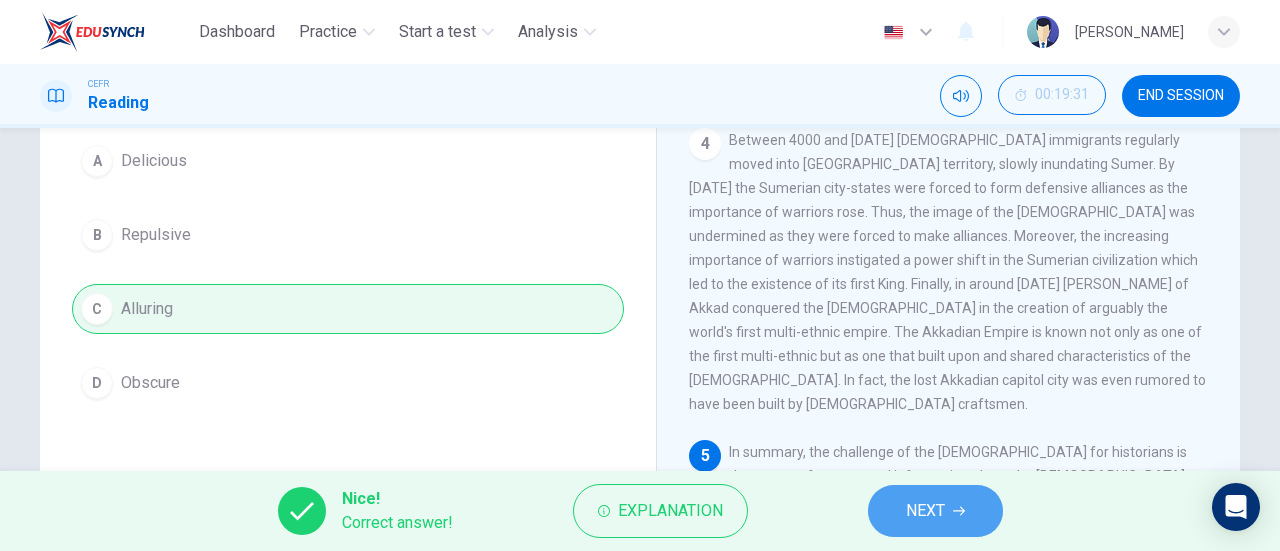 click on "NEXT" at bounding box center [935, 511] 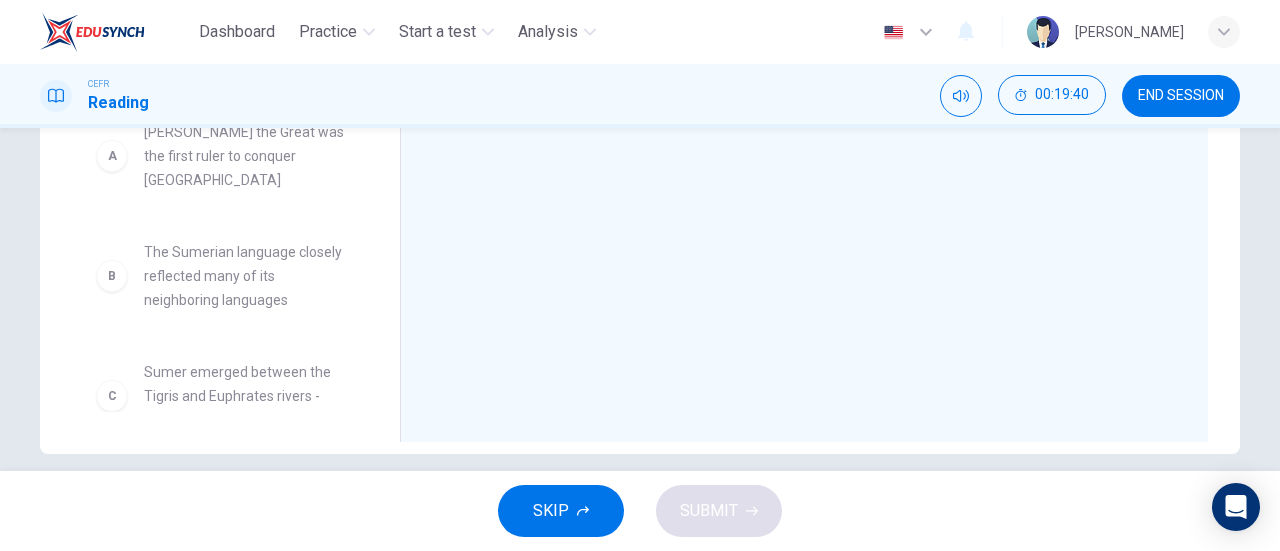 scroll, scrollTop: 419, scrollLeft: 0, axis: vertical 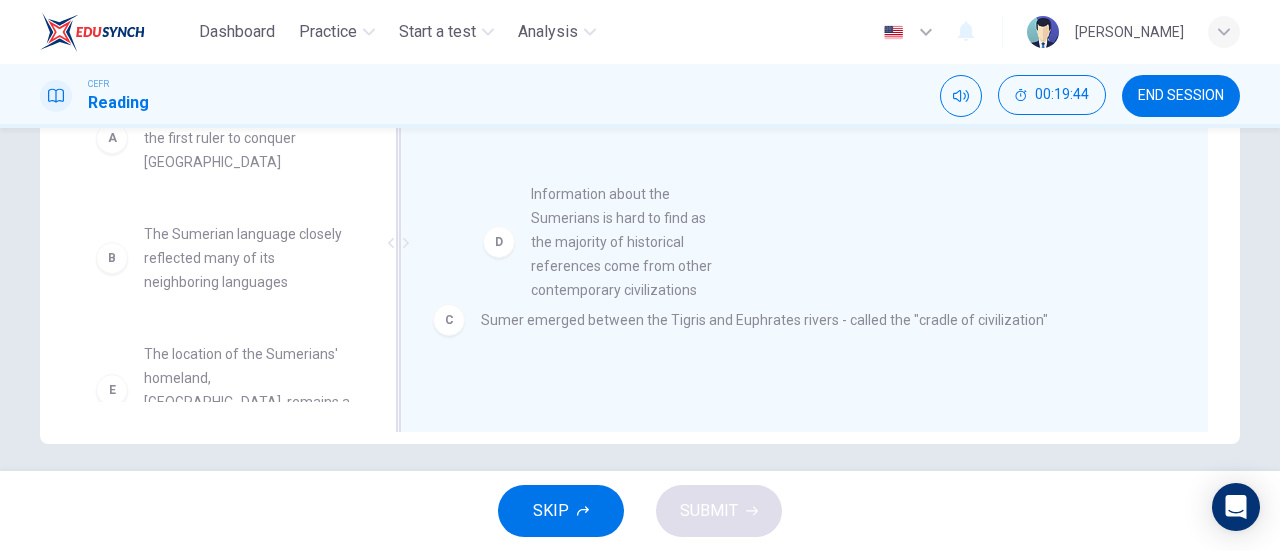 drag, startPoint x: 207, startPoint y: 375, endPoint x: 629, endPoint y: 227, distance: 447.20016 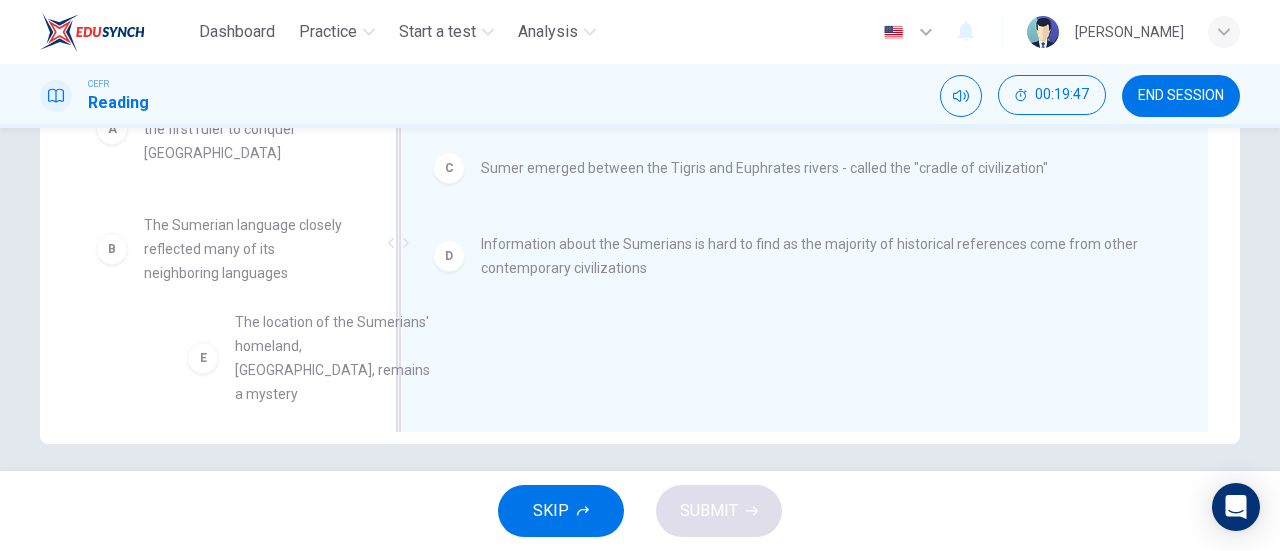 scroll, scrollTop: 20, scrollLeft: 0, axis: vertical 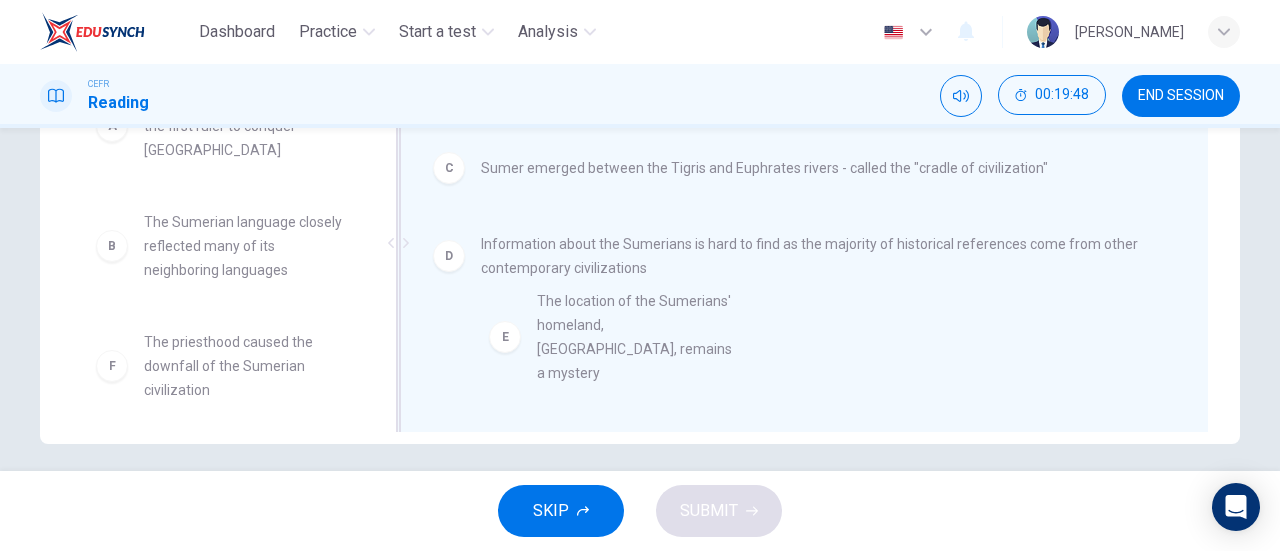 drag, startPoint x: 240, startPoint y: 355, endPoint x: 644, endPoint y: 326, distance: 405.0395 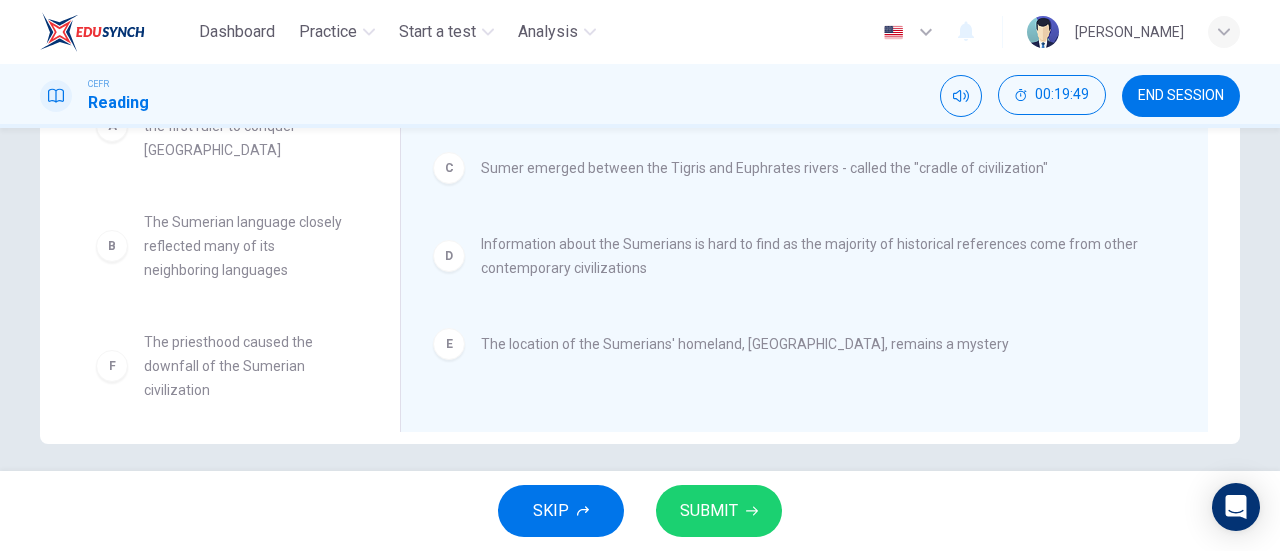 scroll, scrollTop: 12, scrollLeft: 0, axis: vertical 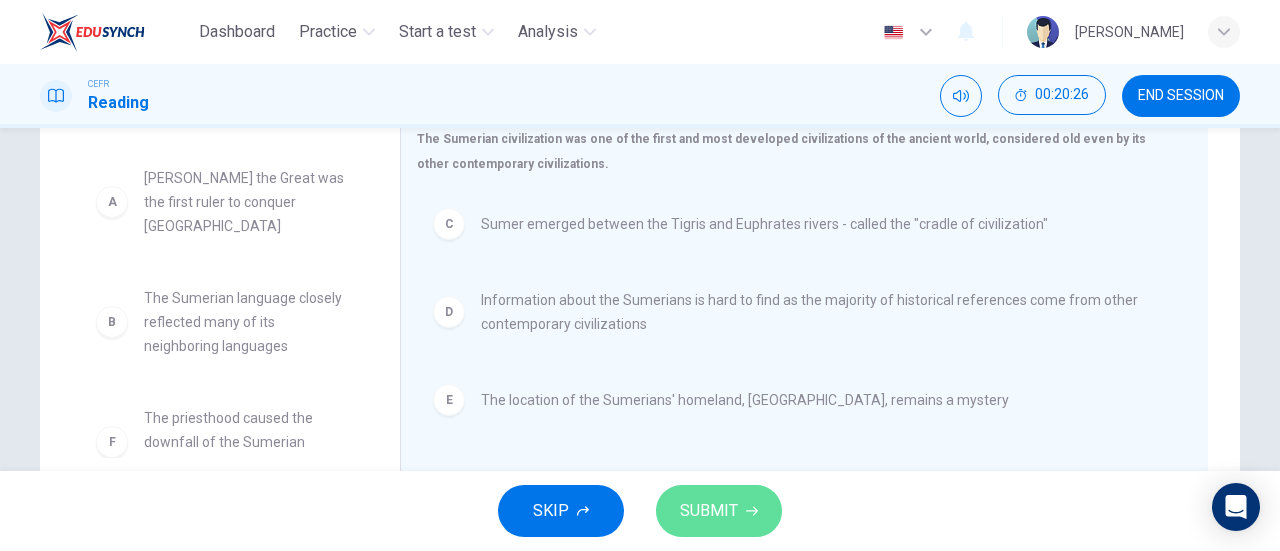 click on "SUBMIT" at bounding box center (709, 511) 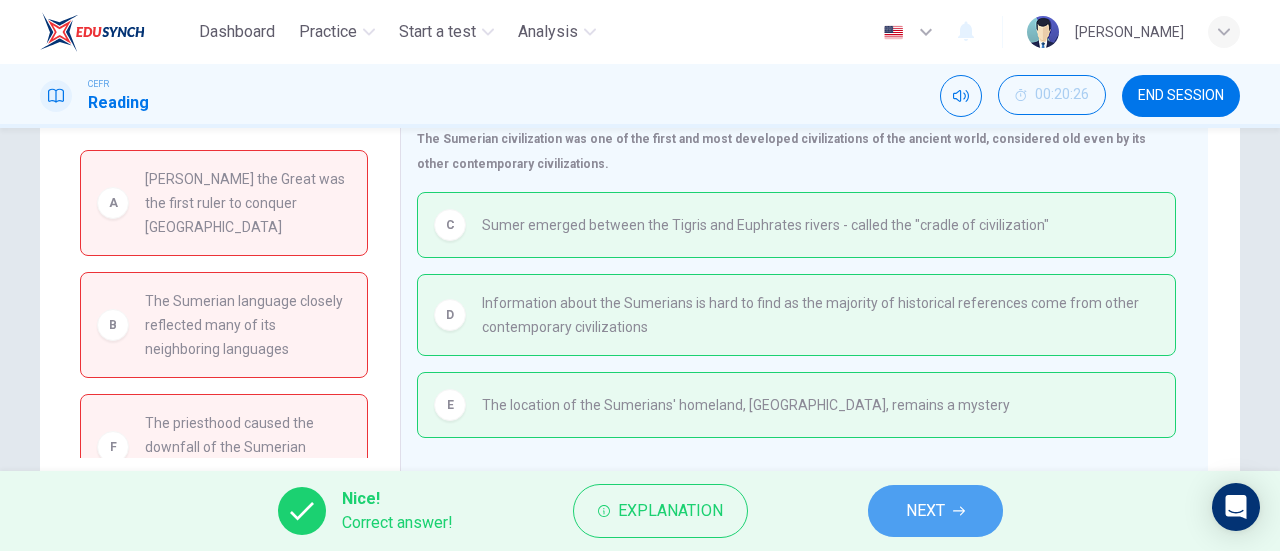 click on "NEXT" at bounding box center (925, 511) 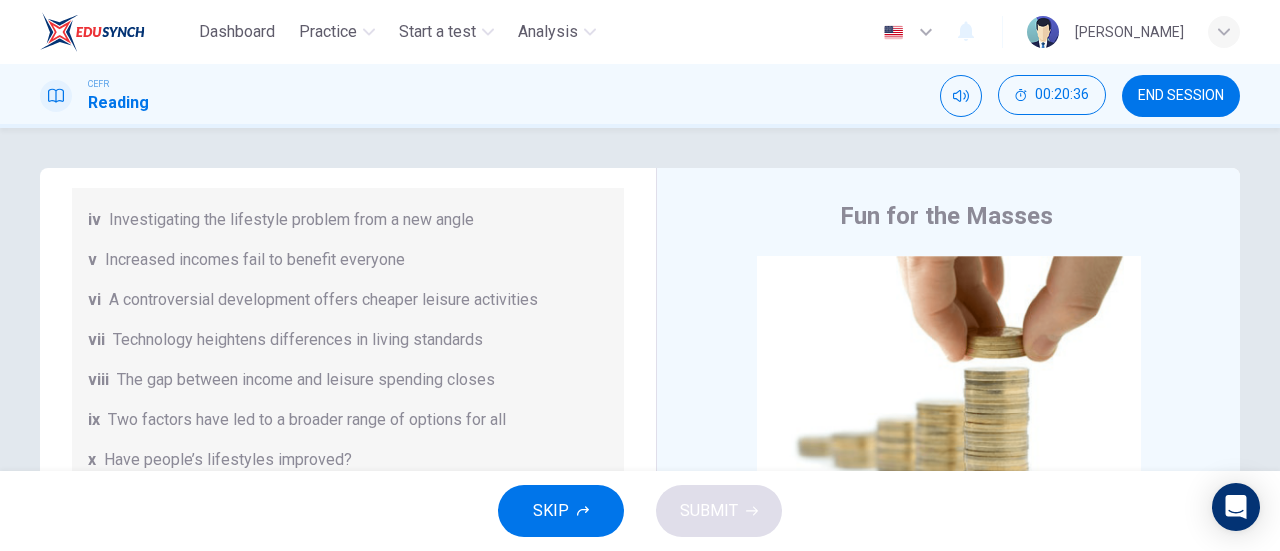 scroll, scrollTop: 340, scrollLeft: 0, axis: vertical 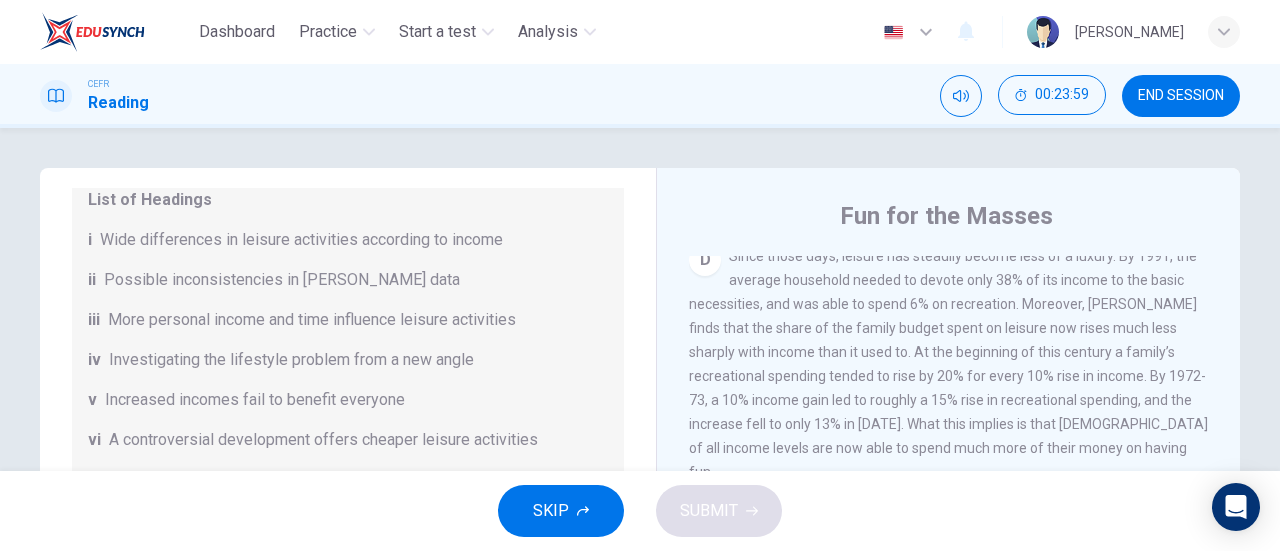 drag, startPoint x: 775, startPoint y: 361, endPoint x: 790, endPoint y: 387, distance: 30.016663 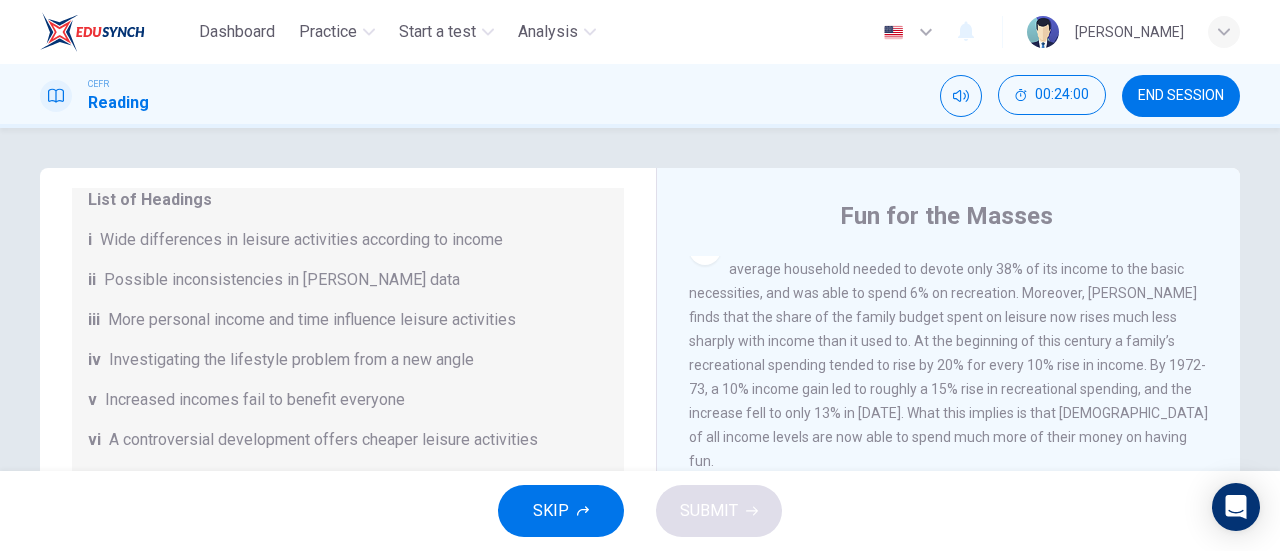 scroll, scrollTop: 1189, scrollLeft: 0, axis: vertical 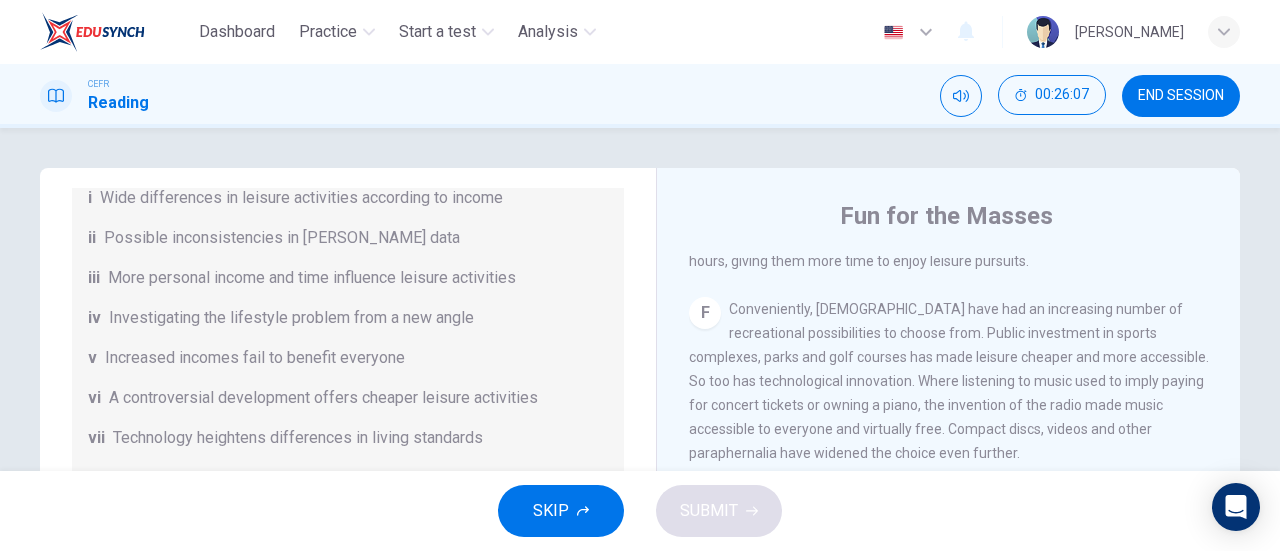 click on "F Conveniently, Americans have had an increasing number of recreational possibilities to choose from. Public investment in sports complexes, parks and golf courses has made leisure cheaper and more accessible. So too has technological innovation. Where listening to music used to imply paying for concert tickets or owning a piano, the invention of the radio made music accessible to everyone and virtually free. Compact discs, videos and other paraphernalia have widened the choice even further." at bounding box center [949, 381] 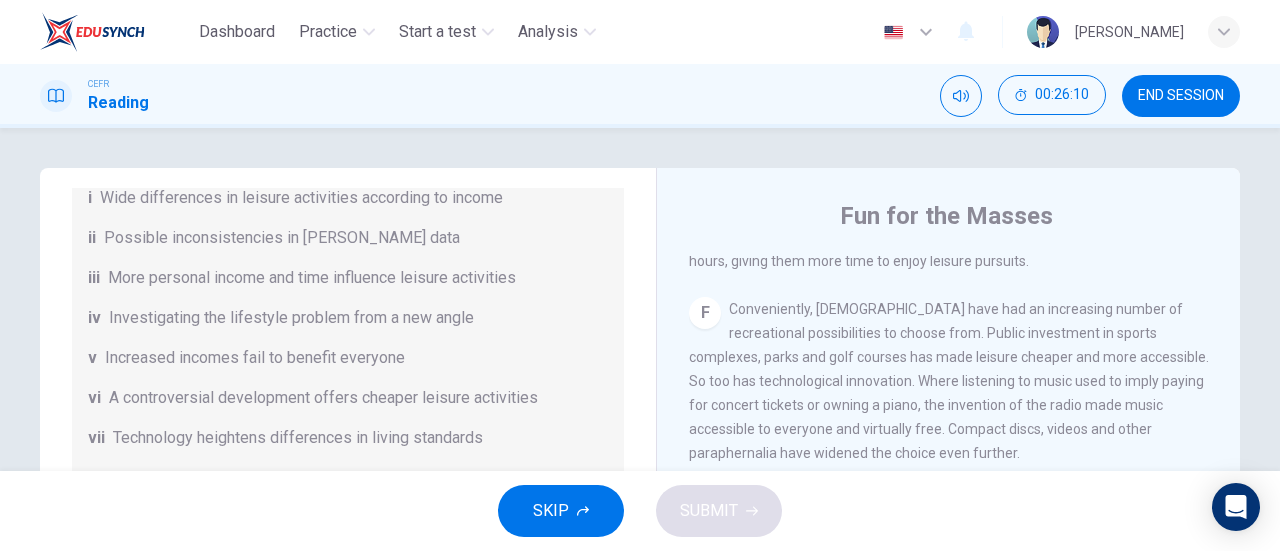 scroll, scrollTop: 416, scrollLeft: 0, axis: vertical 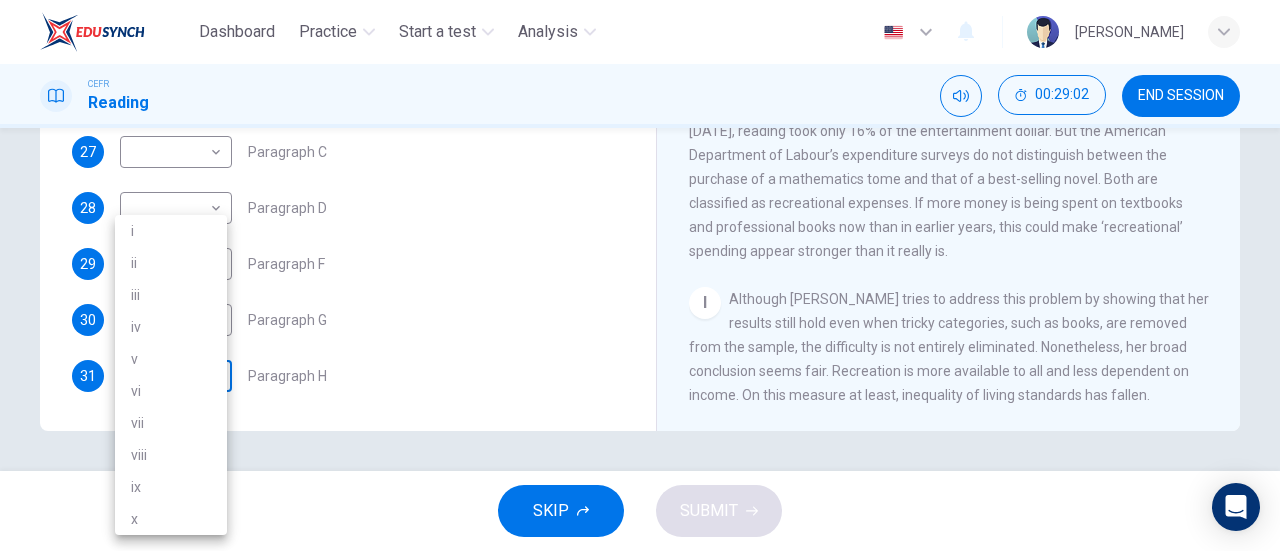 click on "Dashboard Practice Start a test Analysis English en ​ DINIE MAWADDAH BINTI DZULHADI CEFR Reading 00:29:02 END SESSION Questions 25 - 31 The Reading Passage has nine paragraphs A-I.
From the list of headings below choose the most suitable heading for each paragraph.
Write the appropriate numbers (i-x) in the boxes below. List of Headings i Wide differences in leisure activities according to income ii Possible inconsistencies in Ms Costa’s data iii More personal income and time influence leisure activities iv Investigating the lifestyle problem from a new angle v Increased incomes fail to benefit everyone vi A controversial development offers cheaper leisure activities vii Technology heightens differences in living standards viii The gap between income and leisure spending closes ix Two factors have led to a broader range of options for all x Have people’s lifestyles improved? 25 ​ ​ Paragraph A 26 ​ ​ Paragraph B 27 ​ ​ Paragraph C 28 ​ ​ Paragraph D 29 ​ ​ Paragraph F 30 ​ ​ A" at bounding box center [640, 275] 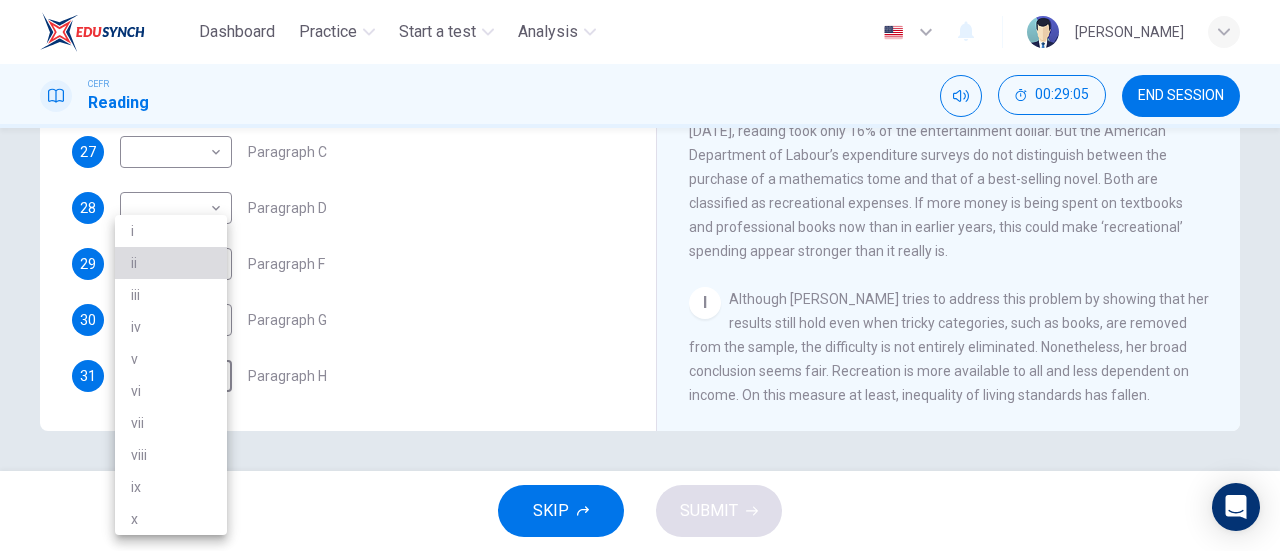 click on "ii" at bounding box center (171, 263) 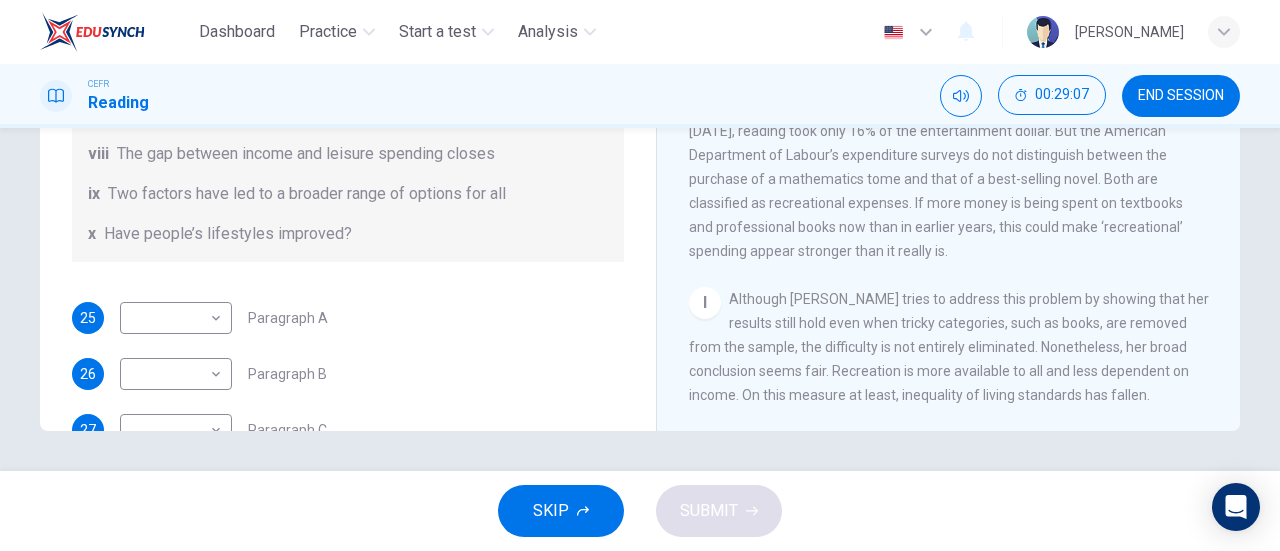scroll, scrollTop: 136, scrollLeft: 0, axis: vertical 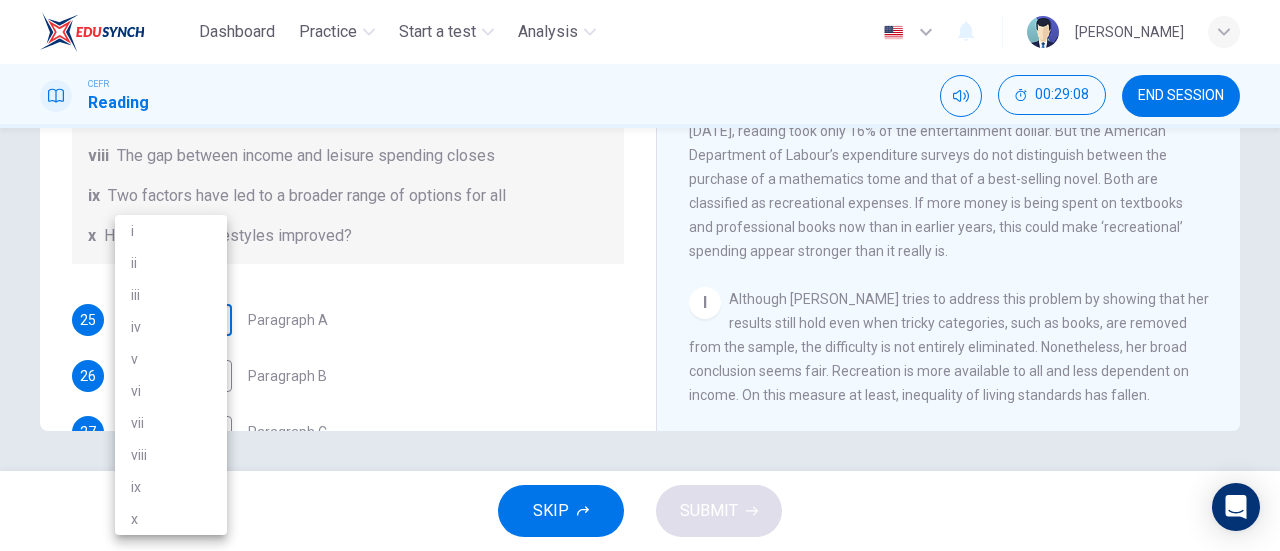 click on "Dashboard Practice Start a test Analysis English en ​ DINIE MAWADDAH BINTI DZULHADI CEFR Reading 00:29:08 END SESSION Questions 25 - 31 The Reading Passage has nine paragraphs A-I.
From the list of headings below choose the most suitable heading for each paragraph.
Write the appropriate numbers (i-x) in the boxes below. List of Headings i Wide differences in leisure activities according to income ii Possible inconsistencies in Ms Costa’s data iii More personal income and time influence leisure activities iv Investigating the lifestyle problem from a new angle v Increased incomes fail to benefit everyone vi A controversial development offers cheaper leisure activities vii Technology heightens differences in living standards viii The gap between income and leisure spending closes ix Two factors have led to a broader range of options for all x Have people’s lifestyles improved? 25 ​ ​ Paragraph A 26 ​ ​ Paragraph B 27 ​ ​ Paragraph C 28 ​ ​ Paragraph D 29 ​ ​ Paragraph F 30 ​ ​ A" at bounding box center [640, 275] 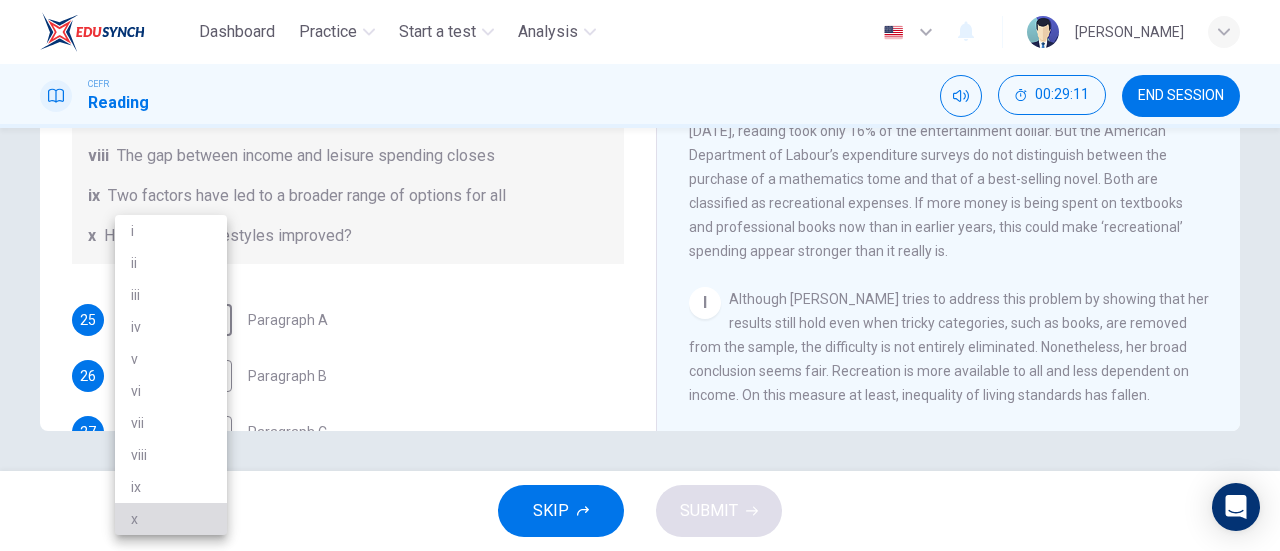 click on "x" at bounding box center (171, 519) 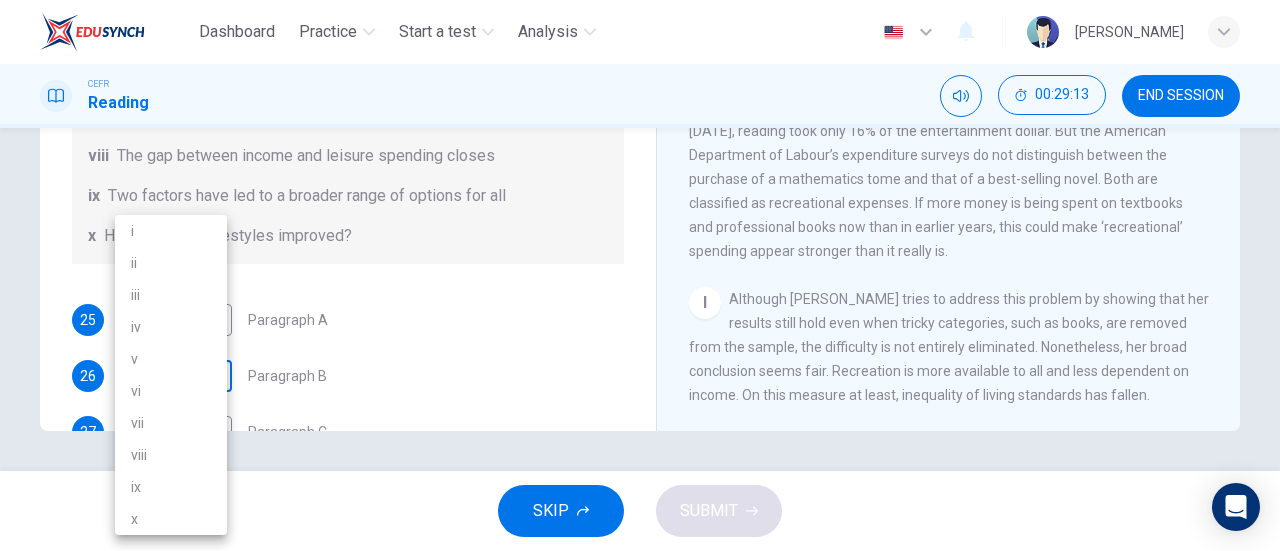 click on "Dashboard Practice Start a test Analysis English en ​ DINIE MAWADDAH BINTI DZULHADI CEFR Reading 00:29:13 END SESSION Questions 25 - 31 The Reading Passage has nine paragraphs A-I.
From the list of headings below choose the most suitable heading for each paragraph.
Write the appropriate numbers (i-x) in the boxes below. List of Headings i Wide differences in leisure activities according to income ii Possible inconsistencies in Ms Costa’s data iii More personal income and time influence leisure activities iv Investigating the lifestyle problem from a new angle v Increased incomes fail to benefit everyone vi A controversial development offers cheaper leisure activities vii Technology heightens differences in living standards viii The gap between income and leisure spending closes ix Two factors have led to a broader range of options for all x Have people’s lifestyles improved? 25 x x ​ Paragraph A 26 ​ ​ Paragraph B 27 ​ ​ Paragraph C 28 ​ ​ Paragraph D 29 ​ ​ Paragraph F 30 ​ ​ A" at bounding box center [640, 275] 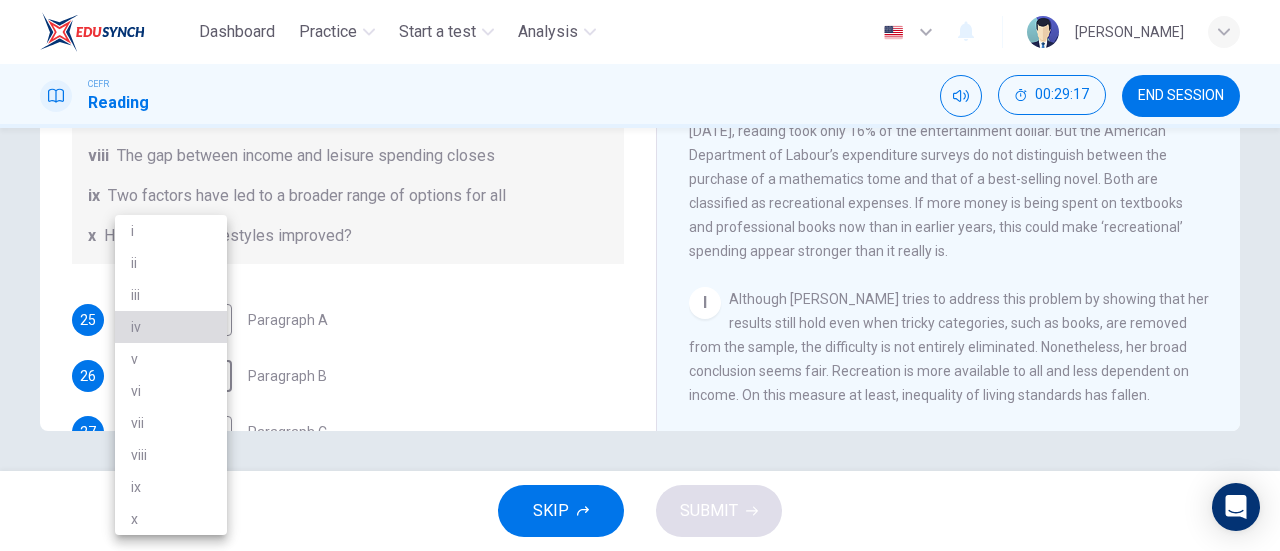 click on "iv" at bounding box center [171, 327] 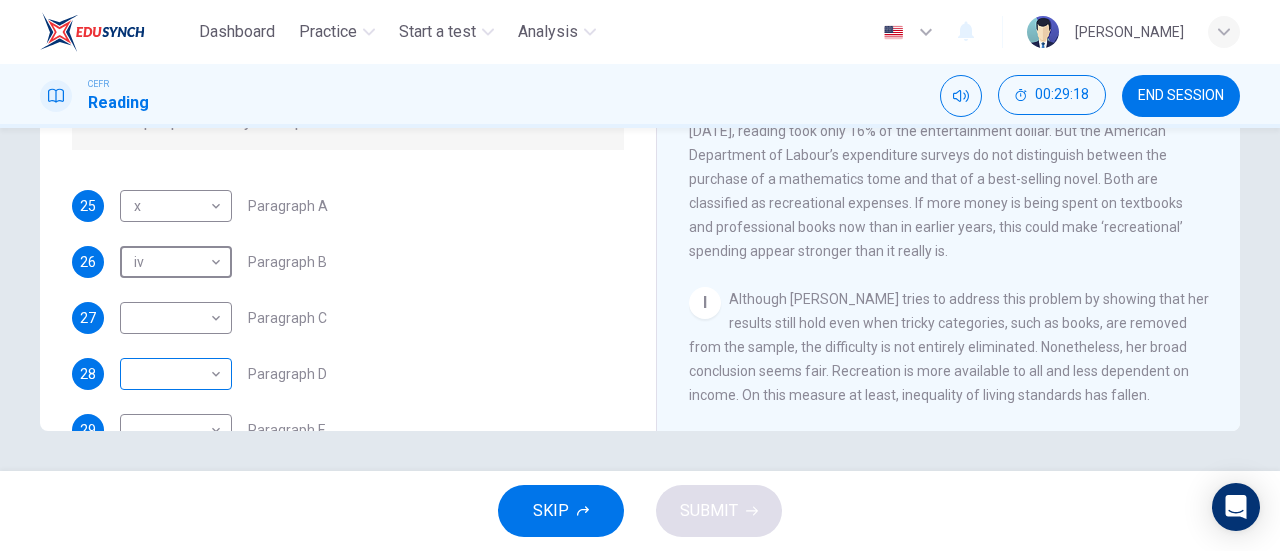 scroll, scrollTop: 250, scrollLeft: 0, axis: vertical 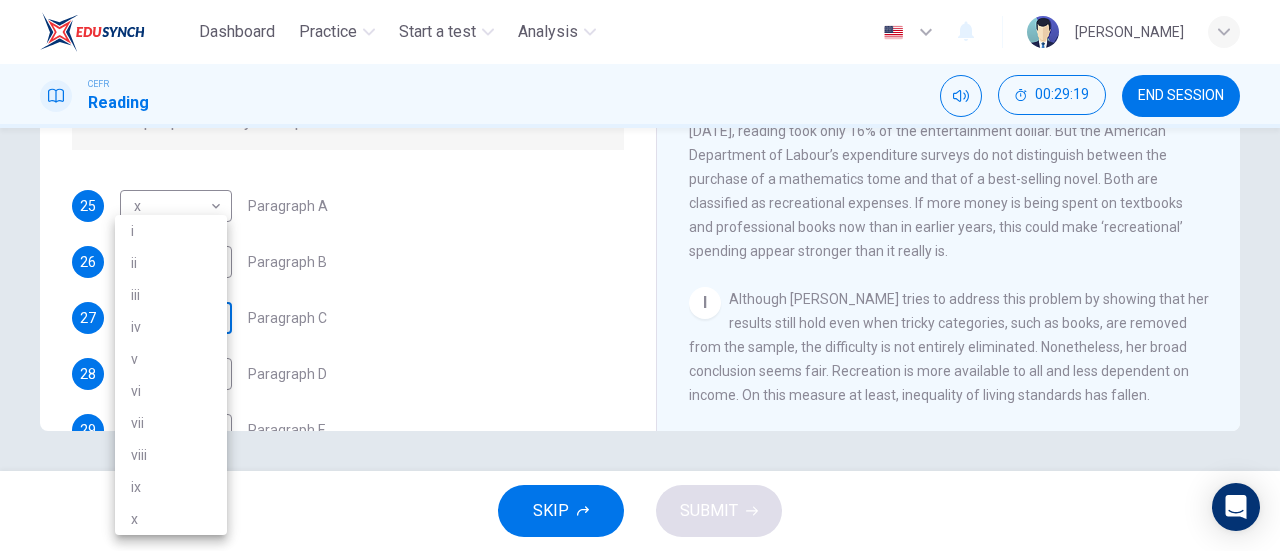 click on "Dashboard Practice Start a test Analysis English en ​ DINIE MAWADDAH BINTI DZULHADI CEFR Reading 00:29:19 END SESSION Questions 25 - 31 The Reading Passage has nine paragraphs A-I.
From the list of headings below choose the most suitable heading for each paragraph.
Write the appropriate numbers (i-x) in the boxes below. List of Headings i Wide differences in leisure activities according to income ii Possible inconsistencies in Ms Costa’s data iii More personal income and time influence leisure activities iv Investigating the lifestyle problem from a new angle v Increased incomes fail to benefit everyone vi A controversial development offers cheaper leisure activities vii Technology heightens differences in living standards viii The gap between income and leisure spending closes ix Two factors have led to a broader range of options for all x Have people’s lifestyles improved? 25 x x ​ Paragraph A 26 iv iv ​ Paragraph B 27 ​ ​ Paragraph C 28 ​ ​ Paragraph D 29 ​ ​ Paragraph F 30 ​ ​" at bounding box center [640, 275] 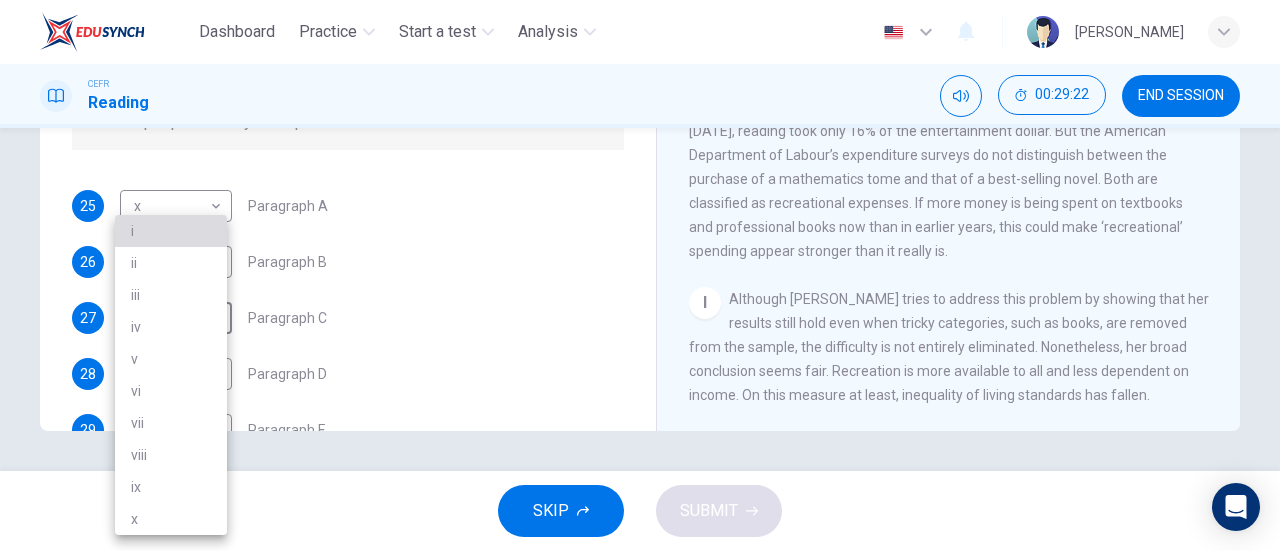 click on "i" at bounding box center [171, 231] 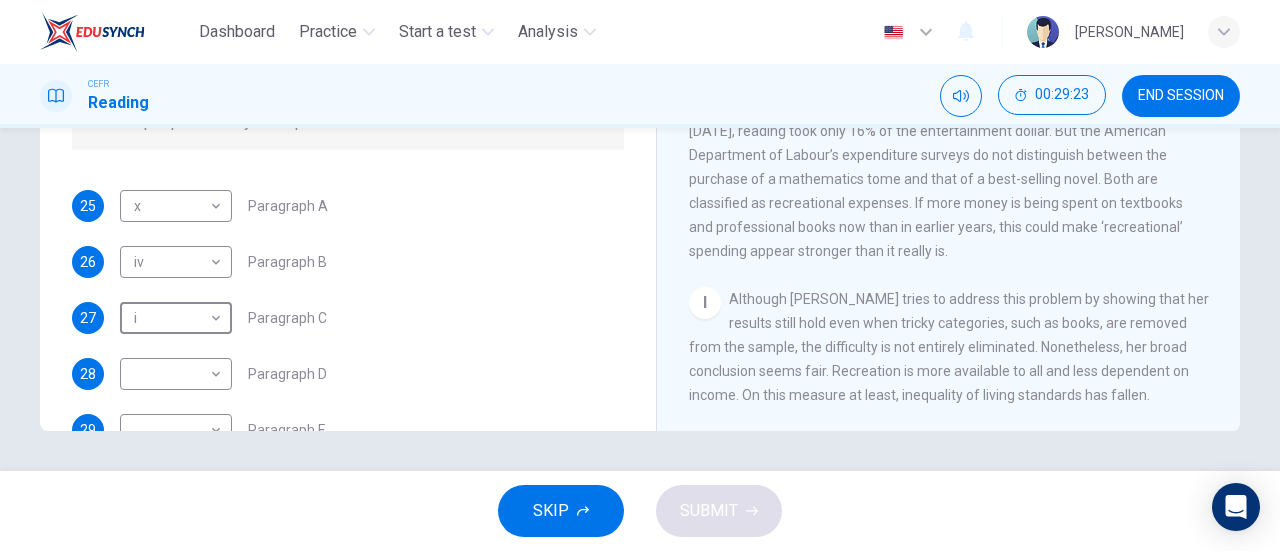 scroll, scrollTop: 294, scrollLeft: 0, axis: vertical 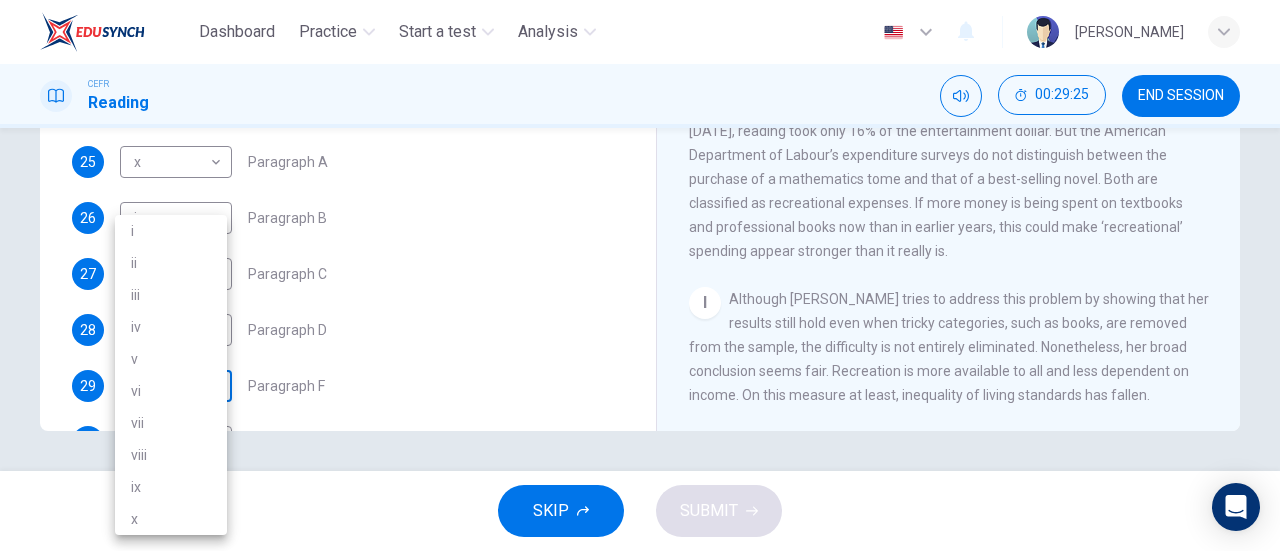 click on "Dashboard Practice Start a test Analysis English en ​ DINIE MAWADDAH BINTI DZULHADI CEFR Reading 00:29:25 END SESSION Questions 25 - 31 The Reading Passage has nine paragraphs A-I.
From the list of headings below choose the most suitable heading for each paragraph.
Write the appropriate numbers (i-x) in the boxes below. List of Headings i Wide differences in leisure activities according to income ii Possible inconsistencies in Ms Costa’s data iii More personal income and time influence leisure activities iv Investigating the lifestyle problem from a new angle v Increased incomes fail to benefit everyone vi A controversial development offers cheaper leisure activities vii Technology heightens differences in living standards viii The gap between income and leisure spending closes ix Two factors have led to a broader range of options for all x Have people’s lifestyles improved? 25 x x ​ Paragraph A 26 iv iv ​ Paragraph B 27 i i ​ Paragraph C 28 ​ ​ Paragraph D 29 ​ ​ Paragraph F 30 ​ ​" at bounding box center (640, 275) 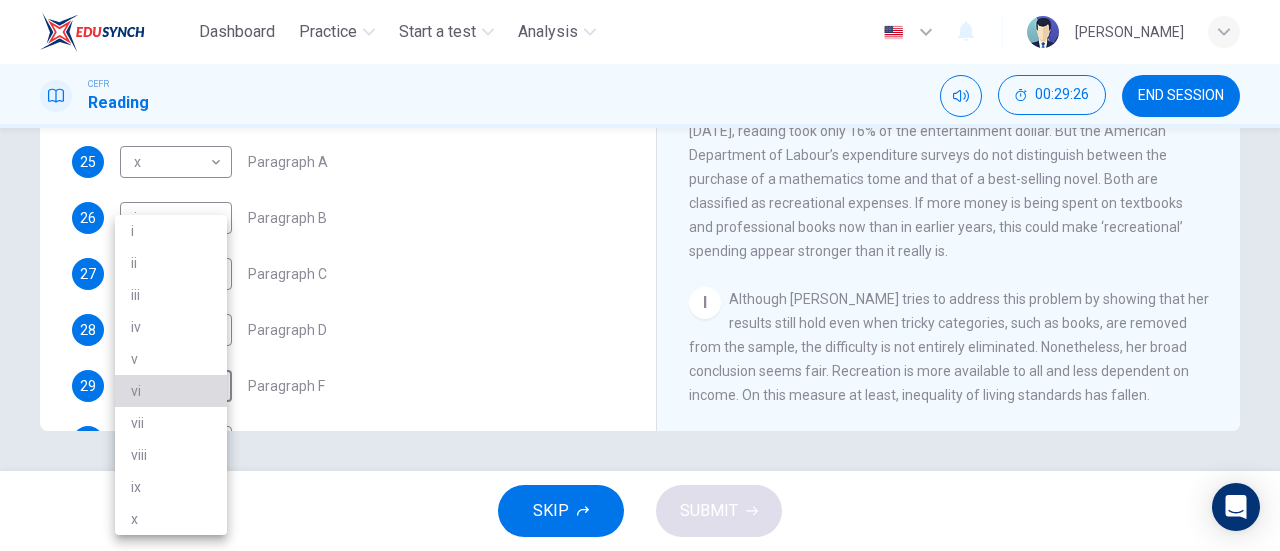 click on "vi" at bounding box center [171, 391] 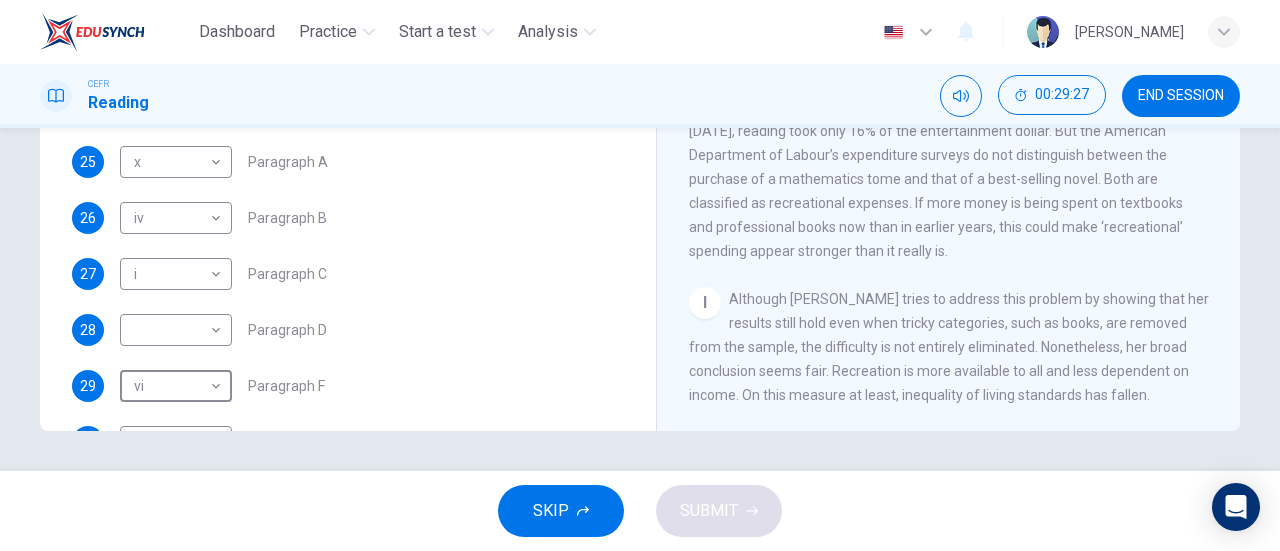 scroll, scrollTop: 392, scrollLeft: 0, axis: vertical 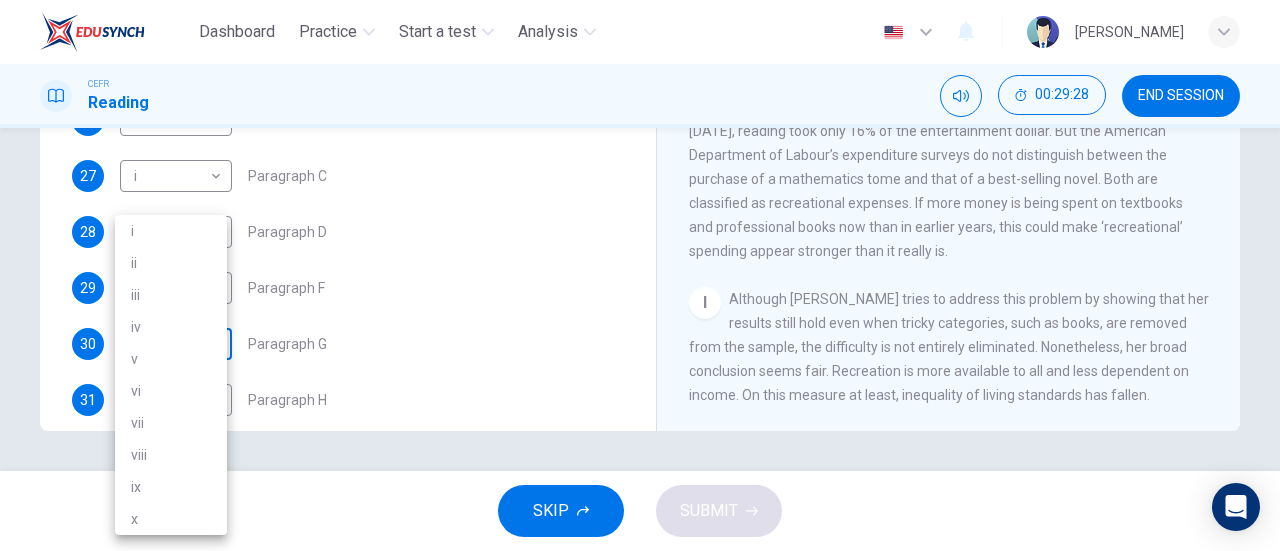click on "Dashboard Practice Start a test Analysis English en ​ DINIE MAWADDAH BINTI DZULHADI CEFR Reading 00:29:28 END SESSION Questions 25 - 31 The Reading Passage has nine paragraphs A-I.
From the list of headings below choose the most suitable heading for each paragraph.
Write the appropriate numbers (i-x) in the boxes below. List of Headings i Wide differences in leisure activities according to income ii Possible inconsistencies in Ms Costa’s data iii More personal income and time influence leisure activities iv Investigating the lifestyle problem from a new angle v Increased incomes fail to benefit everyone vi A controversial development offers cheaper leisure activities vii Technology heightens differences in living standards viii The gap between income and leisure spending closes ix Two factors have led to a broader range of options for all x Have people’s lifestyles improved? 25 x x ​ Paragraph A 26 iv iv ​ Paragraph B 27 i i ​ Paragraph C 28 ​ ​ Paragraph D 29 vi vi ​ Paragraph F 30 ​ A" at bounding box center (640, 275) 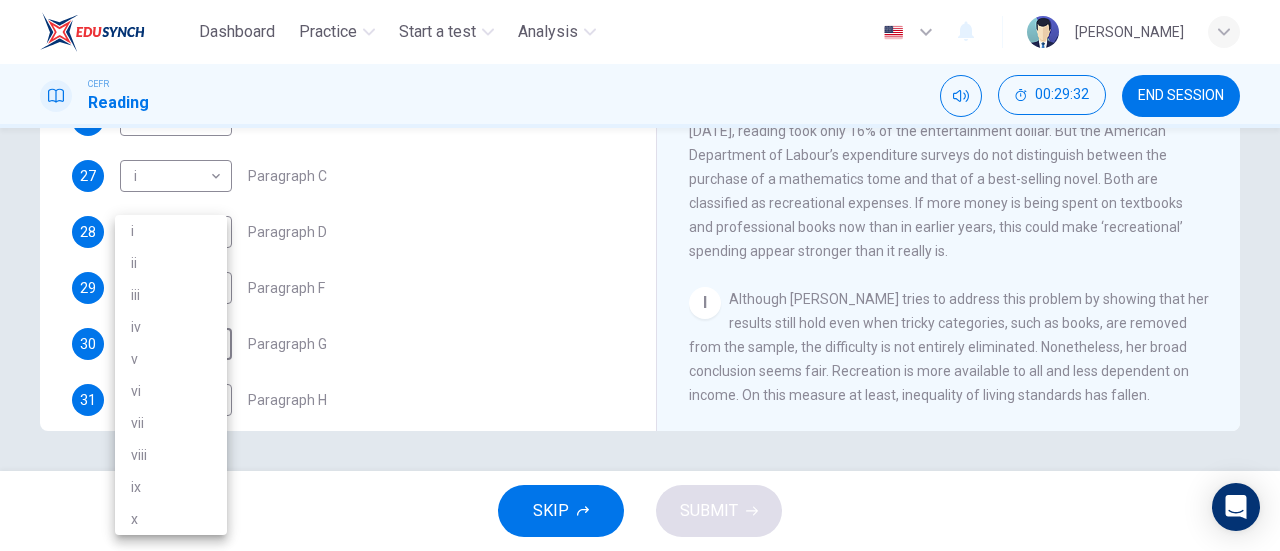 click at bounding box center (640, 275) 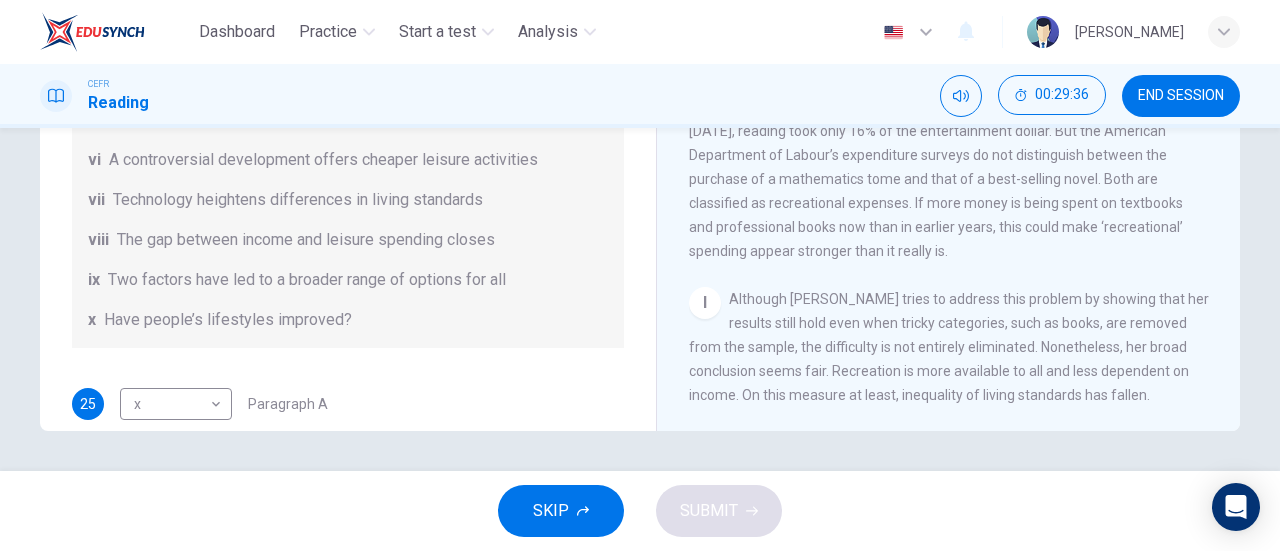 scroll, scrollTop: 52, scrollLeft: 0, axis: vertical 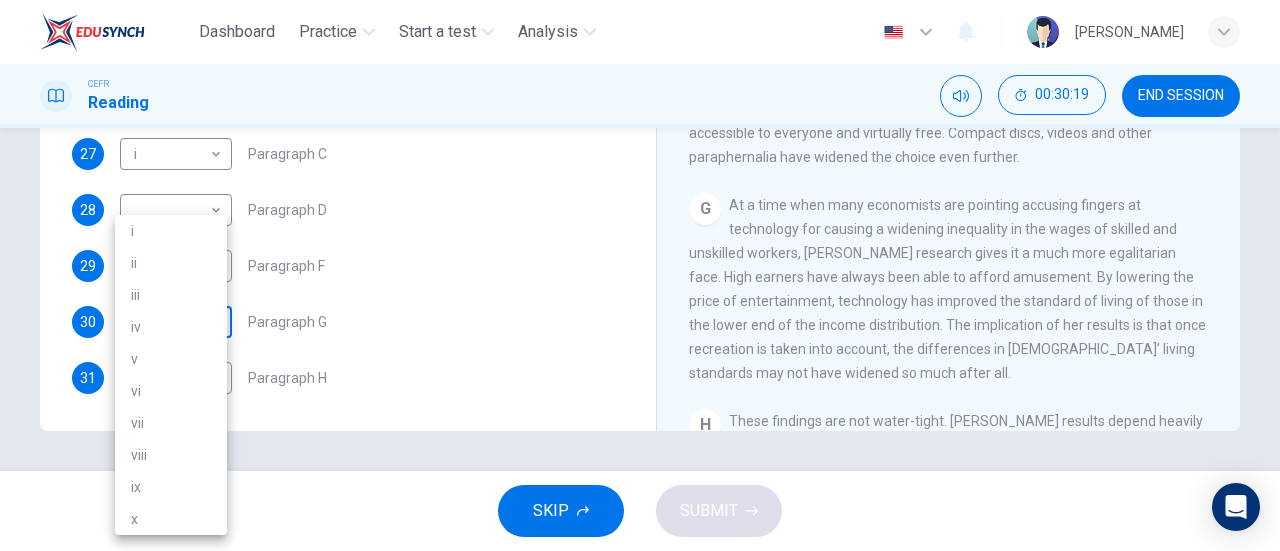 click on "Dashboard Practice Start a test Analysis English en ​ DINIE MAWADDAH BINTI DZULHADI CEFR Reading 00:30:19 END SESSION Questions 25 - 31 The Reading Passage has nine paragraphs A-I.
From the list of headings below choose the most suitable heading for each paragraph.
Write the appropriate numbers (i-x) in the boxes below. List of Headings i Wide differences in leisure activities according to income ii Possible inconsistencies in Ms Costa’s data iii More personal income and time influence leisure activities iv Investigating the lifestyle problem from a new angle v Increased incomes fail to benefit everyone vi A controversial development offers cheaper leisure activities vii Technology heightens differences in living standards viii The gap between income and leisure spending closes ix Two factors have led to a broader range of options for all x Have people’s lifestyles improved? 25 x x ​ Paragraph A 26 iv iv ​ Paragraph B 27 i i ​ Paragraph C 28 ​ ​ Paragraph D 29 vi vi ​ Paragraph F 30 ​ A" at bounding box center (640, 275) 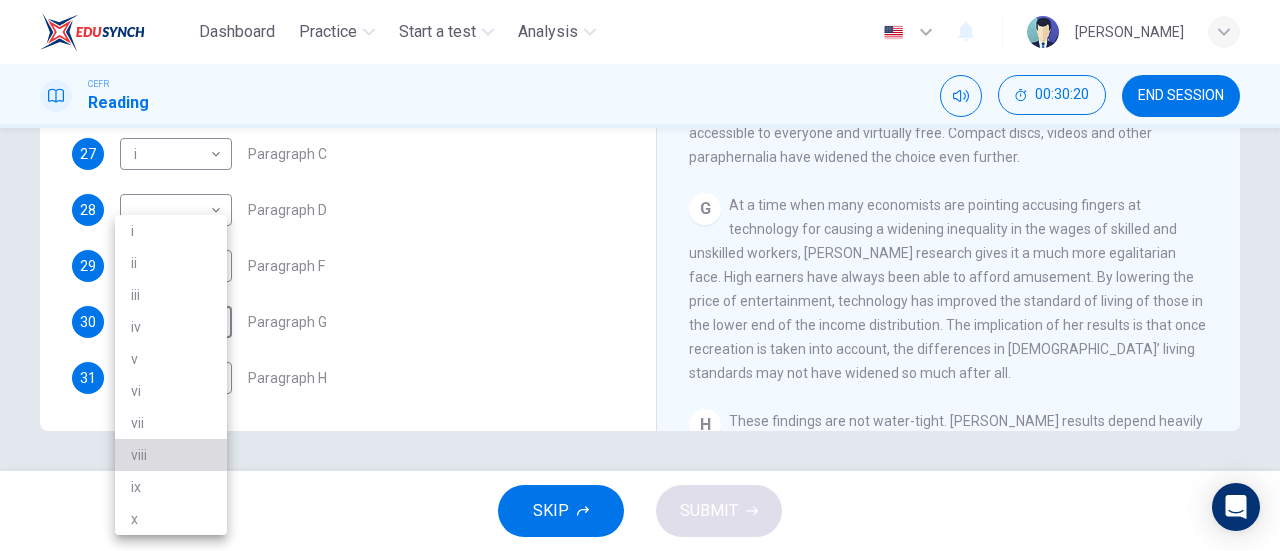 click on "viii" at bounding box center [171, 455] 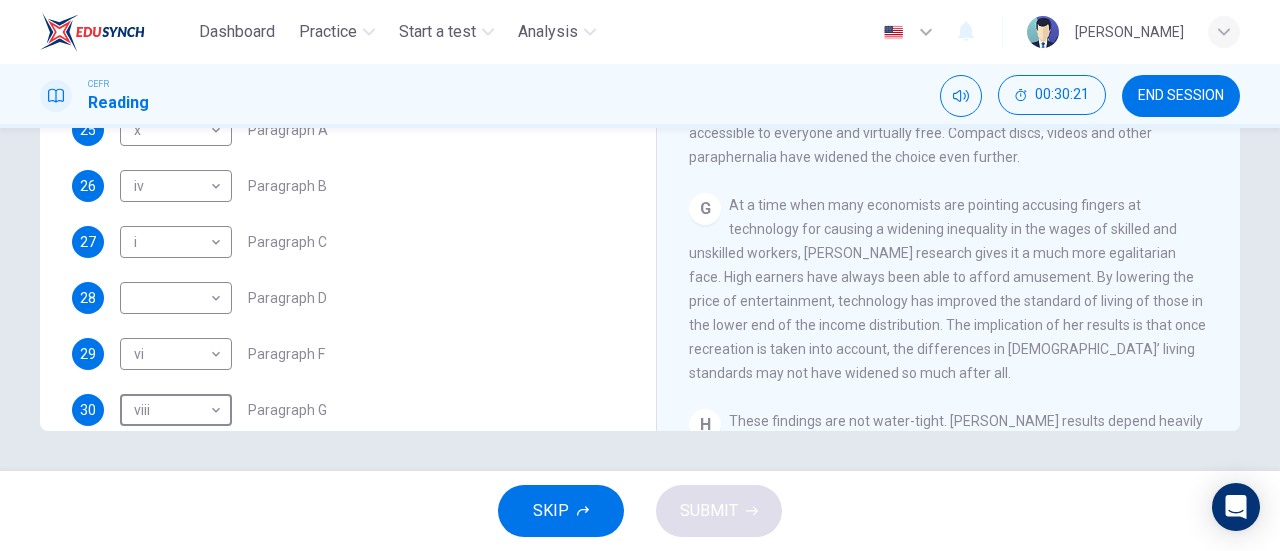 scroll, scrollTop: 324, scrollLeft: 0, axis: vertical 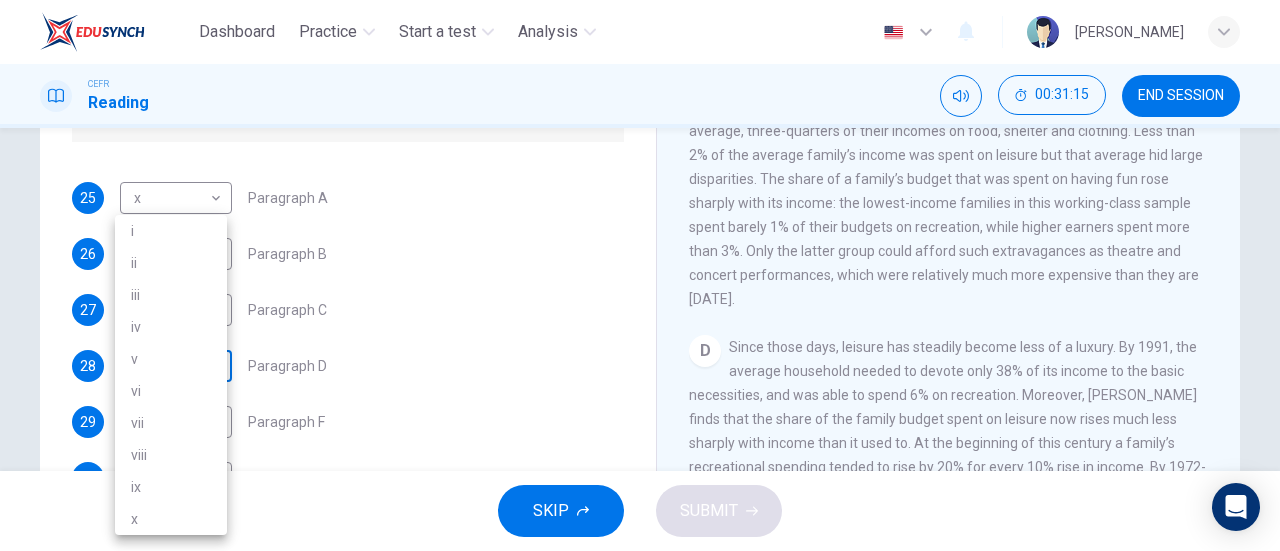 click on "Dashboard Practice Start a test Analysis English en ​ DINIE MAWADDAH BINTI DZULHADI CEFR Reading 00:31:15 END SESSION Questions 25 - 31 The Reading Passage has nine paragraphs A-I.
From the list of headings below choose the most suitable heading for each paragraph.
Write the appropriate numbers (i-x) in the boxes below. List of Headings i Wide differences in leisure activities according to income ii Possible inconsistencies in Ms Costa’s data iii More personal income and time influence leisure activities iv Investigating the lifestyle problem from a new angle v Increased incomes fail to benefit everyone vi A controversial development offers cheaper leisure activities vii Technology heightens differences in living standards viii The gap between income and leisure spending closes ix Two factors have led to a broader range of options for all x Have people’s lifestyles improved? 25 x x ​ Paragraph A 26 iv iv ​ Paragraph B 27 i i ​ Paragraph C 28 ​ ​ Paragraph D 29 vi vi ​ Paragraph F 30 viii" at bounding box center [640, 275] 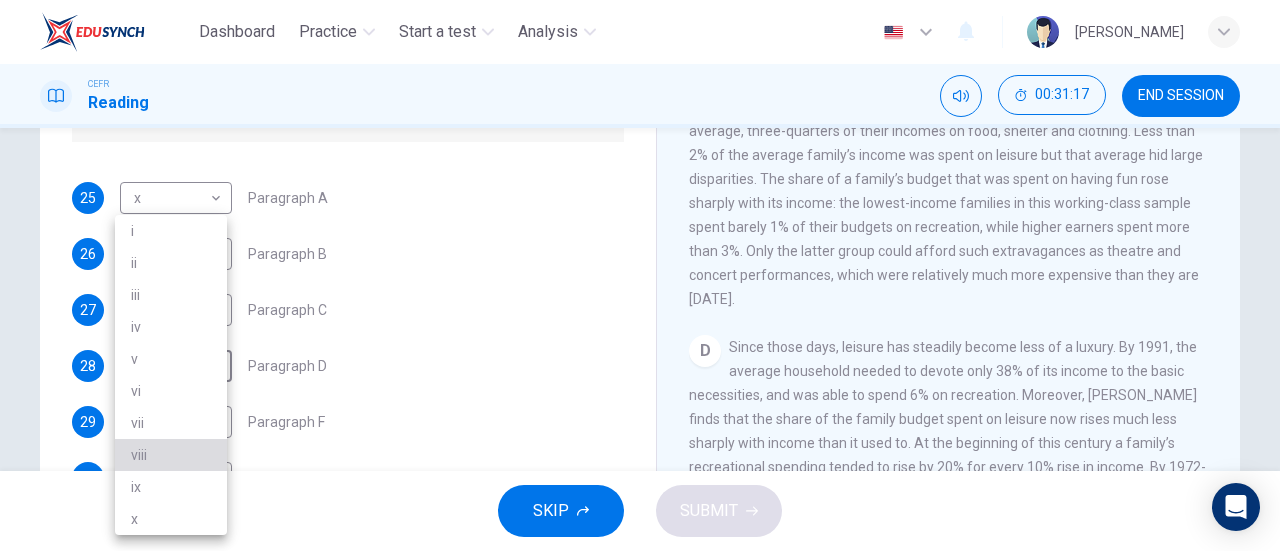 click on "viii" at bounding box center [171, 455] 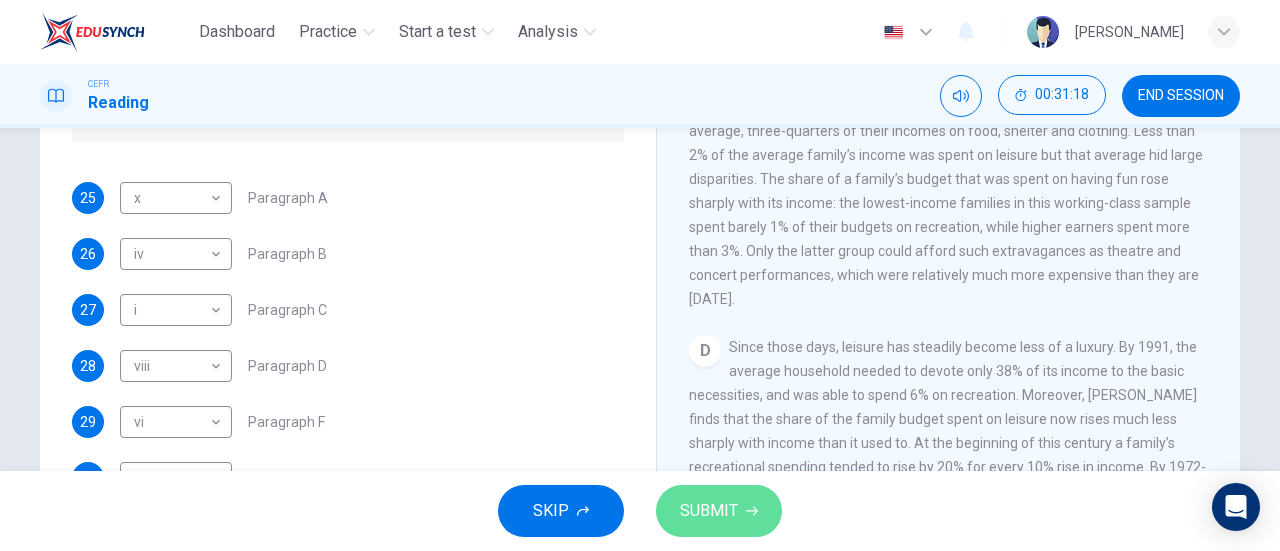 click on "SUBMIT" at bounding box center [719, 511] 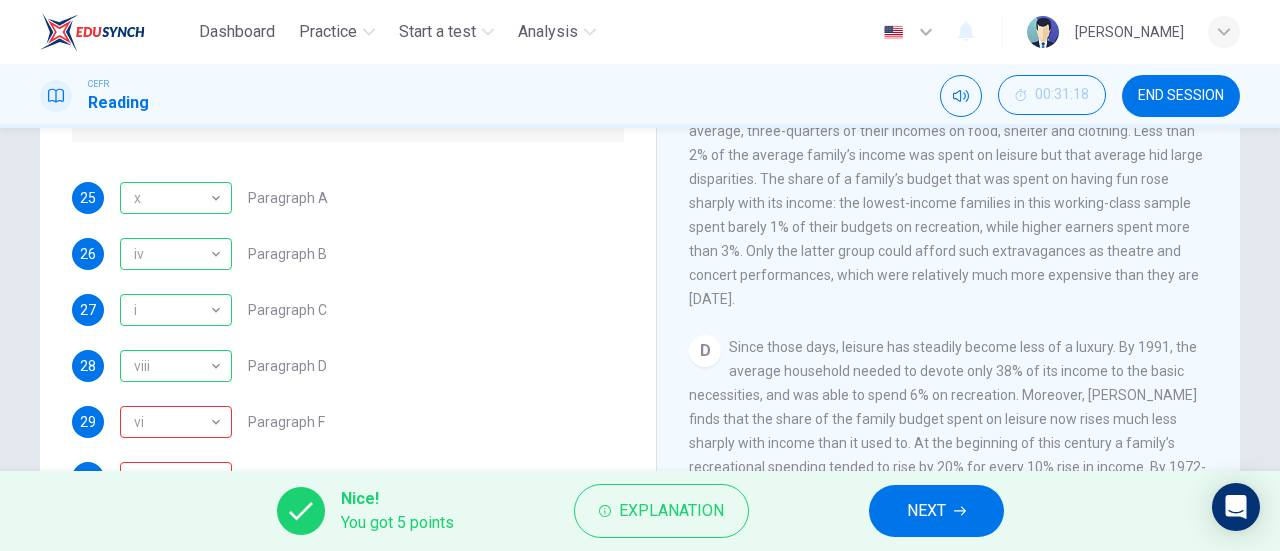 scroll, scrollTop: 432, scrollLeft: 0, axis: vertical 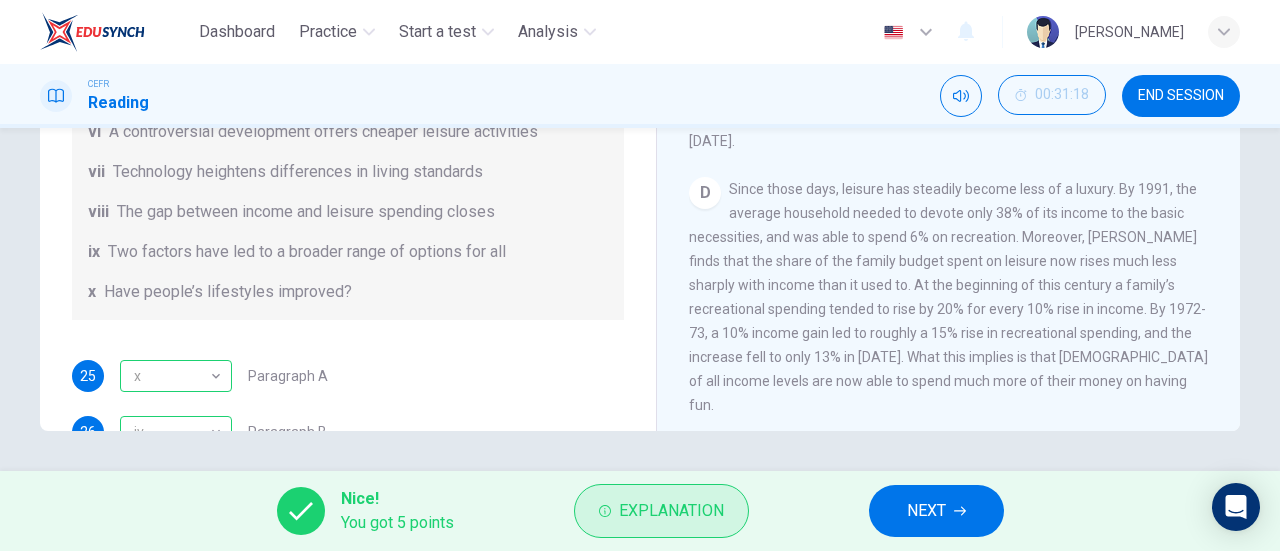 click on "Explanation" at bounding box center [661, 511] 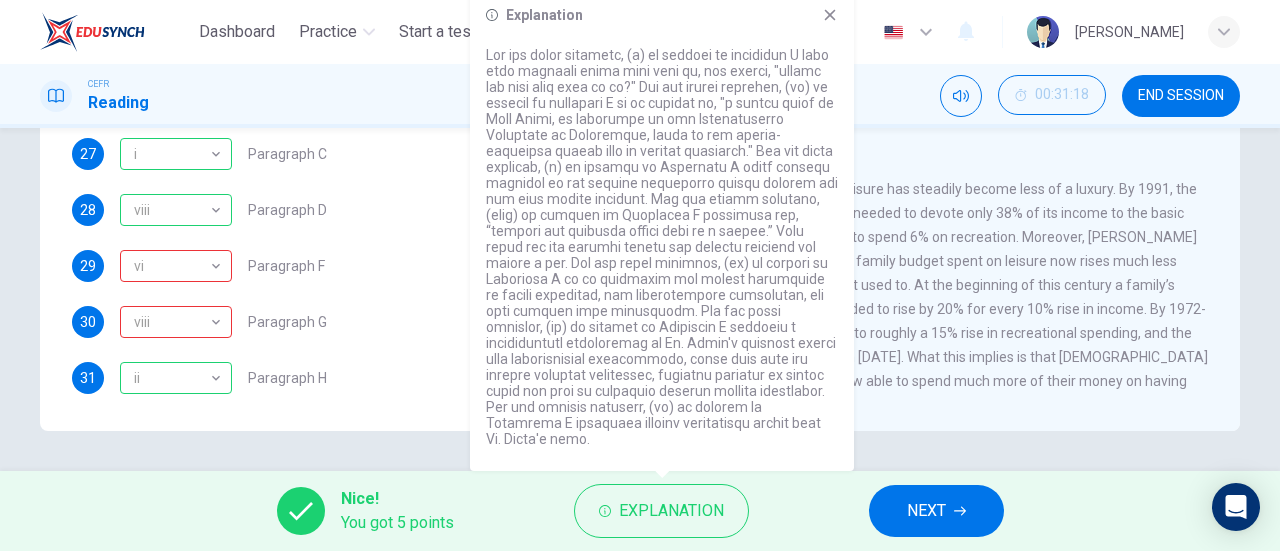 scroll, scrollTop: 416, scrollLeft: 0, axis: vertical 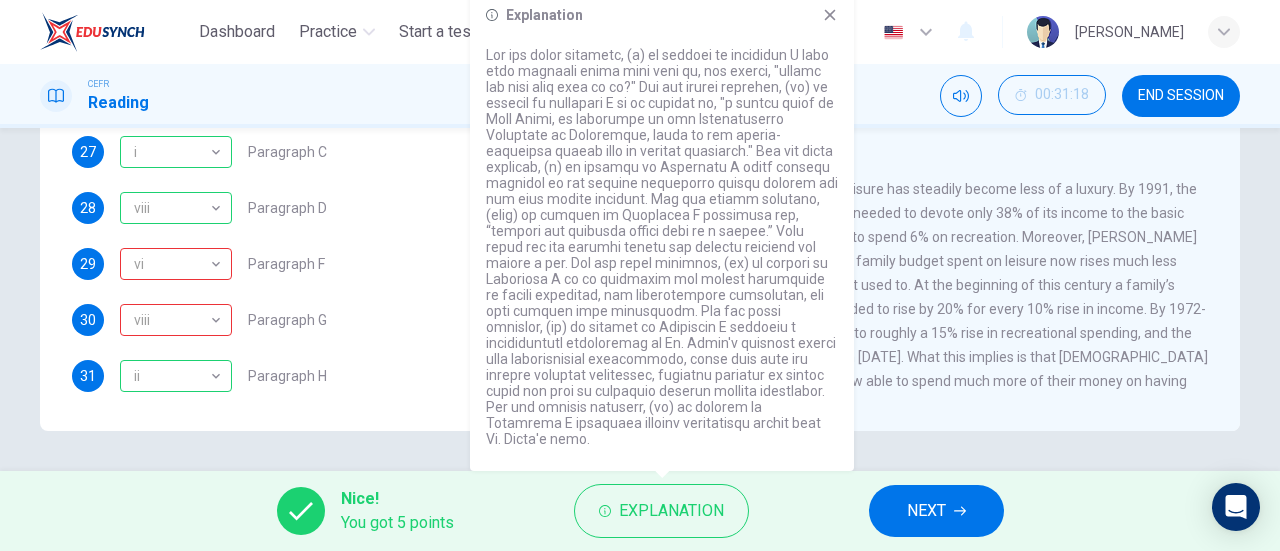 click on "25 x x ​ Paragraph A 26 iv iv ​ Paragraph B 27 i i ​ Paragraph C 28 viii viii ​ Paragraph D 29 vi vi ​ Paragraph F 30 viii viii ​ Paragraph G 31 ii ii ​ Paragraph H" at bounding box center [348, 208] 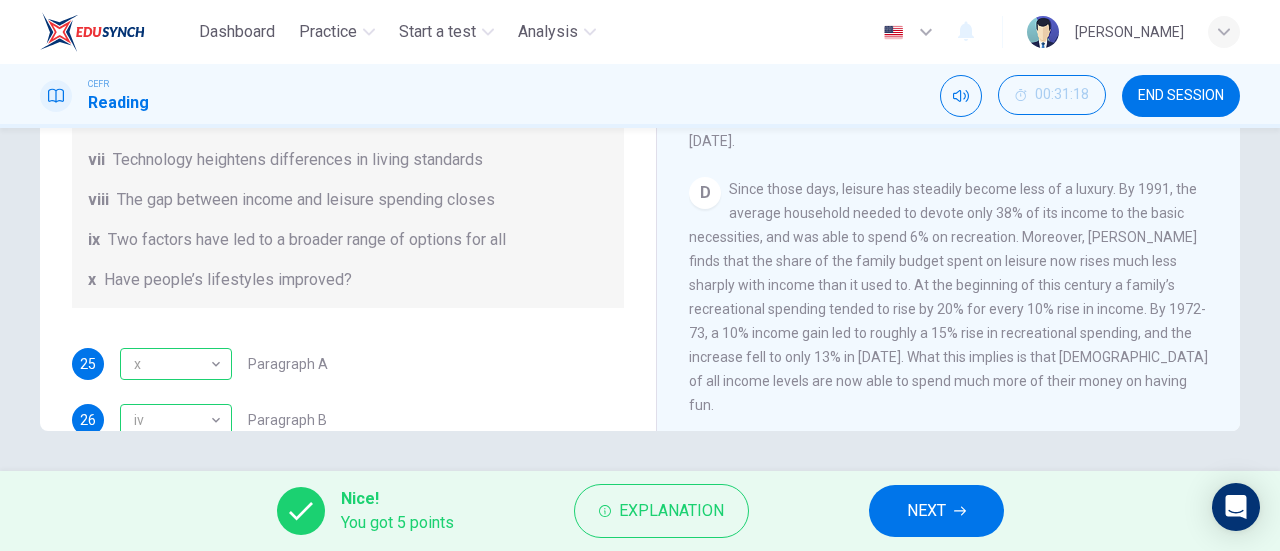 scroll, scrollTop: 52, scrollLeft: 0, axis: vertical 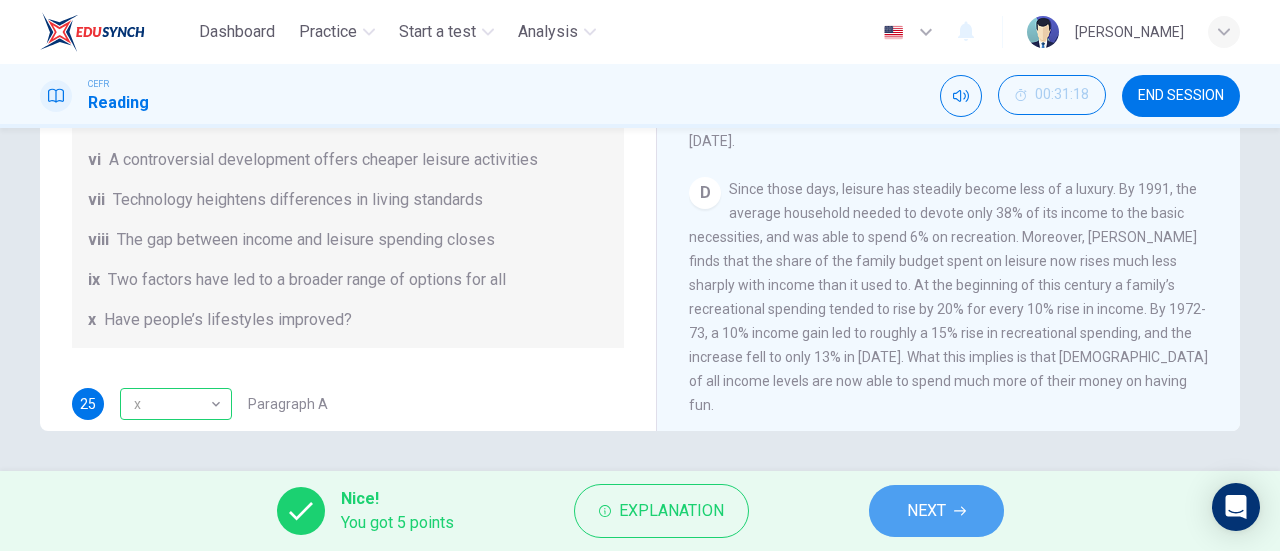 click on "NEXT" at bounding box center (936, 511) 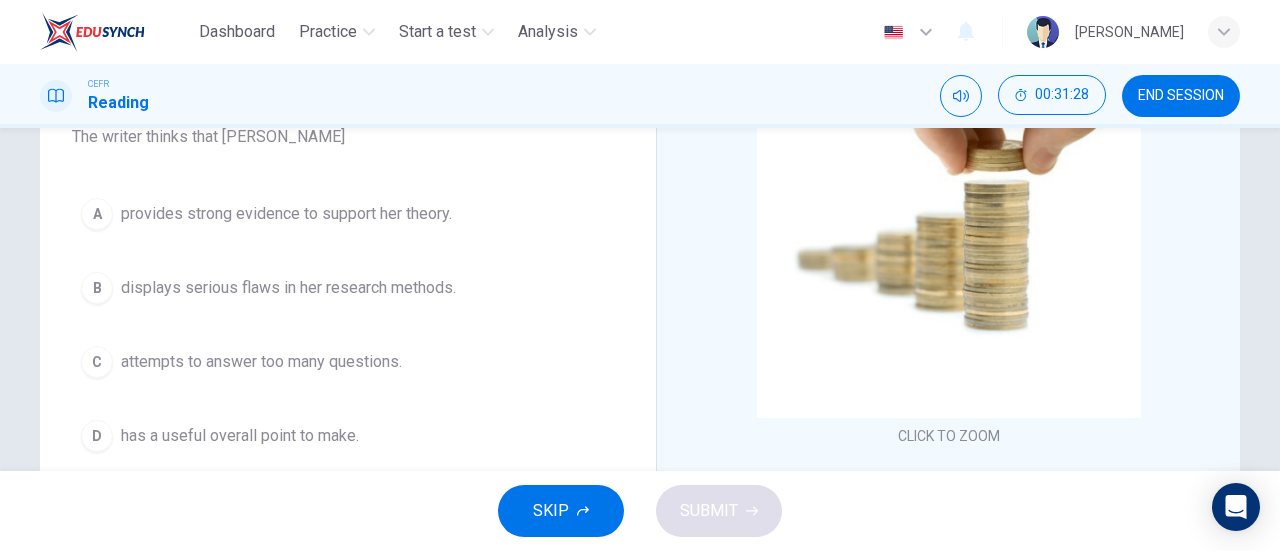 scroll, scrollTop: 200, scrollLeft: 0, axis: vertical 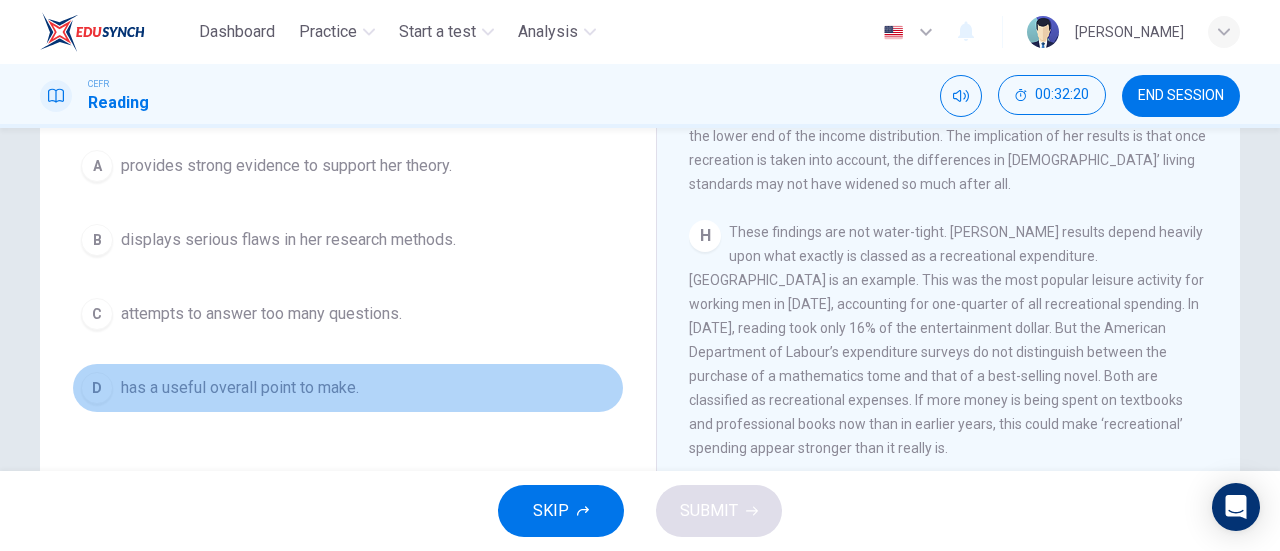 click on "has a useful overall point to make." at bounding box center (240, 388) 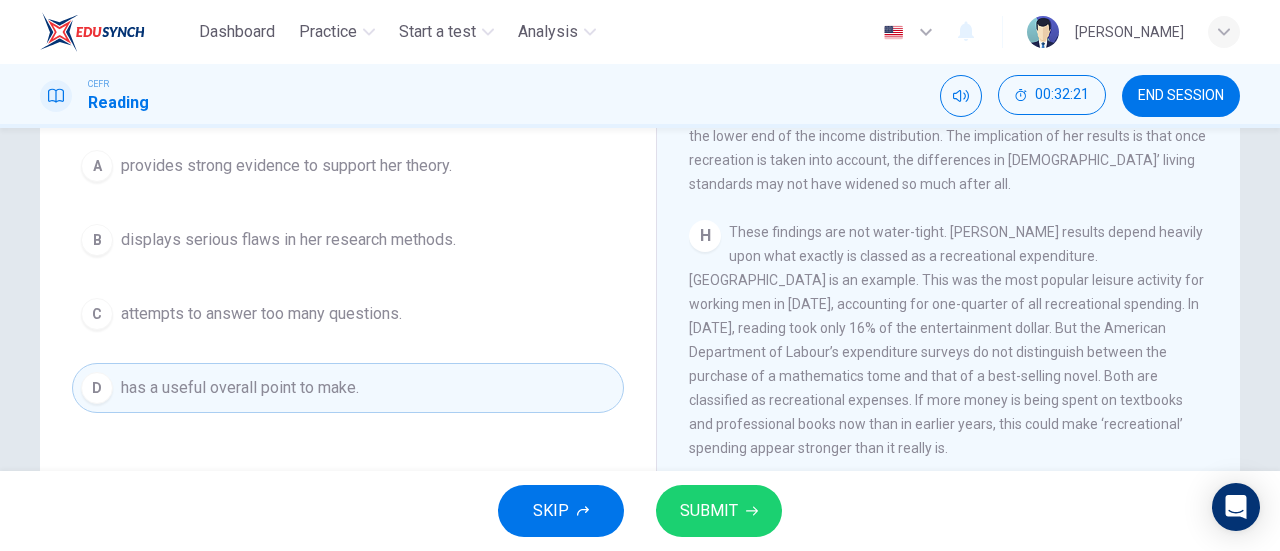 click on "SUBMIT" at bounding box center [719, 511] 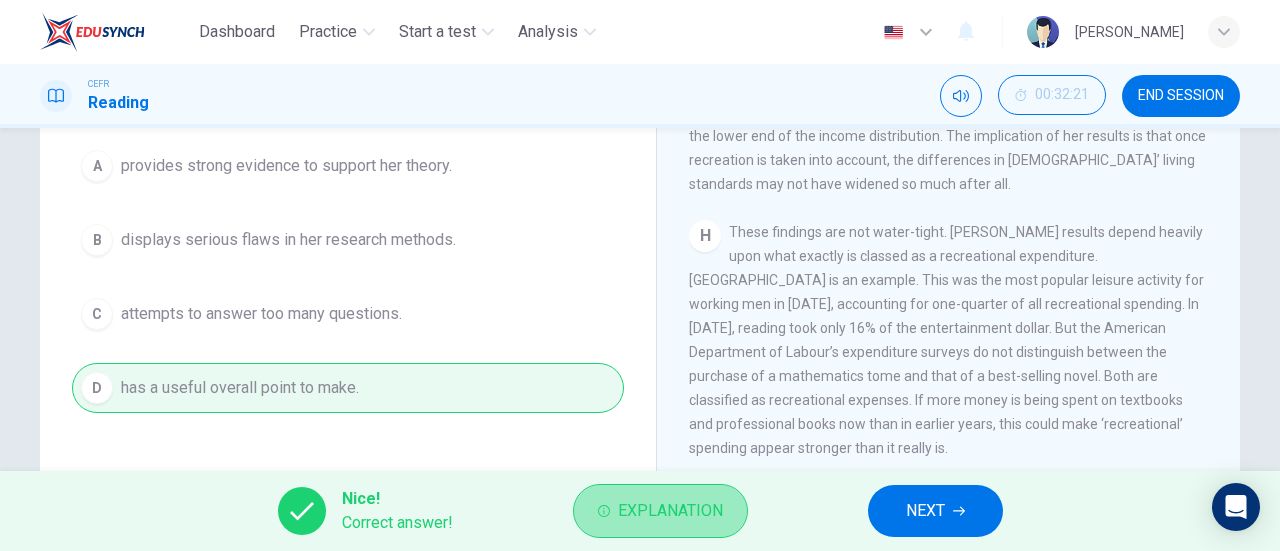 click on "Explanation" at bounding box center [670, 511] 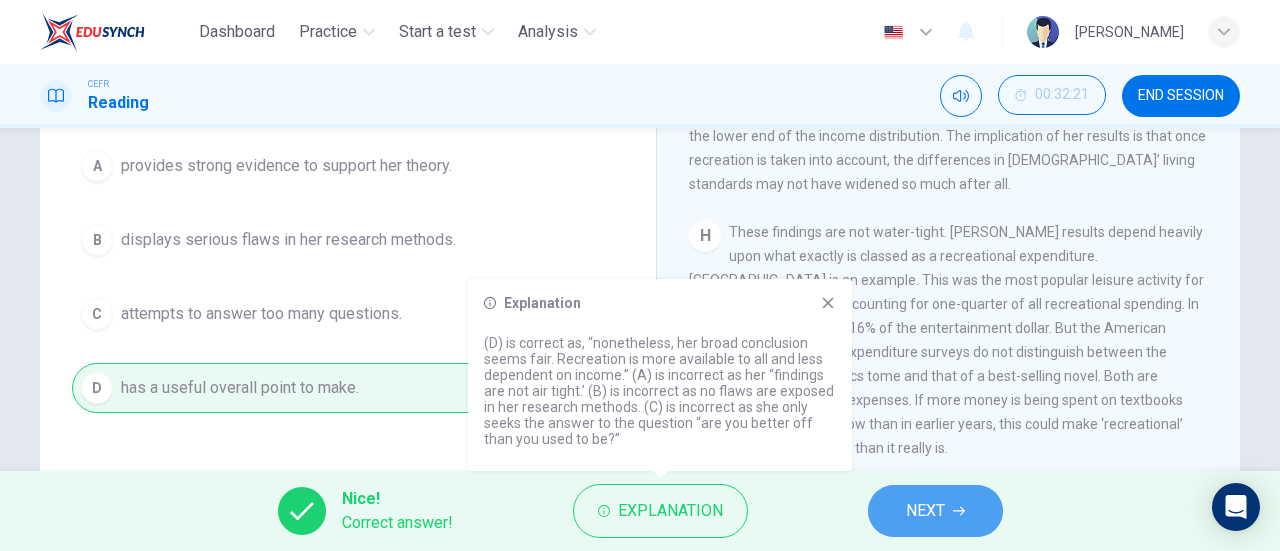 click on "NEXT" at bounding box center (925, 511) 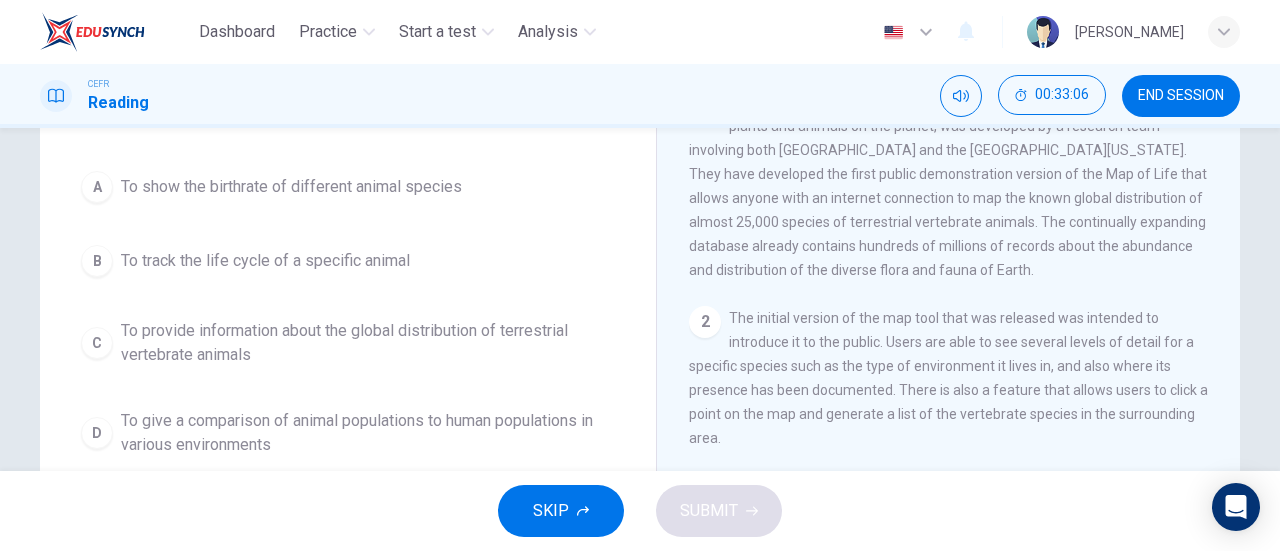 scroll, scrollTop: 167, scrollLeft: 0, axis: vertical 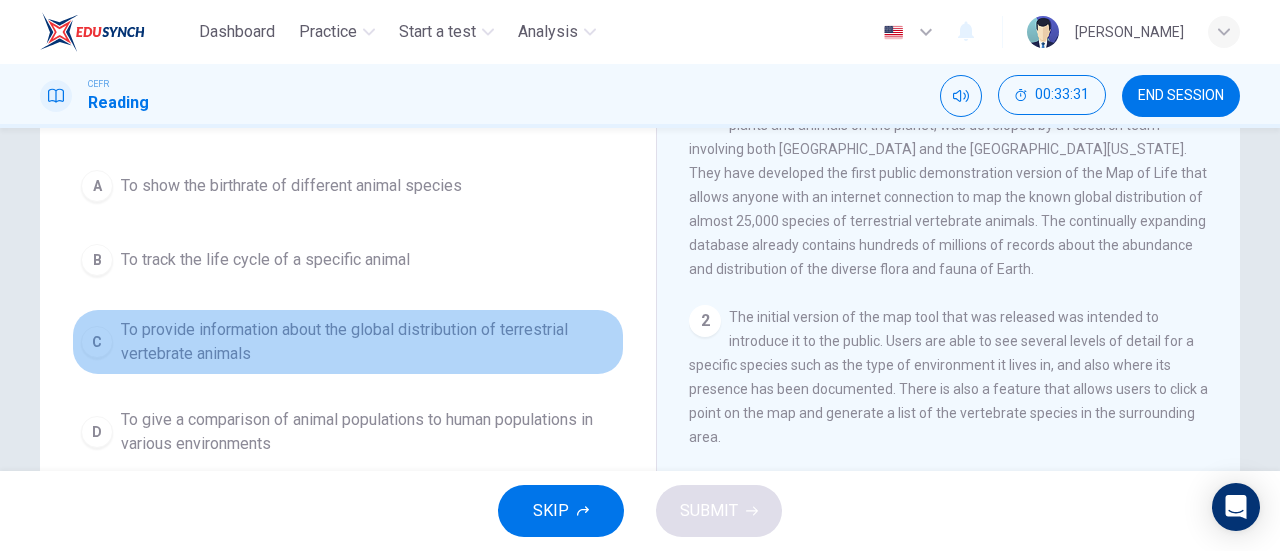 click on "C To provide information about the global distribution of terrestrial vertebrate animals" at bounding box center [348, 342] 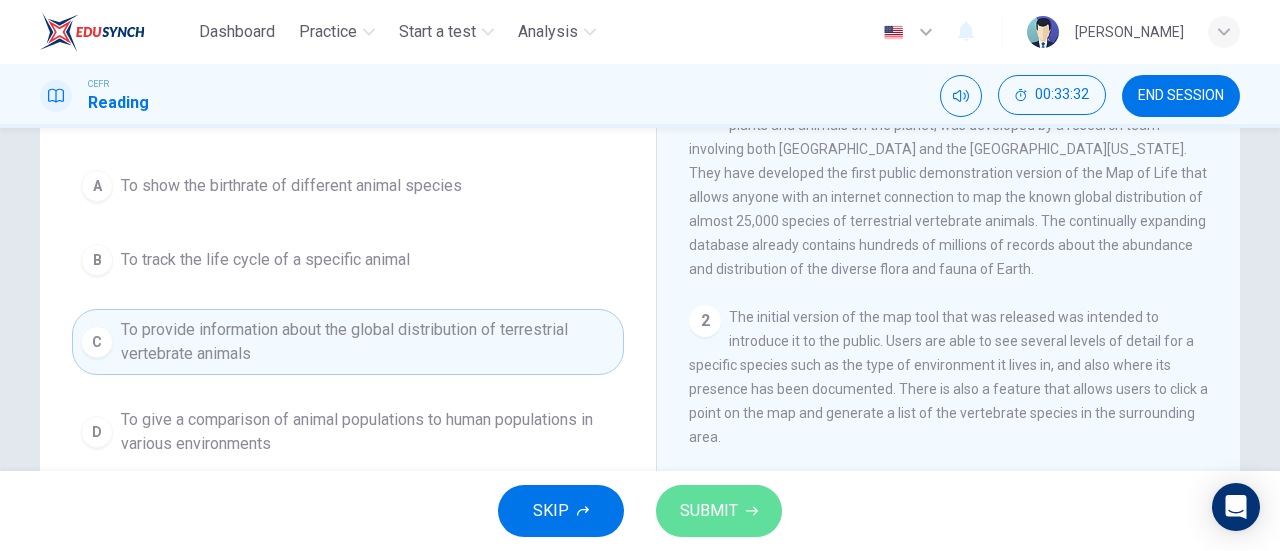 click on "SUBMIT" at bounding box center (709, 511) 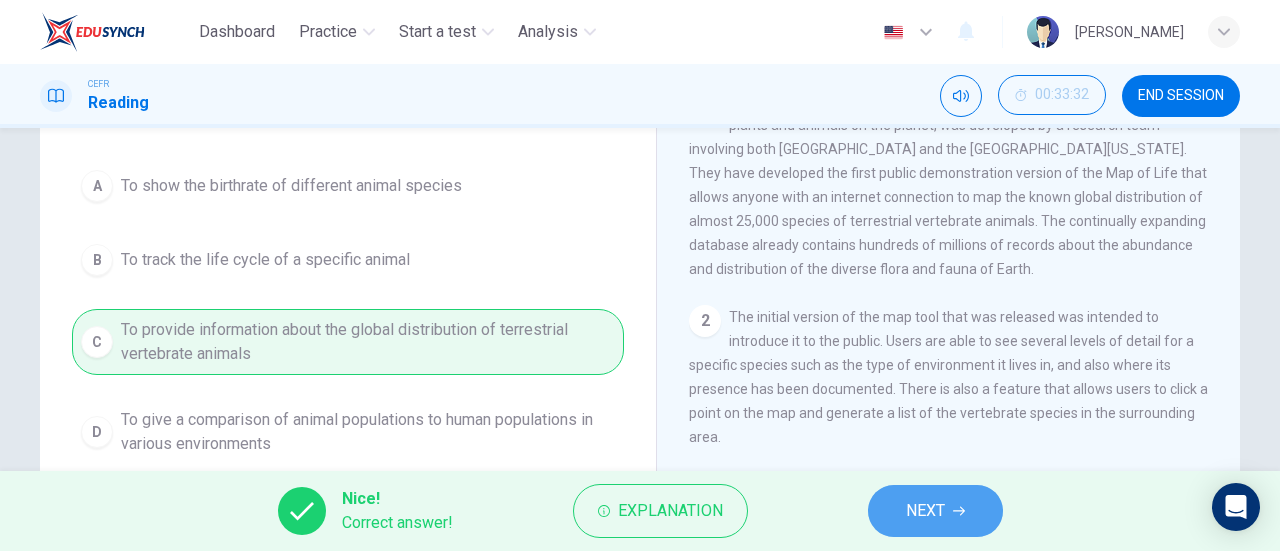 click on "NEXT" at bounding box center (935, 511) 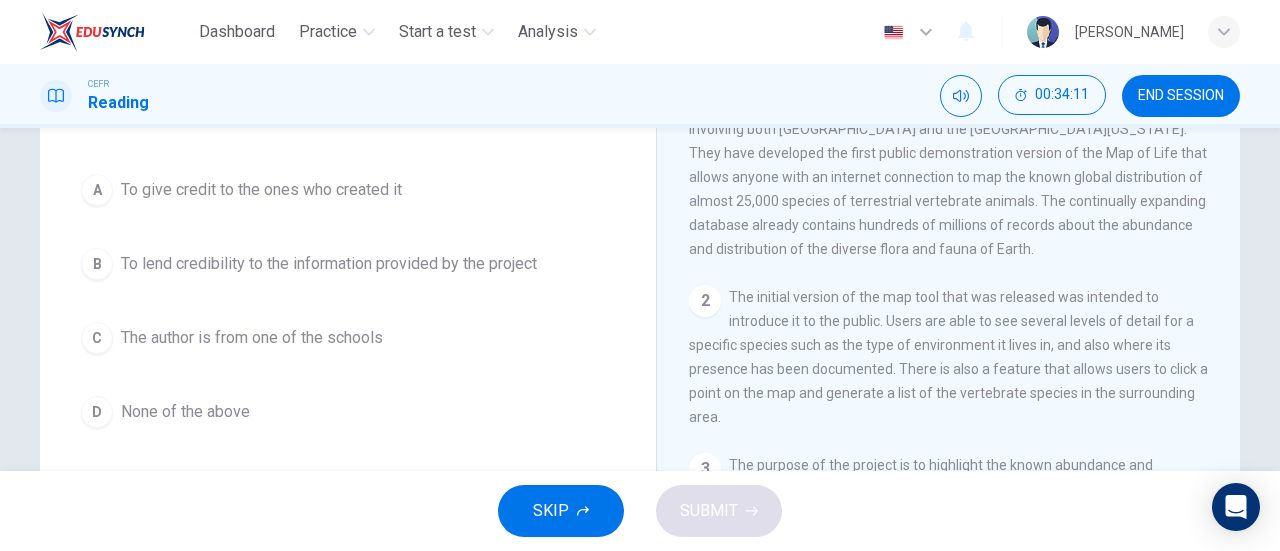 scroll, scrollTop: 188, scrollLeft: 0, axis: vertical 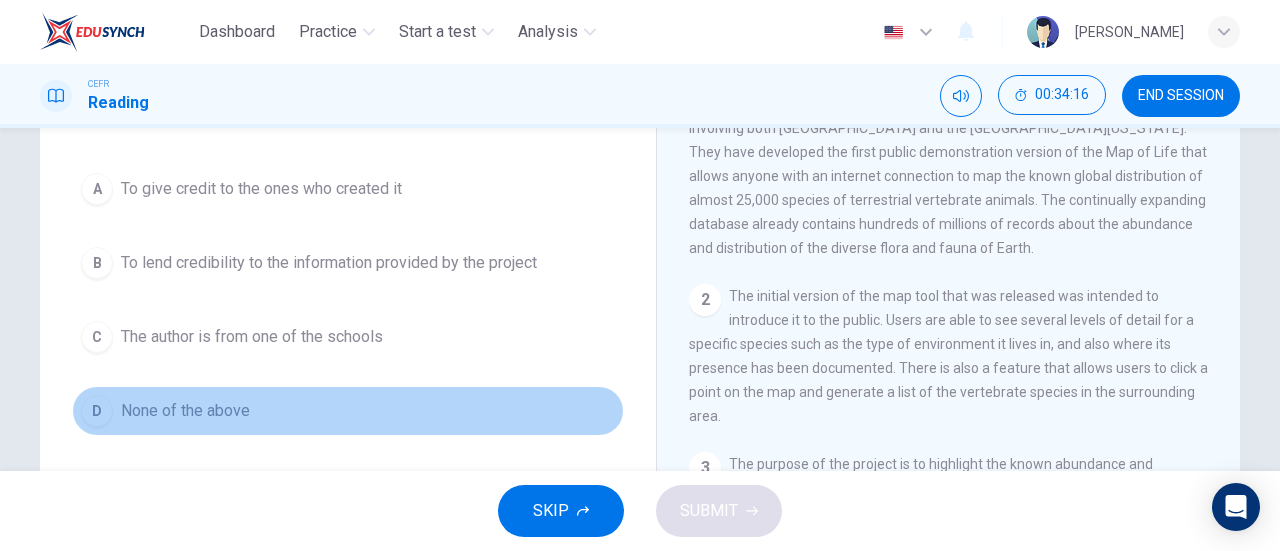 click on "D None of the above" at bounding box center (348, 411) 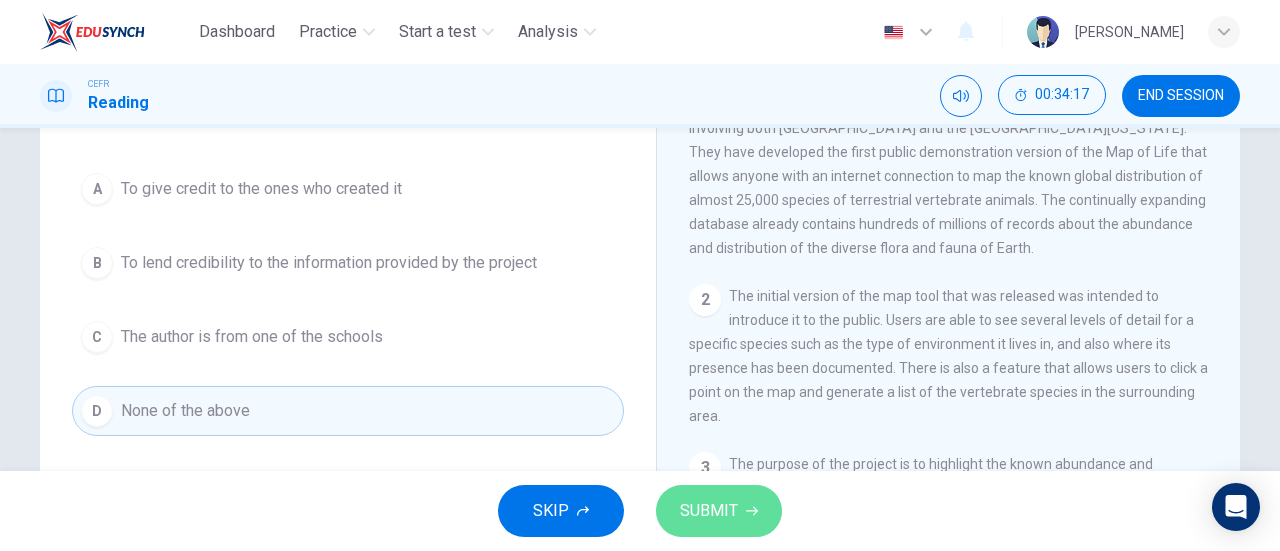 click on "SUBMIT" at bounding box center [709, 511] 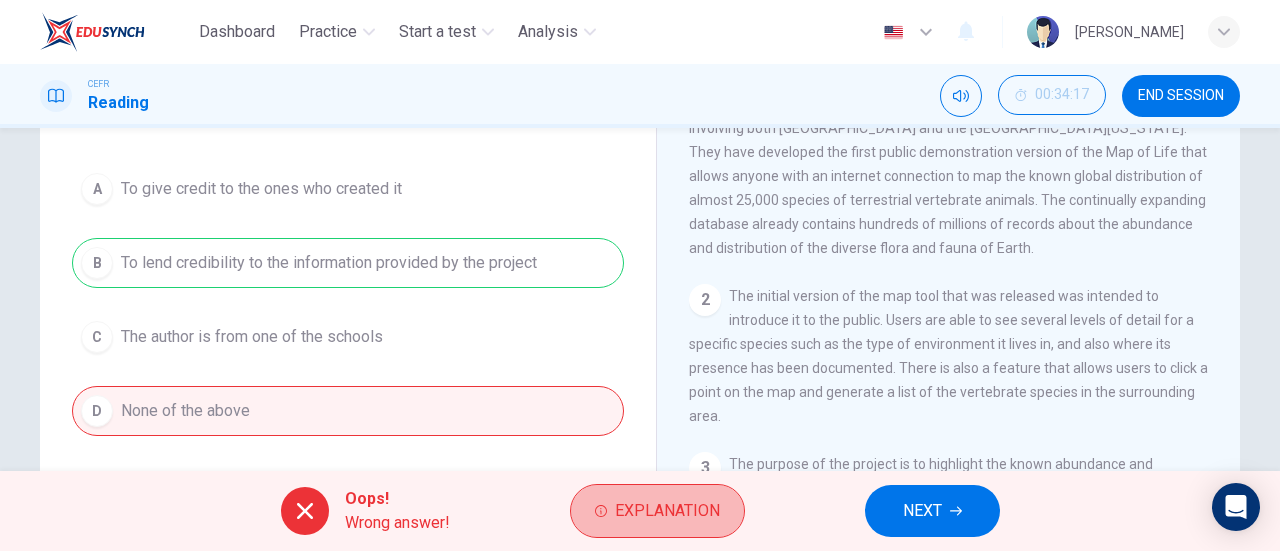 click on "Explanation" at bounding box center [667, 511] 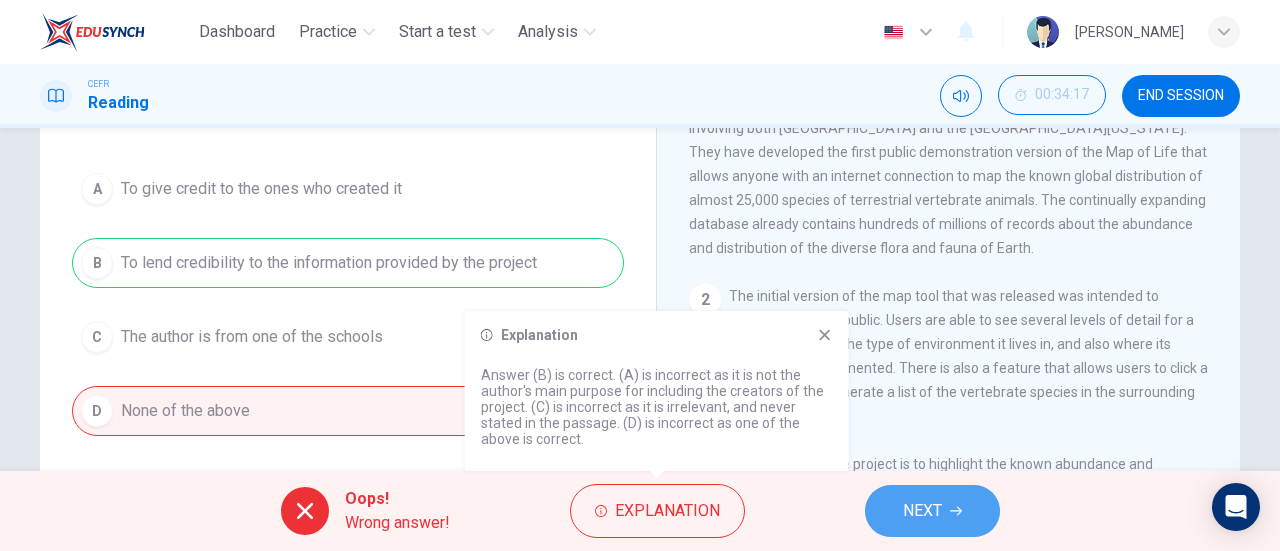 click on "NEXT" at bounding box center (932, 511) 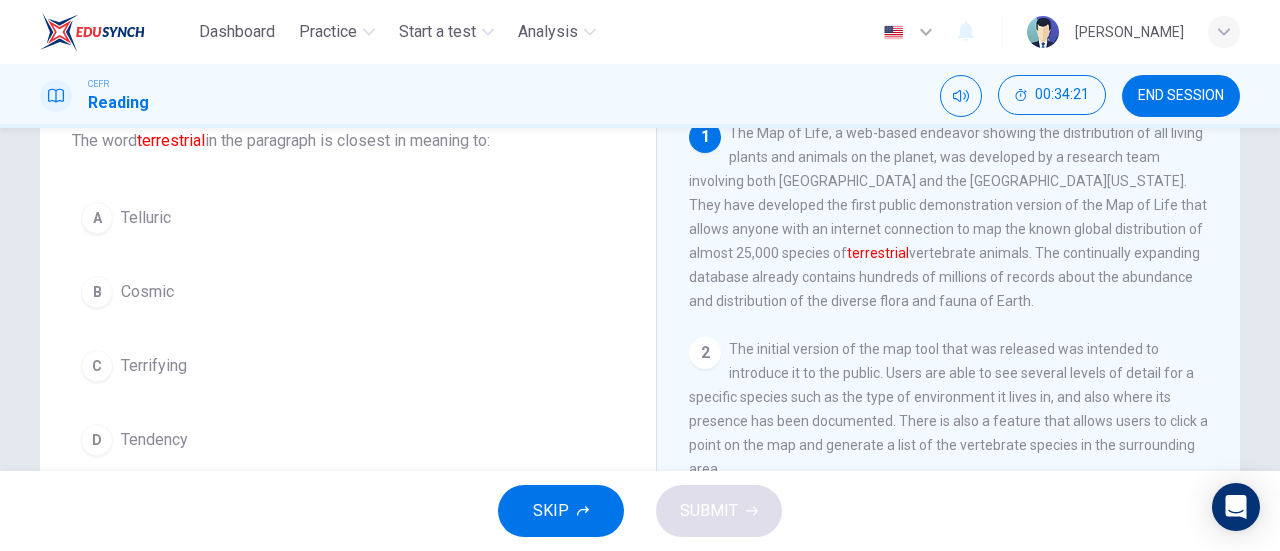scroll, scrollTop: 134, scrollLeft: 0, axis: vertical 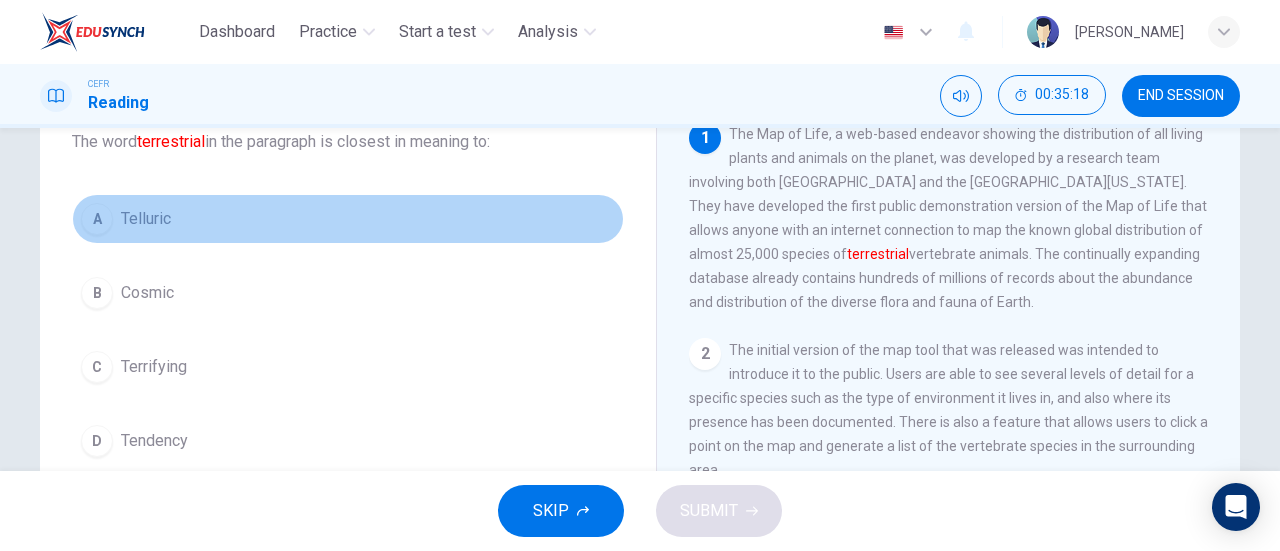 click on "Telluric" at bounding box center [146, 219] 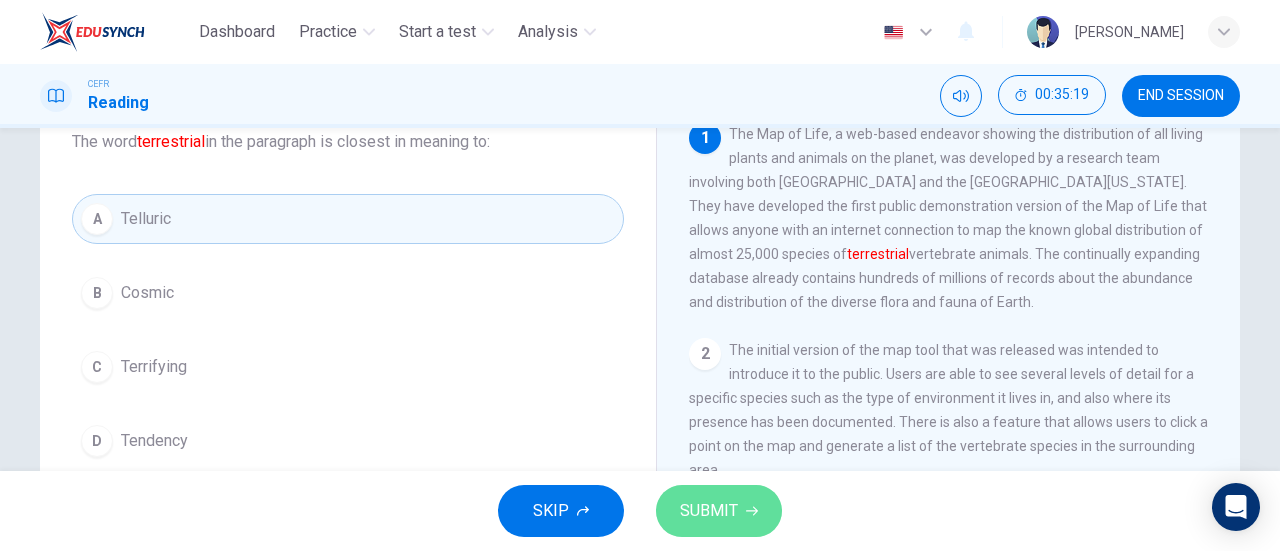 click on "SUBMIT" at bounding box center [709, 511] 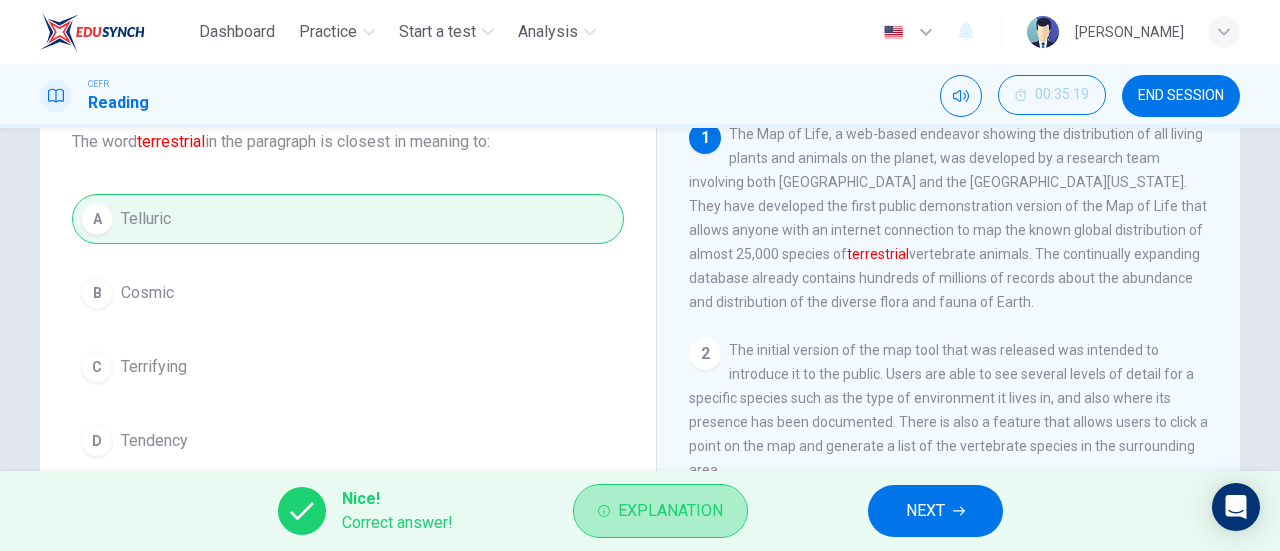 click on "Explanation" at bounding box center (660, 511) 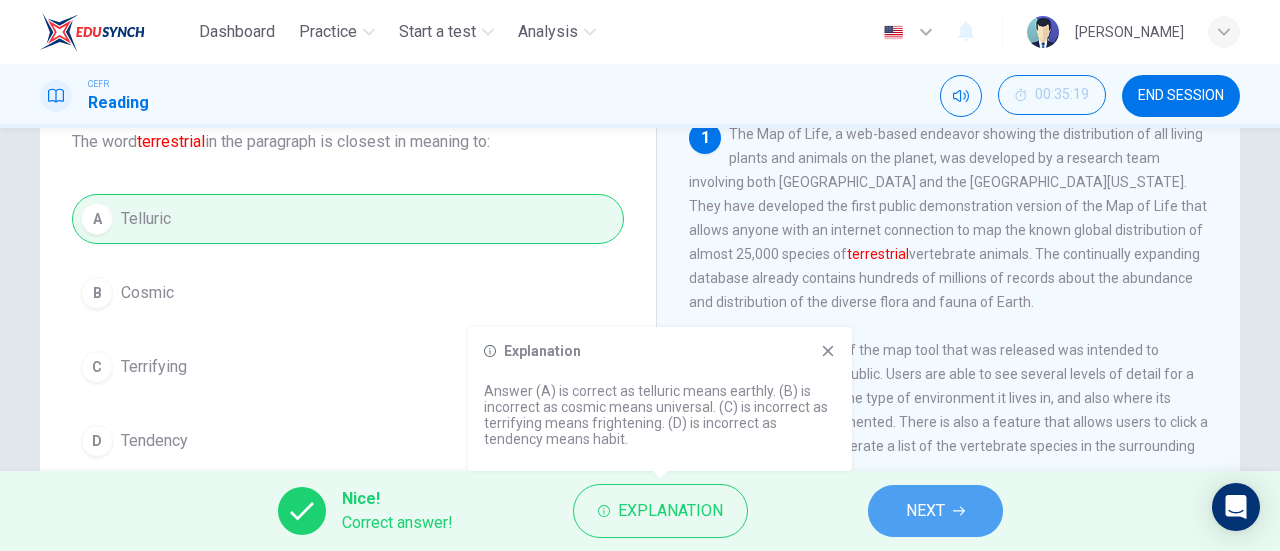 click on "NEXT" at bounding box center (935, 511) 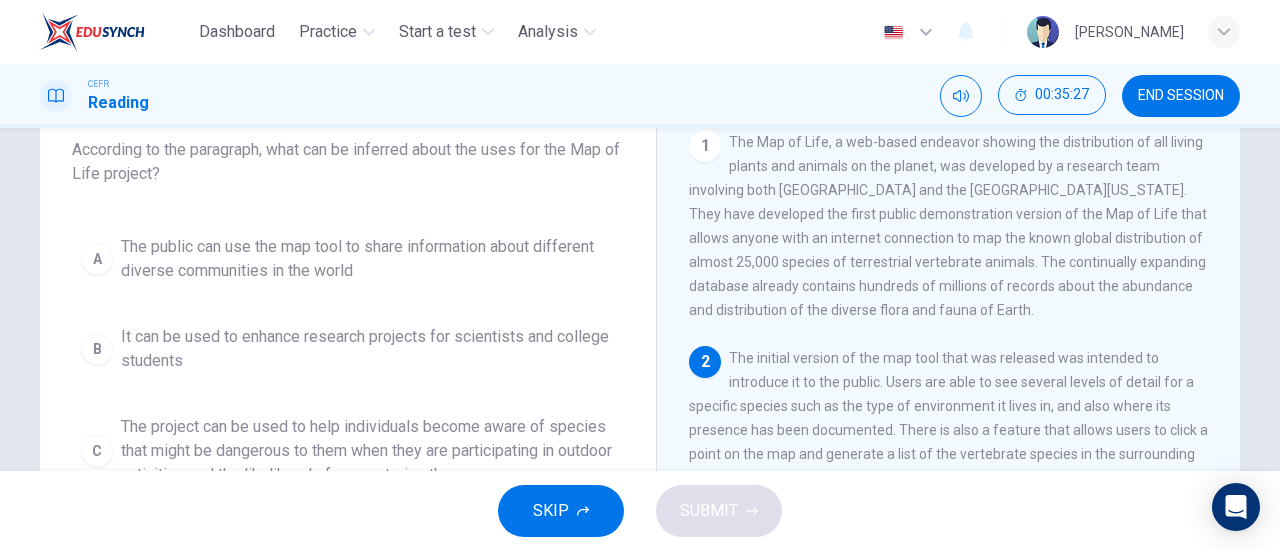 scroll, scrollTop: 130, scrollLeft: 0, axis: vertical 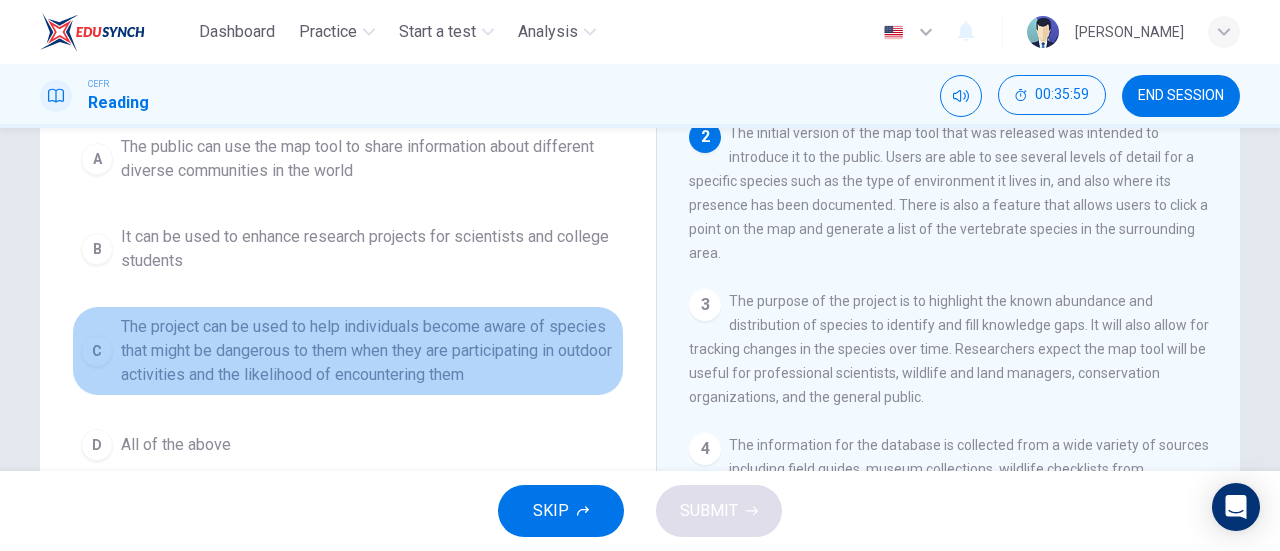 click on "The project can be used to help individuals become aware of species that might be dangerous to them when they are participating in outdoor activities and the likelihood of encountering them" at bounding box center (368, 351) 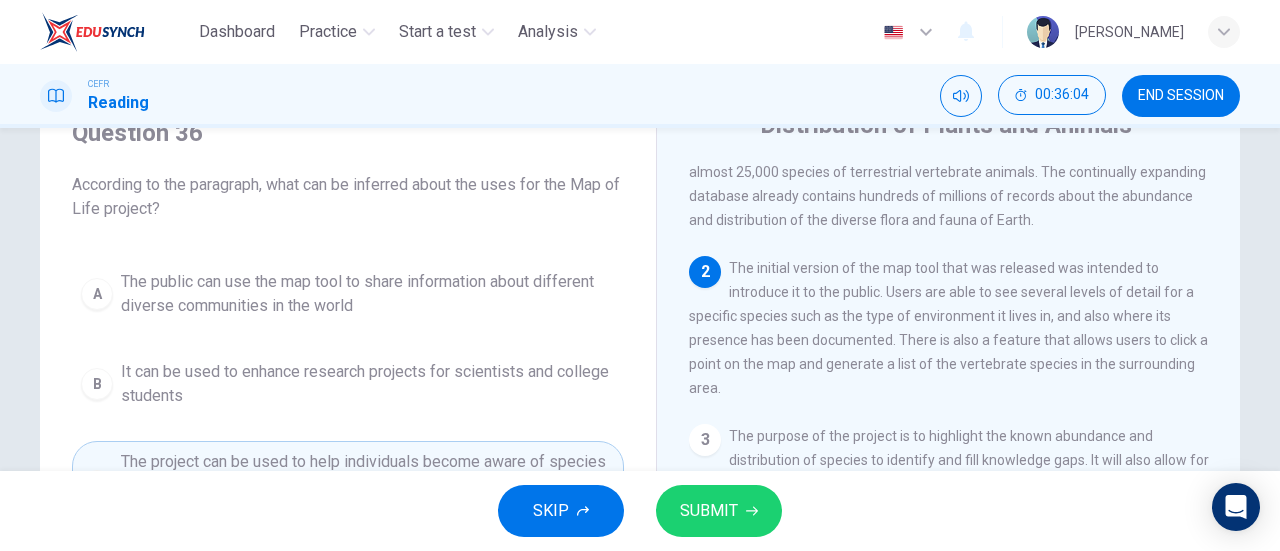 scroll, scrollTop: 99, scrollLeft: 0, axis: vertical 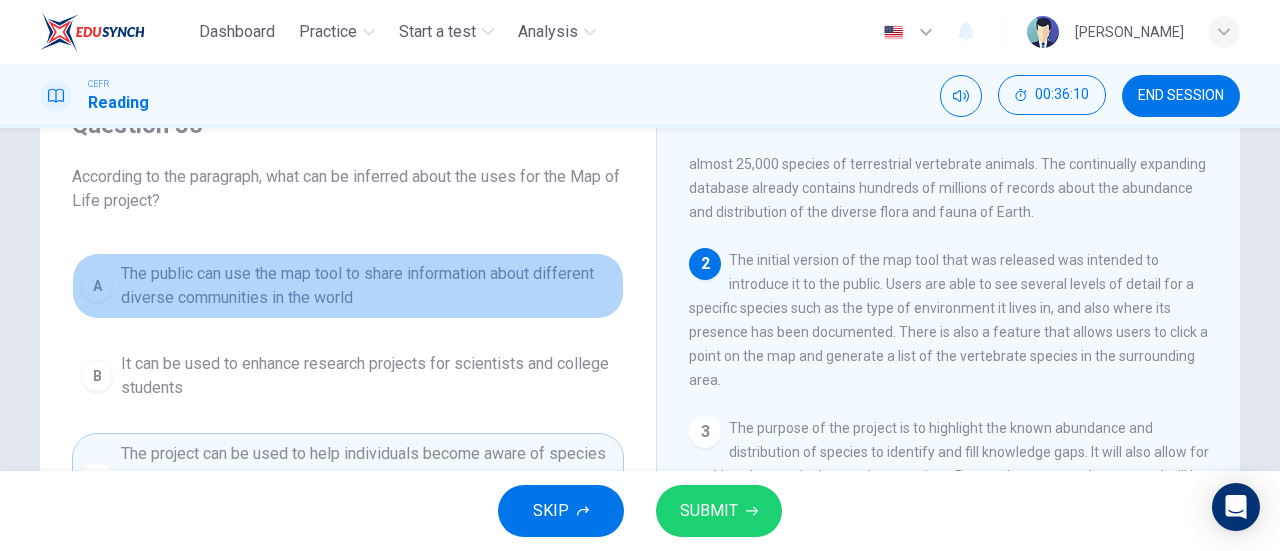 click on "The public can use the map tool to share information about different diverse communities in the world" at bounding box center [368, 286] 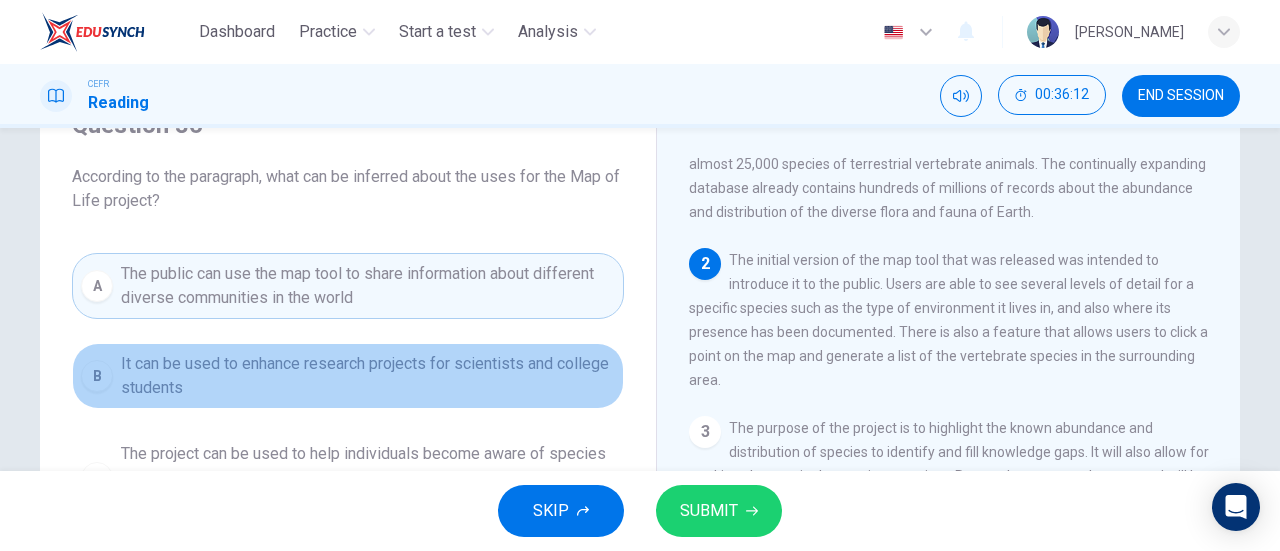 click on "It can be used to enhance research projects for scientists and college students" at bounding box center (368, 376) 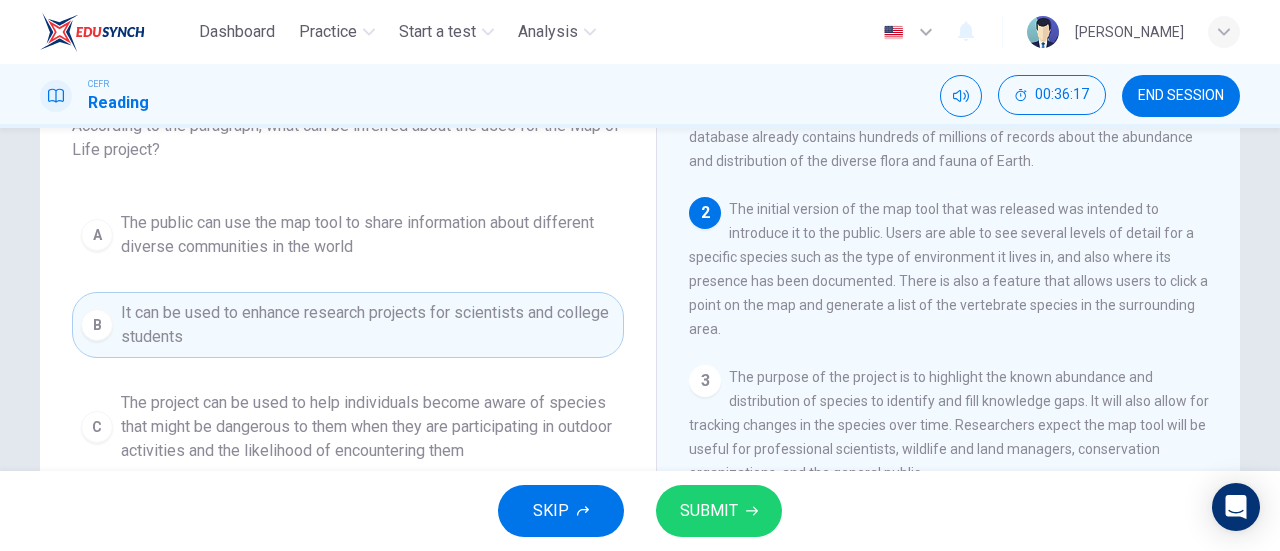 scroll, scrollTop: 151, scrollLeft: 0, axis: vertical 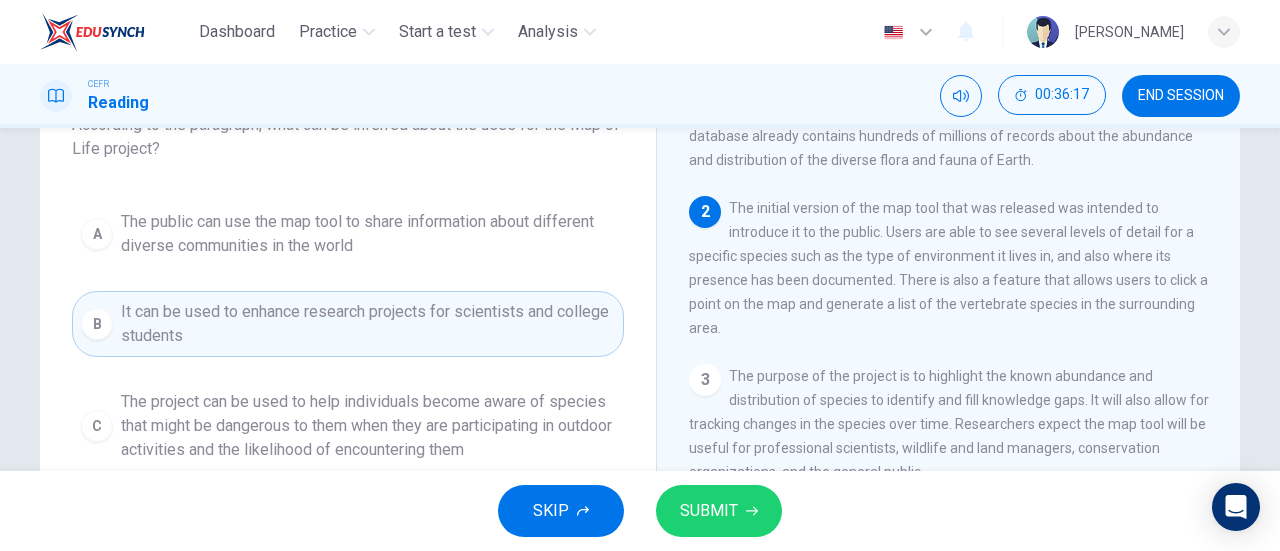 click on "The project can be used to help individuals become aware of species that might be dangerous to them when they are participating in outdoor activities and the likelihood of encountering them" at bounding box center [368, 426] 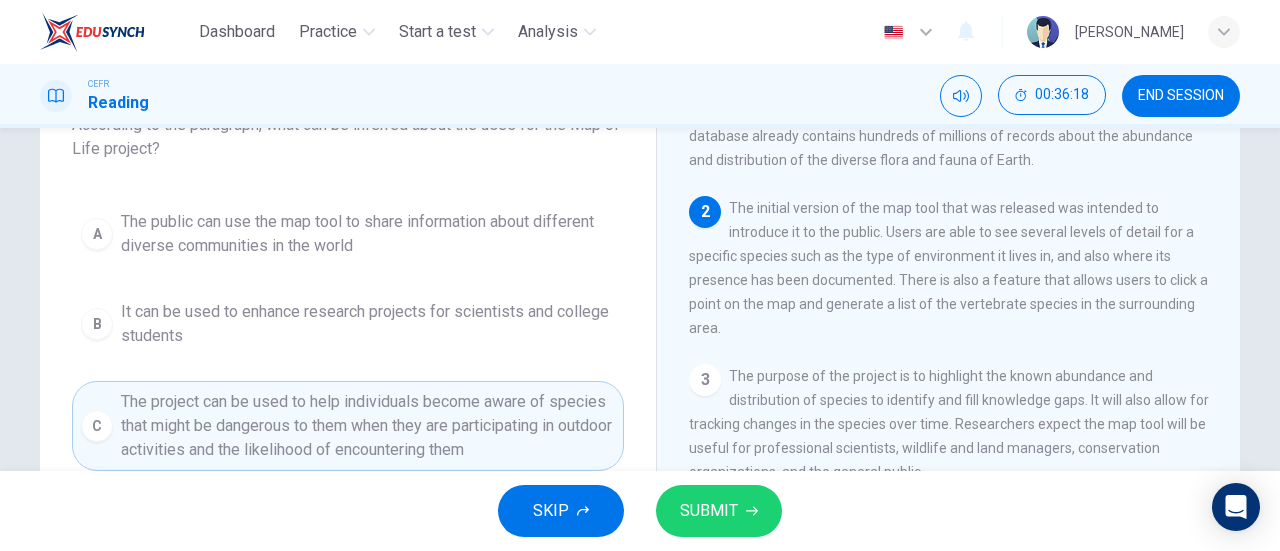 scroll, scrollTop: 189, scrollLeft: 0, axis: vertical 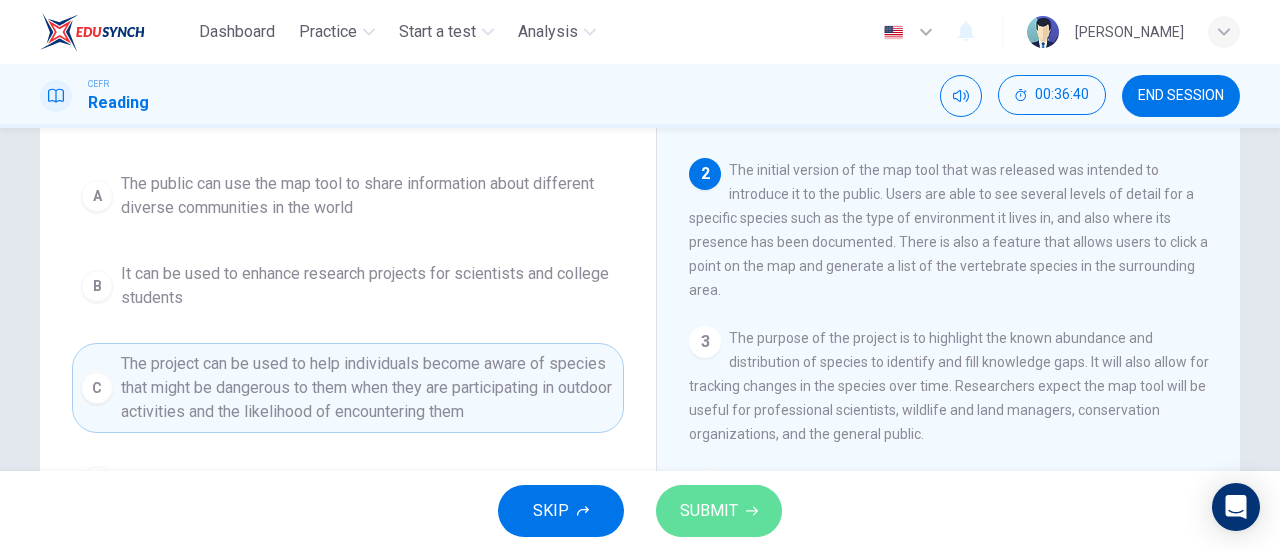 click on "SUBMIT" at bounding box center (709, 511) 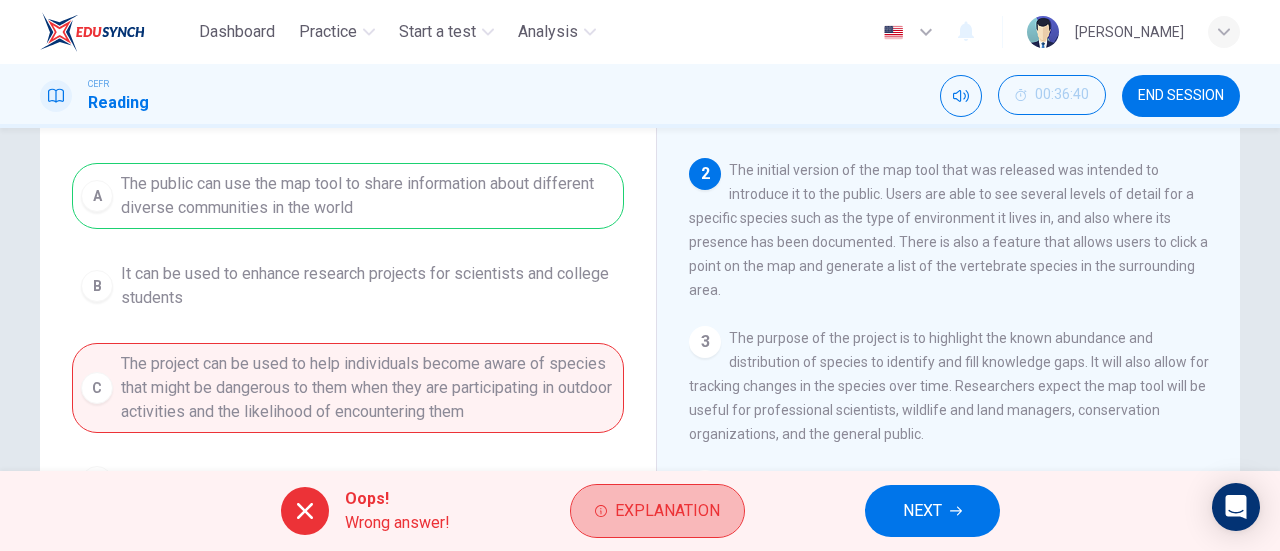 click on "Explanation" at bounding box center [667, 511] 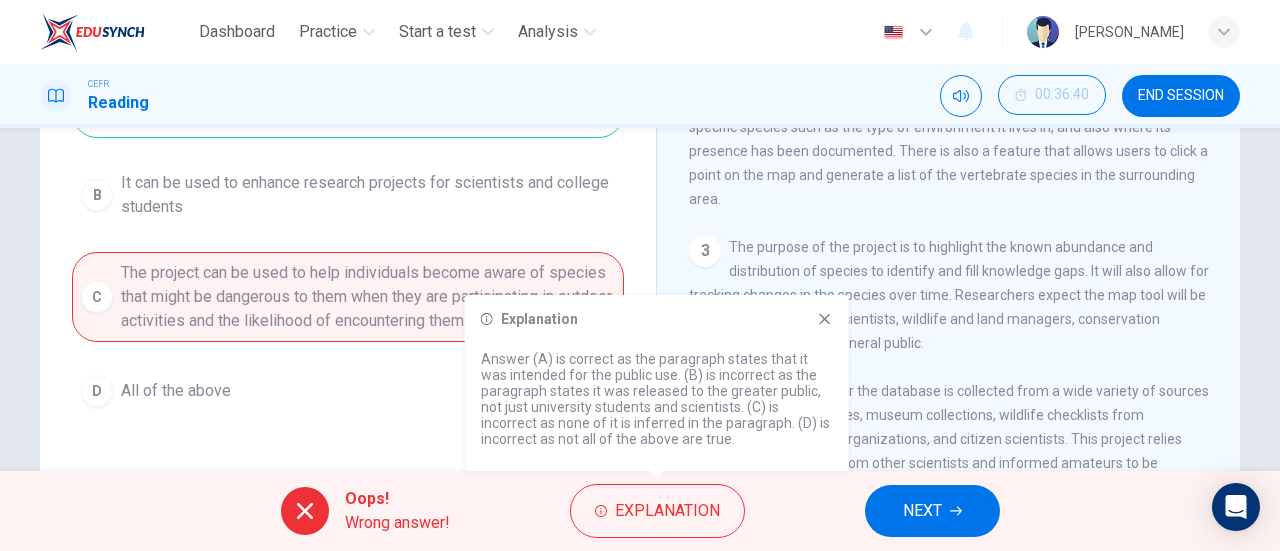 scroll, scrollTop: 281, scrollLeft: 0, axis: vertical 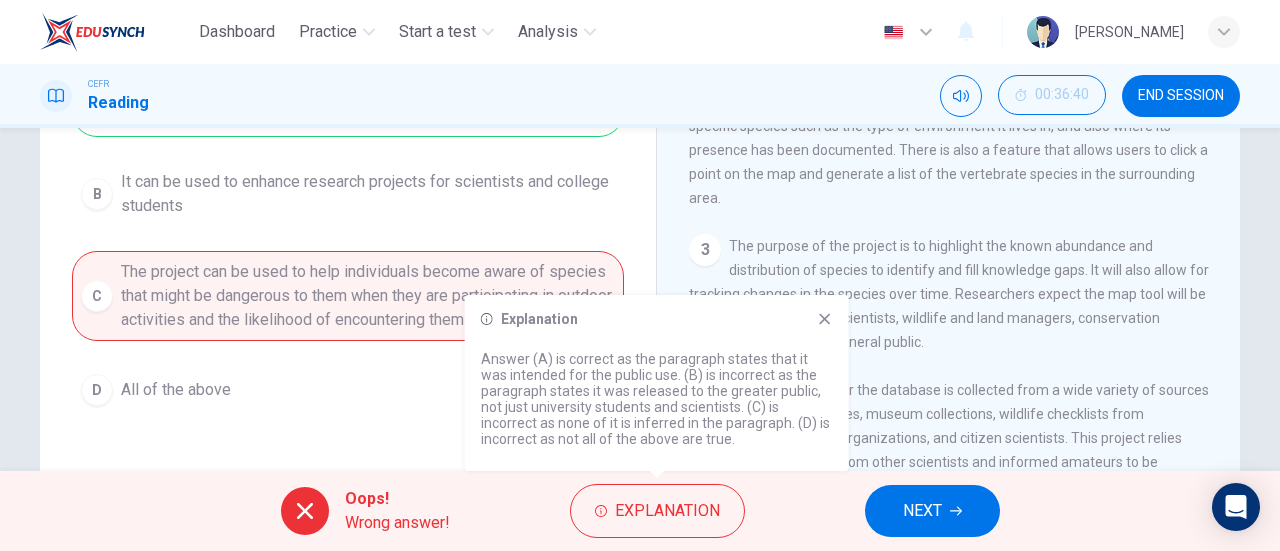 click 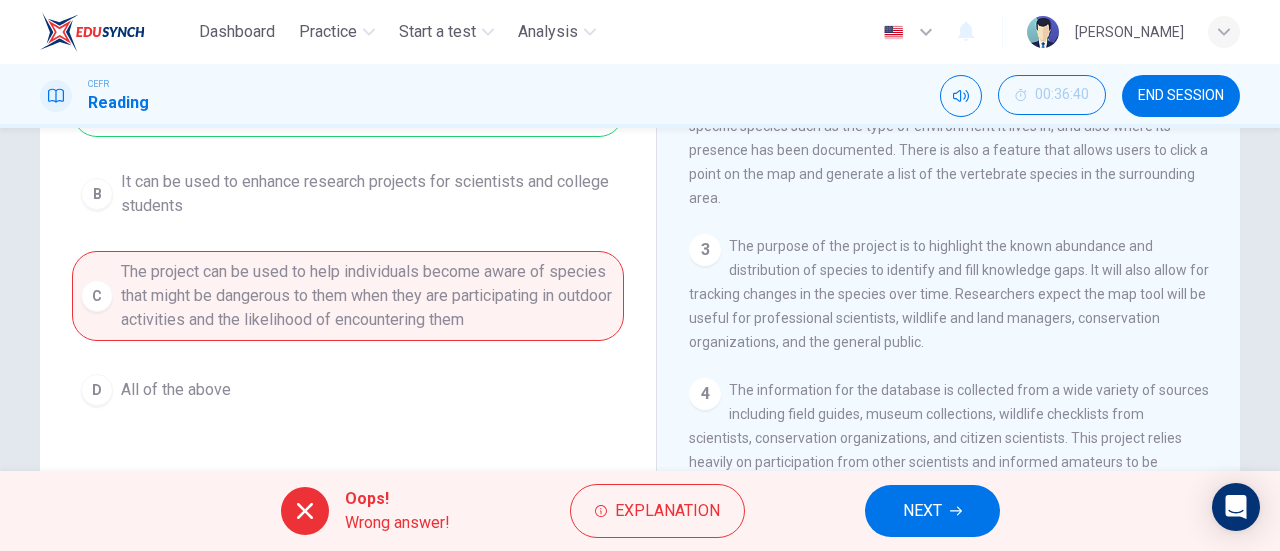 scroll, scrollTop: 0, scrollLeft: 0, axis: both 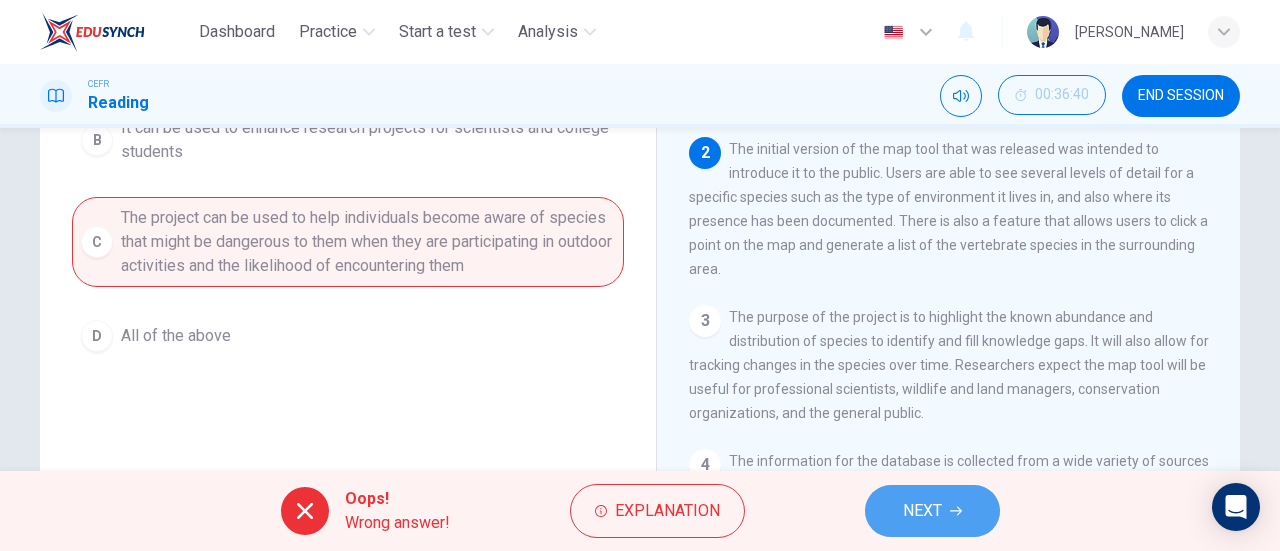 click on "NEXT" at bounding box center [922, 511] 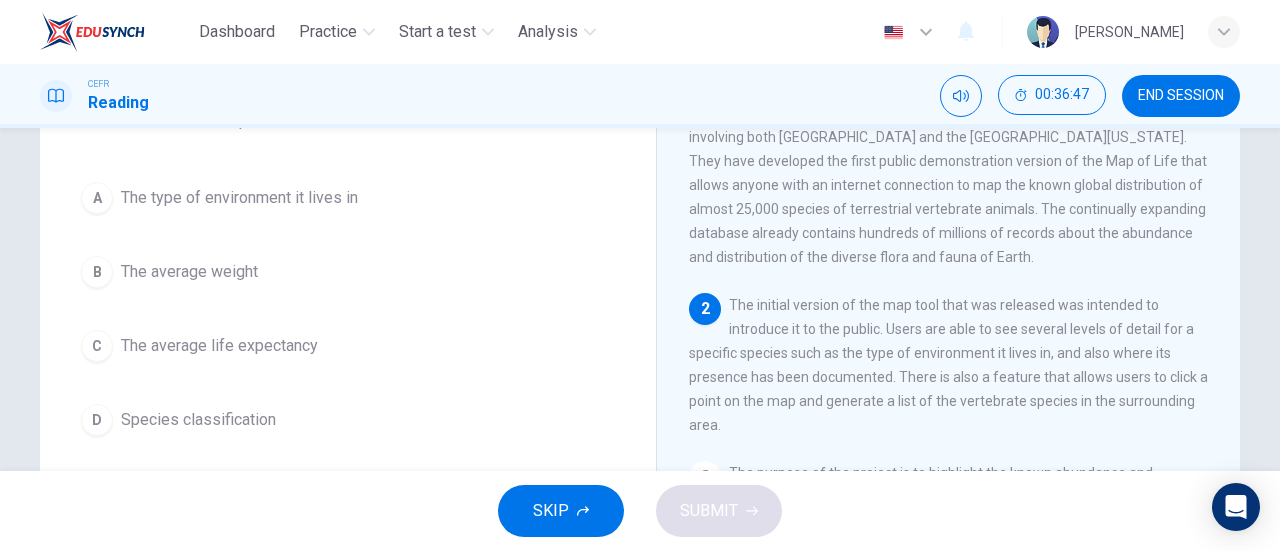scroll, scrollTop: 183, scrollLeft: 0, axis: vertical 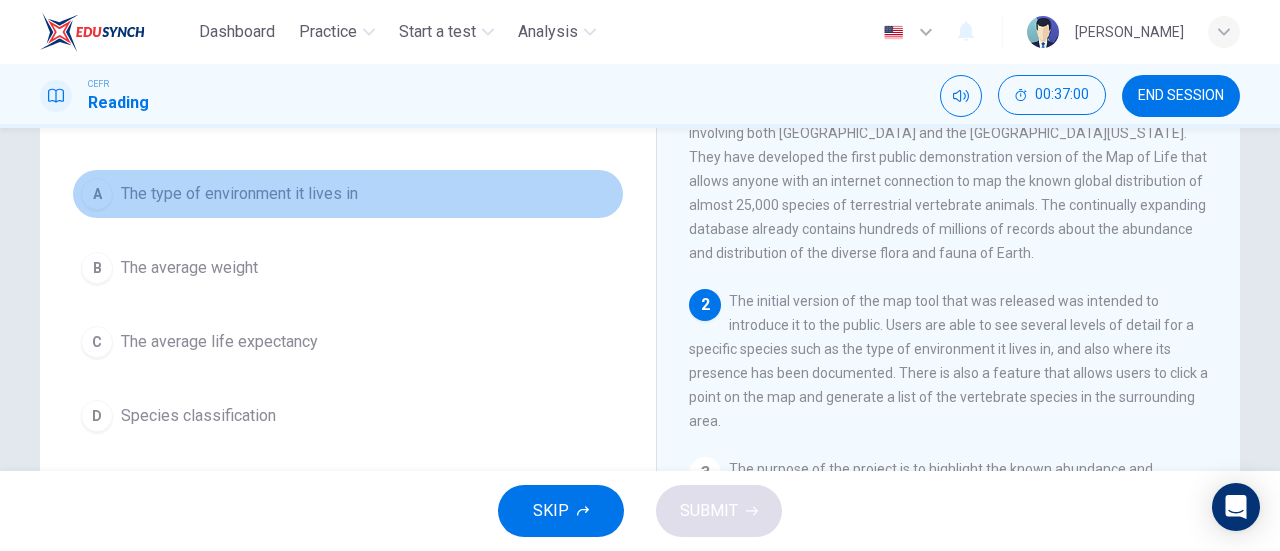 click on "The type of environment it lives in" at bounding box center (239, 194) 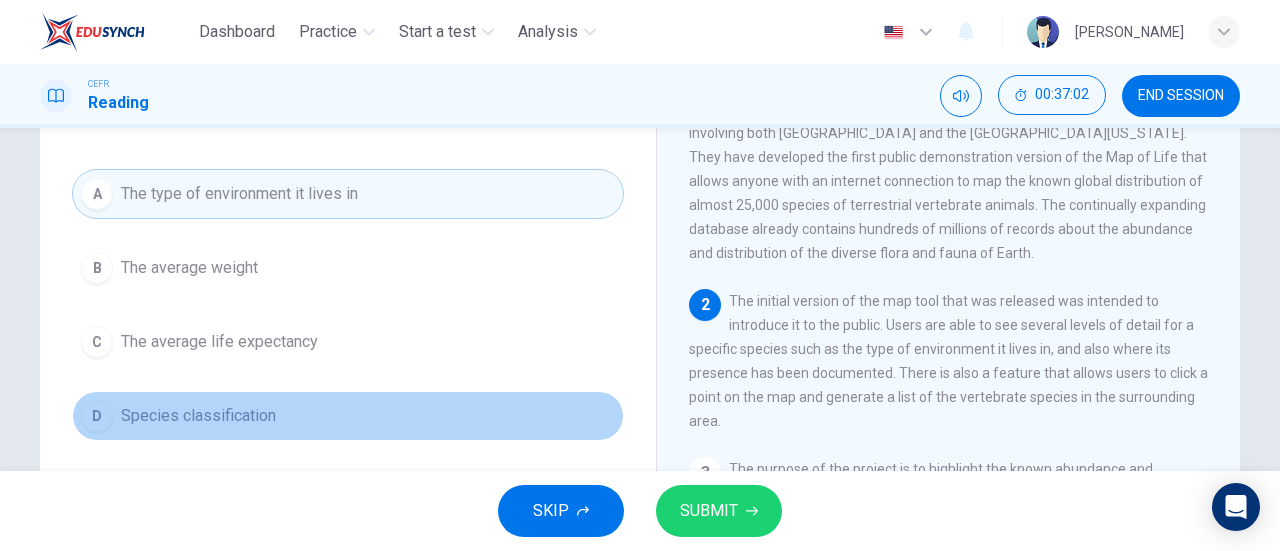 click on "Species classification" at bounding box center (198, 416) 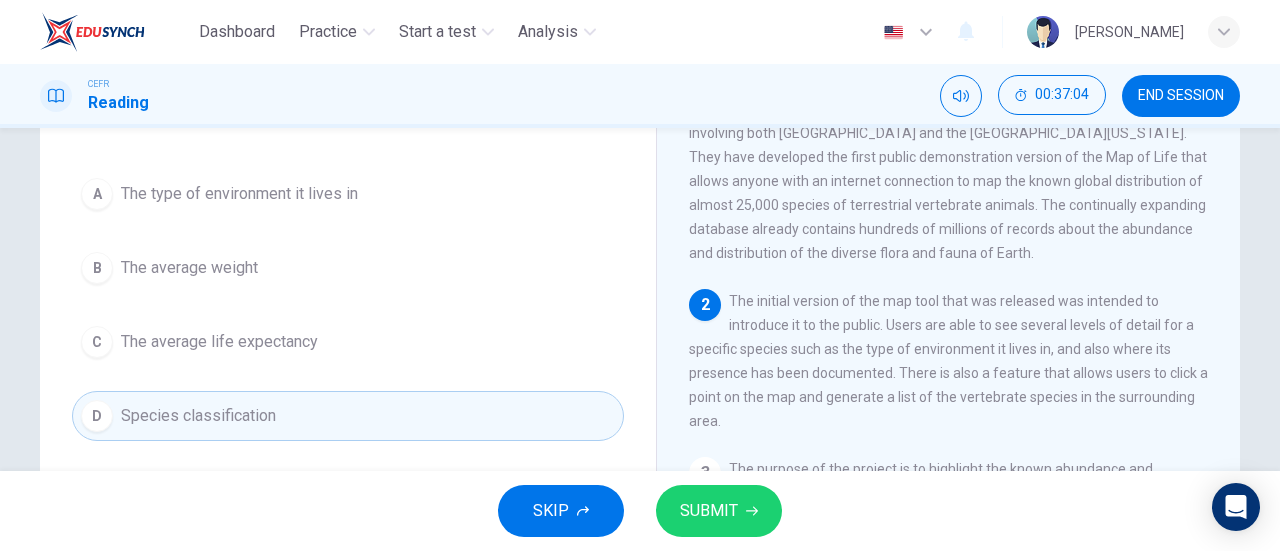 click on "The type of environment it lives in" at bounding box center (239, 194) 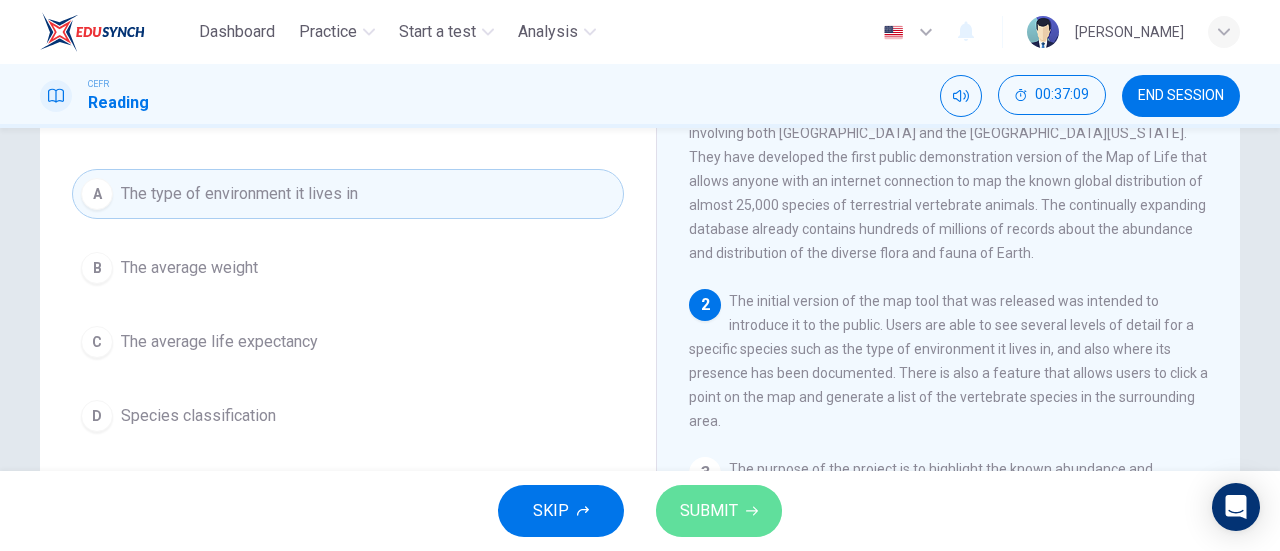 click on "SUBMIT" at bounding box center (709, 511) 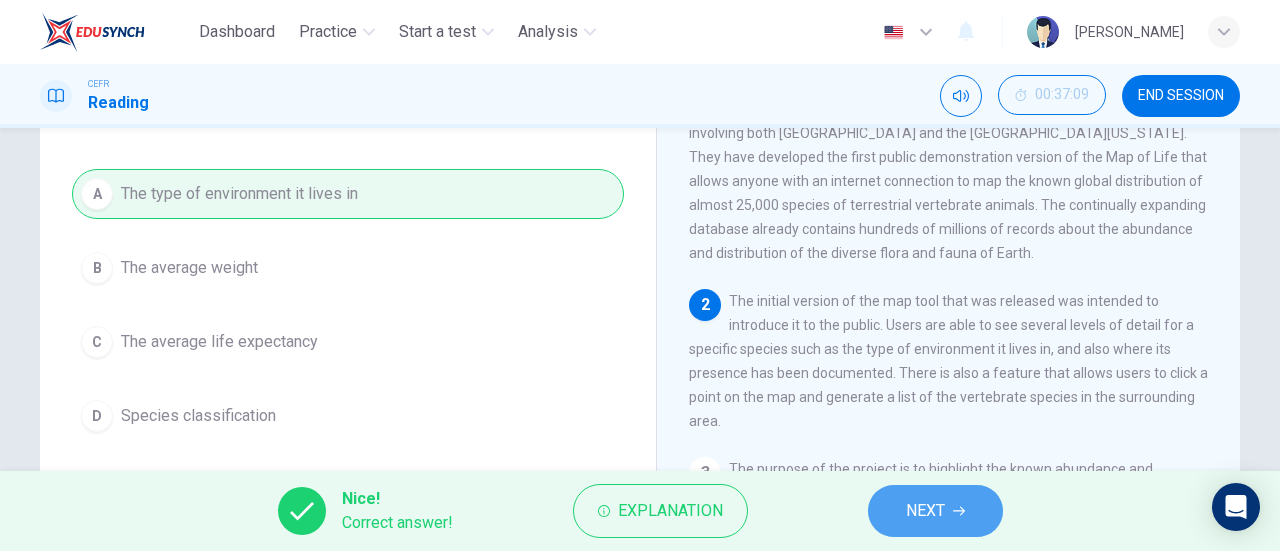 click on "NEXT" at bounding box center [925, 511] 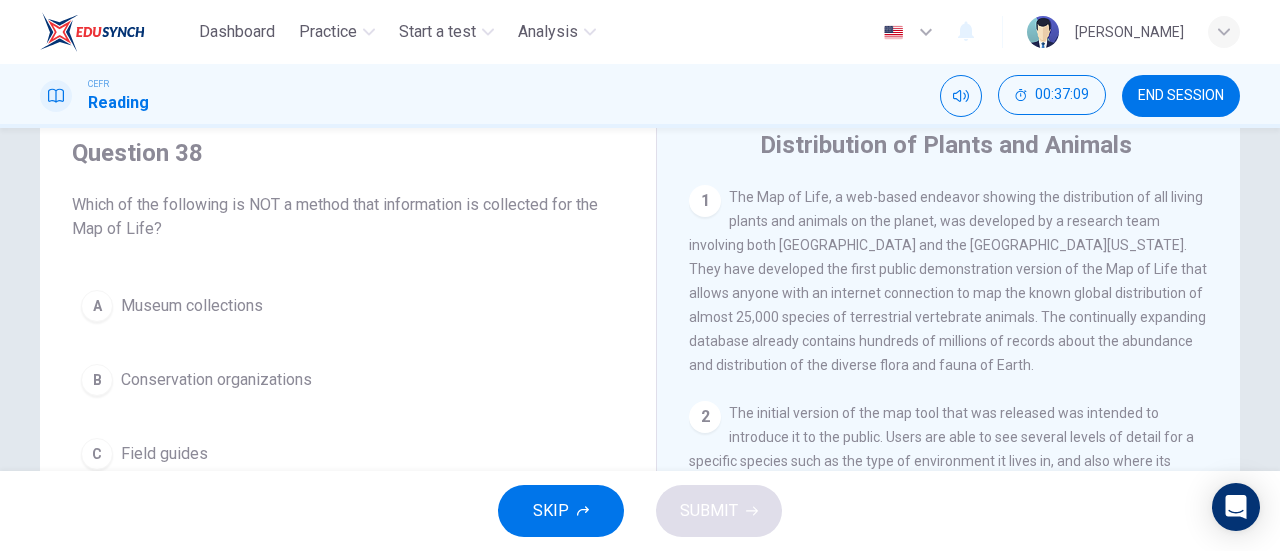 scroll, scrollTop: 61, scrollLeft: 0, axis: vertical 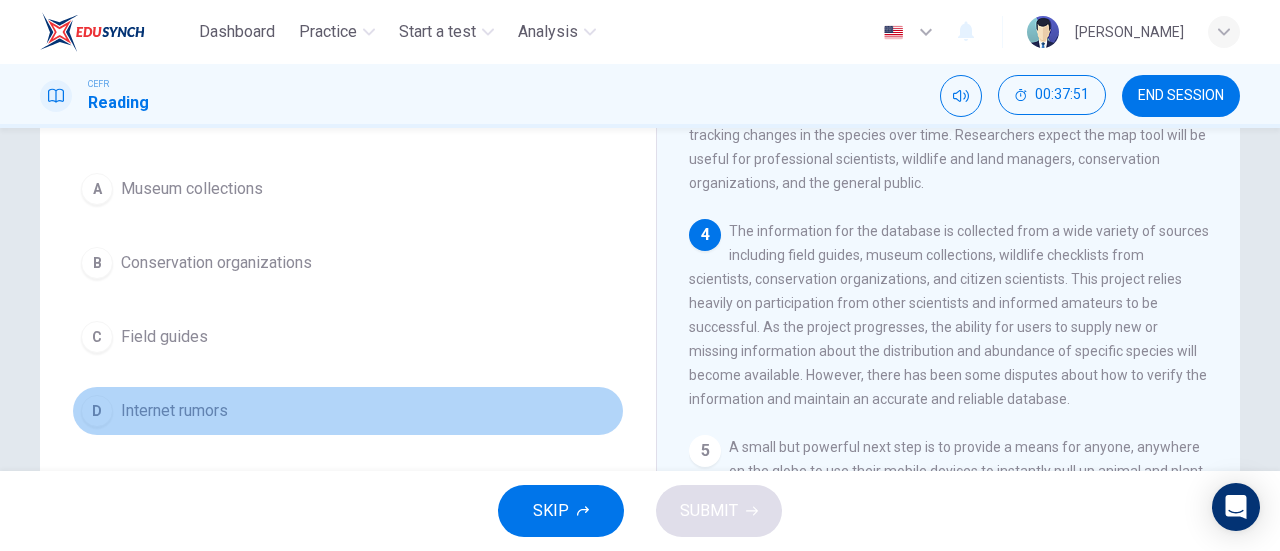 click on "Internet rumors" at bounding box center [174, 411] 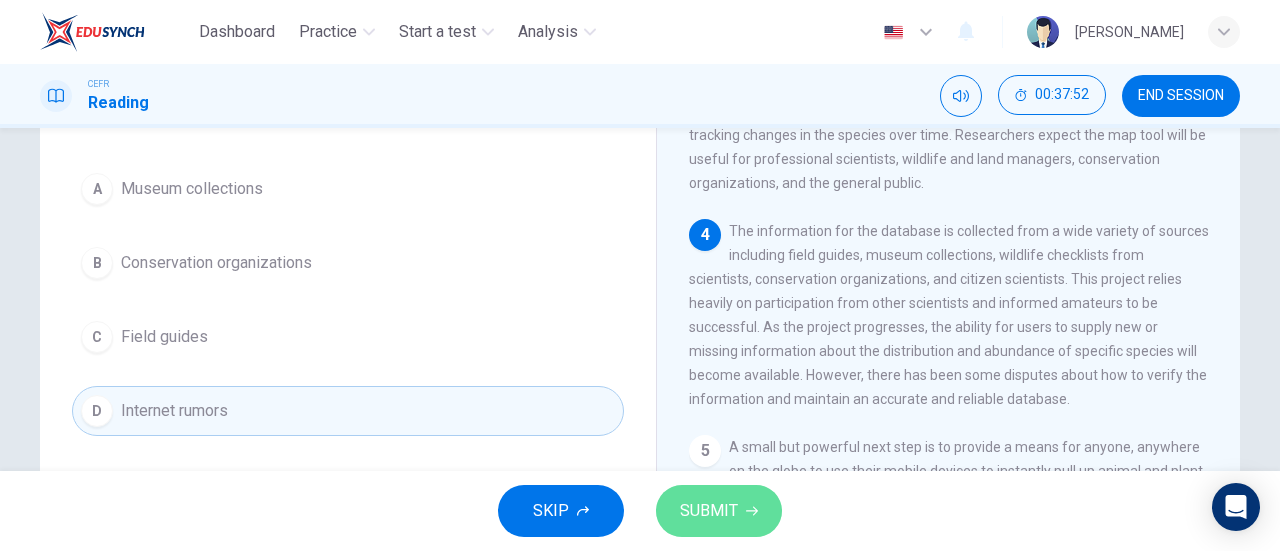 click on "SUBMIT" at bounding box center (709, 511) 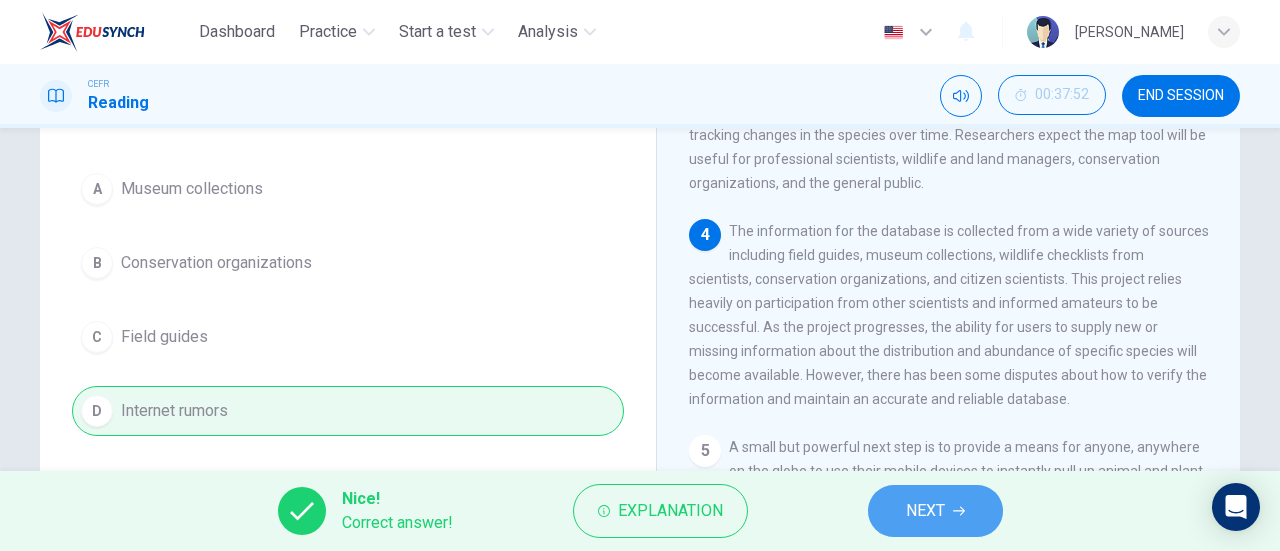 click on "NEXT" at bounding box center (925, 511) 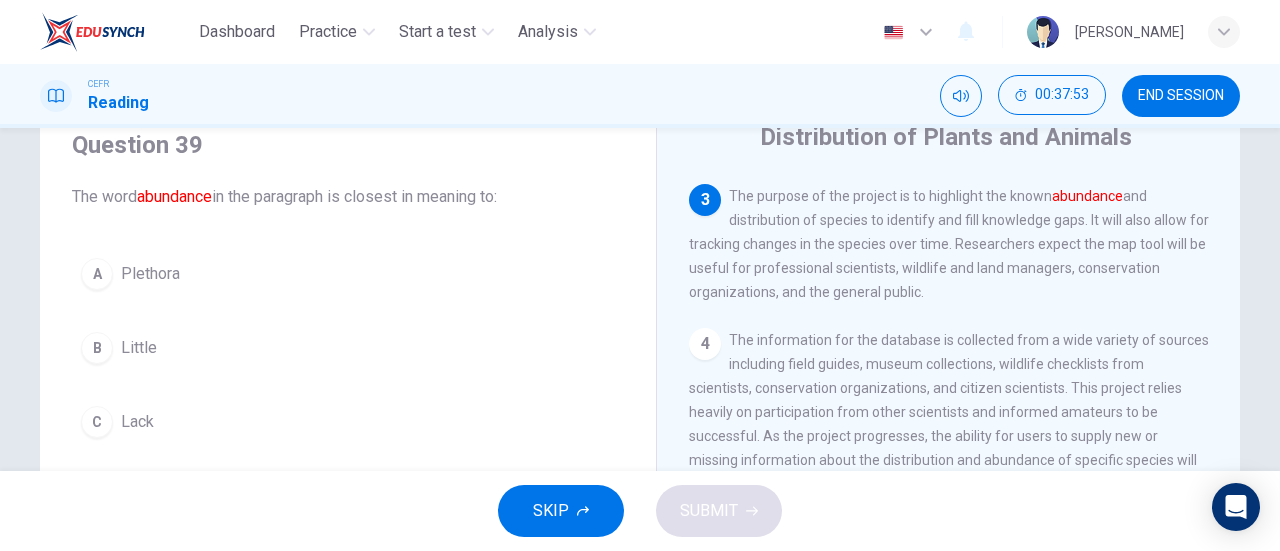 scroll, scrollTop: 83, scrollLeft: 0, axis: vertical 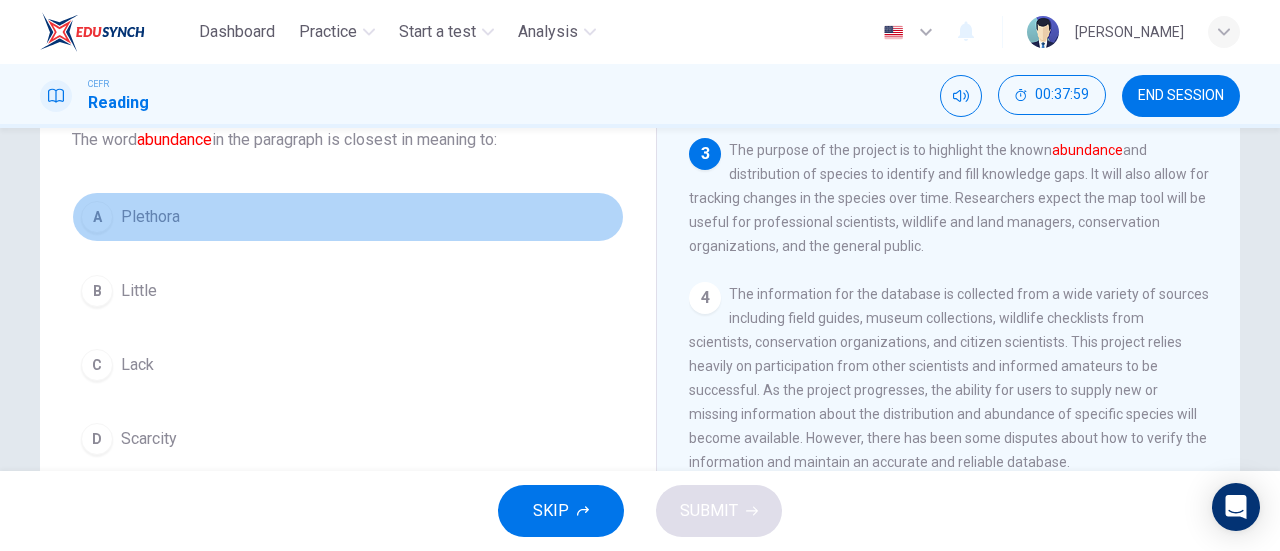 click on "A Plethora" at bounding box center [348, 217] 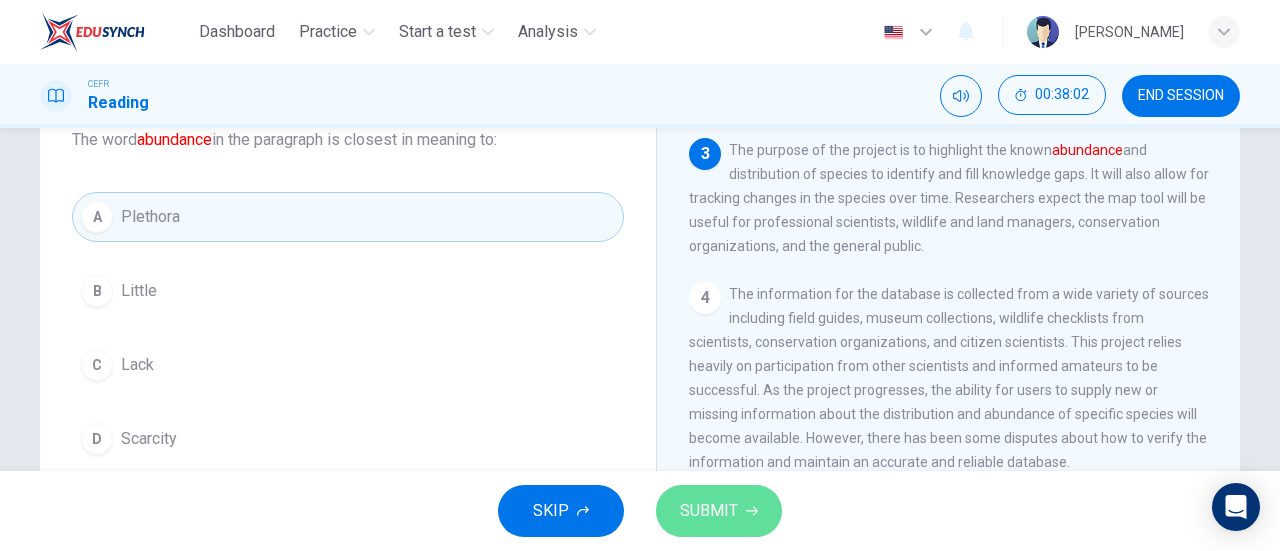 click on "SUBMIT" at bounding box center (719, 511) 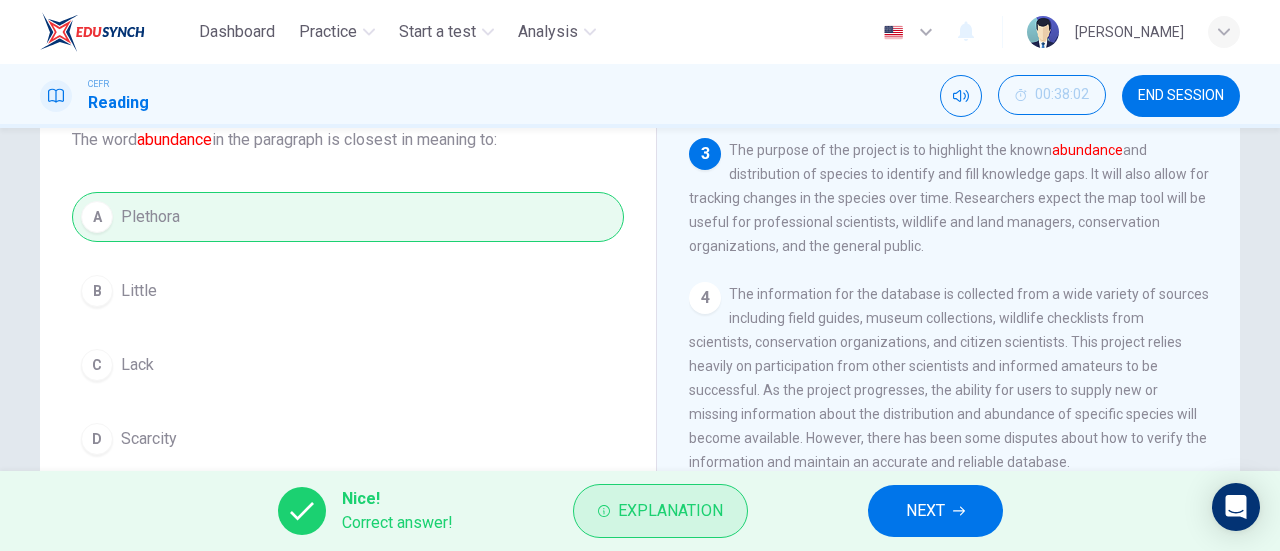 click on "Explanation" at bounding box center [670, 511] 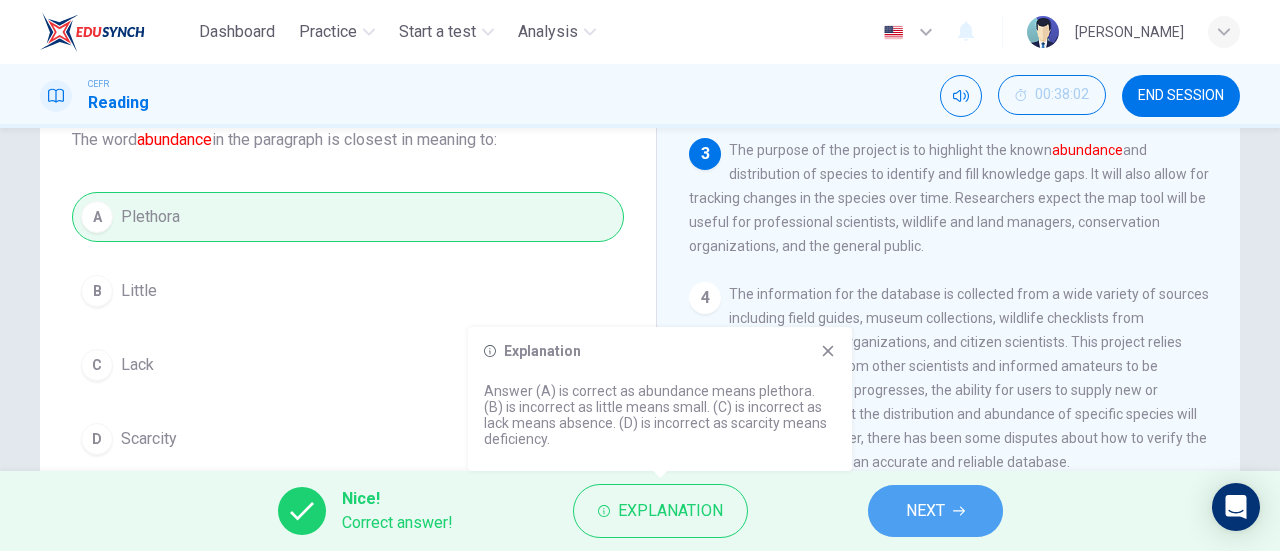 click on "NEXT" at bounding box center [935, 511] 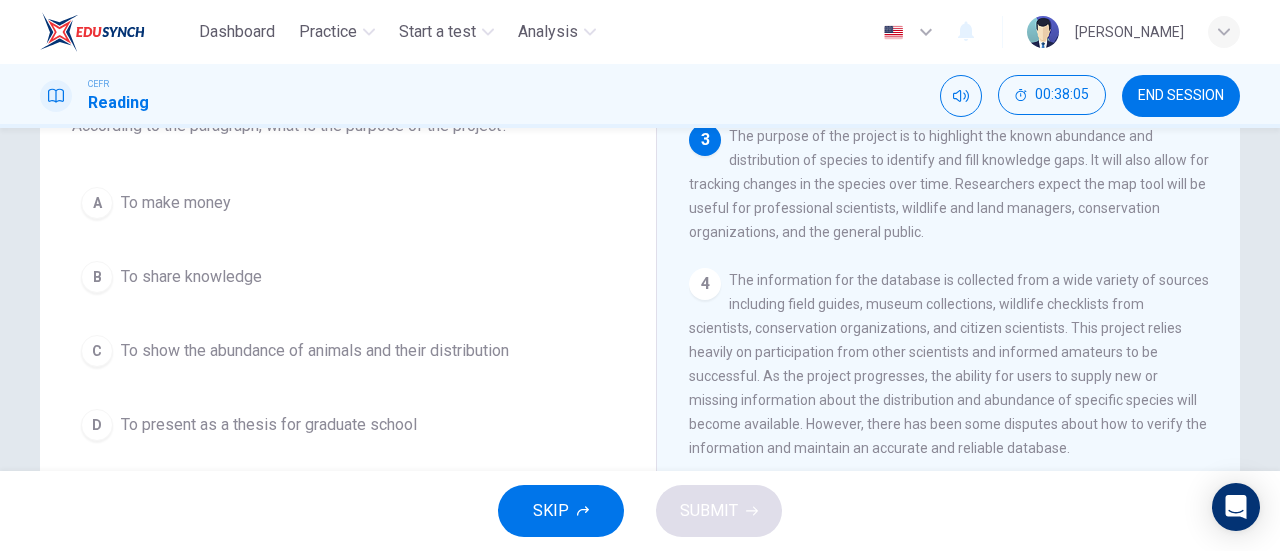 scroll, scrollTop: 151, scrollLeft: 0, axis: vertical 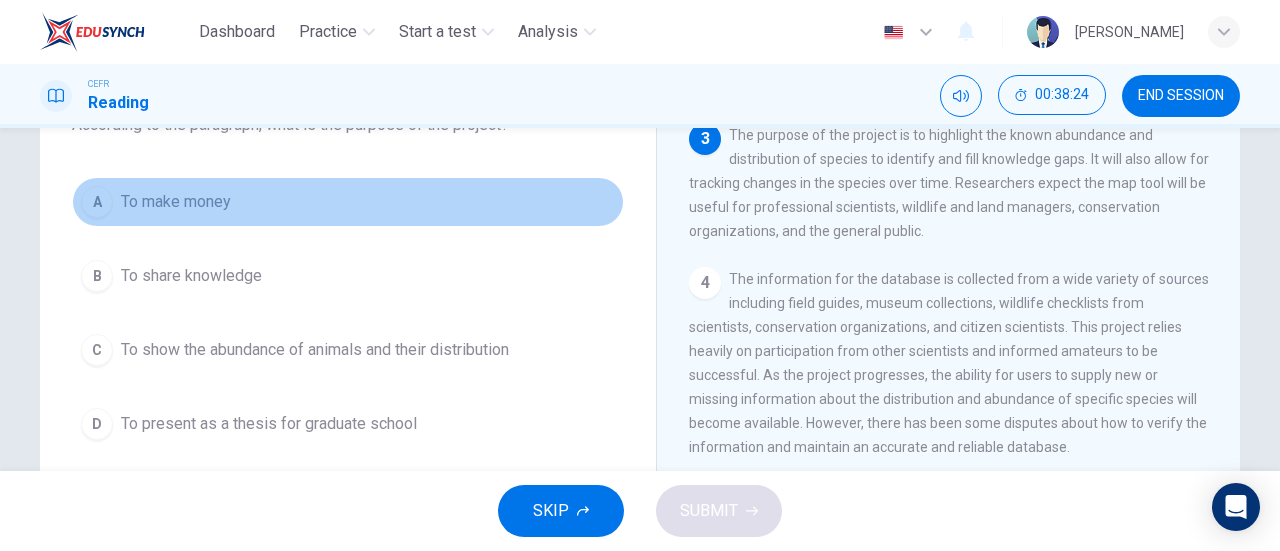 click on "To make money" at bounding box center (176, 202) 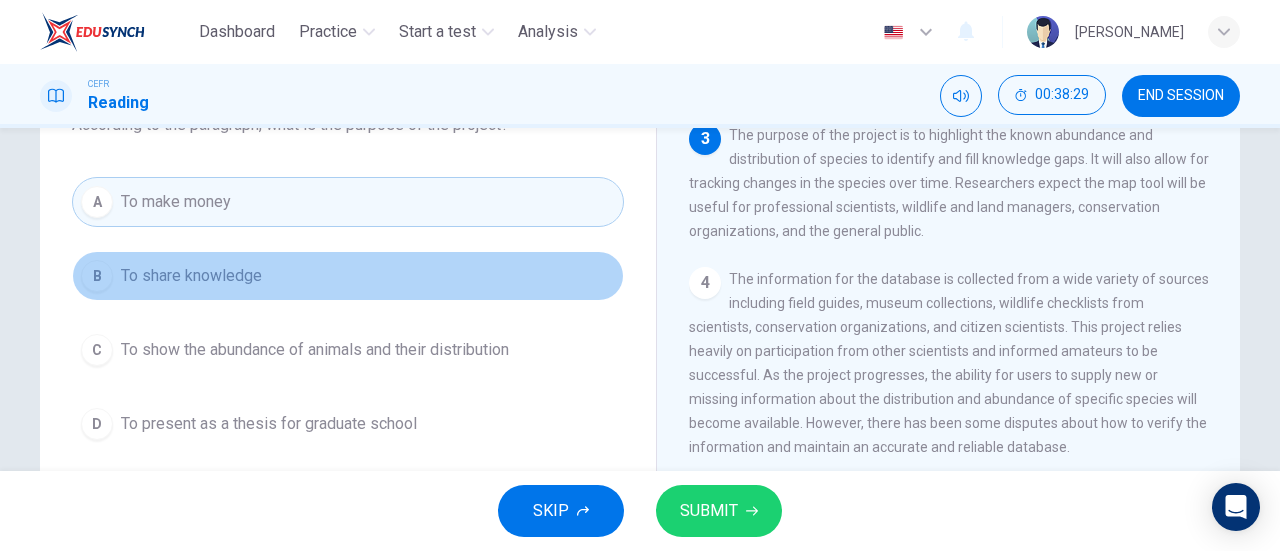 click on "To share knowledge" at bounding box center [191, 276] 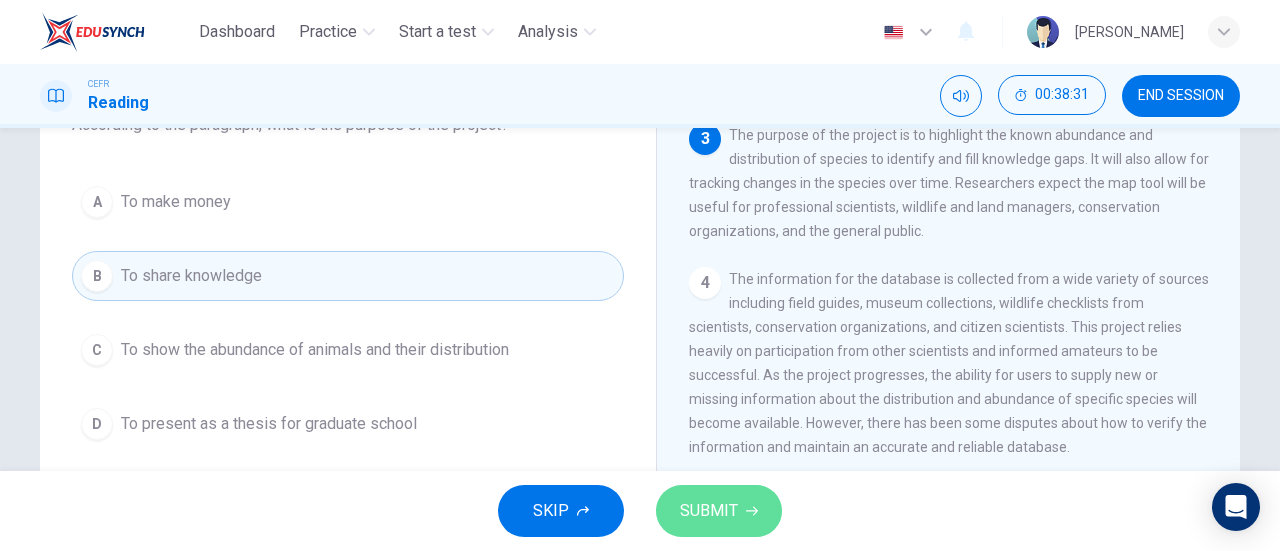 click on "SUBMIT" at bounding box center (709, 511) 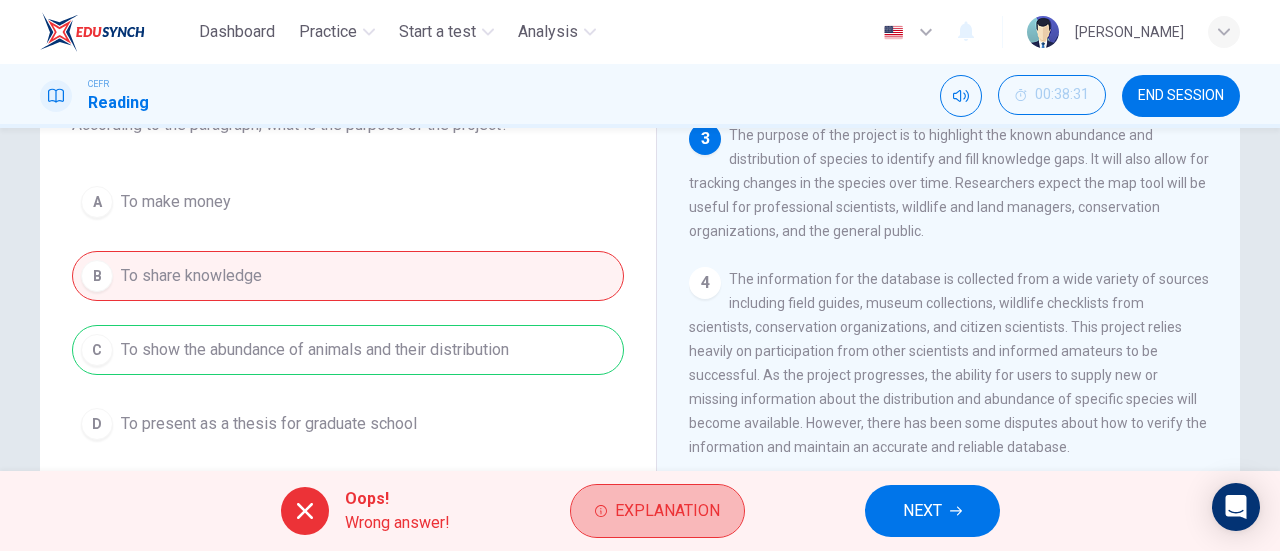 click on "Explanation" at bounding box center (667, 511) 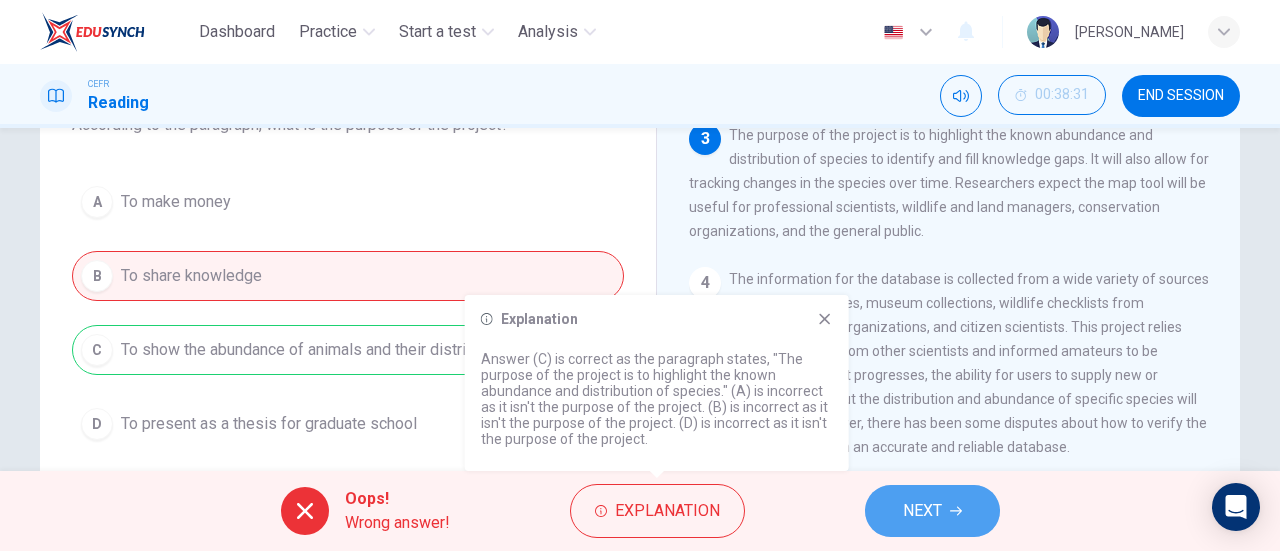 click on "NEXT" at bounding box center (922, 511) 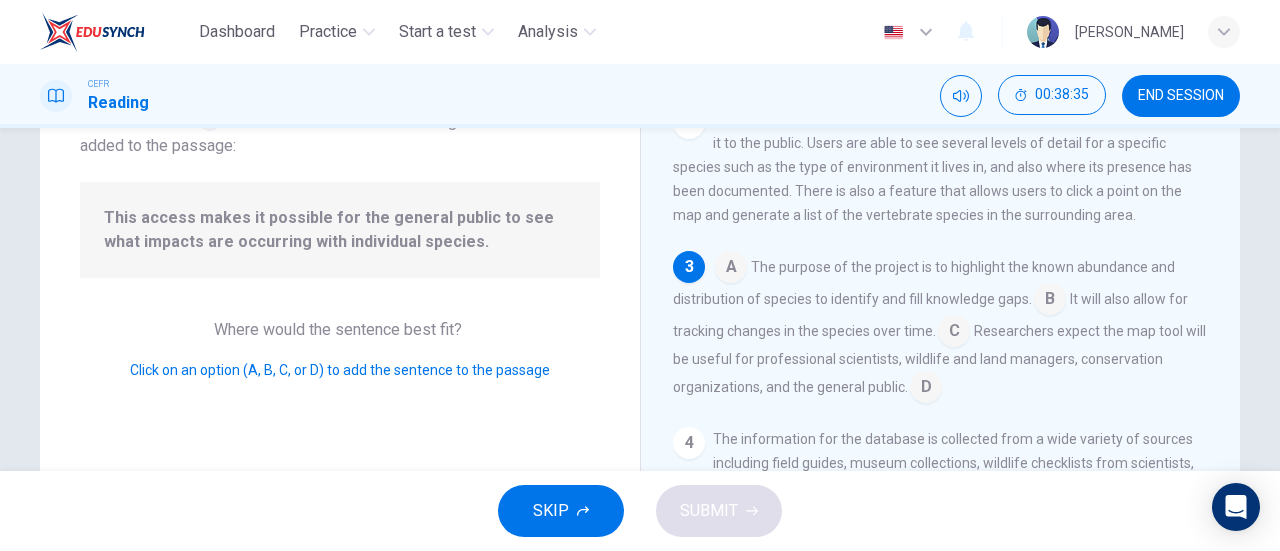 scroll, scrollTop: 218, scrollLeft: 0, axis: vertical 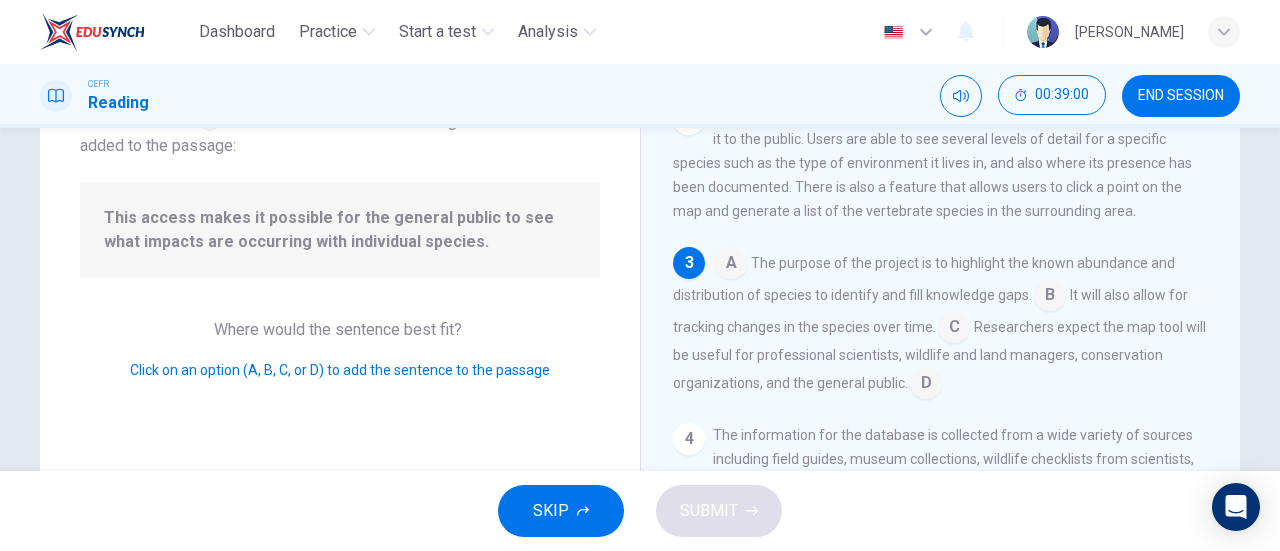 click at bounding box center (926, 385) 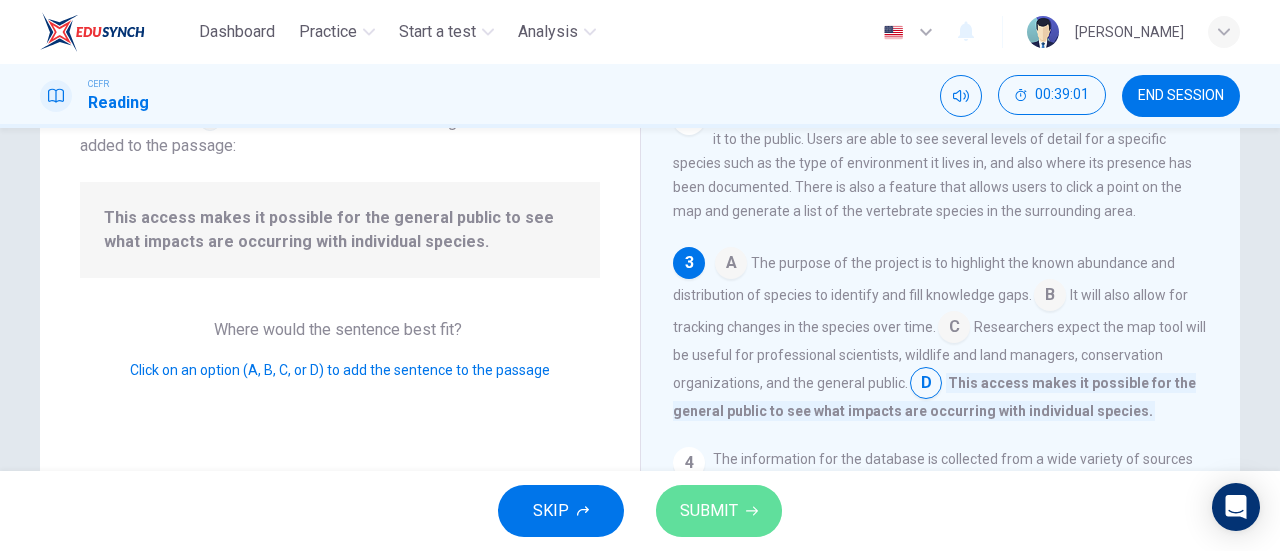 click on "SUBMIT" at bounding box center (719, 511) 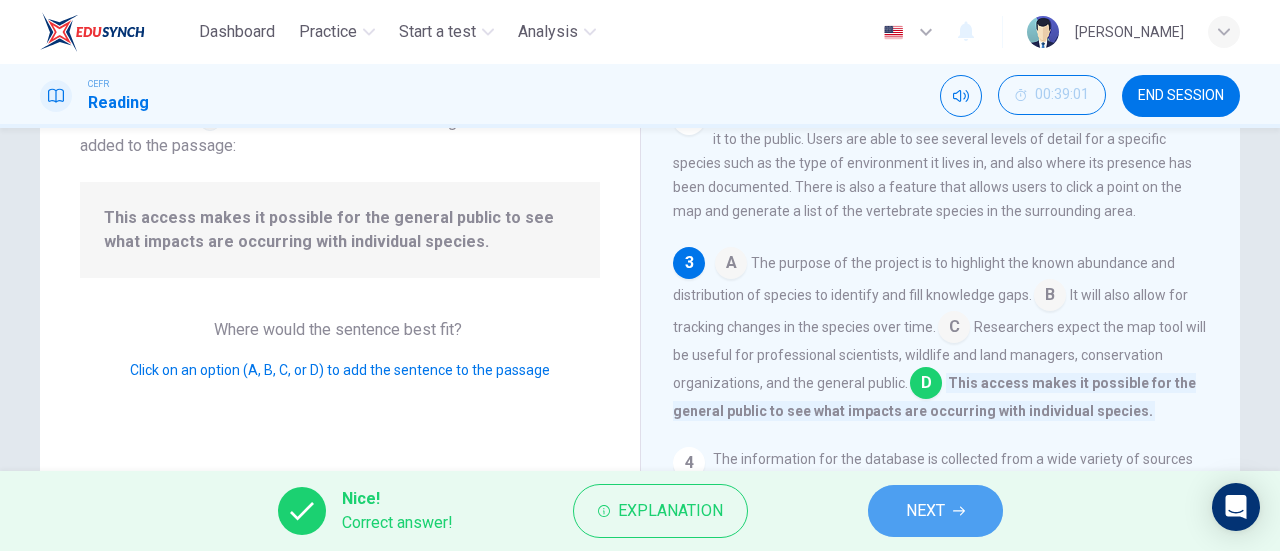 click on "NEXT" at bounding box center [925, 511] 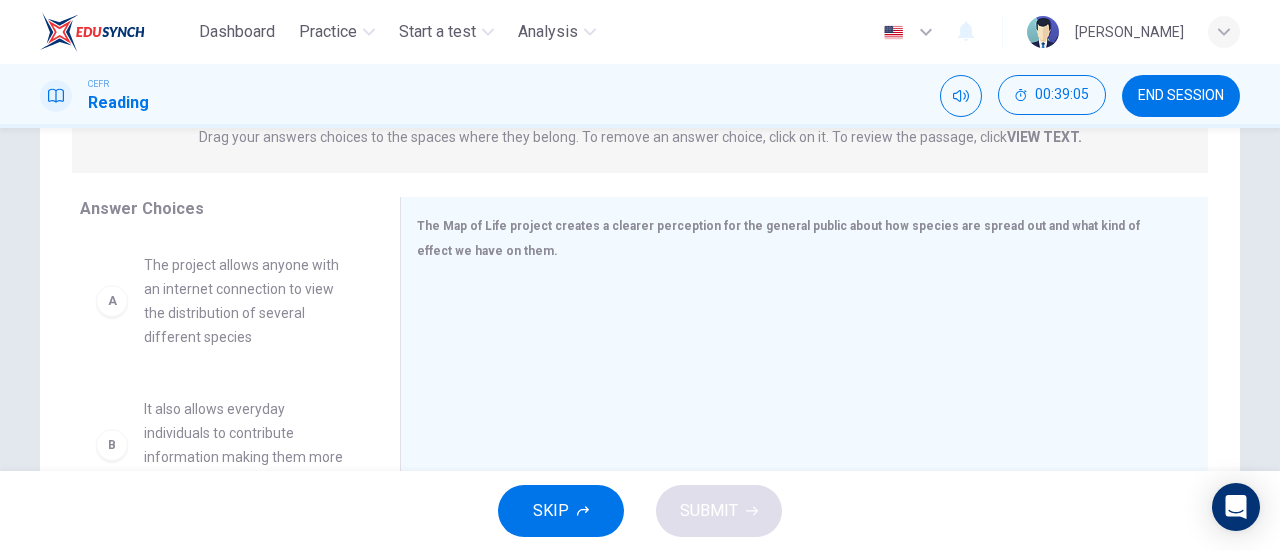 scroll, scrollTop: 277, scrollLeft: 0, axis: vertical 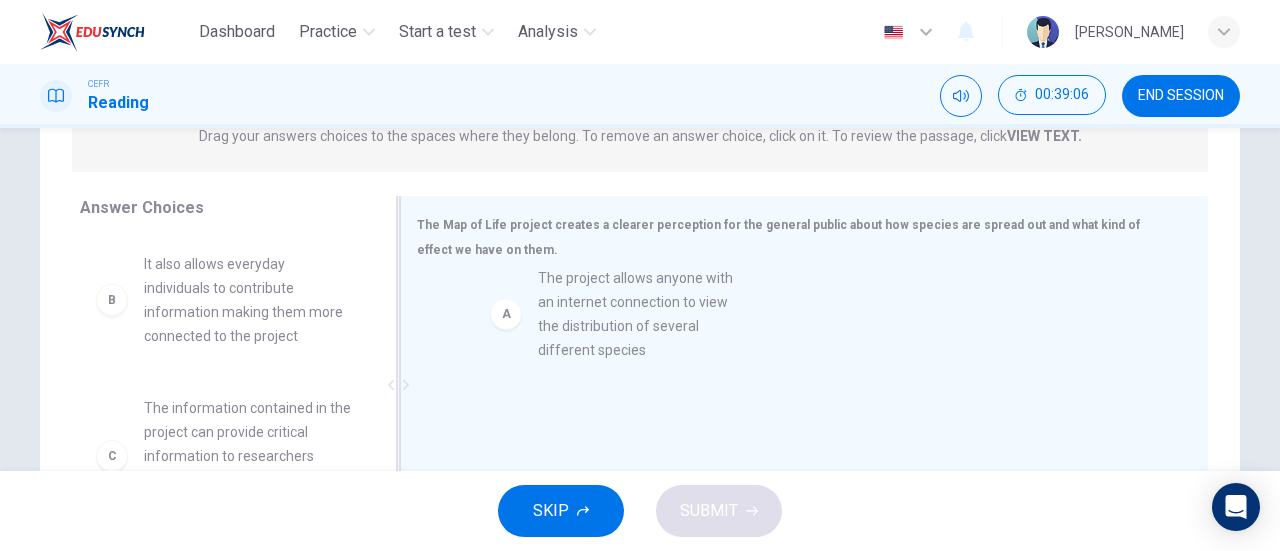 drag, startPoint x: 196, startPoint y: 309, endPoint x: 605, endPoint y: 323, distance: 409.23953 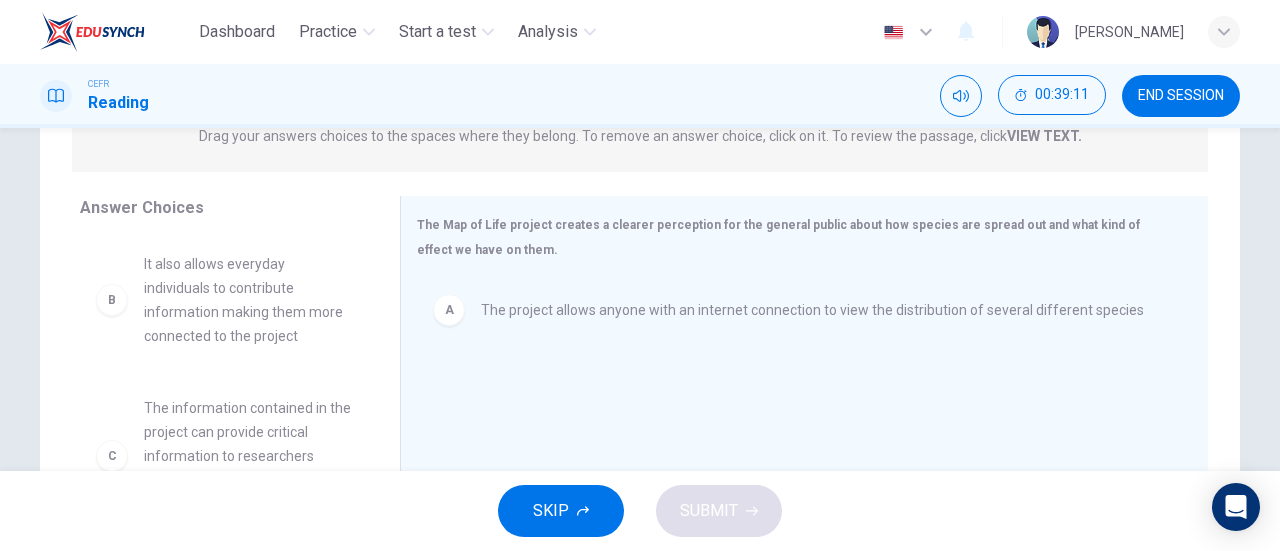 scroll, scrollTop: 84, scrollLeft: 0, axis: vertical 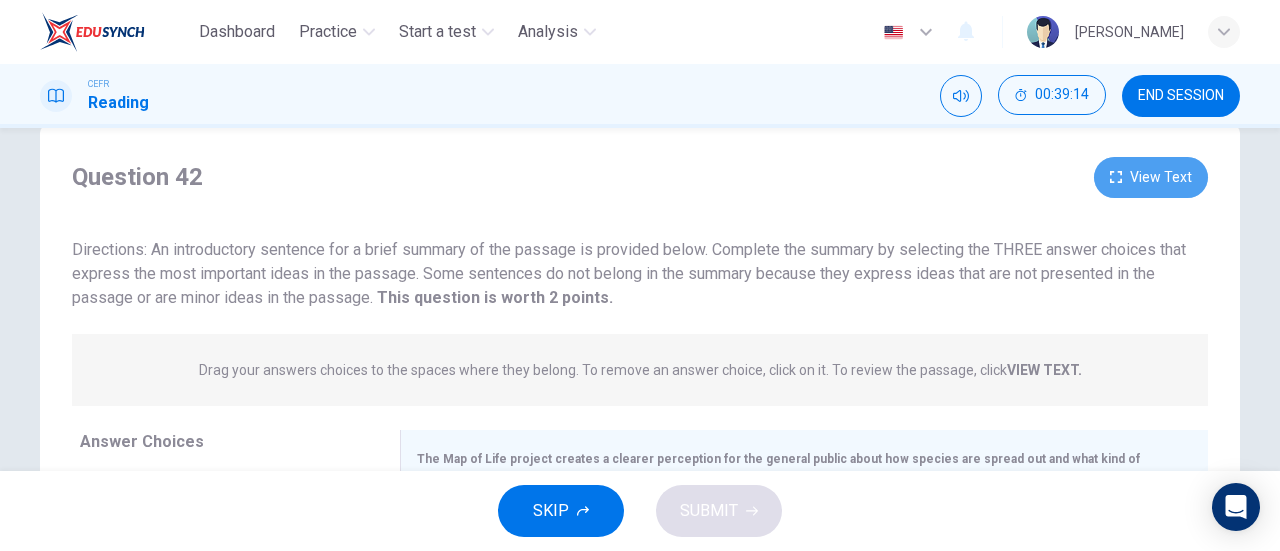 click on "View Text" at bounding box center (1151, 177) 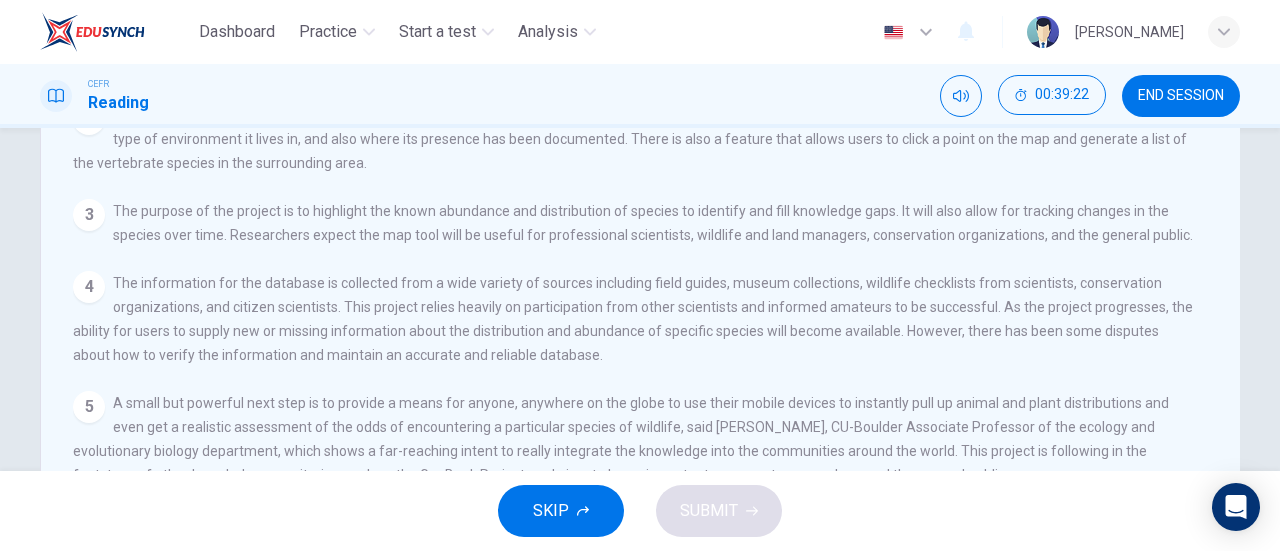 scroll, scrollTop: 0, scrollLeft: 0, axis: both 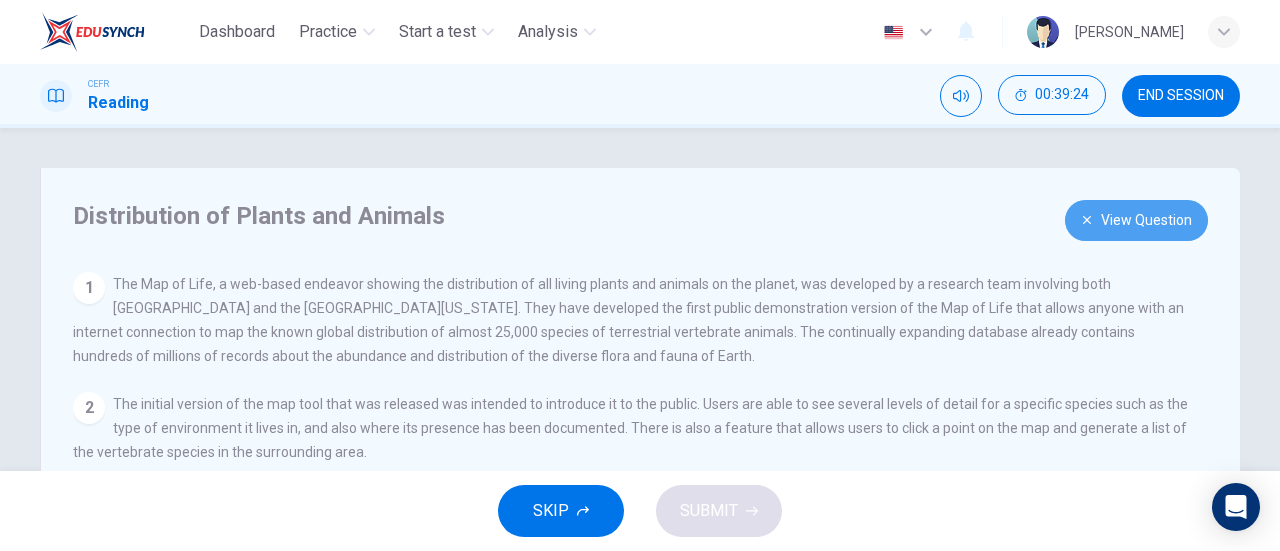click on "View Question" at bounding box center (1136, 220) 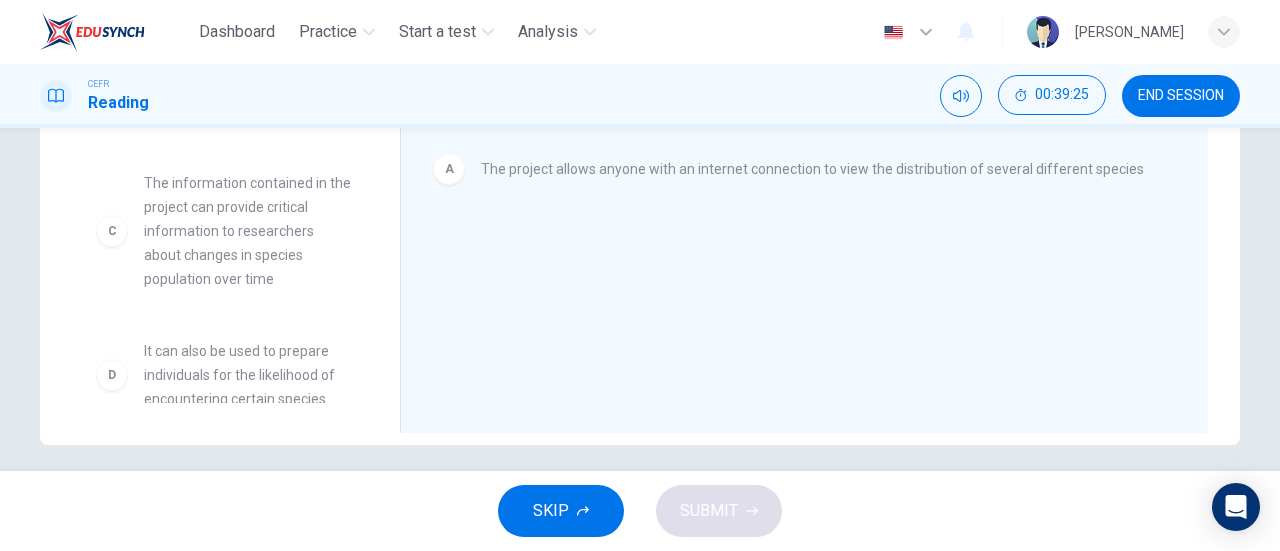 scroll, scrollTop: 420, scrollLeft: 0, axis: vertical 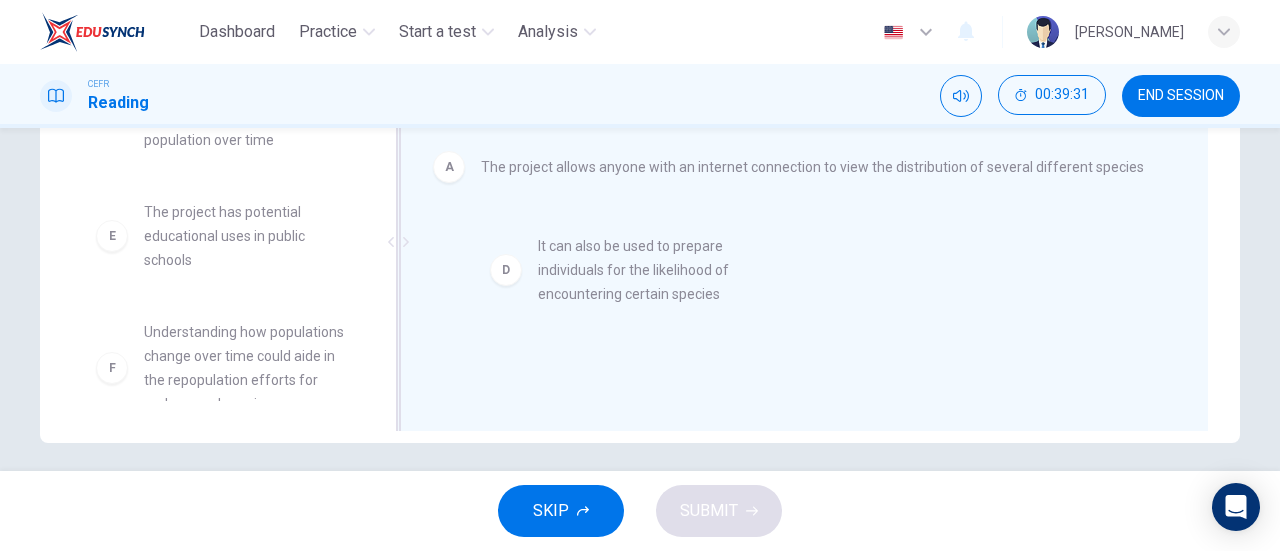 drag, startPoint x: 254, startPoint y: 265, endPoint x: 670, endPoint y: 299, distance: 417.38712 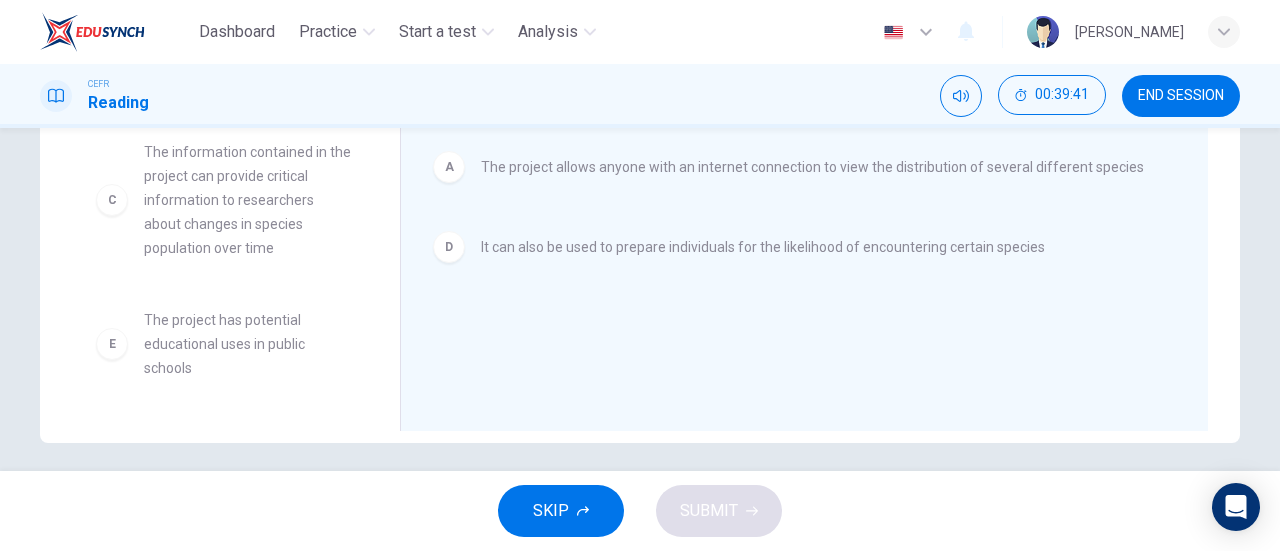 scroll, scrollTop: 0, scrollLeft: 0, axis: both 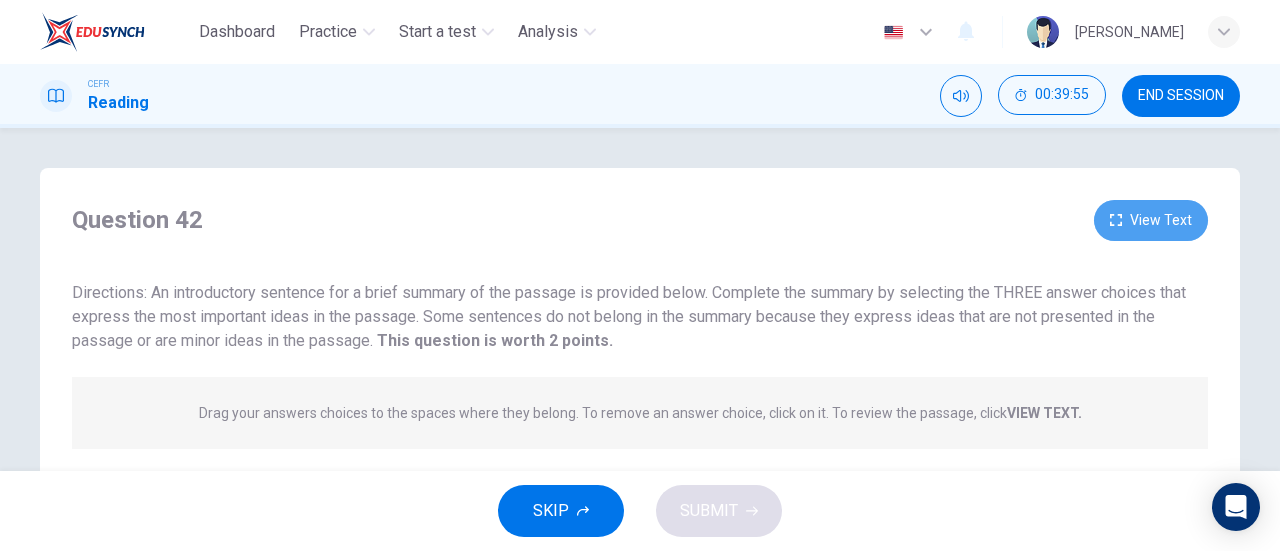click on "View Text" at bounding box center [1151, 220] 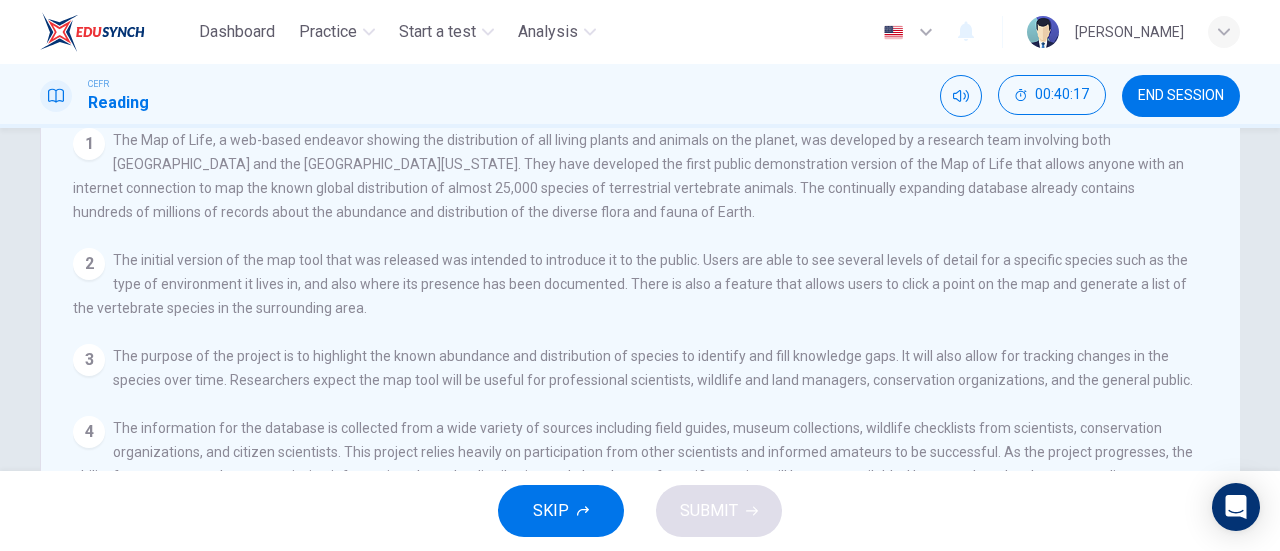 scroll, scrollTop: 0, scrollLeft: 0, axis: both 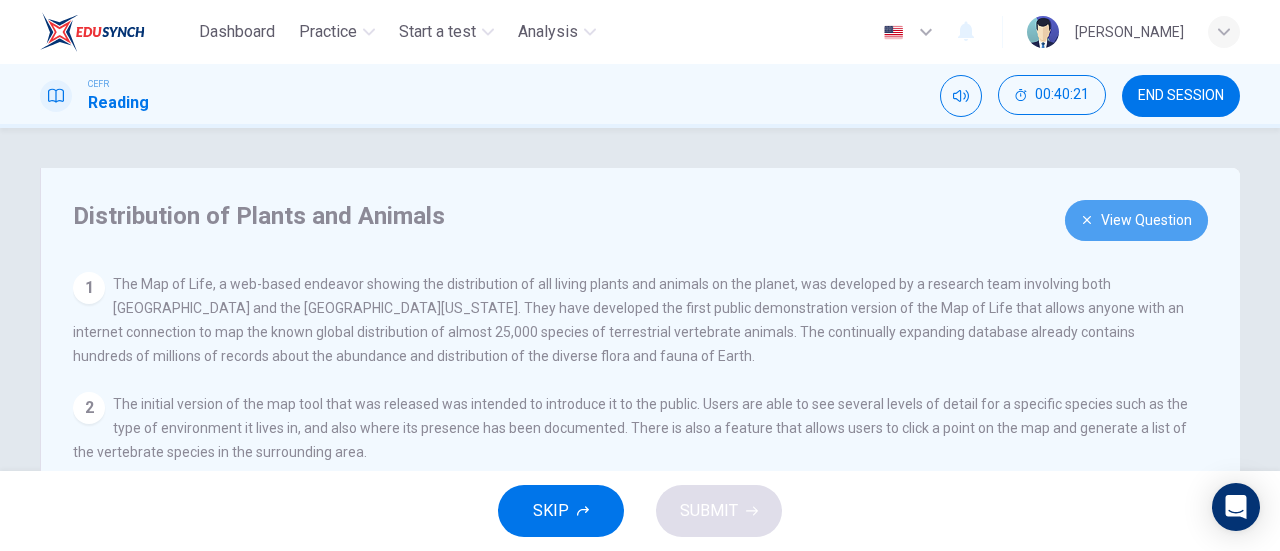 click on "View Question" at bounding box center (1136, 220) 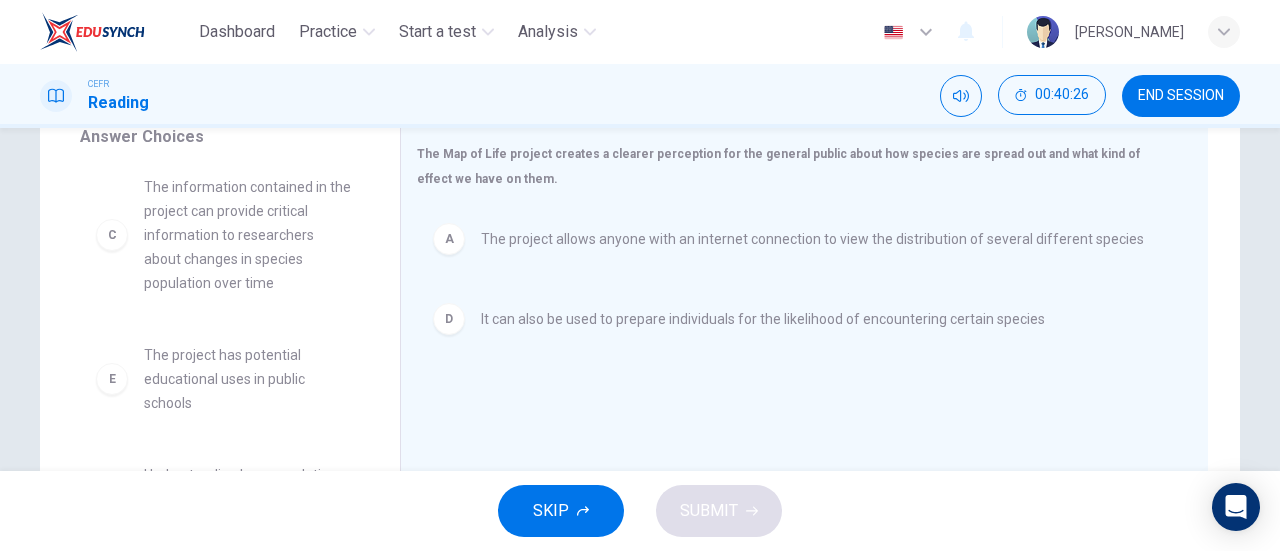 scroll, scrollTop: 432, scrollLeft: 0, axis: vertical 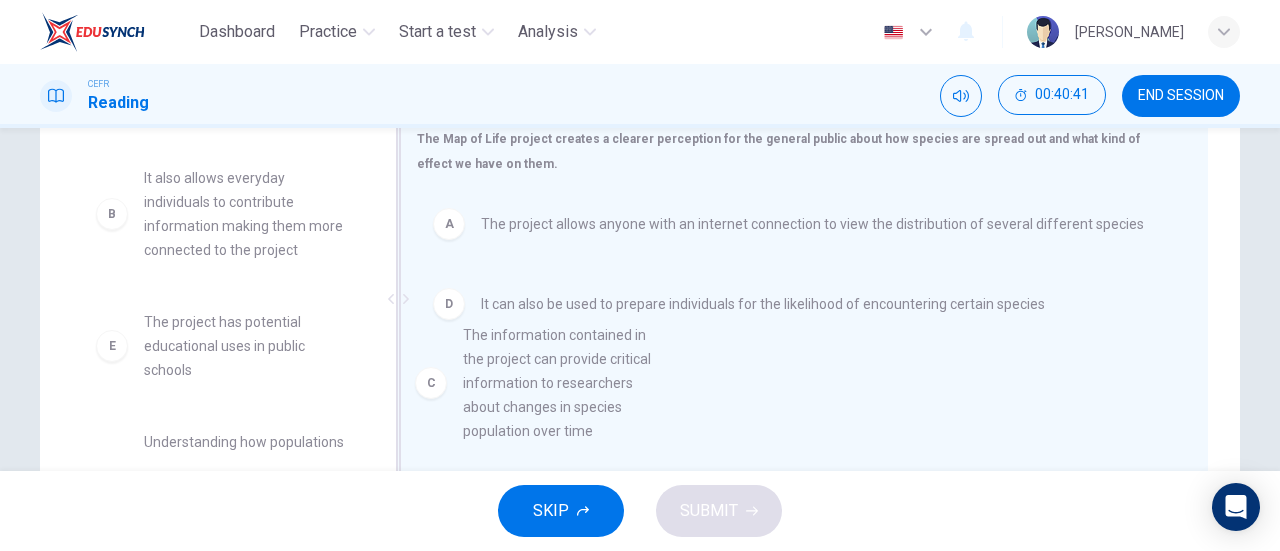 drag, startPoint x: 240, startPoint y: 336, endPoint x: 570, endPoint y: 349, distance: 330.25595 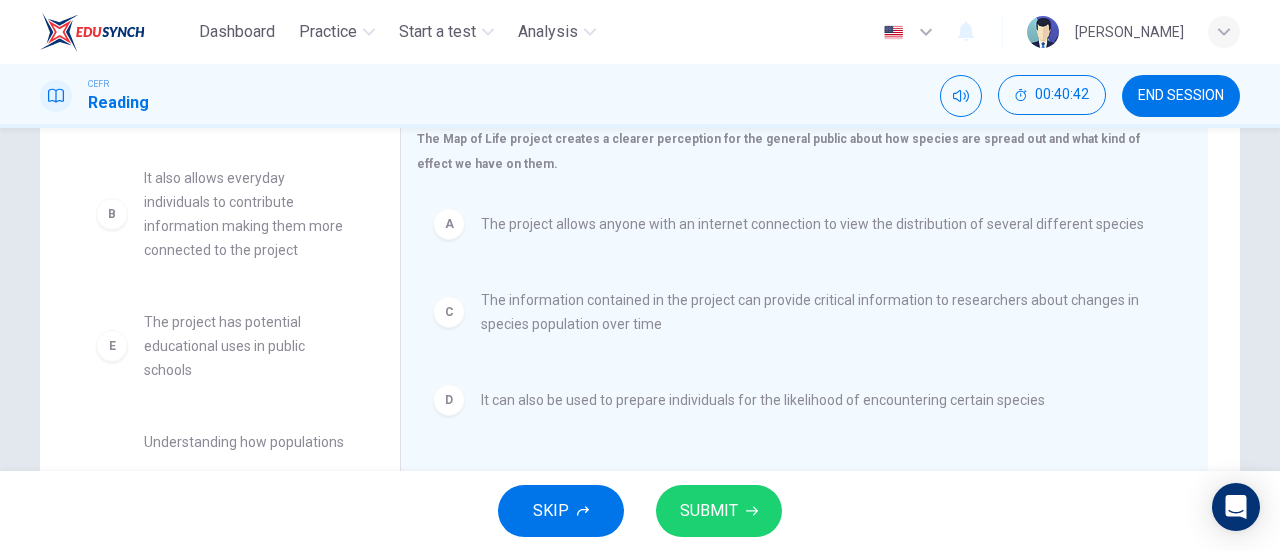 click 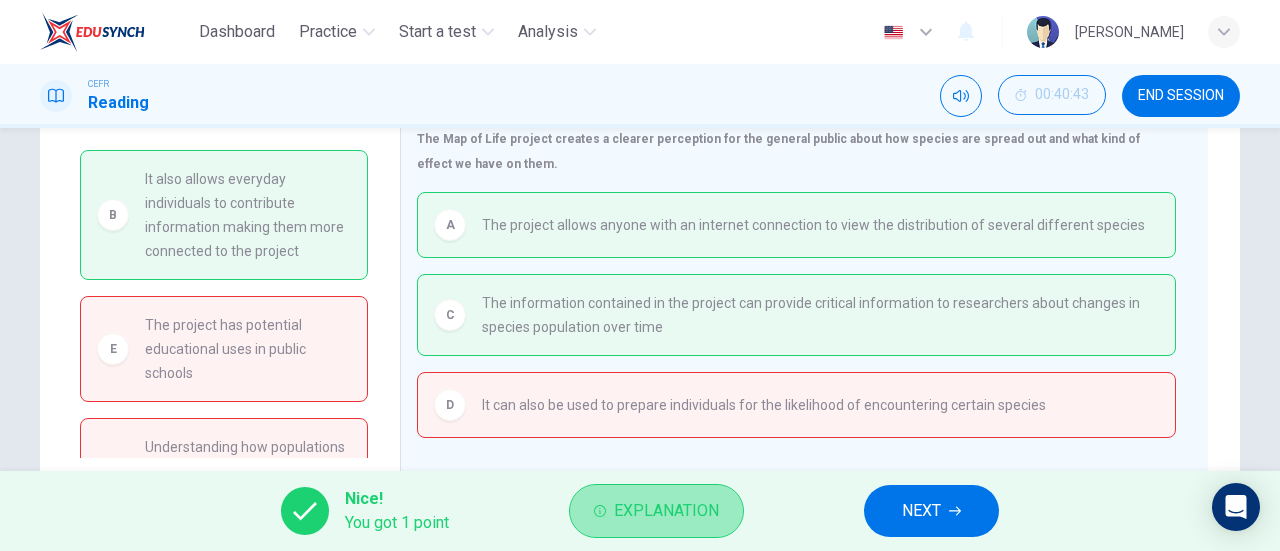 click on "Explanation" at bounding box center (666, 511) 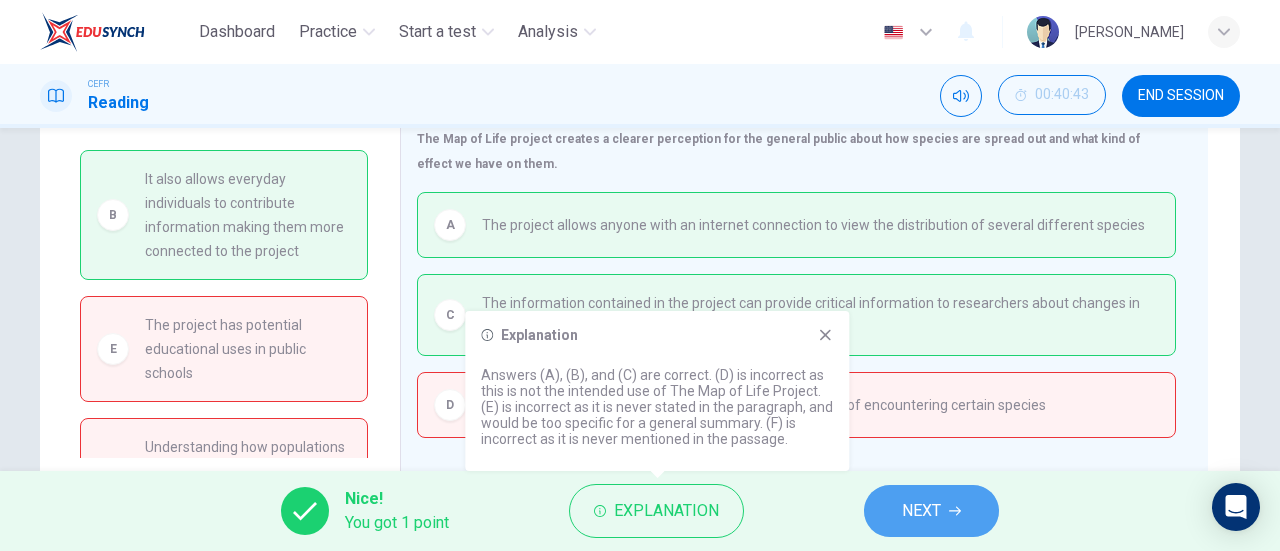 click on "NEXT" at bounding box center [931, 511] 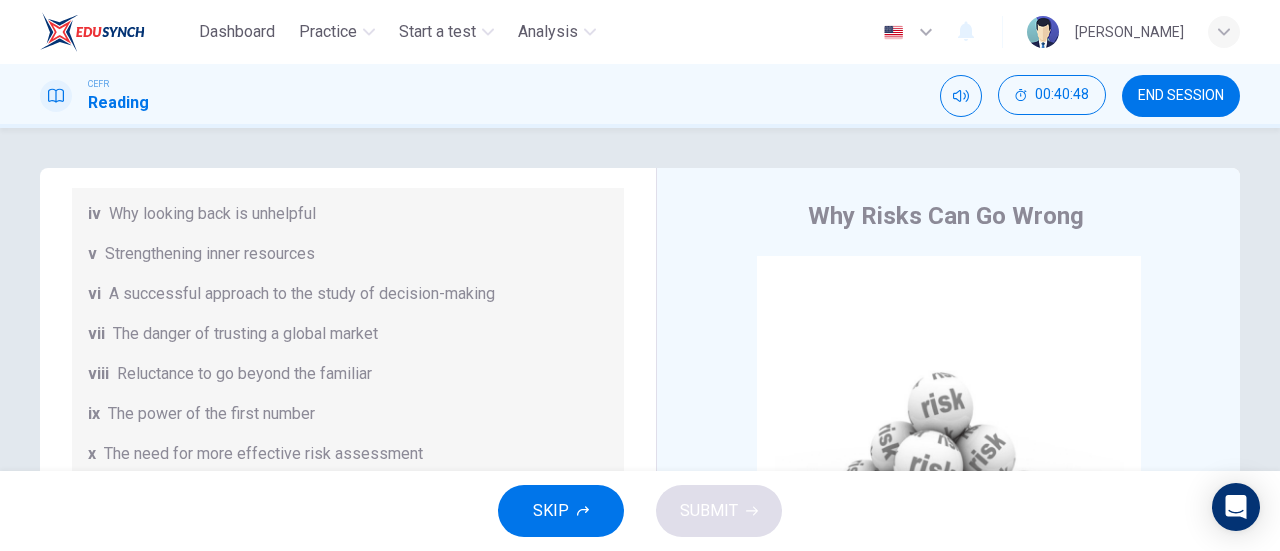 scroll, scrollTop: 384, scrollLeft: 0, axis: vertical 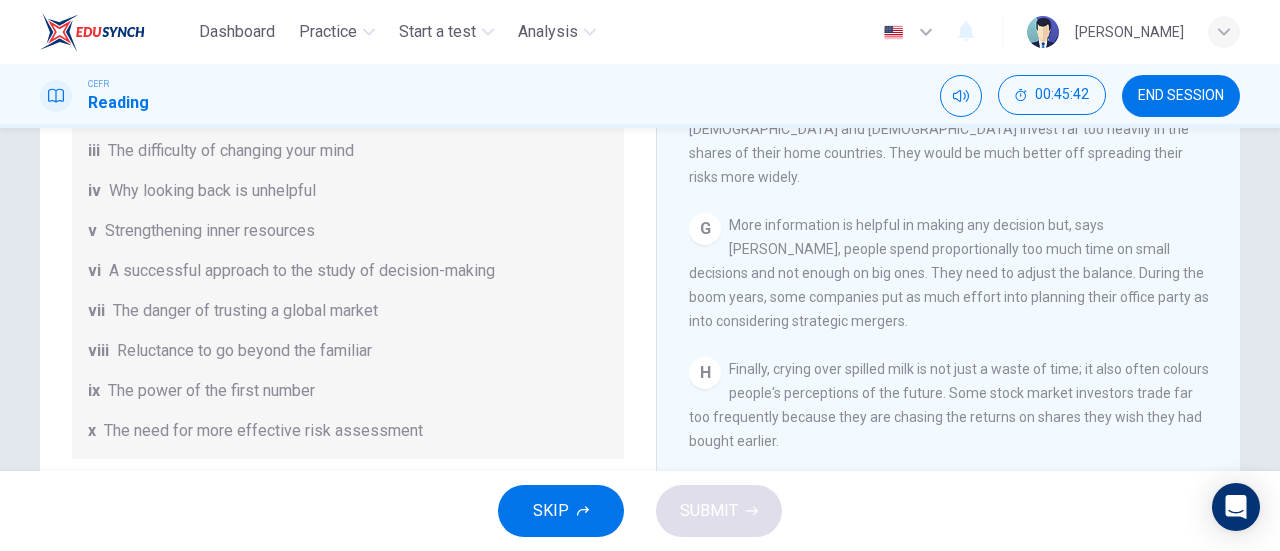 click on "H Finally, crying over spilled milk is not just a waste of time; it also often colours people's perceptions of the future. Some stock market investors trade far too frequently because they are chasing the returns on shares they wish they had bought earlier." at bounding box center (949, 405) 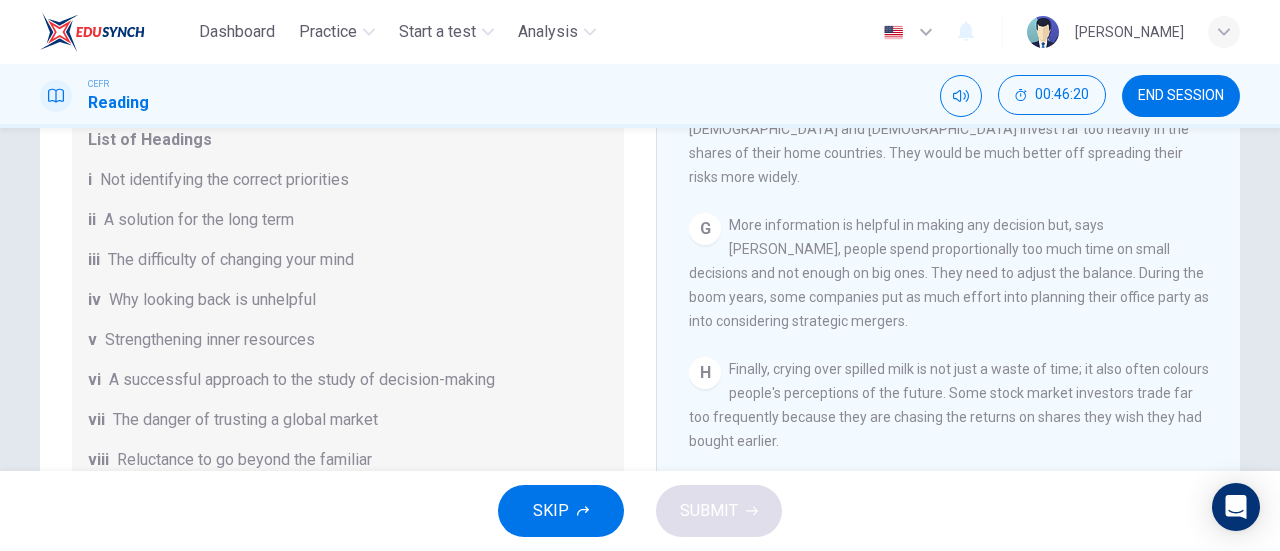 scroll, scrollTop: 384, scrollLeft: 0, axis: vertical 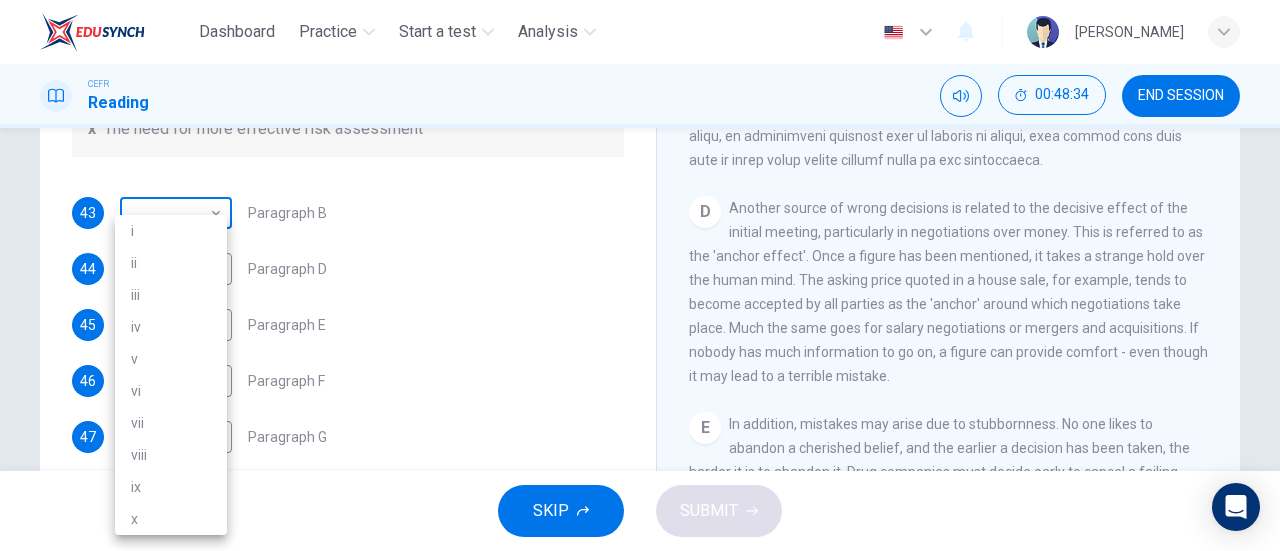 click on "Dashboard Practice Start a test Analysis English en ​ DINIE MAWADDAH BINTI DZULHADI CEFR Reading 00:48:34 END SESSION Questions 43 - 48 Reading Passage 1 has nine paragraphs  A-I
Choose the correct heading for Paragraphs  B  and  D-H  from the list of headings below.
Write the correct number  (i-xi)  in the boxes below. List of Headings i Not identifying the correct priorities ii A solution for the long term iii The difficulty of changing your mind iv Why looking back is unhelpful v Strengthening inner resources vi A successful approach to the study of decision-making vii The danger of trusting a global market viii Reluctance to go beyond the familiar ix The power of the first number x The need for more effective risk assessment 43 ​ ​ Paragraph B 44 ​ ​ Paragraph D 45 ​ ​ Paragraph E 46 ​ ​ Paragraph F 47 ​ ​ Paragraph G 48 ​ ​ Paragraph H Why Risks Can Go Wrong CLICK TO ZOOM Click to Zoom A B C D E F G H I SKIP SUBMIT EduSynch - Online Language Proficiency Testing
2025 i" at bounding box center [640, 275] 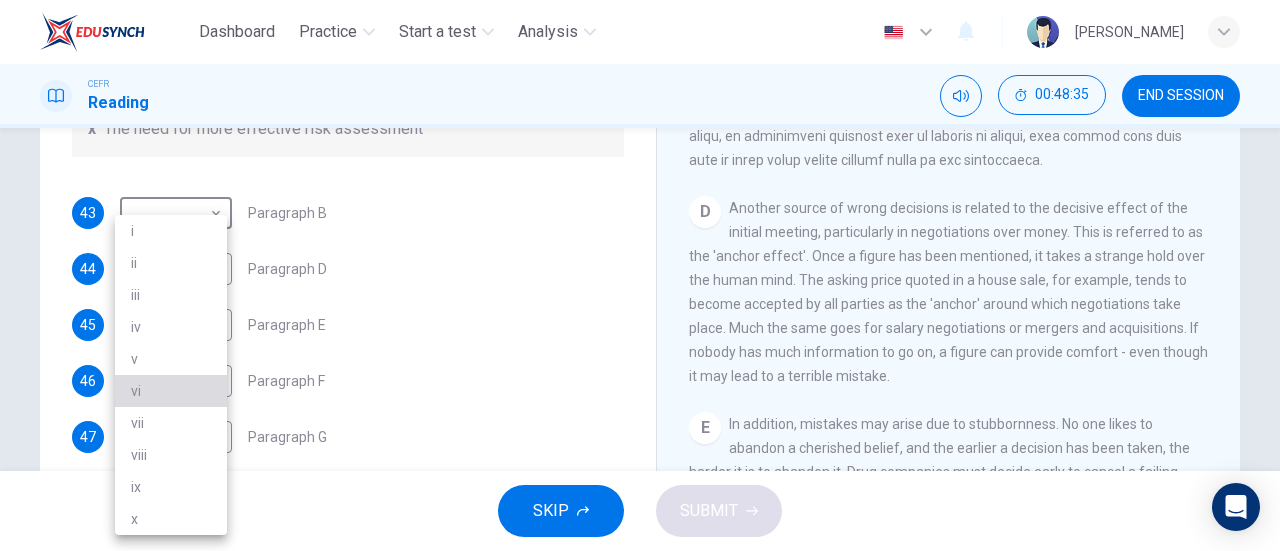 click on "vi" at bounding box center (171, 391) 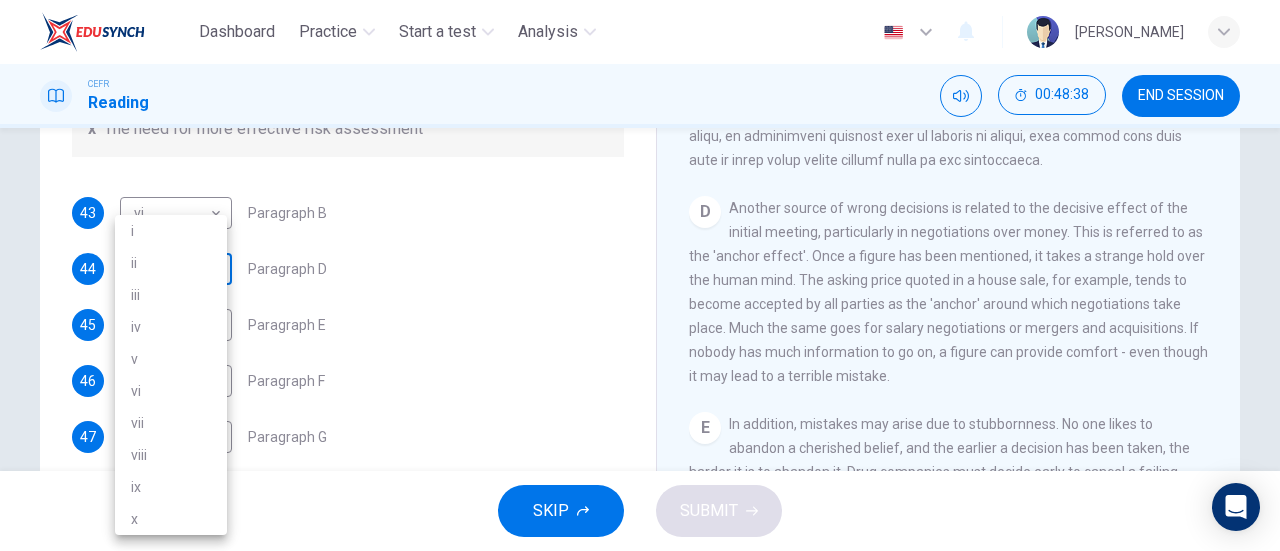click on "Dashboard Practice Start a test Analysis English en ​ DINIE MAWADDAH BINTI DZULHADI CEFR Reading 00:48:38 END SESSION Questions 43 - 48 Reading Passage 1 has nine paragraphs  A-I
Choose the correct heading for Paragraphs  B  and  D-H  from the list of headings below.
Write the correct number  (i-xi)  in the boxes below. List of Headings i Not identifying the correct priorities ii A solution for the long term iii The difficulty of changing your mind iv Why looking back is unhelpful v Strengthening inner resources vi A successful approach to the study of decision-making vii The danger of trusting a global market viii Reluctance to go beyond the familiar ix The power of the first number x The need for more effective risk assessment 43 vi vi ​ Paragraph B 44 ​ ​ Paragraph D 45 ​ ​ Paragraph E 46 ​ ​ Paragraph F 47 ​ ​ Paragraph G 48 ​ ​ Paragraph H Why Risks Can Go Wrong CLICK TO ZOOM Click to Zoom A B C D E F G H I SKIP SUBMIT EduSynch - Online Language Proficiency Testing
2025" at bounding box center (640, 275) 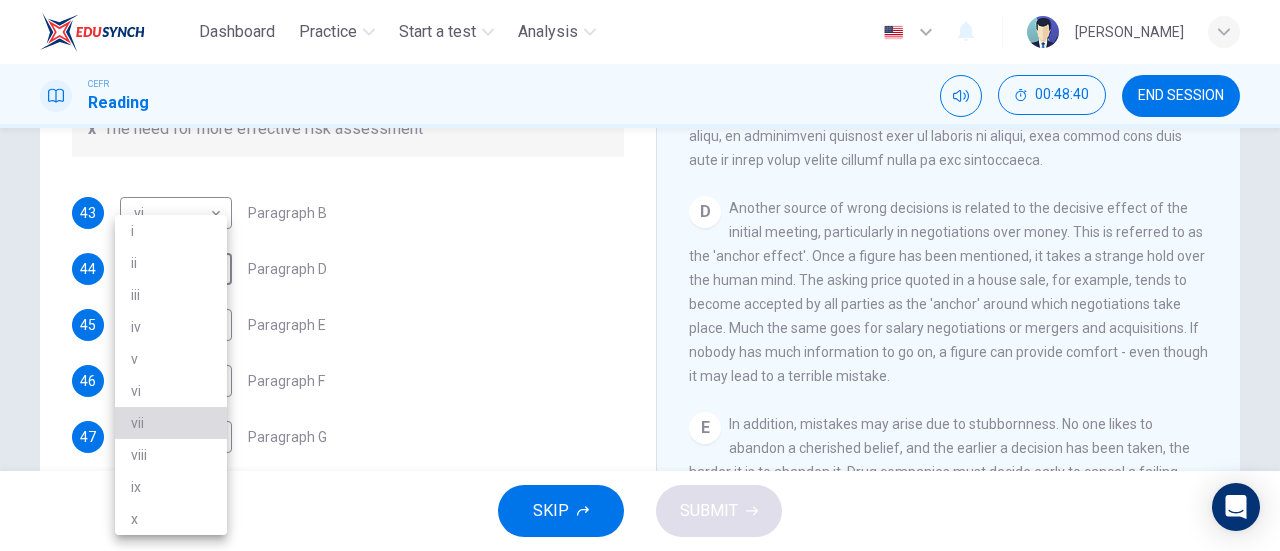click on "vii" at bounding box center (171, 423) 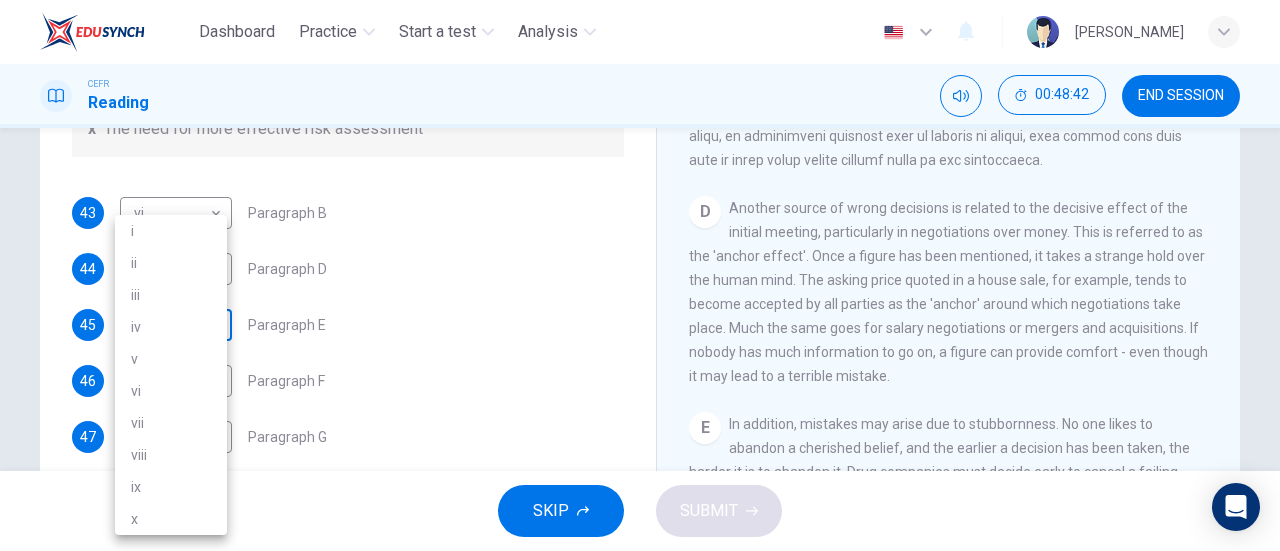 click on "Dashboard Practice Start a test Analysis English en ​ DINIE MAWADDAH BINTI DZULHADI CEFR Reading 00:48:42 END SESSION Questions 43 - 48 Reading Passage 1 has nine paragraphs  A-I
Choose the correct heading for Paragraphs  B  and  D-H  from the list of headings below.
Write the correct number  (i-xi)  in the boxes below. List of Headings i Not identifying the correct priorities ii A solution for the long term iii The difficulty of changing your mind iv Why looking back is unhelpful v Strengthening inner resources vi A successful approach to the study of decision-making vii The danger of trusting a global market viii Reluctance to go beyond the familiar ix The power of the first number x The need for more effective risk assessment 43 vi vi ​ Paragraph B 44 vii vii ​ Paragraph D 45 ​ ​ Paragraph E 46 ​ ​ Paragraph F 47 ​ ​ Paragraph G 48 ​ ​ Paragraph H Why Risks Can Go Wrong CLICK TO ZOOM Click to Zoom A B C D E F G H I SKIP SUBMIT EduSynch - Online Language Proficiency Testing" at bounding box center [640, 275] 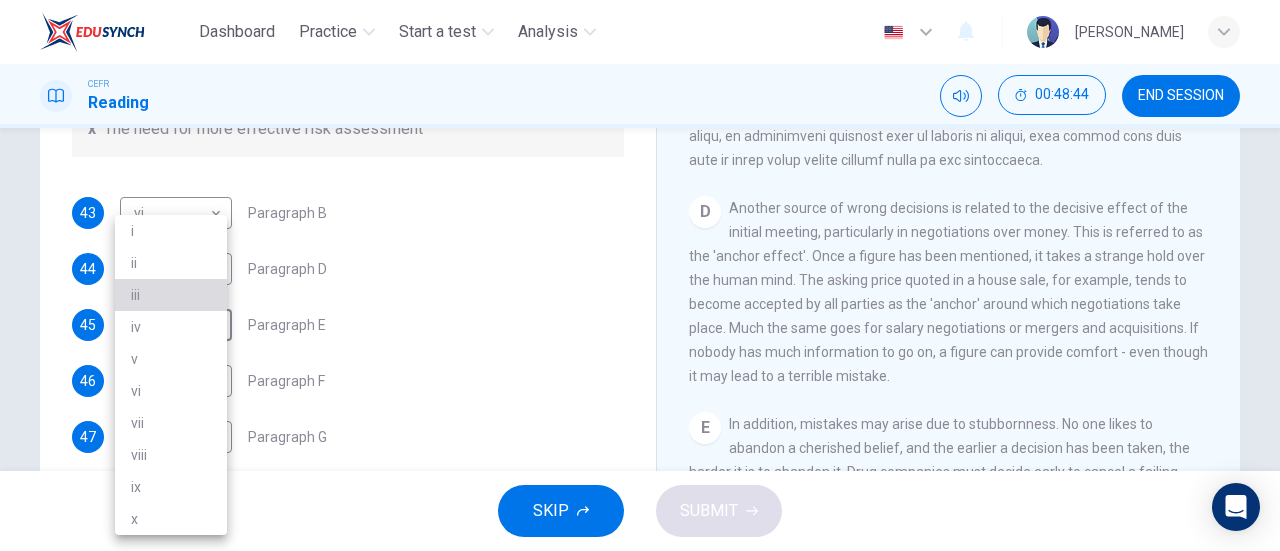 click on "iii" at bounding box center (171, 295) 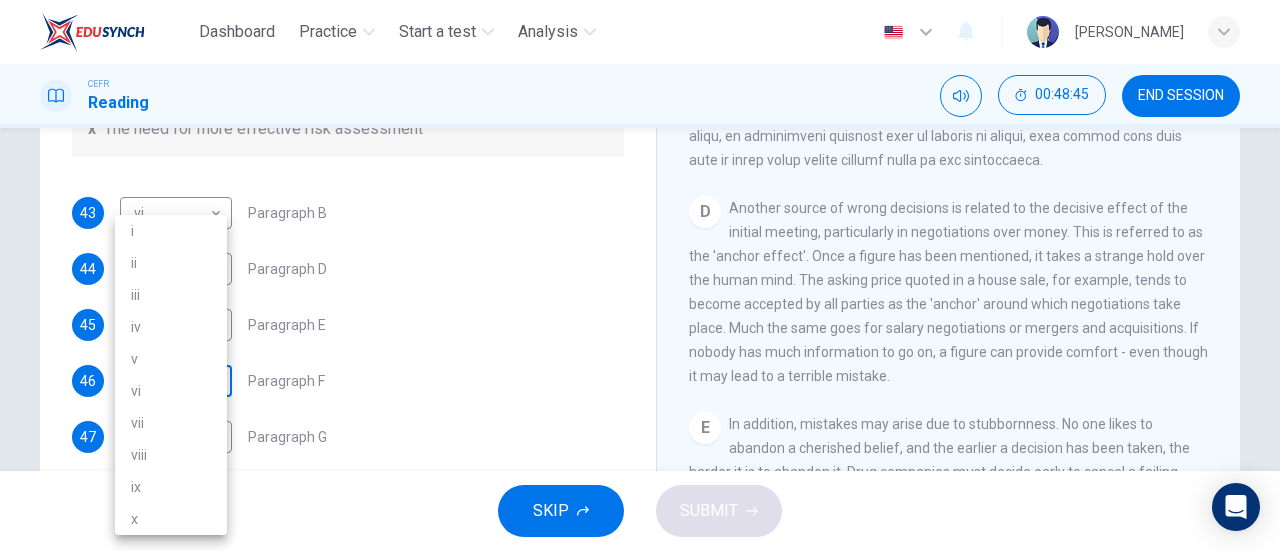 click on "Dashboard Practice Start a test Analysis English en ​ DINIE MAWADDAH BINTI DZULHADI CEFR Reading 00:48:45 END SESSION Questions 43 - 48 Reading Passage 1 has nine paragraphs  A-I
Choose the correct heading for Paragraphs  B  and  D-H  from the list of headings below.
Write the correct number  (i-xi)  in the boxes below. List of Headings i Not identifying the correct priorities ii A solution for the long term iii The difficulty of changing your mind iv Why looking back is unhelpful v Strengthening inner resources vi A successful approach to the study of decision-making vii The danger of trusting a global market viii Reluctance to go beyond the familiar ix The power of the first number x The need for more effective risk assessment 43 vi vi ​ Paragraph B 44 vii vii ​ Paragraph D 45 iii iii ​ Paragraph E 46 ​ ​ Paragraph F 47 ​ ​ Paragraph G 48 ​ ​ Paragraph H Why Risks Can Go Wrong CLICK TO ZOOM Click to Zoom A B C D E F G H I SKIP SUBMIT EduSynch - Online Language Proficiency Testing" at bounding box center (640, 275) 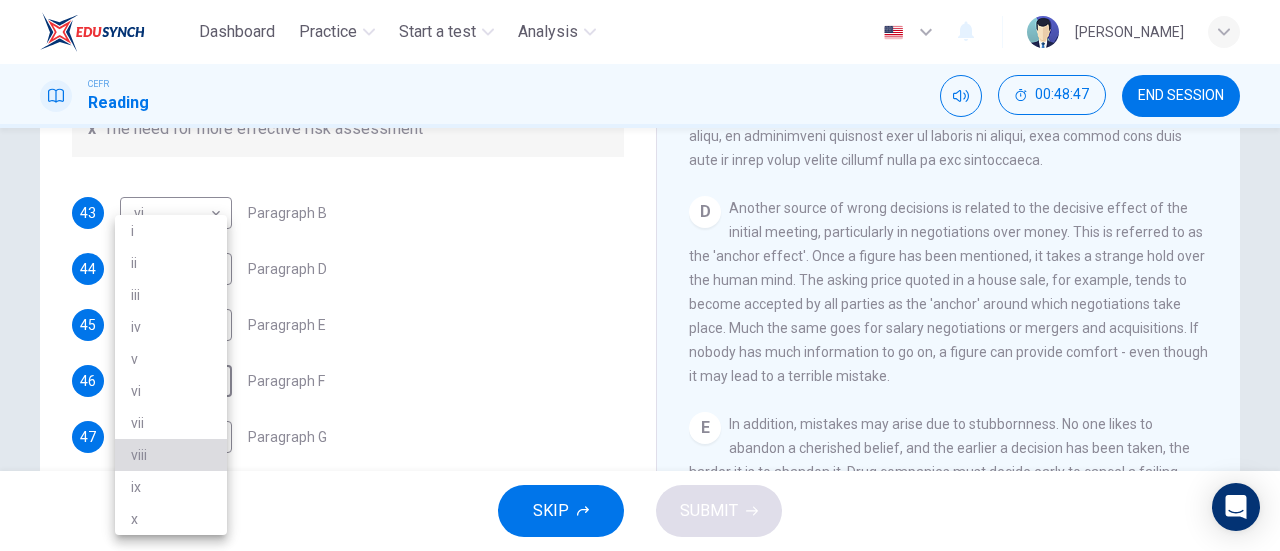 click on "viii" at bounding box center (171, 455) 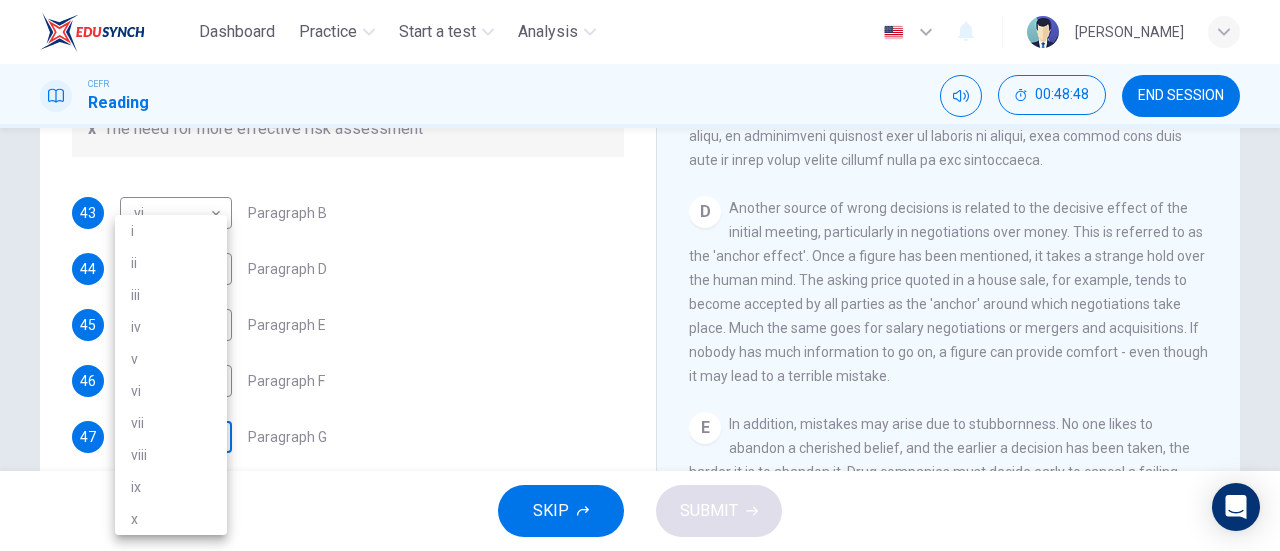 click on "Dashboard Practice Start a test Analysis English en ​ DINIE MAWADDAH BINTI DZULHADI CEFR Reading 00:48:48 END SESSION Questions 43 - 48 Reading Passage 1 has nine paragraphs  A-I
Choose the correct heading for Paragraphs  B  and  D-H  from the list of headings below.
Write the correct number  (i-xi)  in the boxes below. List of Headings i Not identifying the correct priorities ii A solution for the long term iii The difficulty of changing your mind iv Why looking back is unhelpful v Strengthening inner resources vi A successful approach to the study of decision-making vii The danger of trusting a global market viii Reluctance to go beyond the familiar ix The power of the first number x The need for more effective risk assessment 43 vi vi ​ Paragraph B 44 vii vii ​ Paragraph D 45 iii iii ​ Paragraph E 46 viii viii ​ Paragraph F 47 ​ ​ Paragraph G 48 ​ ​ Paragraph H Why Risks Can Go Wrong CLICK TO ZOOM Click to Zoom A B C D E F G H I SKIP SUBMIT
Dashboard Practice Start a test 2025" at bounding box center [640, 275] 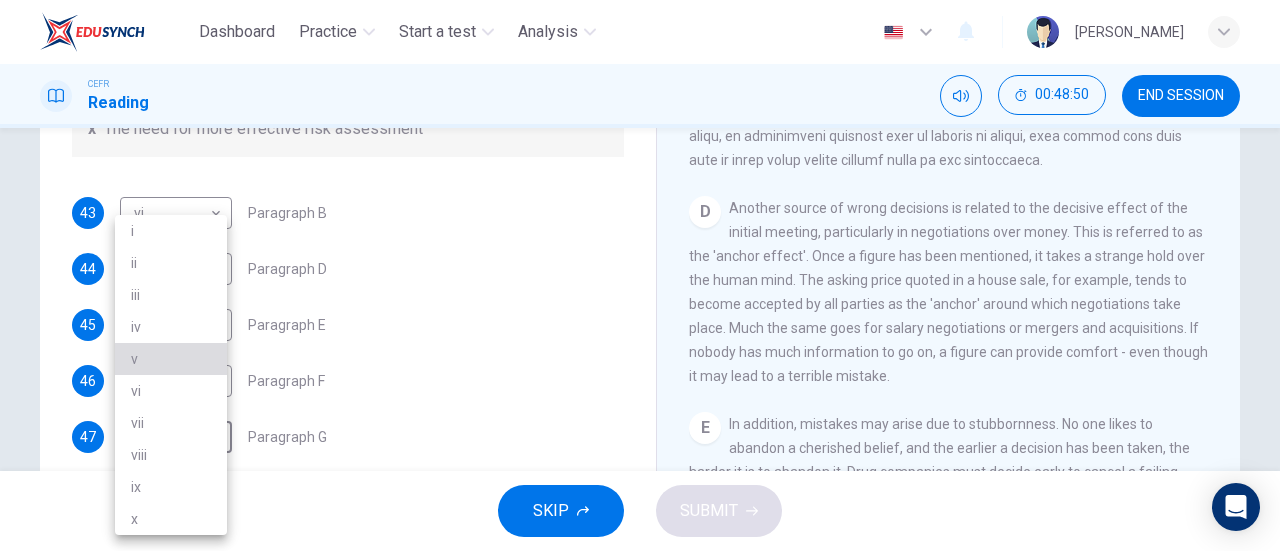 click on "v" at bounding box center (171, 359) 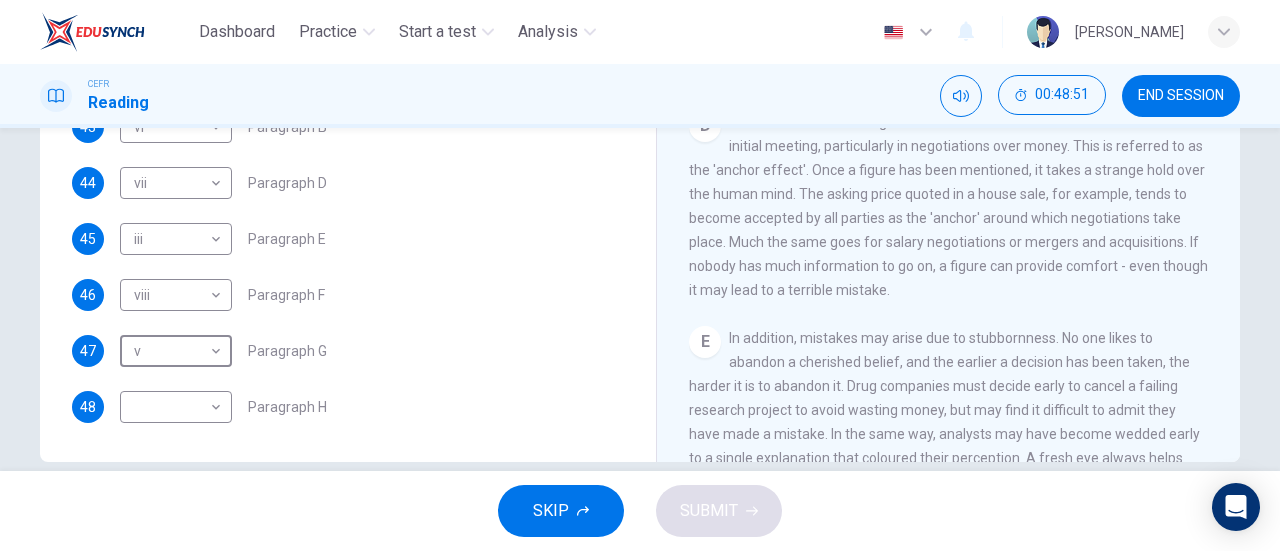scroll, scrollTop: 406, scrollLeft: 0, axis: vertical 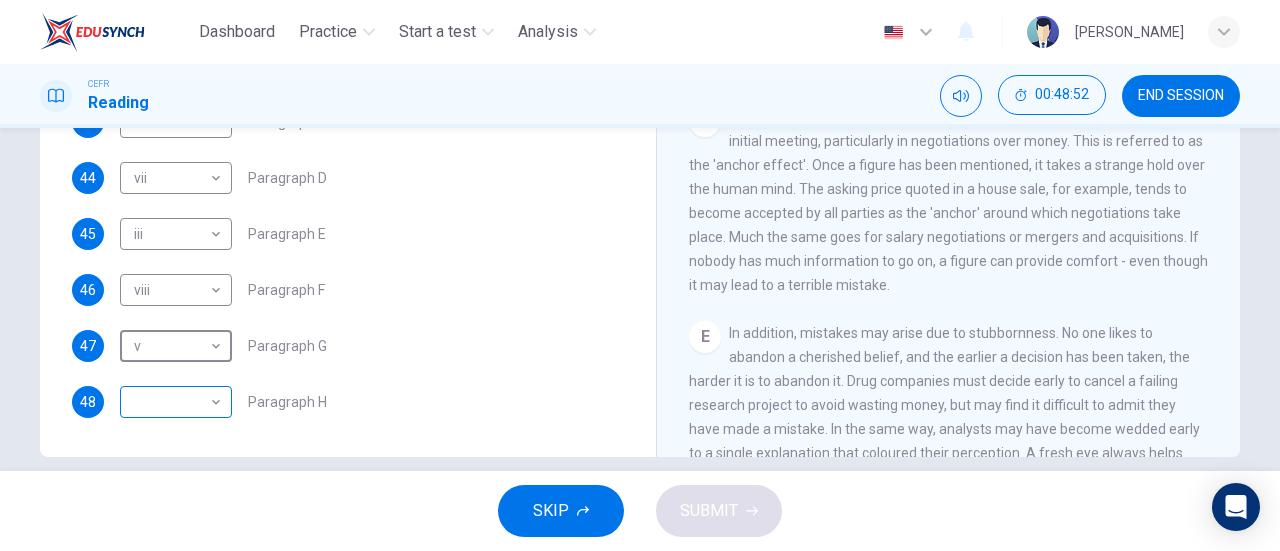 click on "Dashboard Practice Start a test Analysis English en ​ DINIE MAWADDAH BINTI DZULHADI CEFR Reading 00:48:52 END SESSION Questions 43 - 48 Reading Passage 1 has nine paragraphs  A-I
Choose the correct heading for Paragraphs  B  and  D-H  from the list of headings below.
Write the correct number  (i-xi)  in the boxes below. List of Headings i Not identifying the correct priorities ii A solution for the long term iii The difficulty of changing your mind iv Why looking back is unhelpful v Strengthening inner resources vi A successful approach to the study of decision-making vii The danger of trusting a global market viii Reluctance to go beyond the familiar ix The power of the first number x The need for more effective risk assessment 43 vi vi ​ Paragraph B 44 vii vii ​ Paragraph D 45 iii iii ​ Paragraph E 46 viii viii ​ Paragraph F 47 v v ​ Paragraph G 48 ​ ​ Paragraph H Why Risks Can Go Wrong CLICK TO ZOOM Click to Zoom A B C D E F G H I SKIP SUBMIT
Dashboard Practice Start a test 2025" at bounding box center [640, 275] 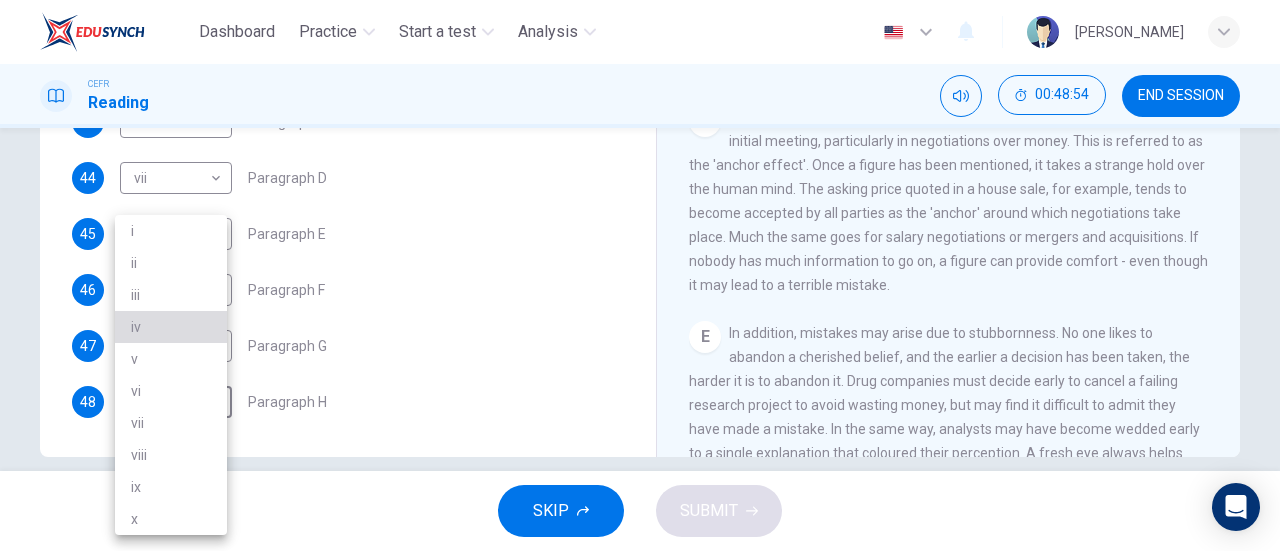 click on "iv" at bounding box center (171, 327) 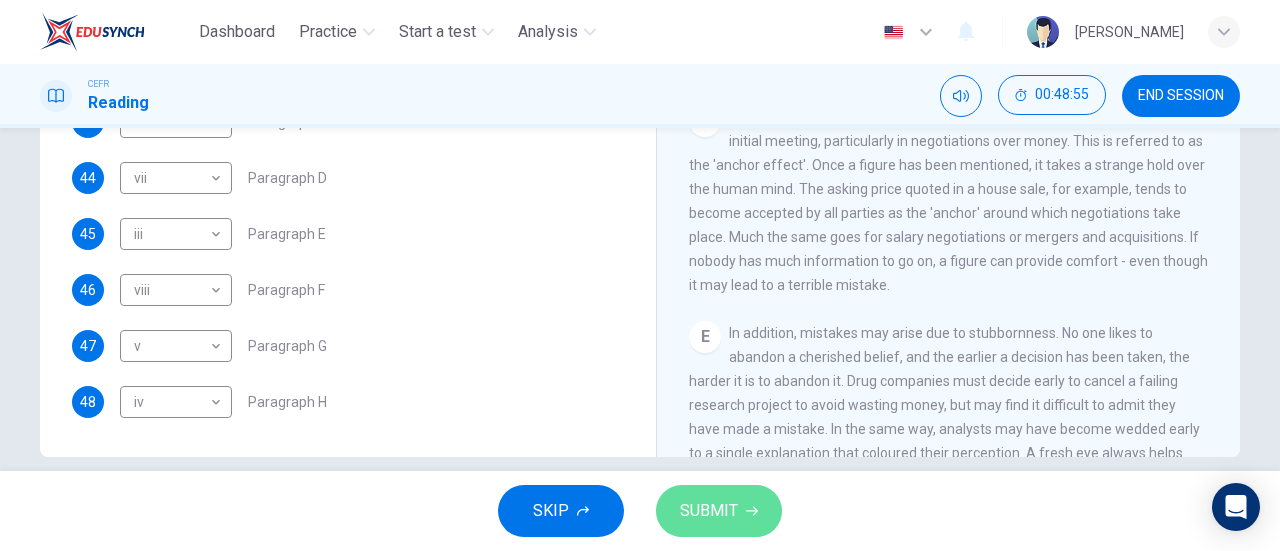 click on "SUBMIT" at bounding box center [709, 511] 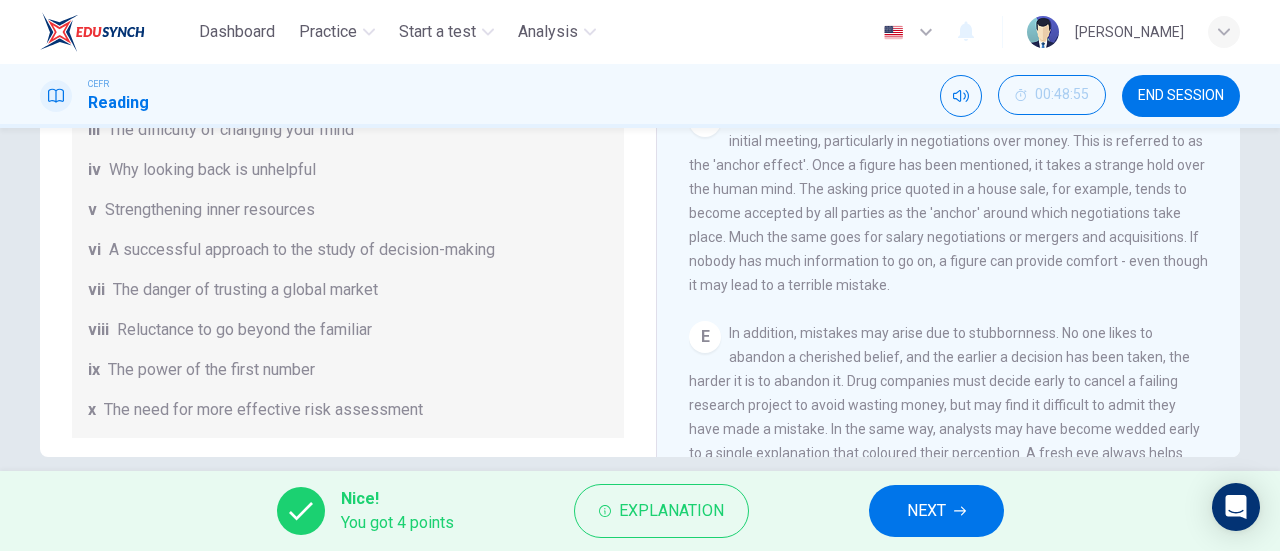 scroll, scrollTop: 0, scrollLeft: 0, axis: both 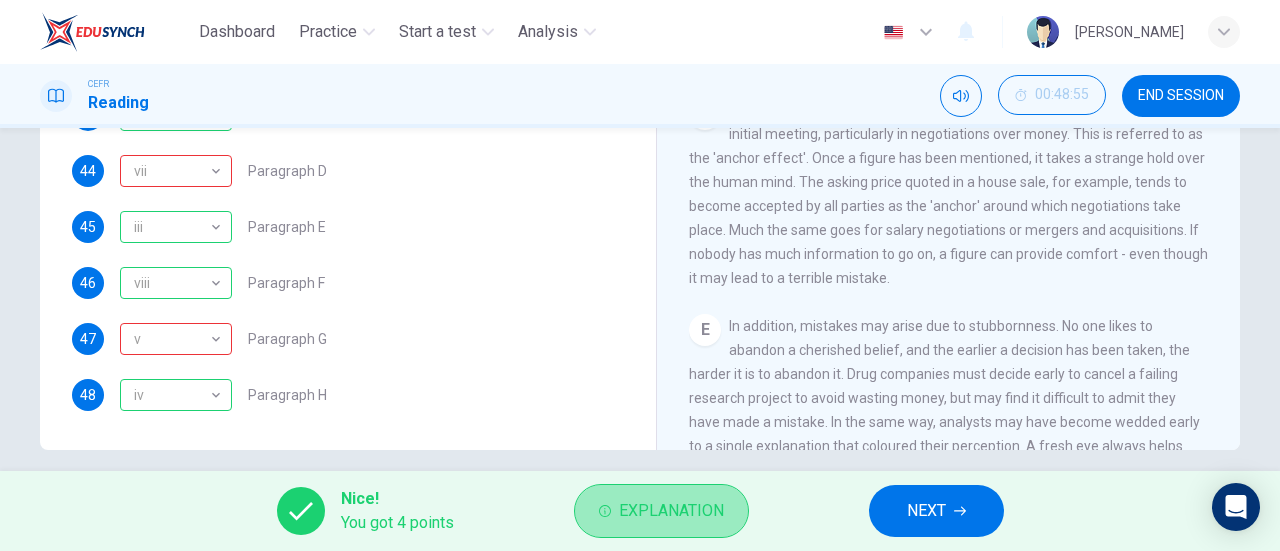 click on "Explanation" at bounding box center [661, 511] 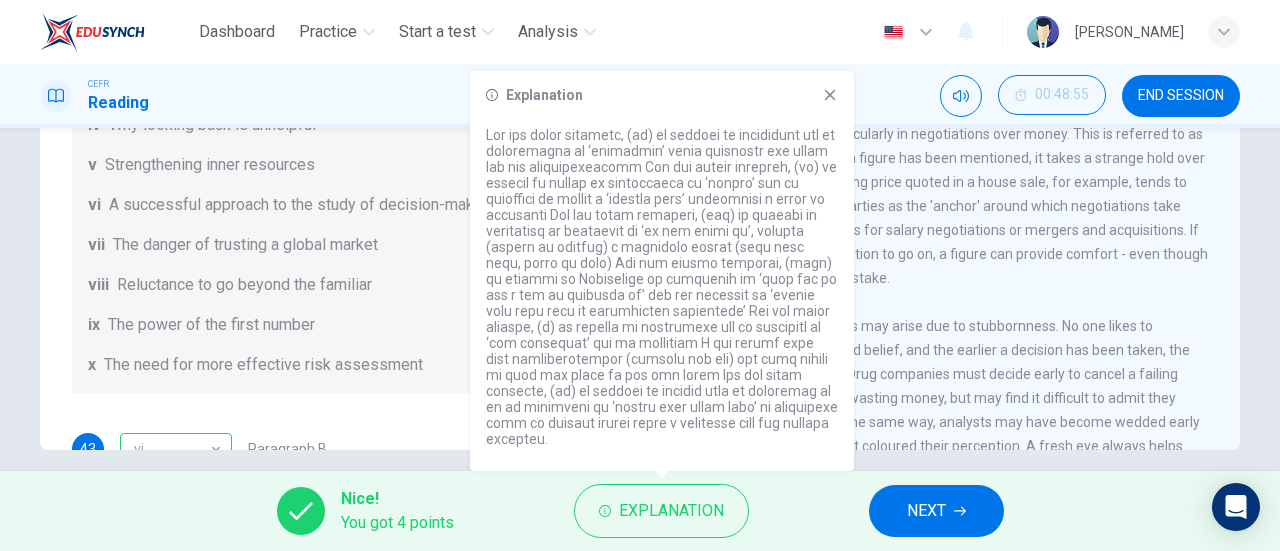 scroll, scrollTop: 0, scrollLeft: 0, axis: both 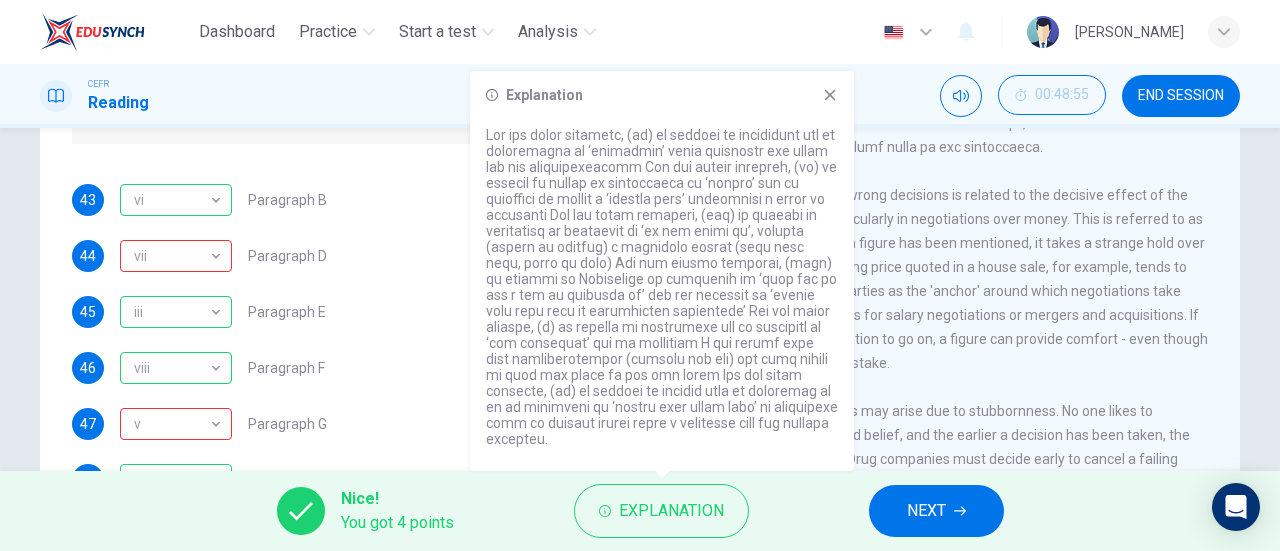 click on "Explanation" at bounding box center (662, 271) 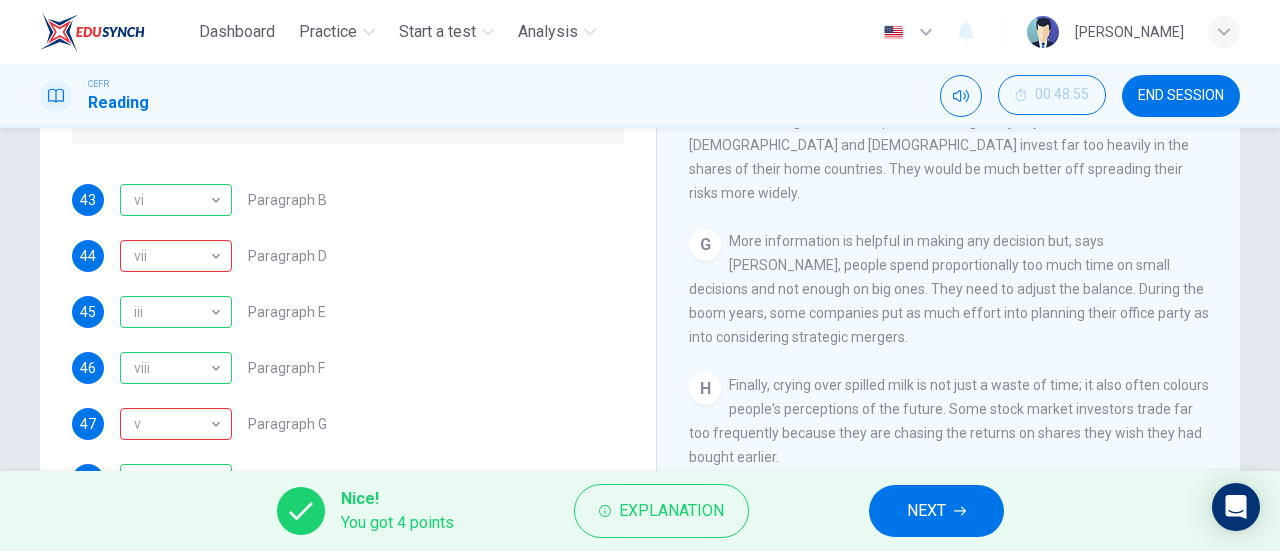 scroll, scrollTop: 1604, scrollLeft: 0, axis: vertical 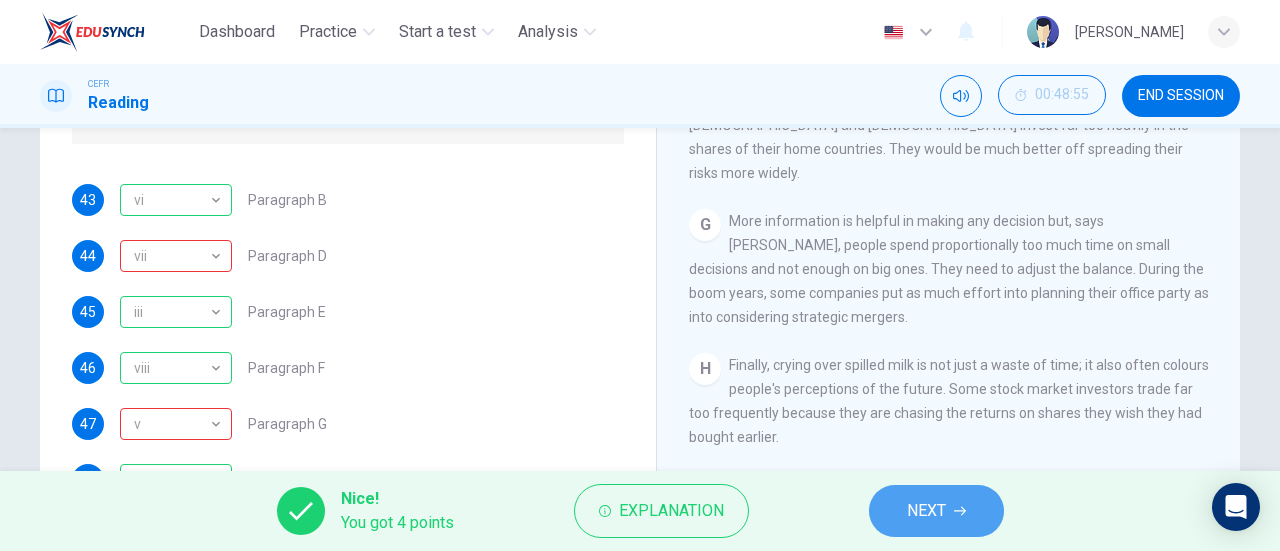 click on "NEXT" at bounding box center (936, 511) 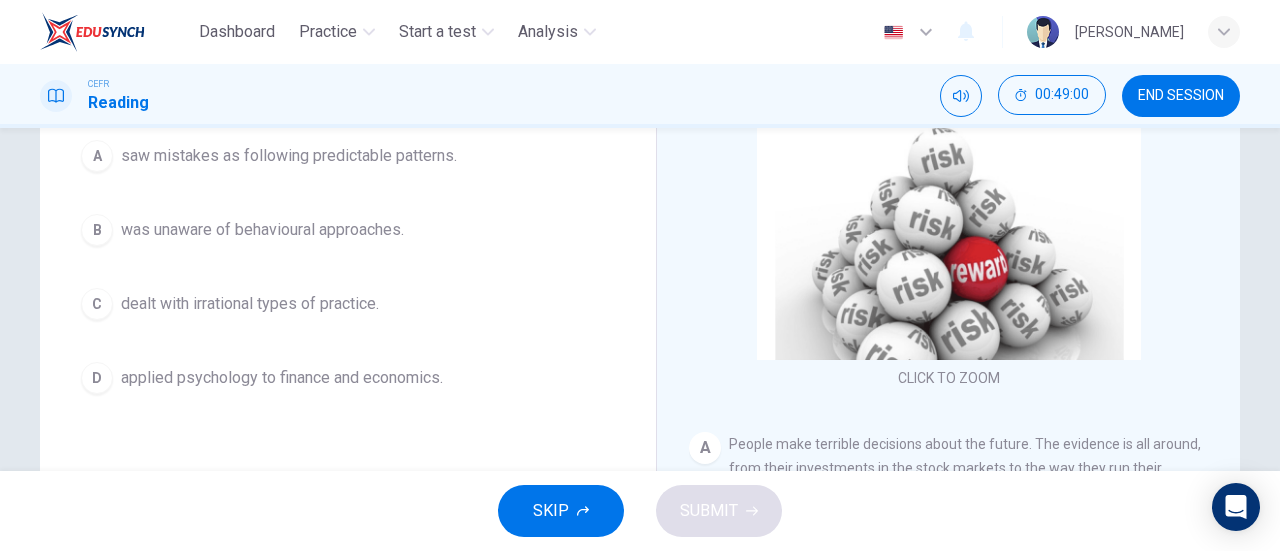 scroll, scrollTop: 254, scrollLeft: 0, axis: vertical 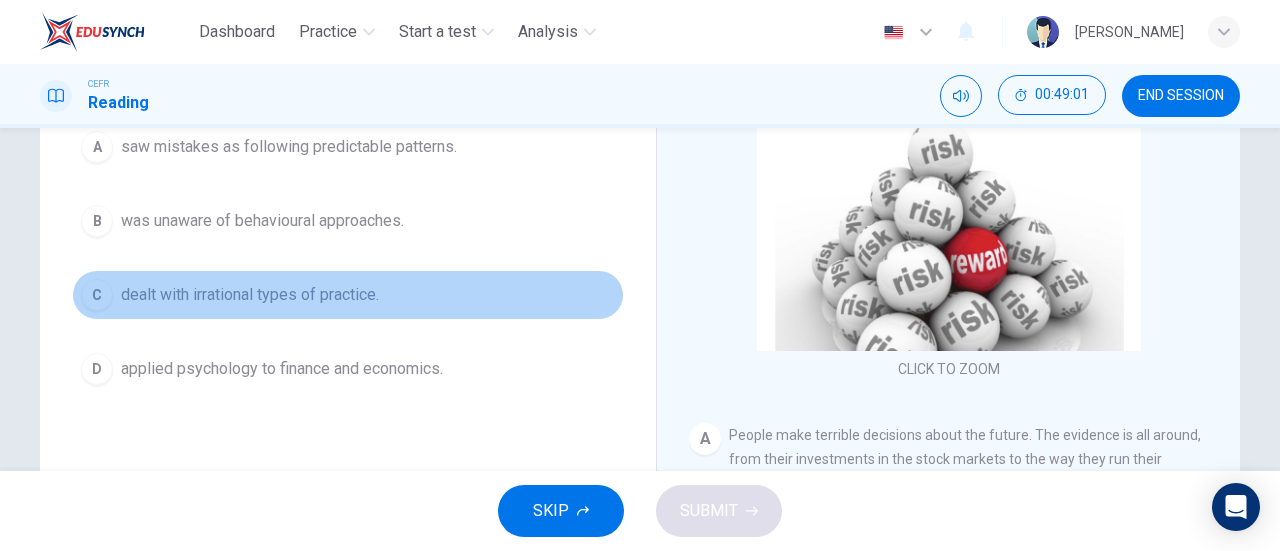click on "dealt with irrational types of practice." at bounding box center [250, 295] 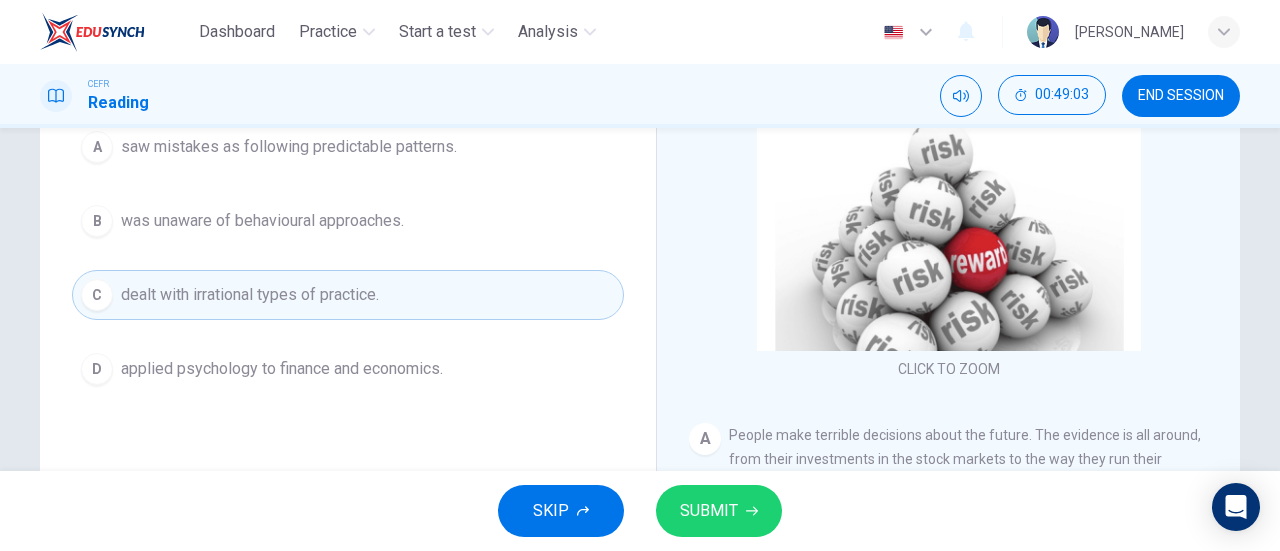 click on "SKIP SUBMIT" at bounding box center [640, 511] 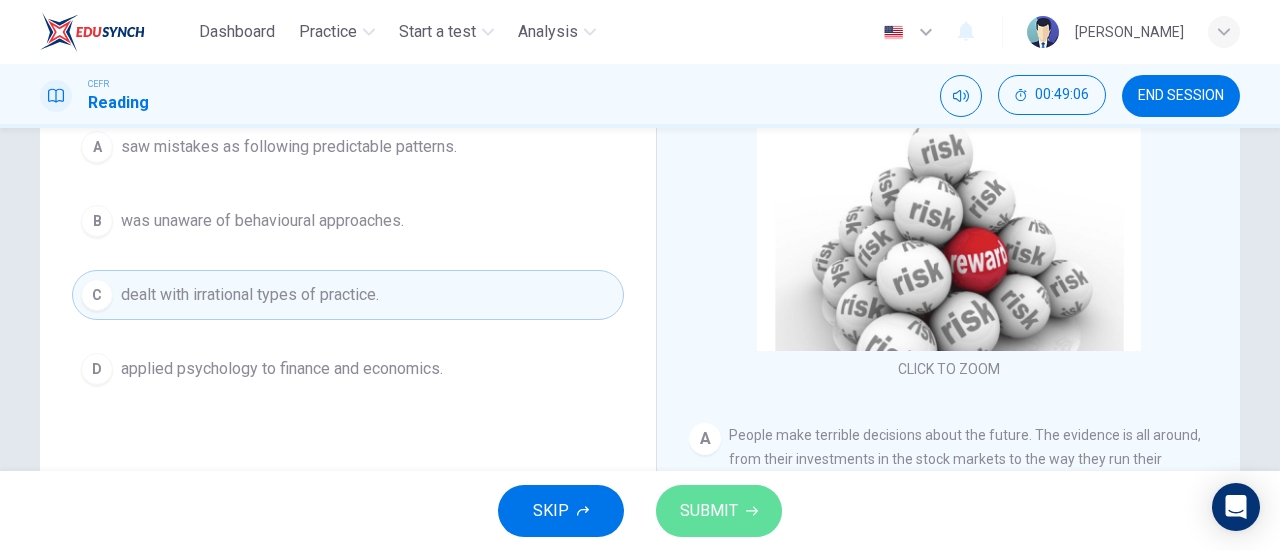 click on "SUBMIT" at bounding box center [709, 511] 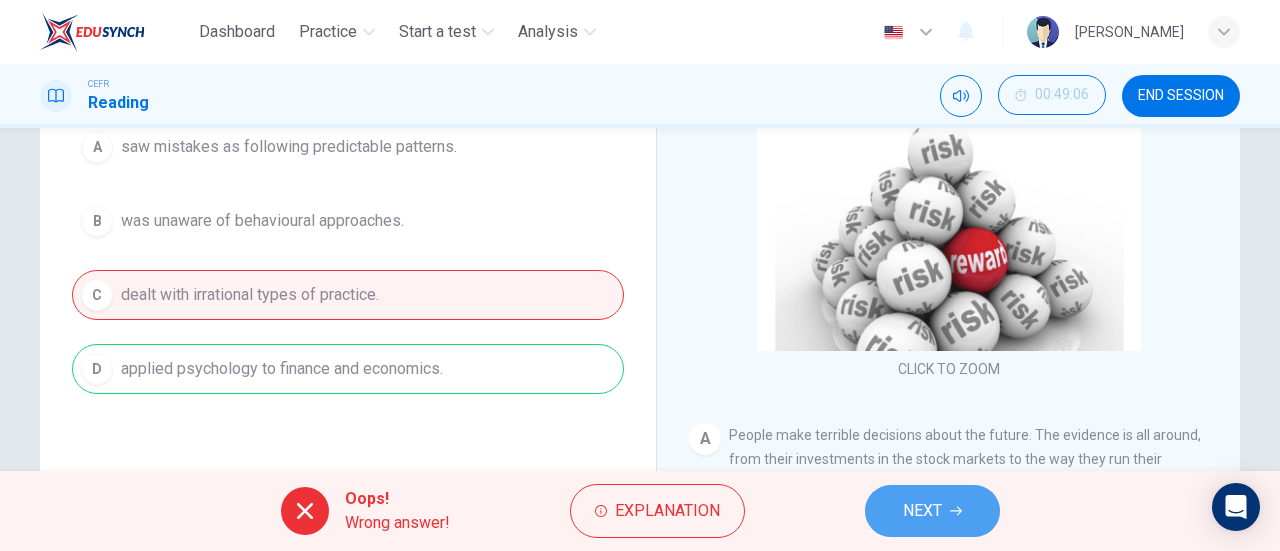 click on "NEXT" at bounding box center (922, 511) 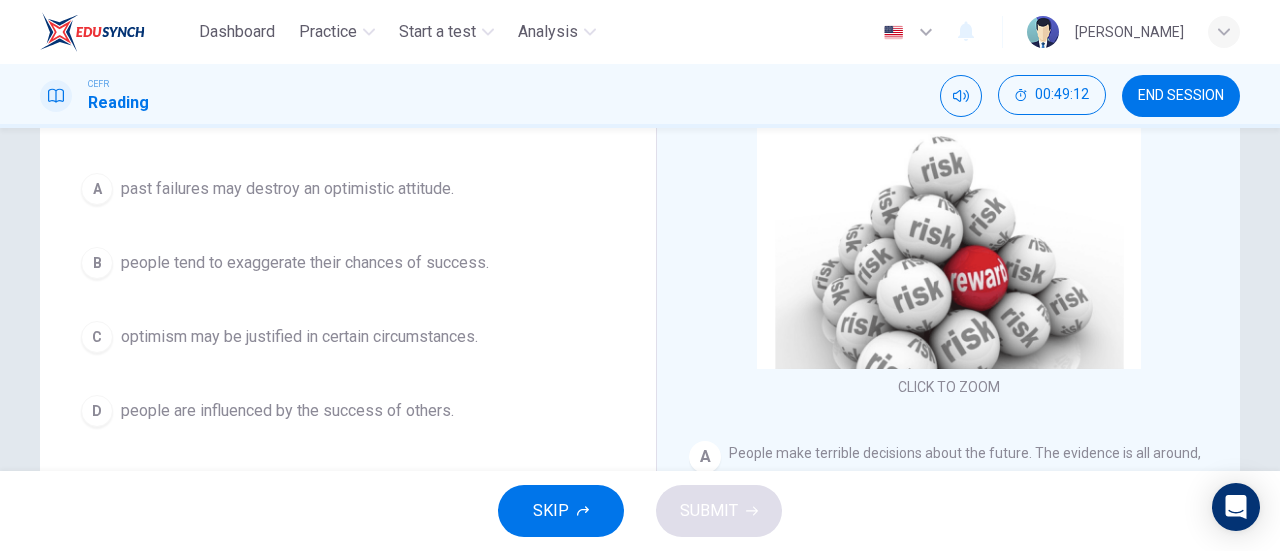 scroll, scrollTop: 243, scrollLeft: 0, axis: vertical 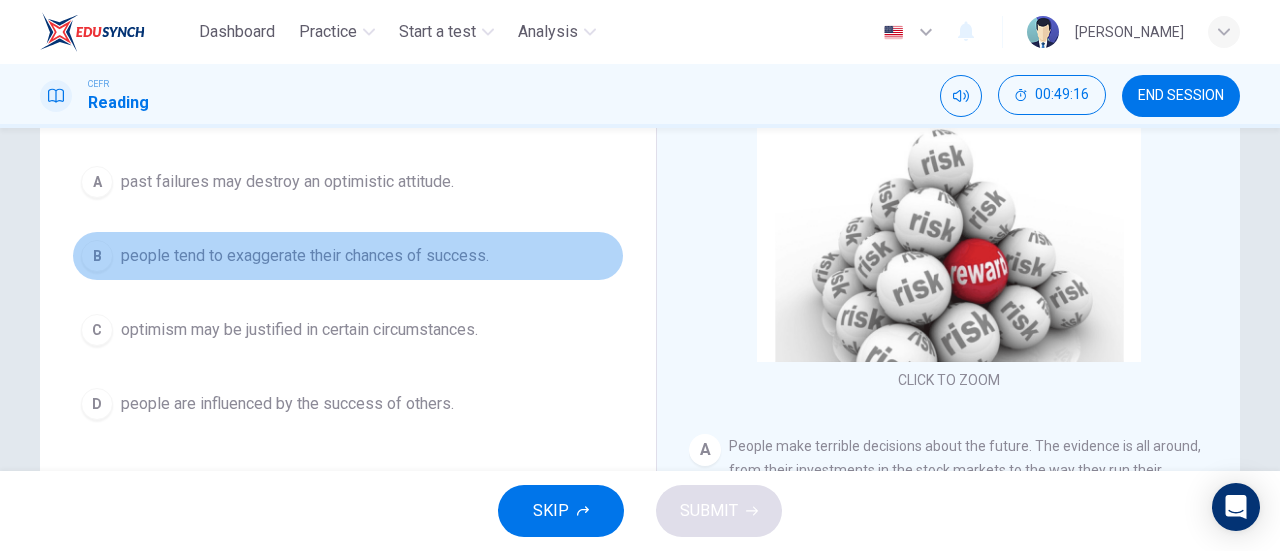 click on "people tend to exaggerate their chances of success." at bounding box center [305, 256] 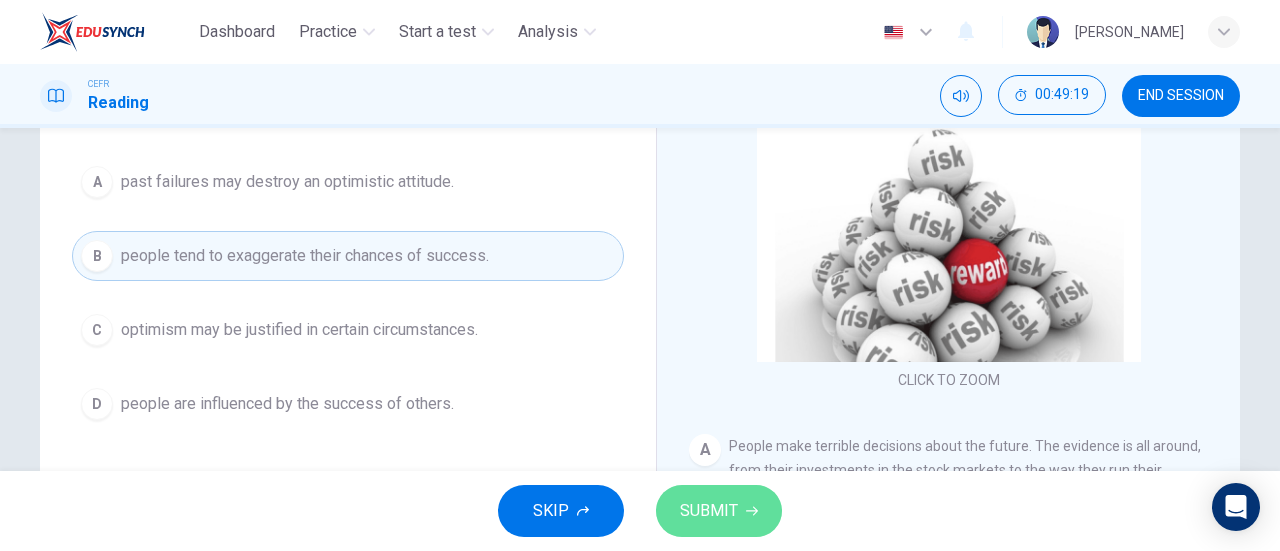 click on "SUBMIT" at bounding box center [709, 511] 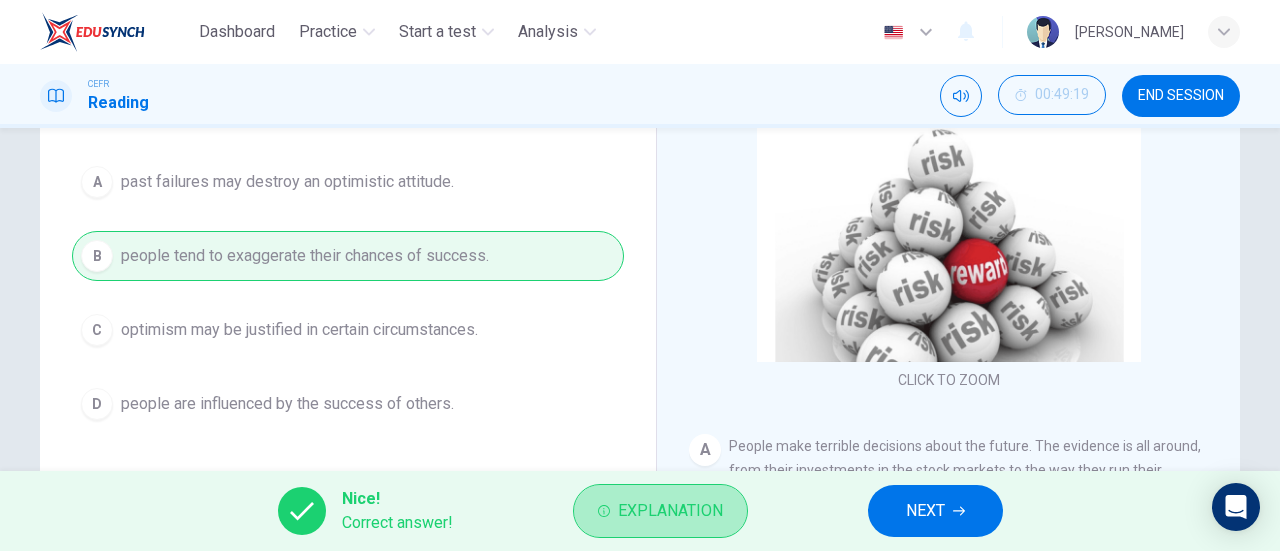 click on "Explanation" at bounding box center [670, 511] 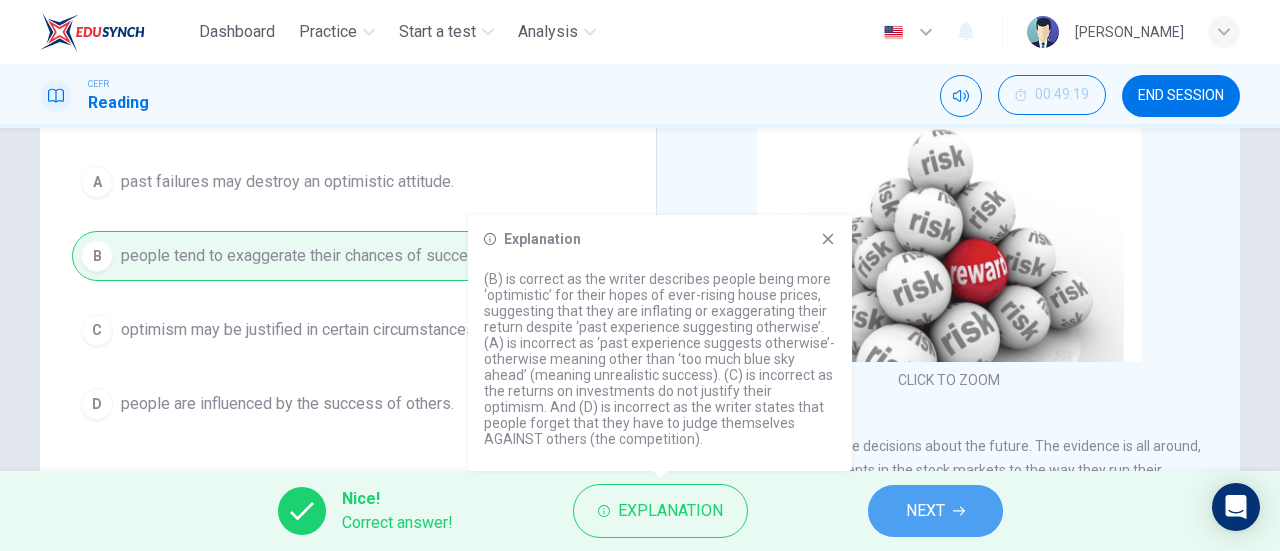 click on "NEXT" at bounding box center [925, 511] 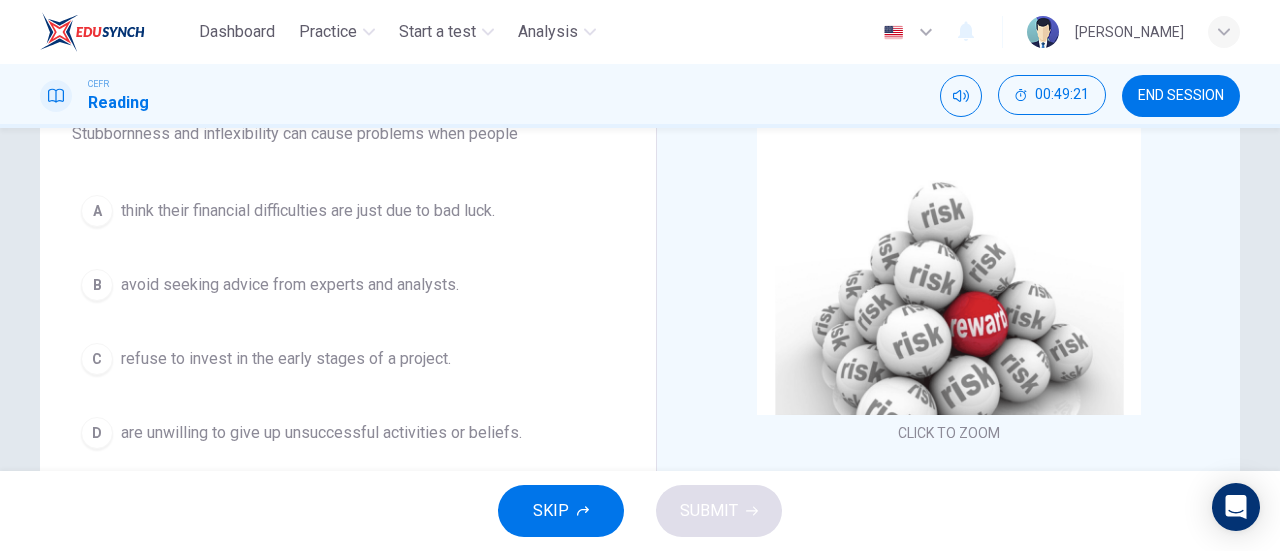 scroll, scrollTop: 218, scrollLeft: 0, axis: vertical 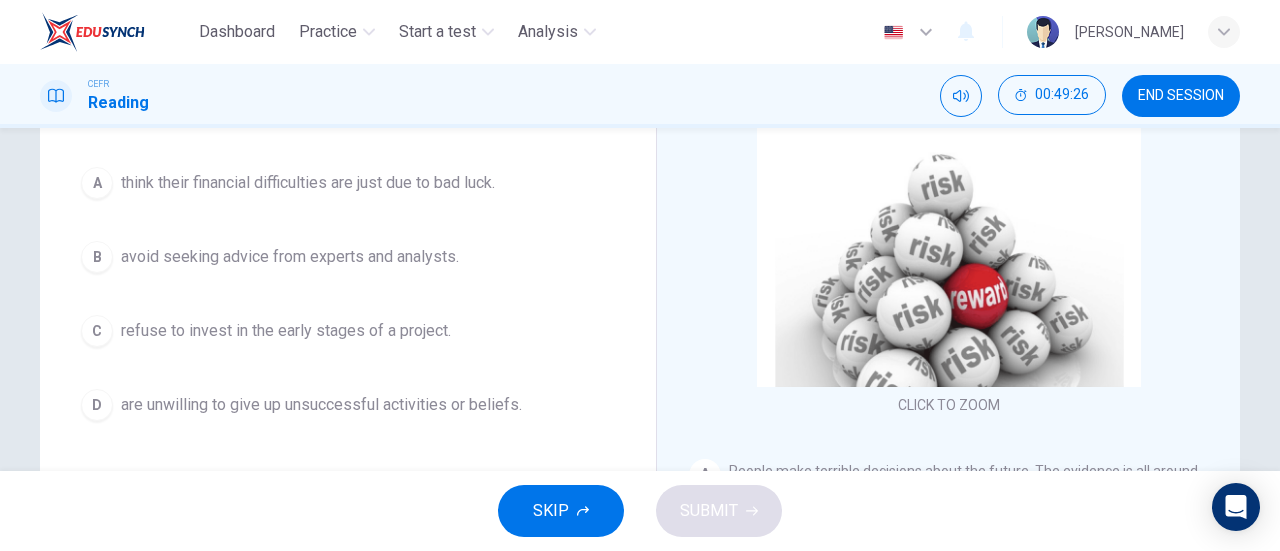 click on "avoid seeking advice from experts and analysts." at bounding box center [290, 257] 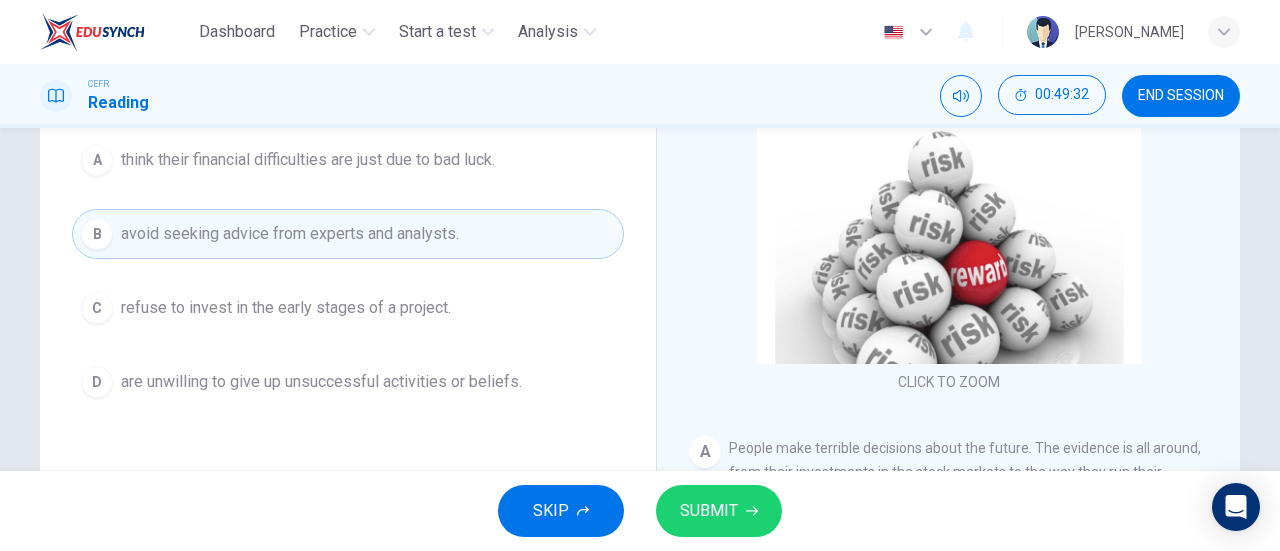 scroll, scrollTop: 246, scrollLeft: 0, axis: vertical 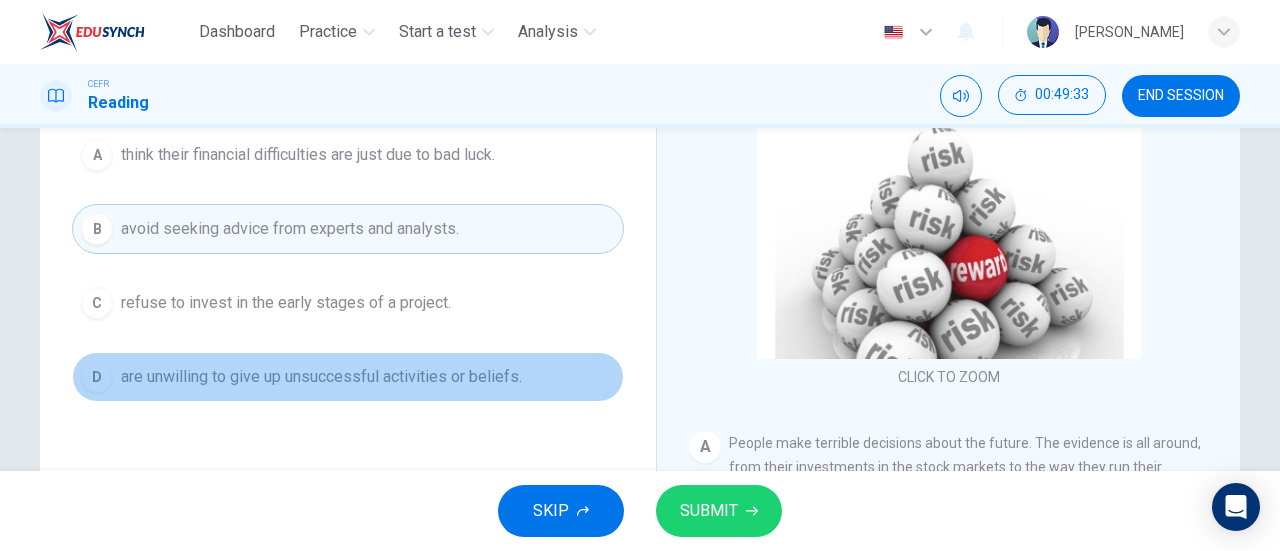 click on "are unwilling to give up unsuccessful activities or beliefs." at bounding box center [321, 377] 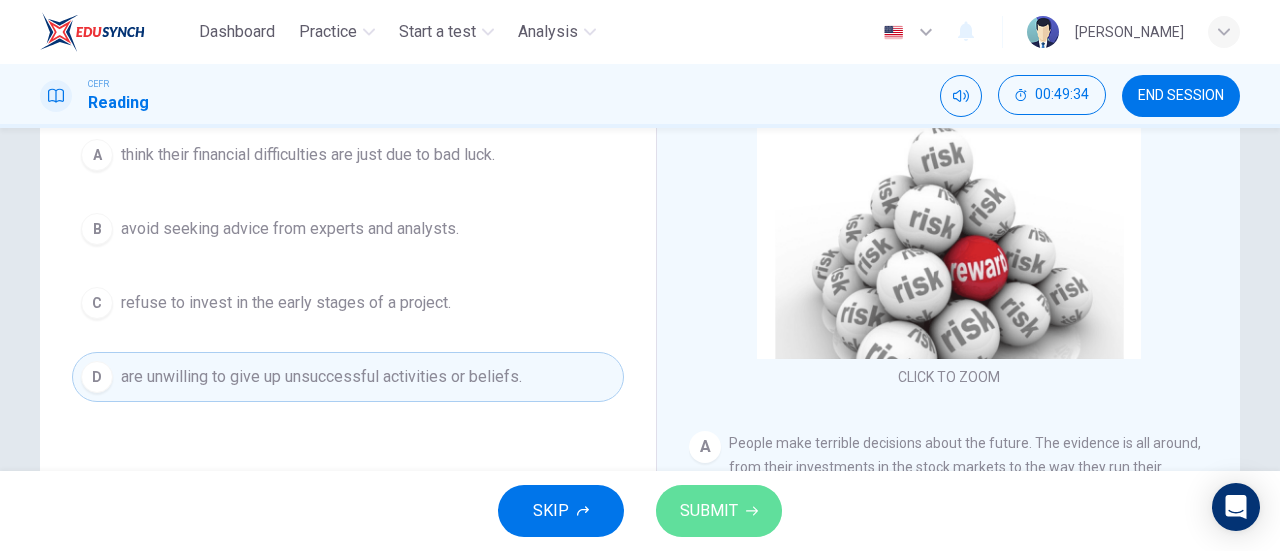 click on "SUBMIT" at bounding box center [709, 511] 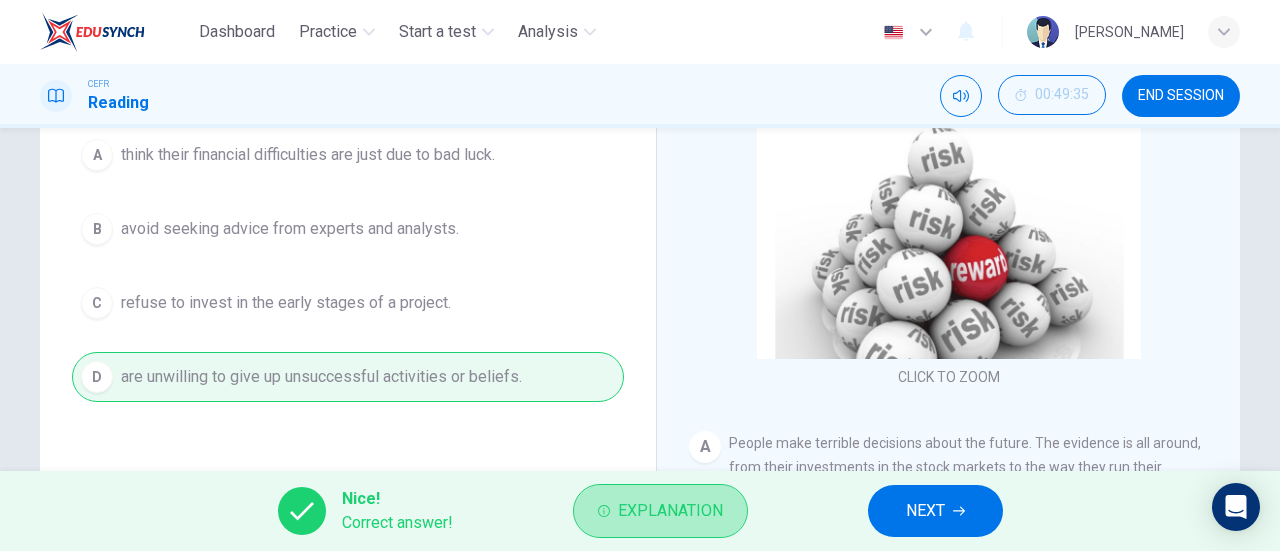 click on "Explanation" at bounding box center (670, 511) 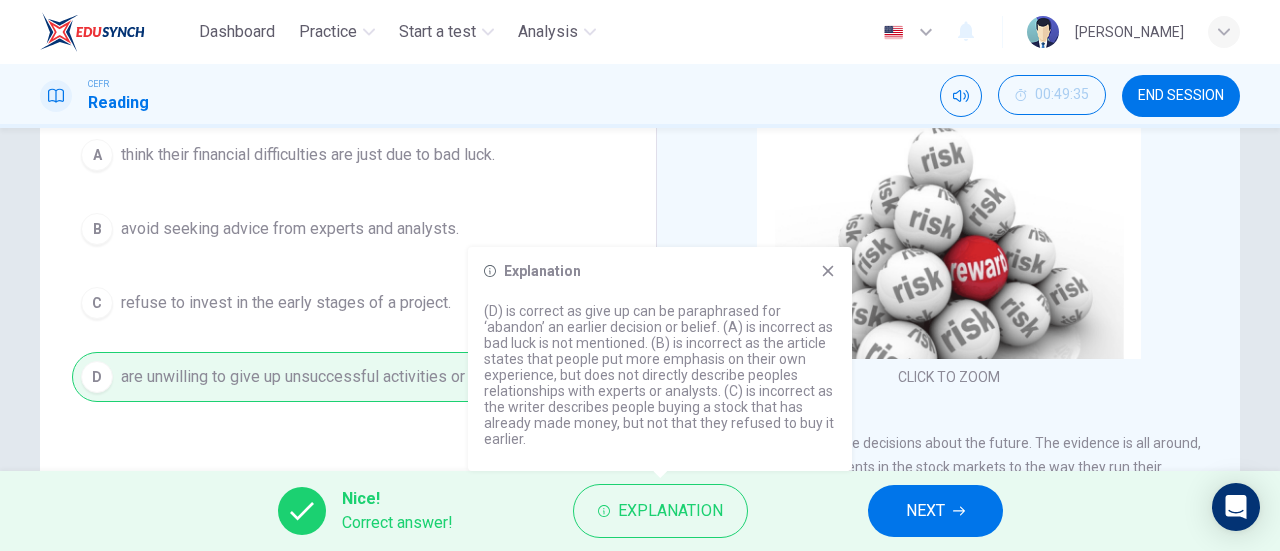 click on "NEXT" at bounding box center [925, 511] 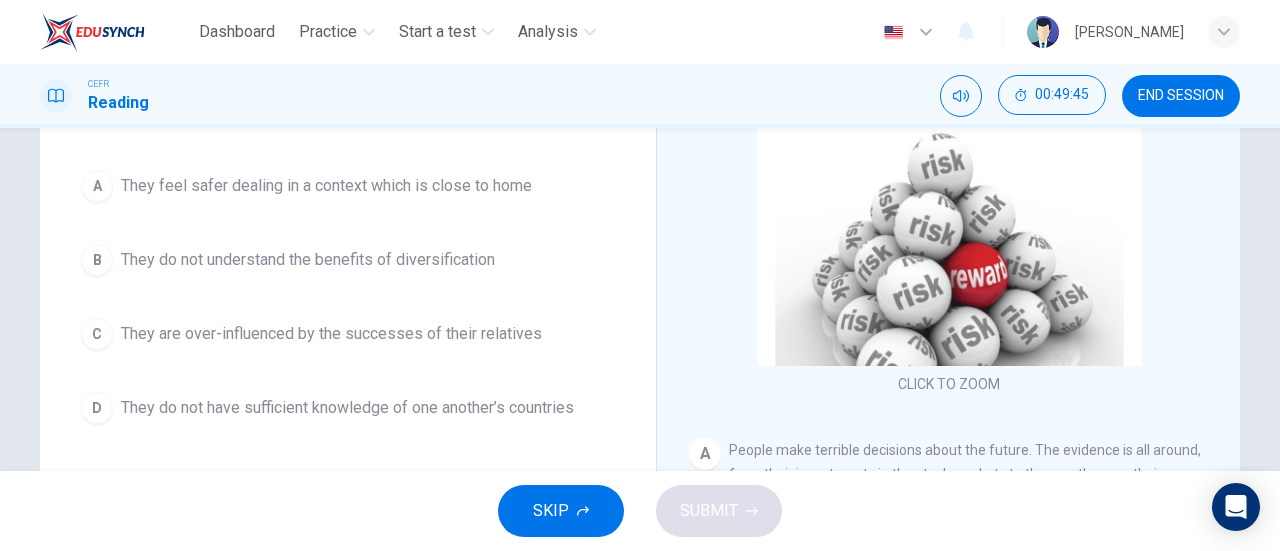 scroll, scrollTop: 240, scrollLeft: 0, axis: vertical 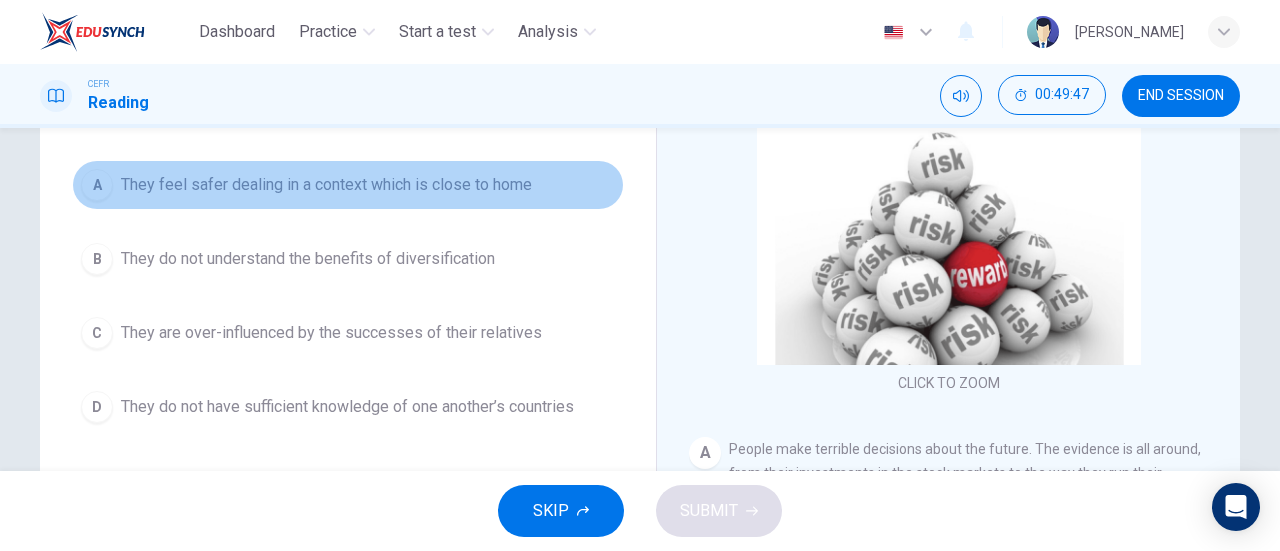 click on "They feel safer dealing in a context which is close to home" at bounding box center [326, 185] 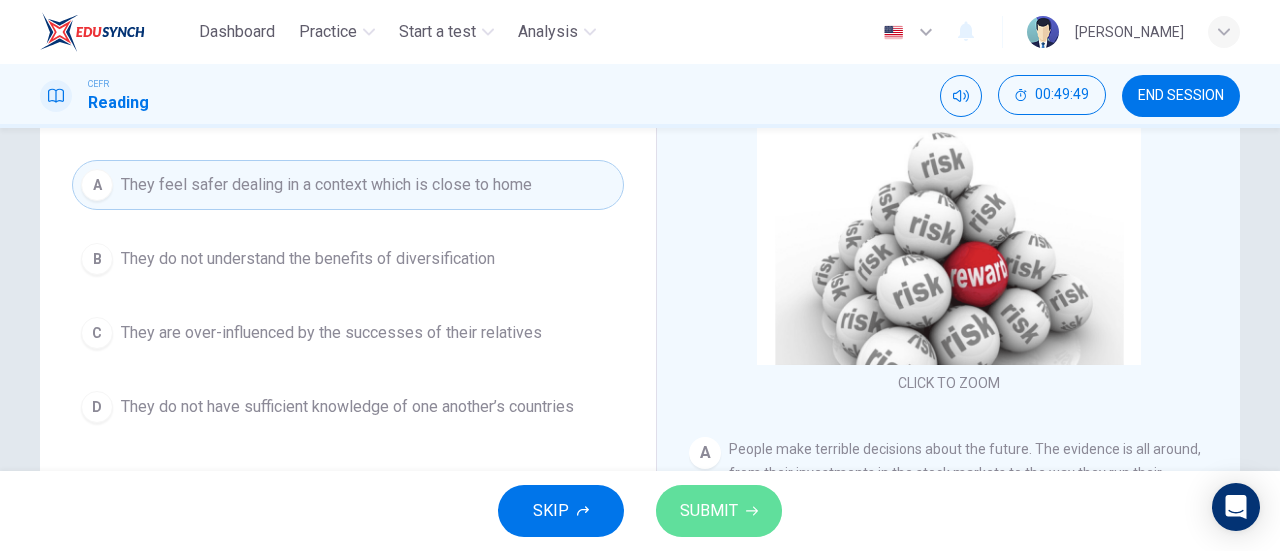 click on "SUBMIT" at bounding box center [709, 511] 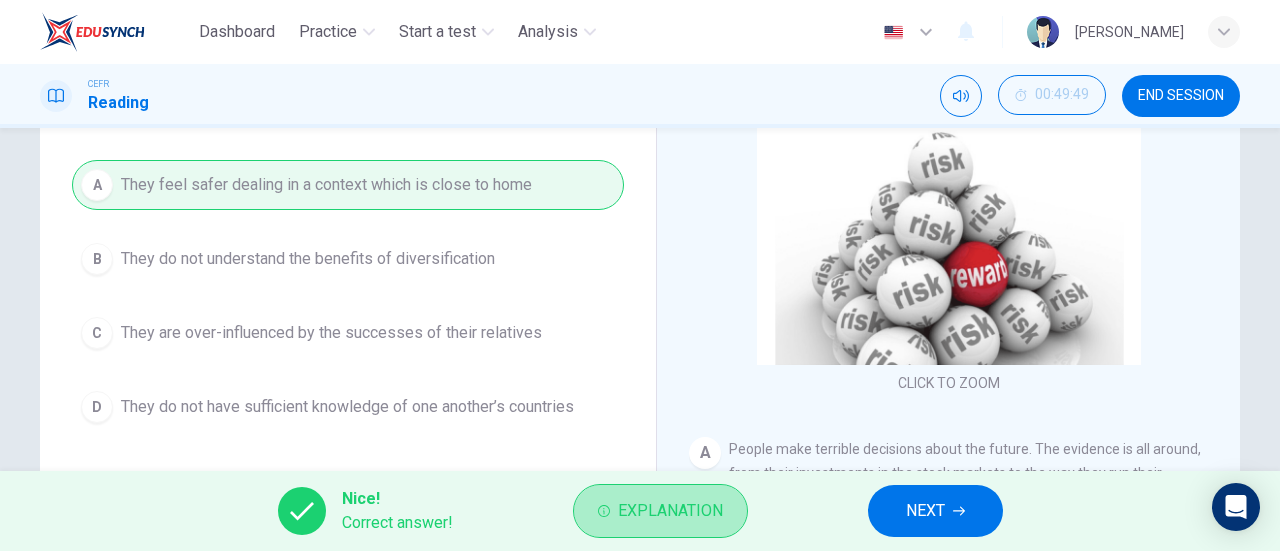 click on "Explanation" at bounding box center [670, 511] 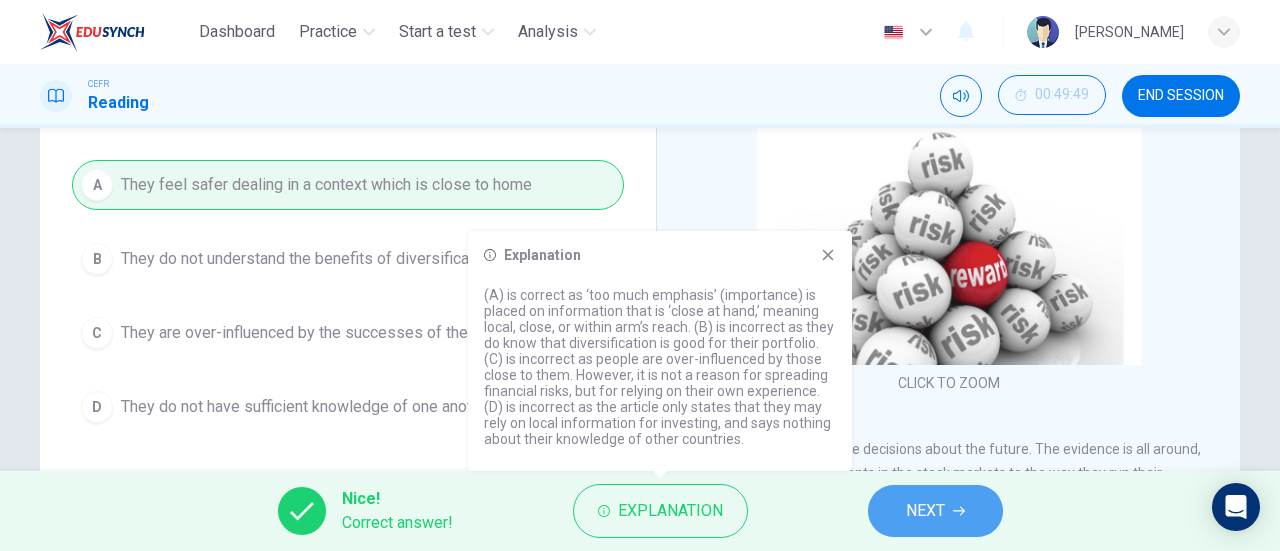 click on "NEXT" at bounding box center [925, 511] 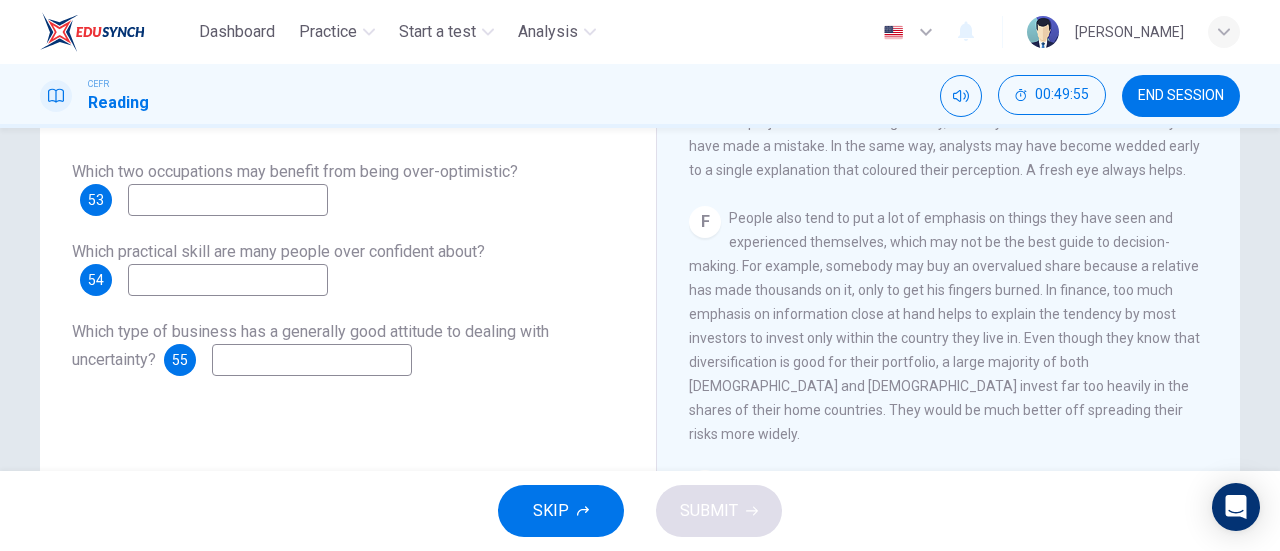 scroll, scrollTop: 1806, scrollLeft: 0, axis: vertical 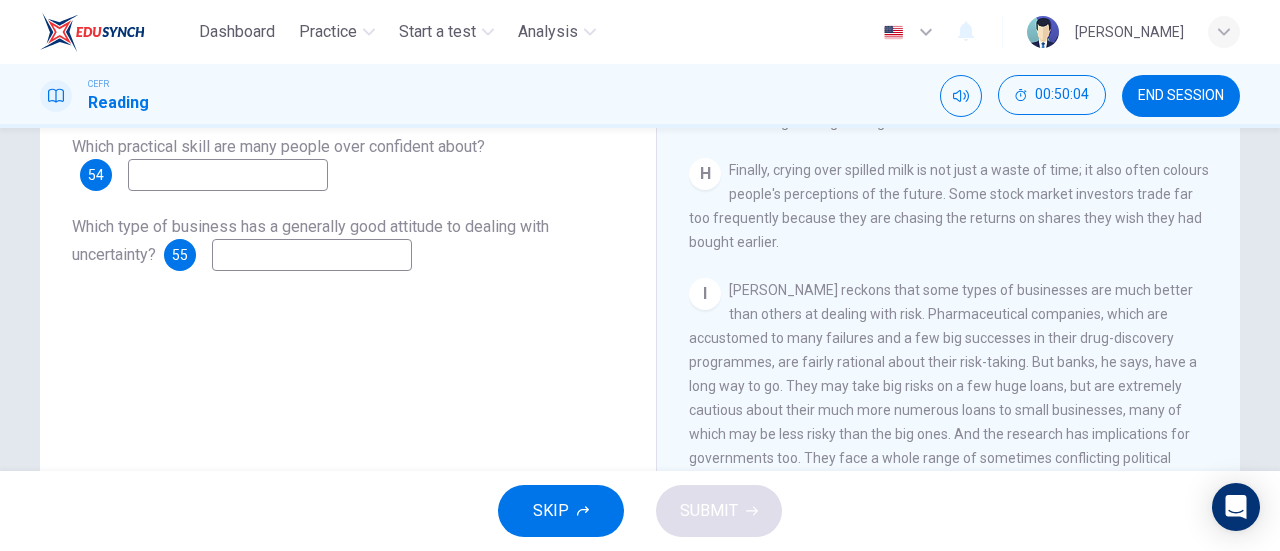 click at bounding box center (228, 175) 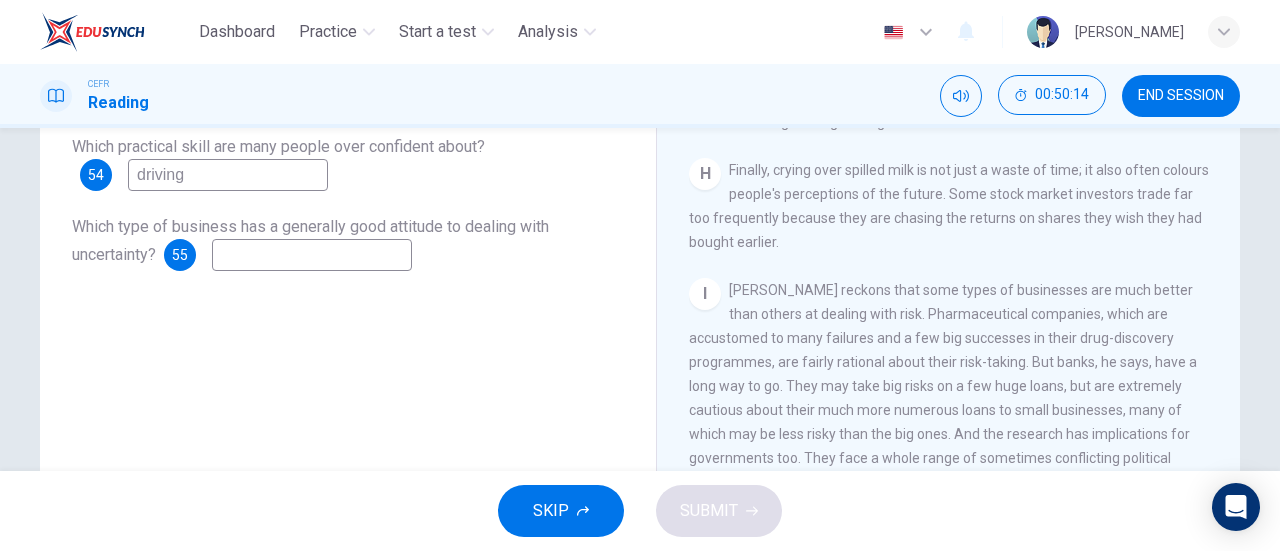 type on "driving" 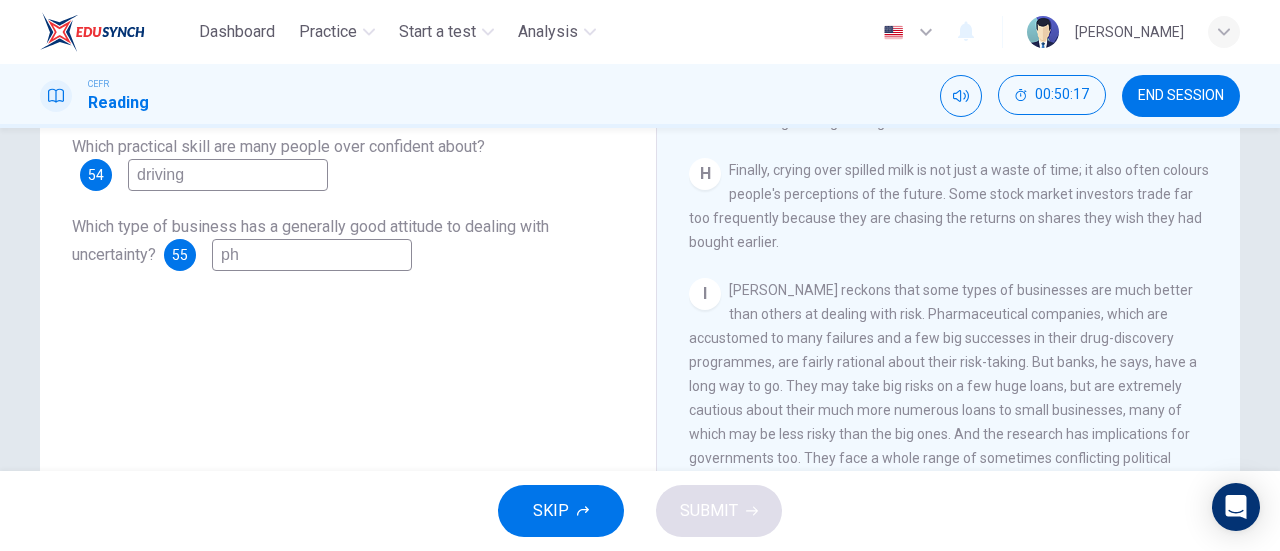 type on "p" 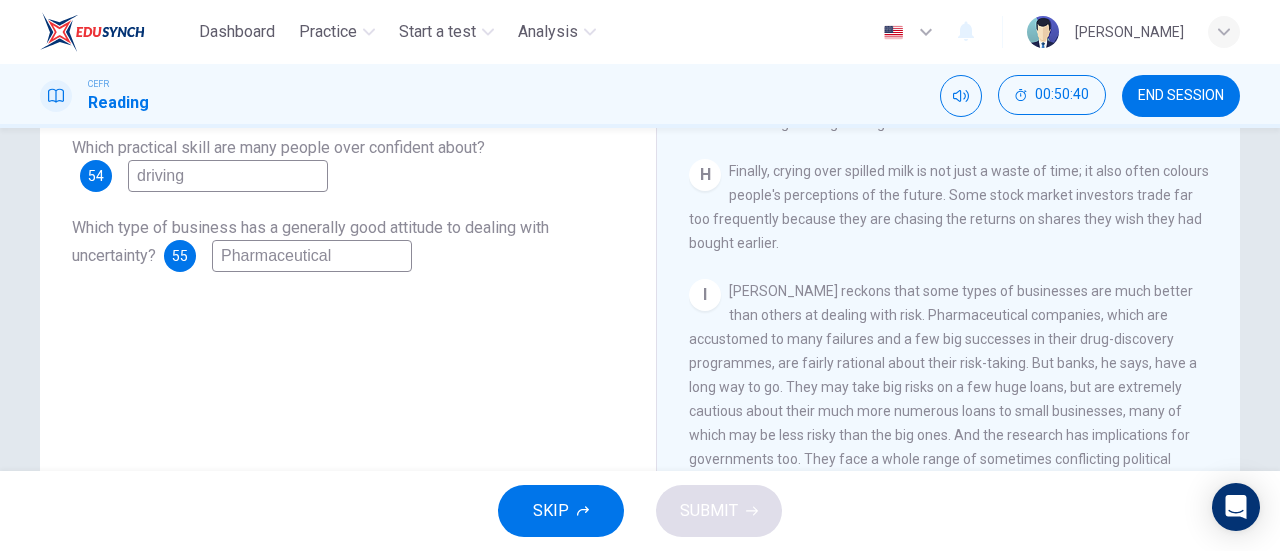 scroll, scrollTop: 343, scrollLeft: 0, axis: vertical 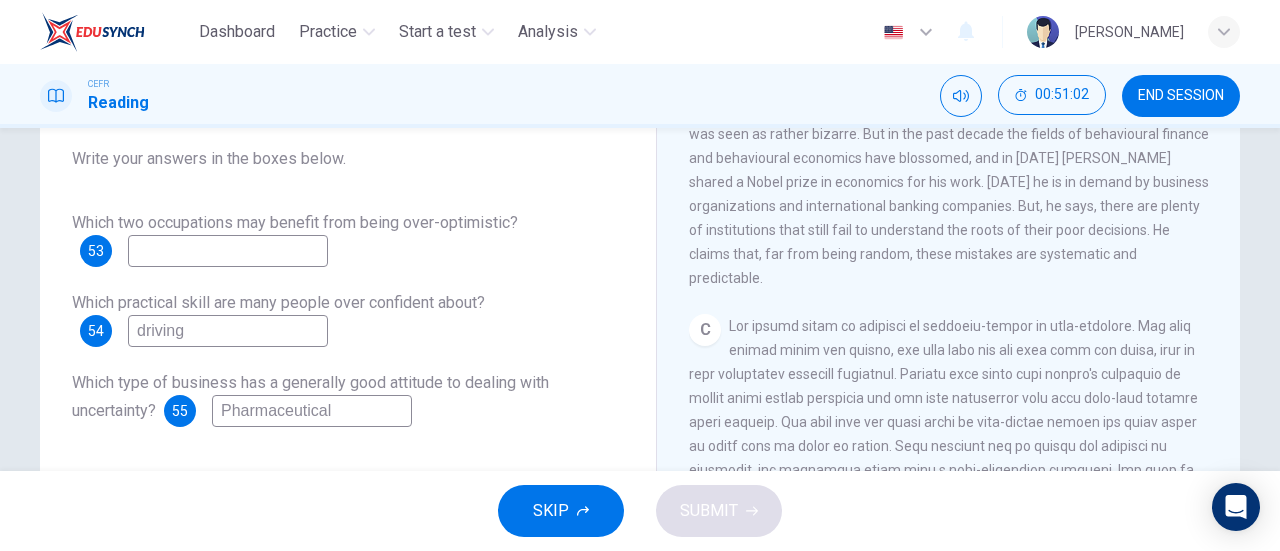 type on "Pharmaceutical" 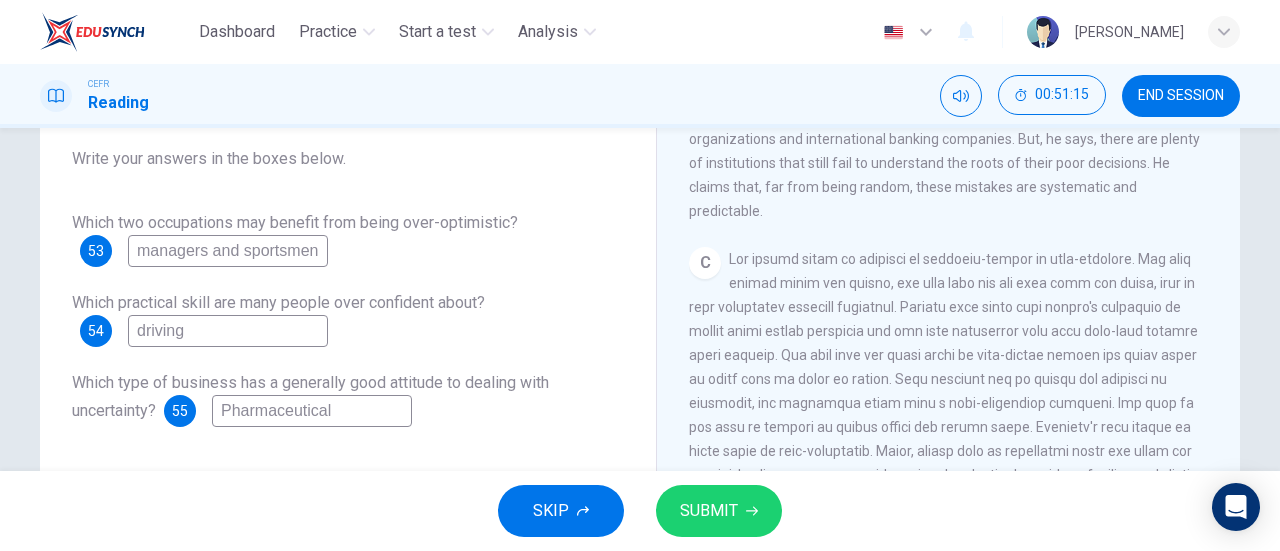 scroll, scrollTop: 700, scrollLeft: 0, axis: vertical 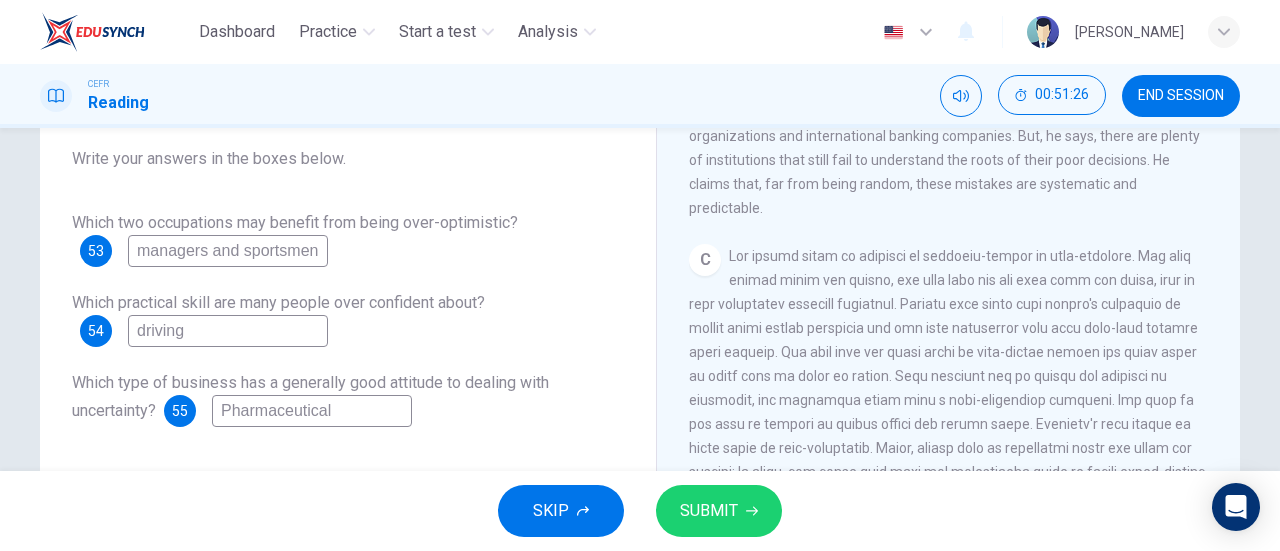type on "managers and sportsmen" 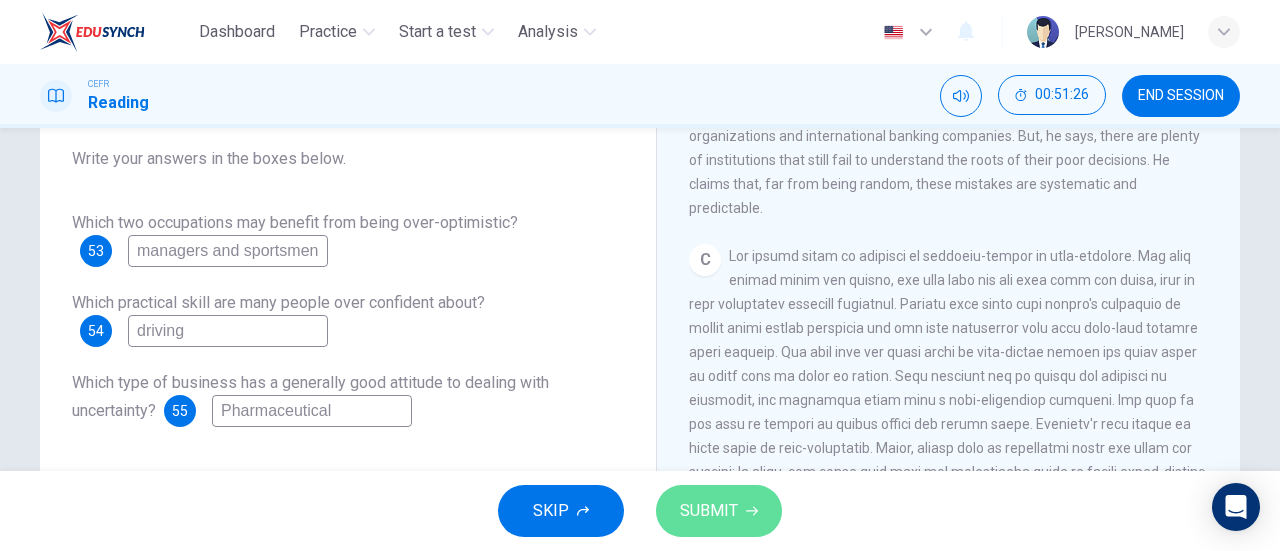 click on "SUBMIT" at bounding box center [709, 511] 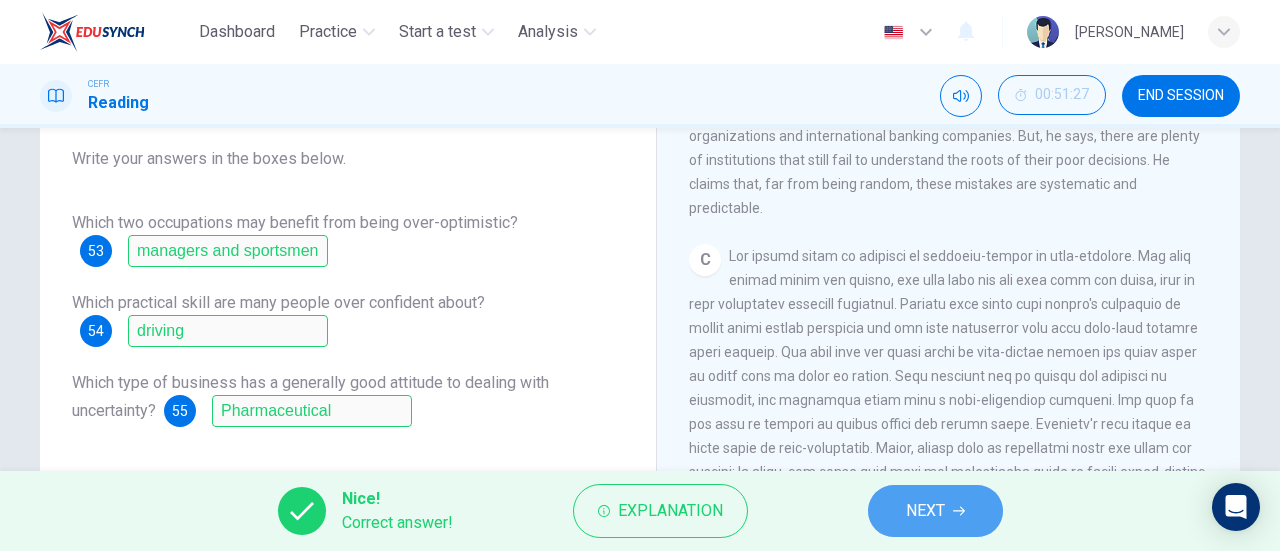 click on "NEXT" at bounding box center [935, 511] 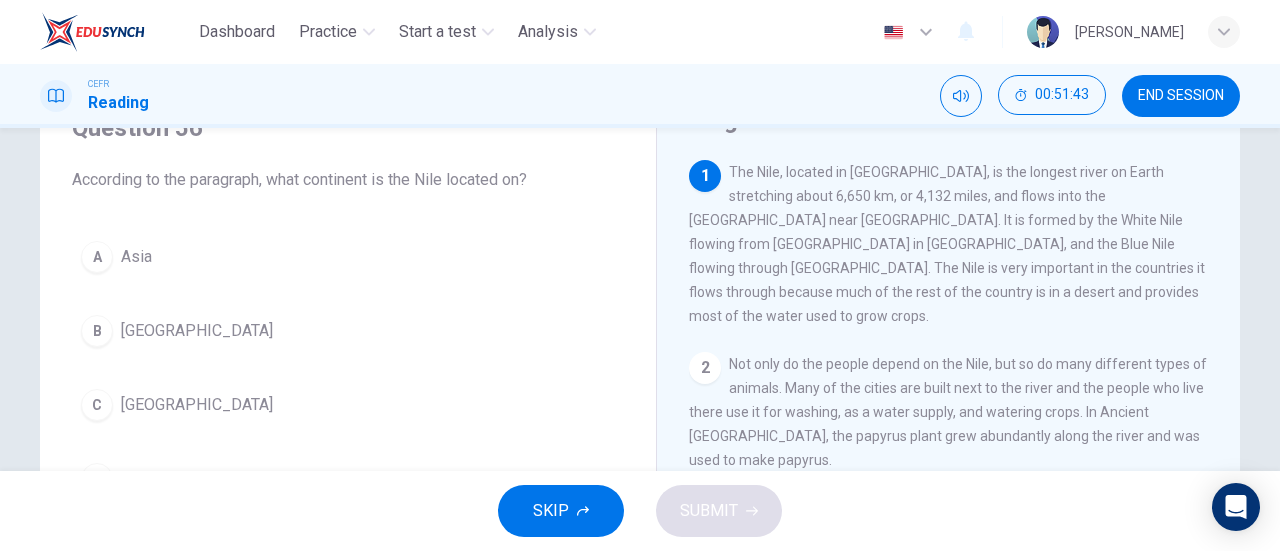scroll, scrollTop: 141, scrollLeft: 0, axis: vertical 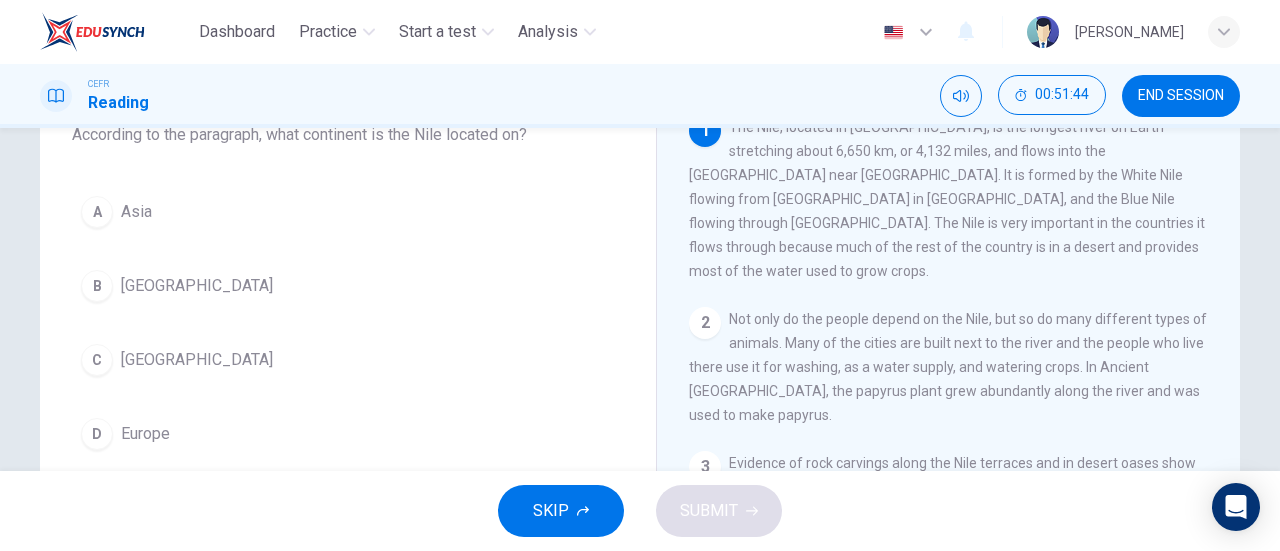 click on "C Africa" at bounding box center [348, 360] 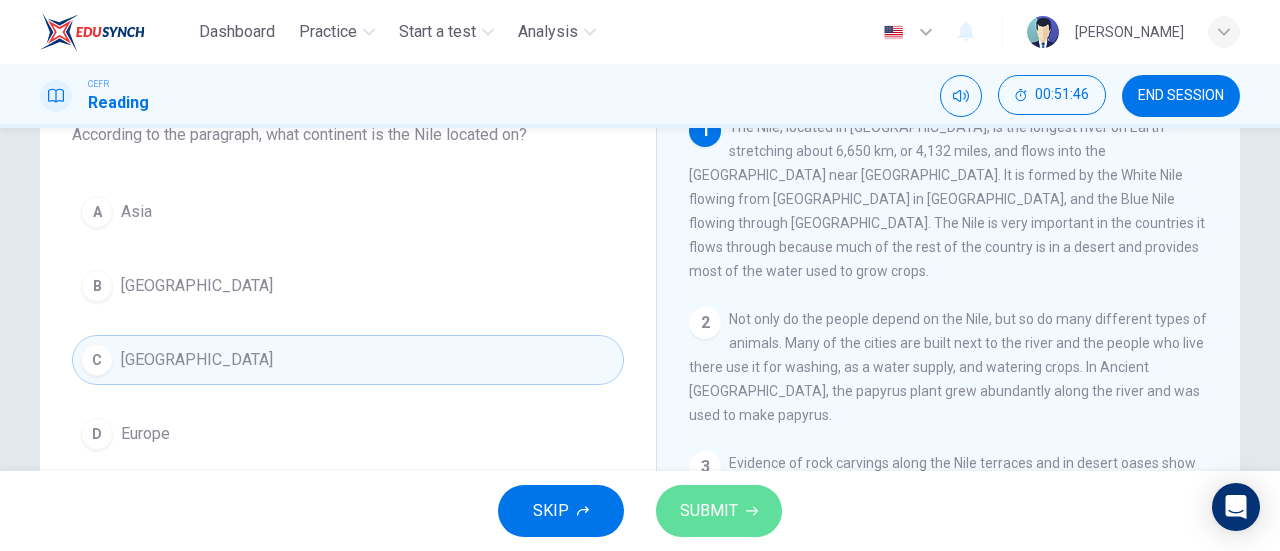 click on "SUBMIT" at bounding box center (709, 511) 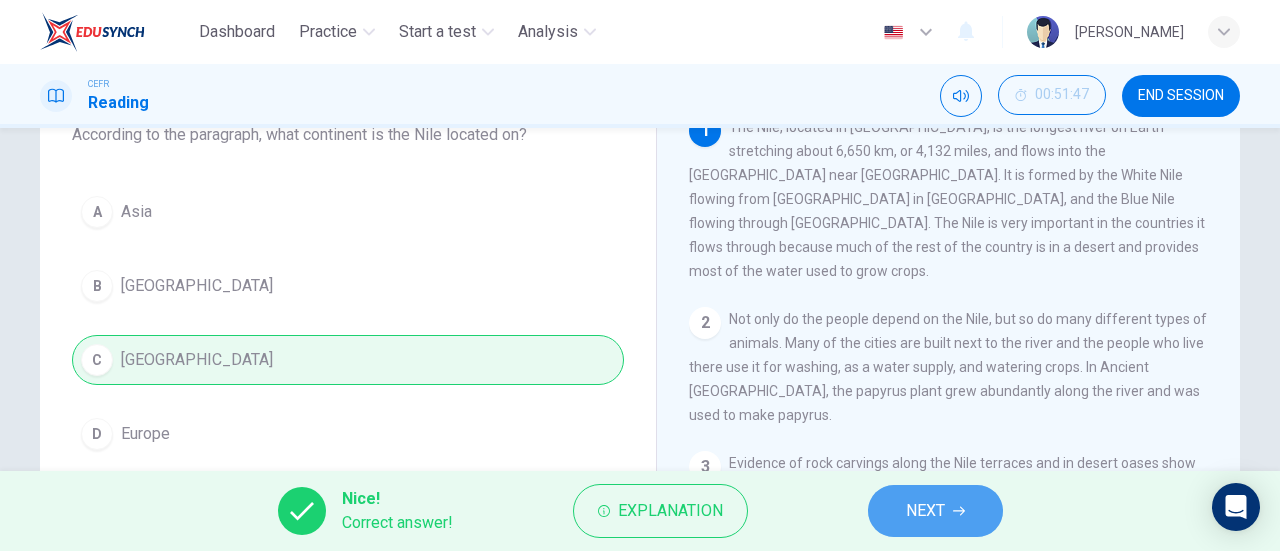 click on "NEXT" at bounding box center [935, 511] 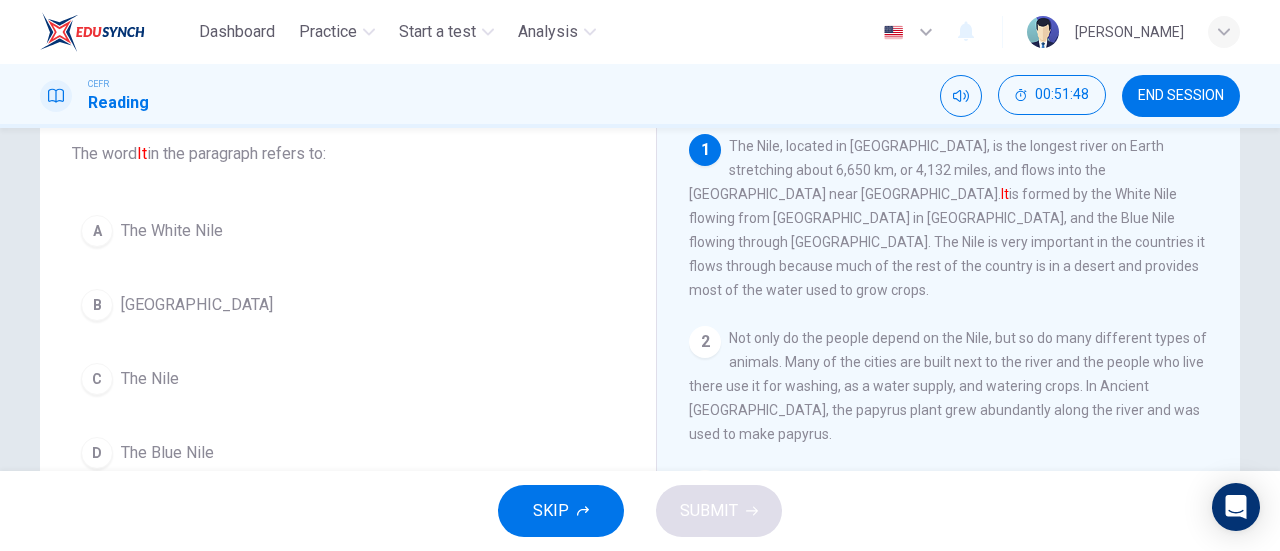 scroll, scrollTop: 108, scrollLeft: 0, axis: vertical 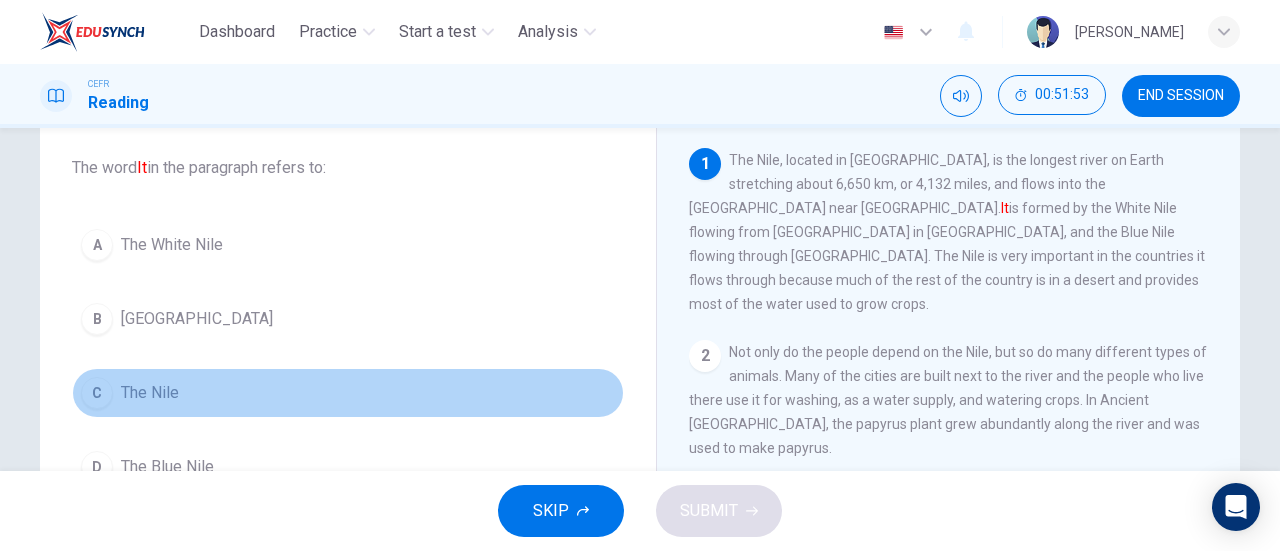 click on "C The Nile" at bounding box center [348, 393] 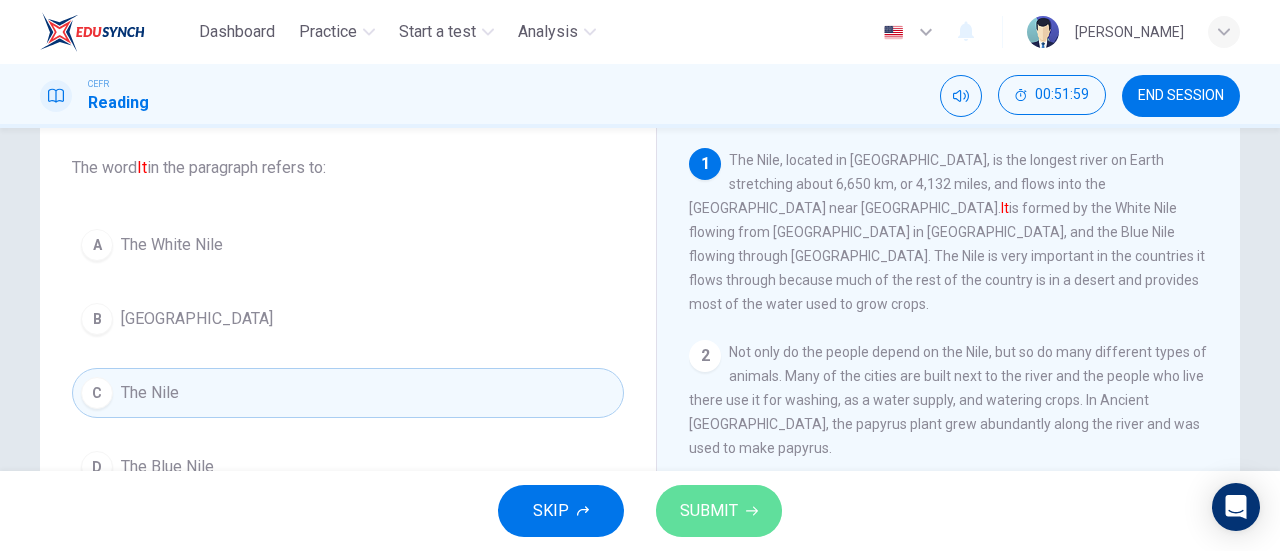 click on "SUBMIT" at bounding box center (709, 511) 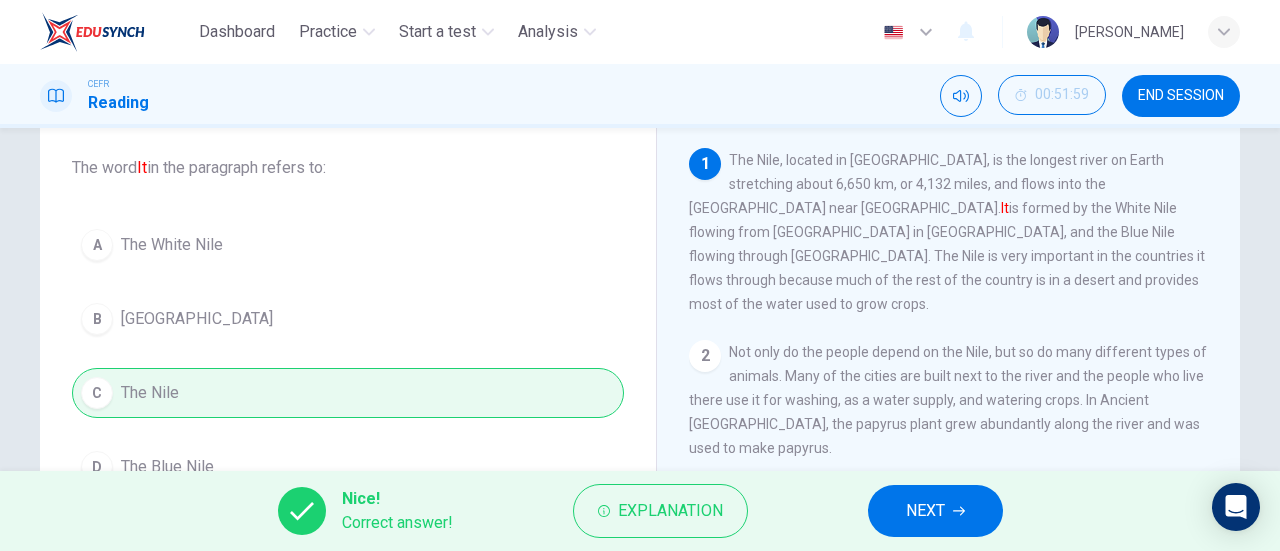 click on "NEXT" at bounding box center [925, 511] 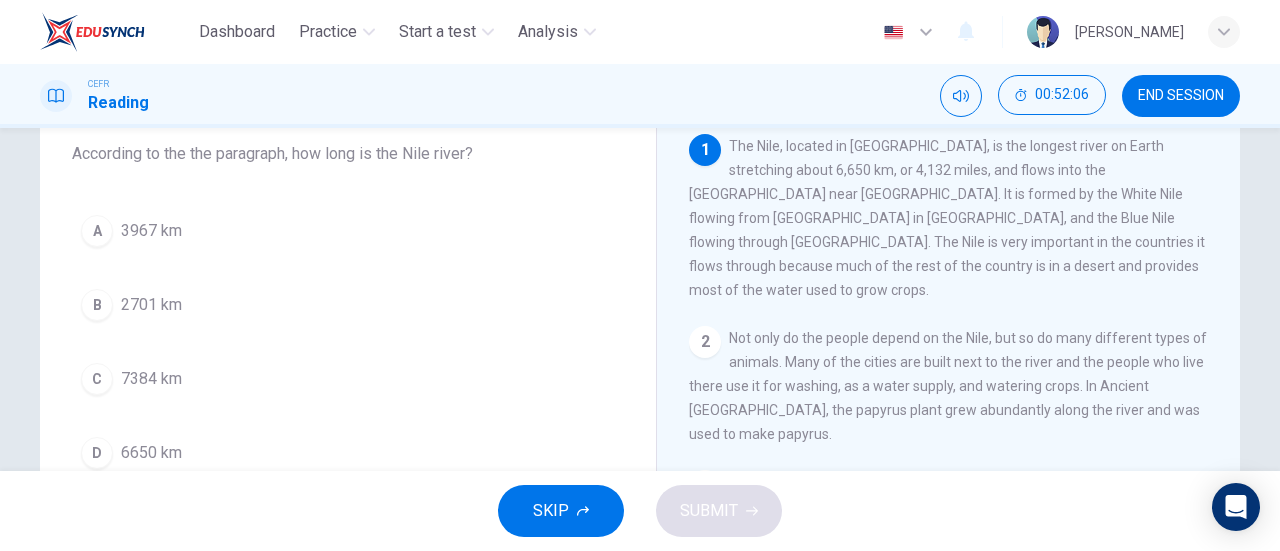 scroll, scrollTop: 125, scrollLeft: 0, axis: vertical 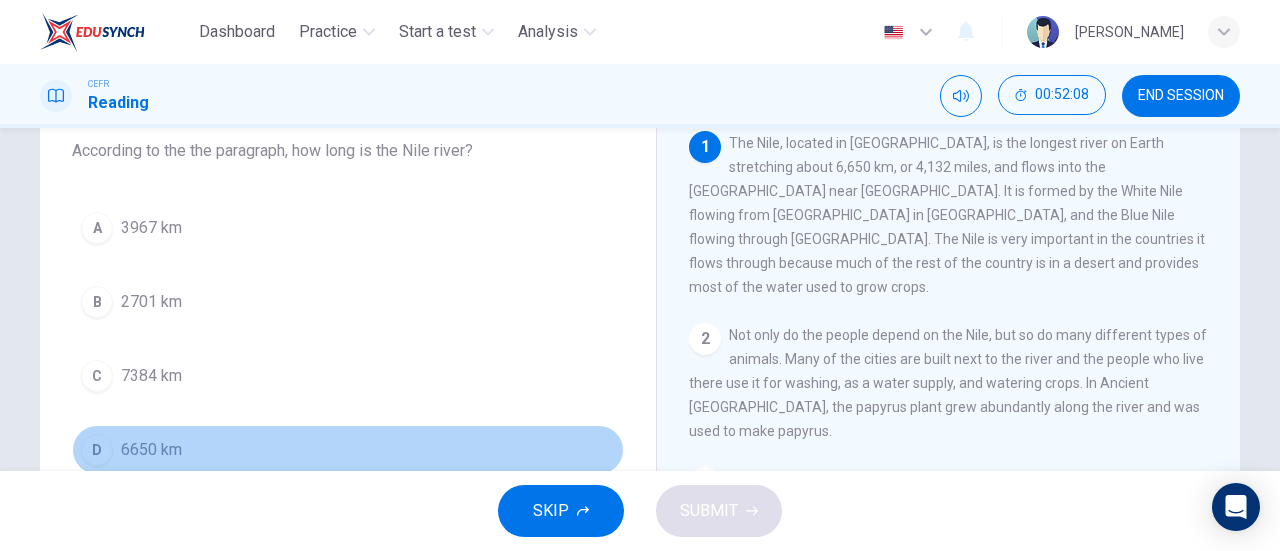 click on "6650 km" at bounding box center (151, 450) 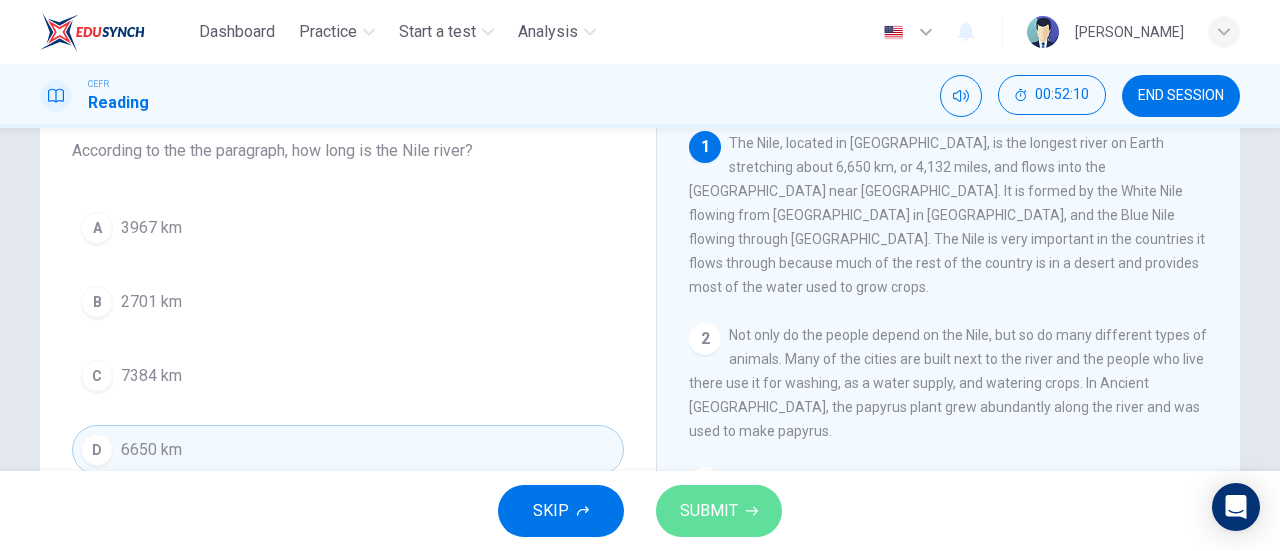 click on "SUBMIT" at bounding box center (719, 511) 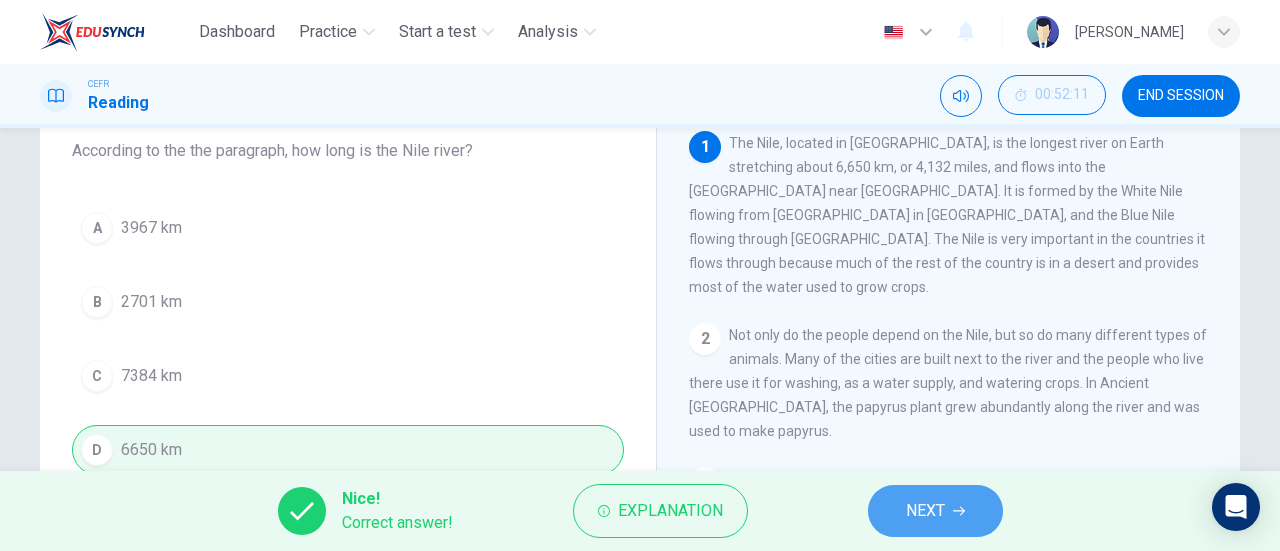 click on "NEXT" at bounding box center [925, 511] 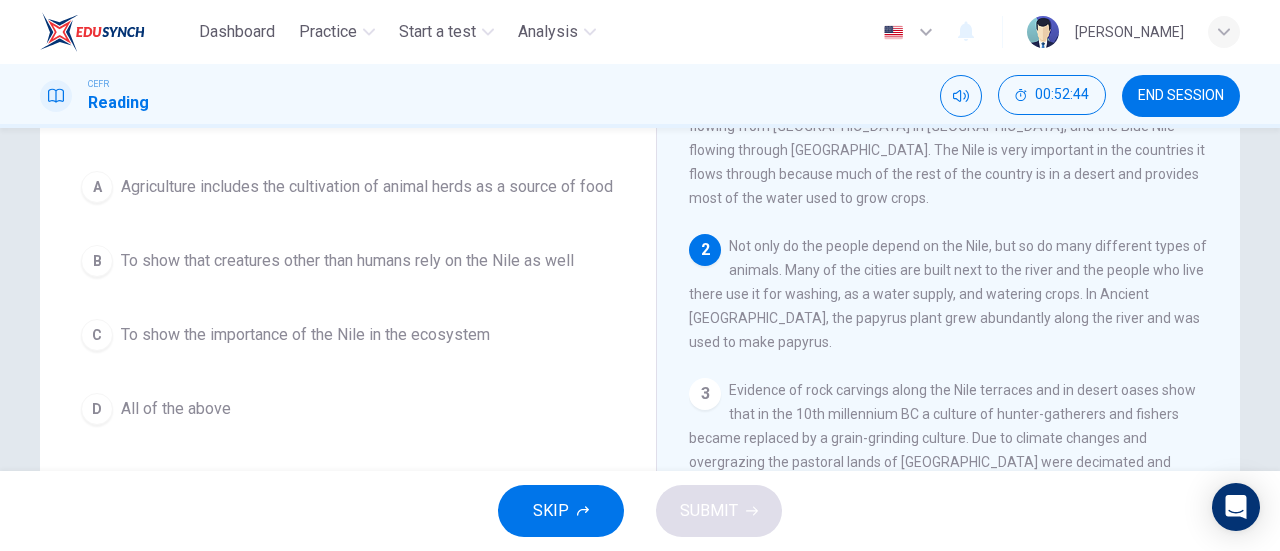 scroll, scrollTop: 222, scrollLeft: 0, axis: vertical 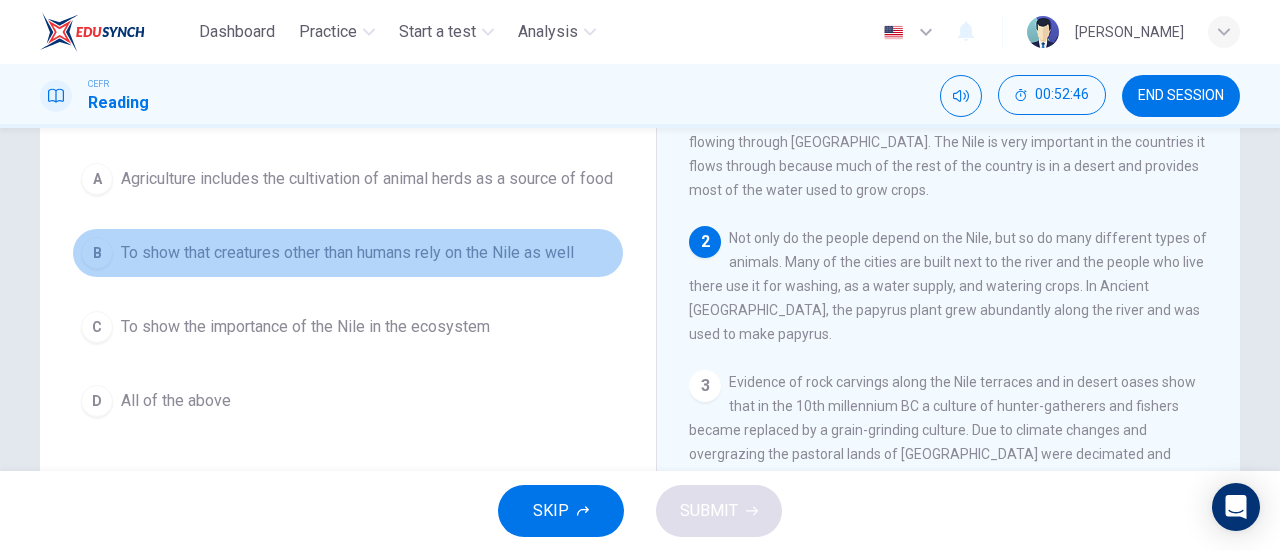 click on "To show that creatures other than humans rely on the Nile as well" at bounding box center (347, 253) 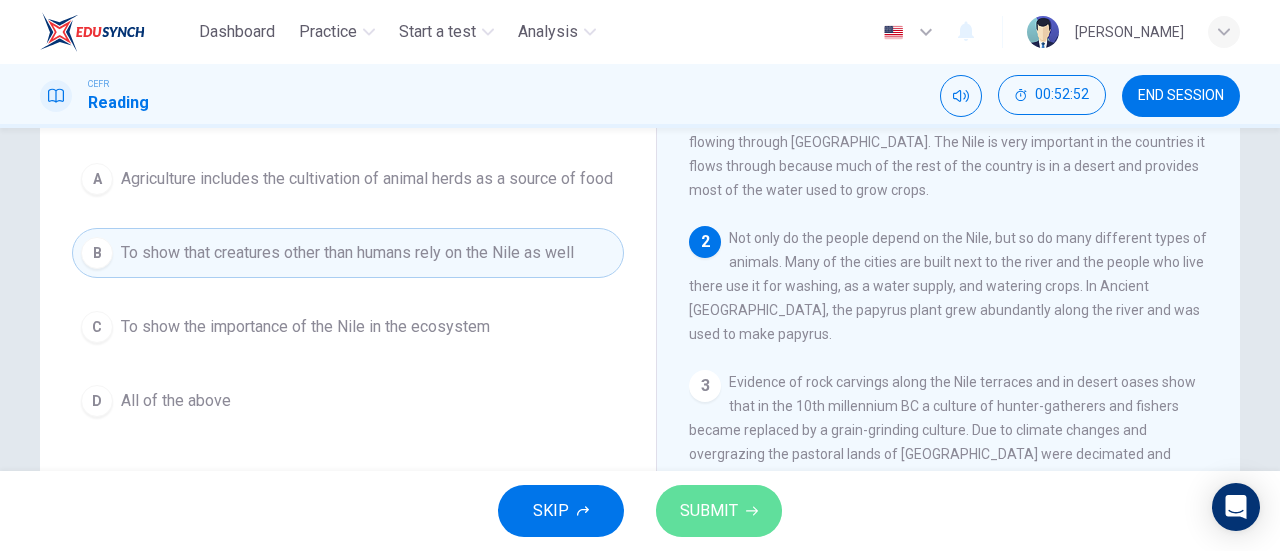 click on "SUBMIT" at bounding box center (709, 511) 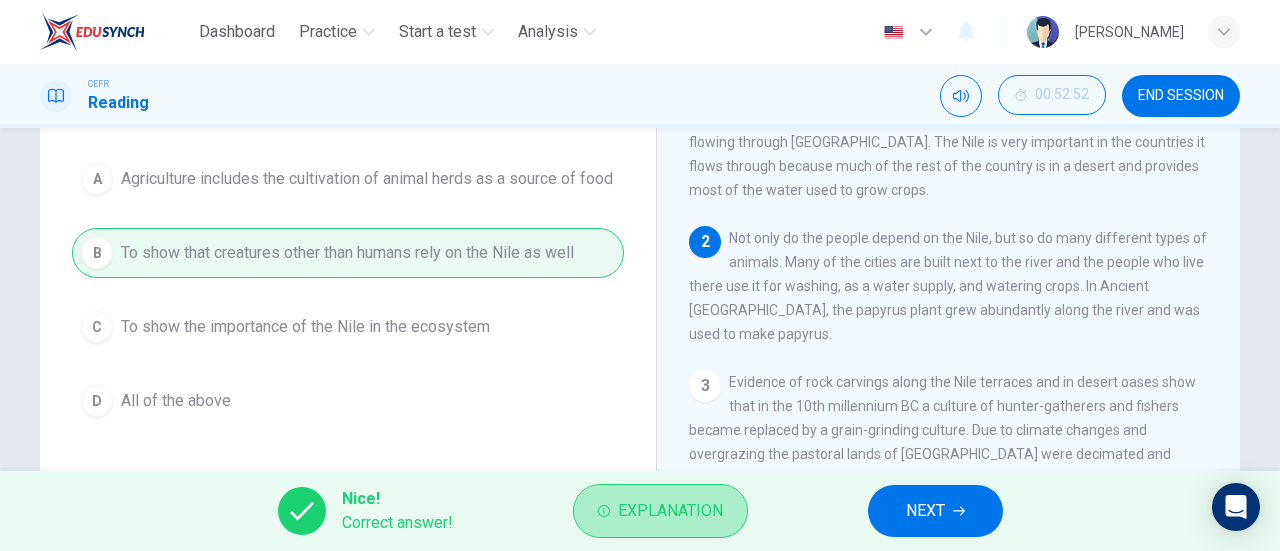click on "Explanation" at bounding box center (670, 511) 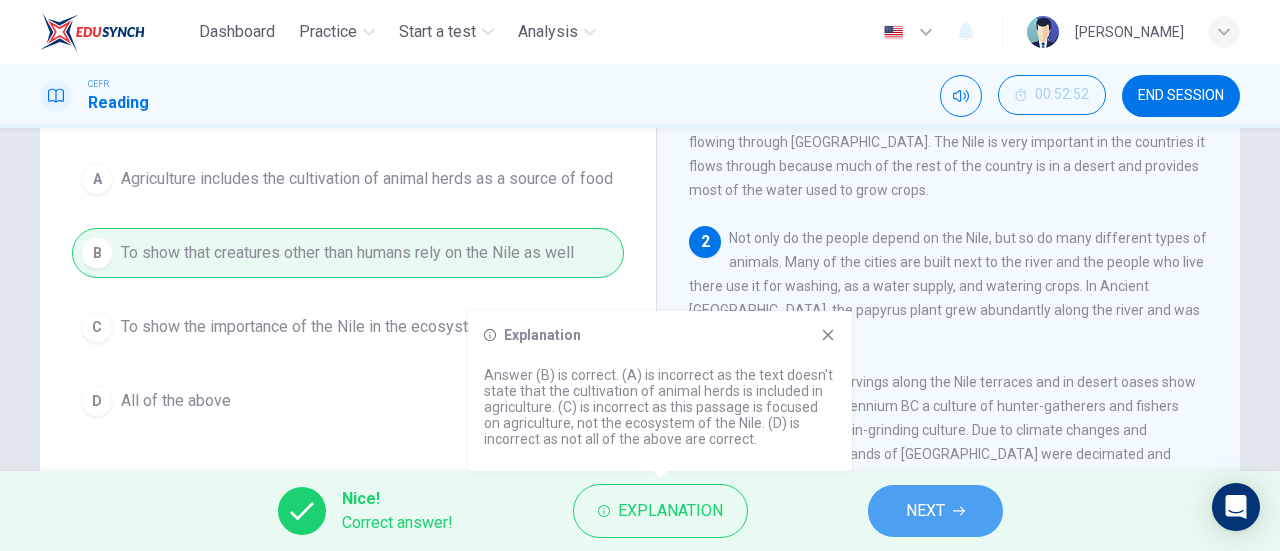 click on "NEXT" at bounding box center [935, 511] 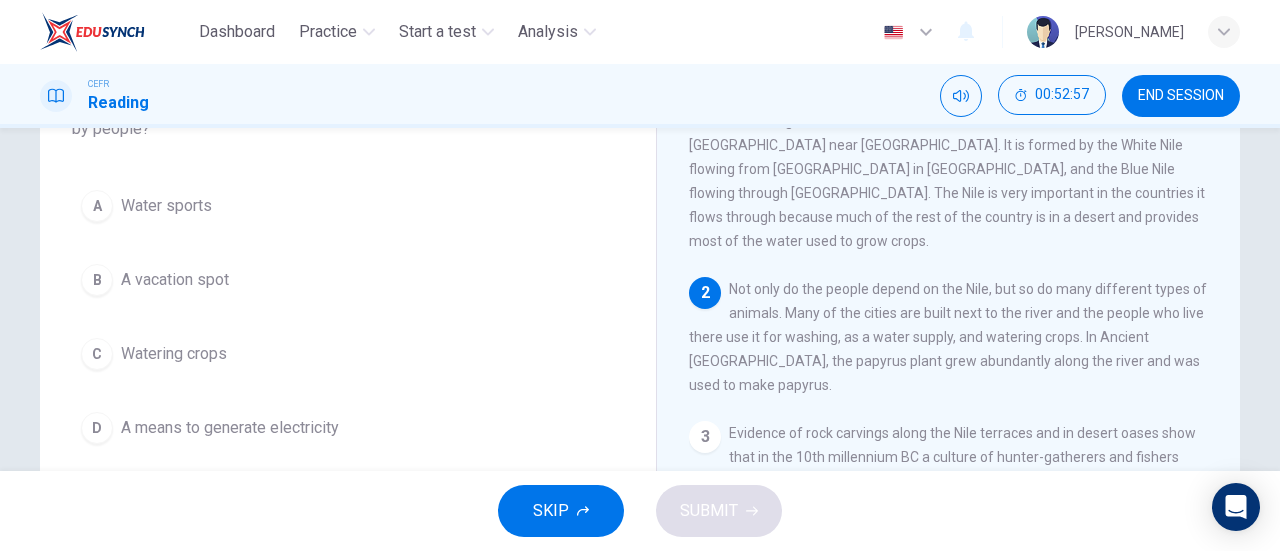 scroll, scrollTop: 172, scrollLeft: 0, axis: vertical 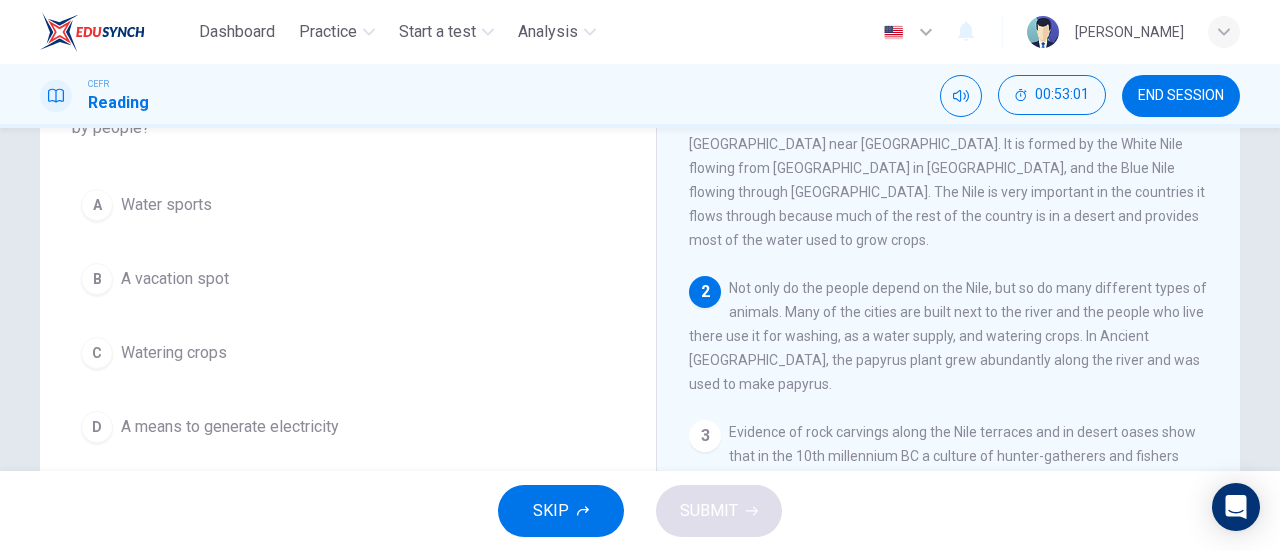 click on "C Watering crops" at bounding box center [348, 353] 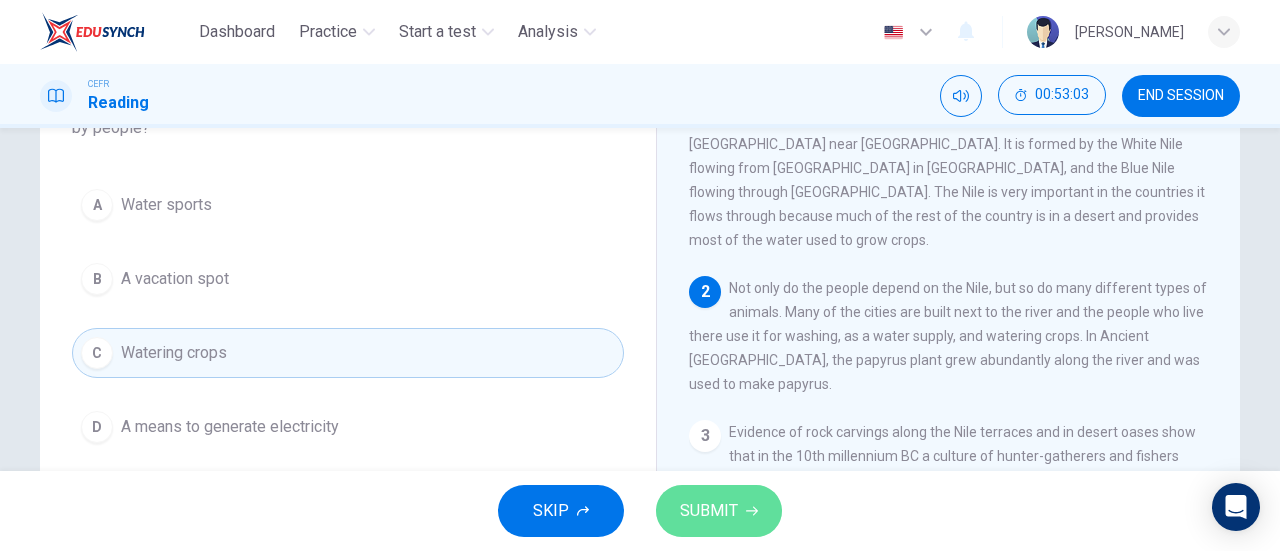 click 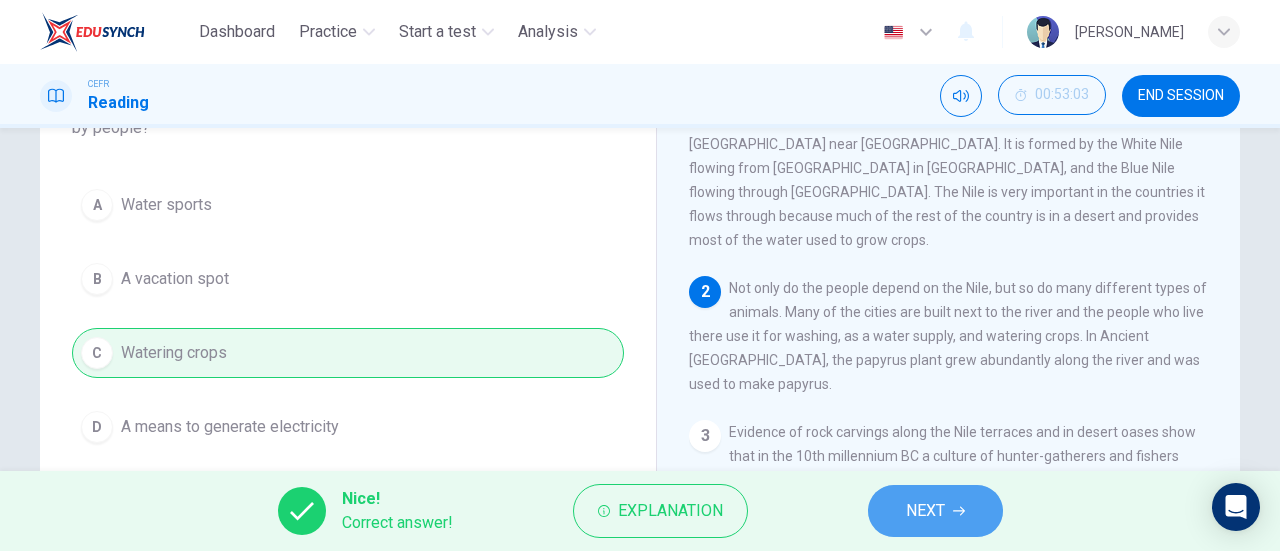click on "NEXT" at bounding box center (925, 511) 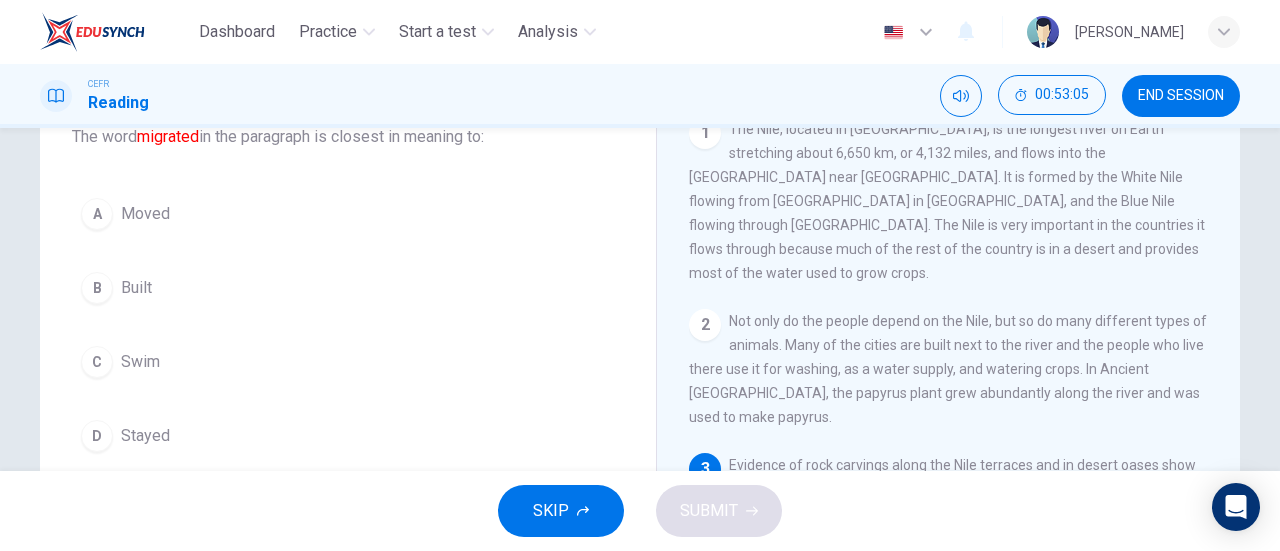scroll, scrollTop: 148, scrollLeft: 0, axis: vertical 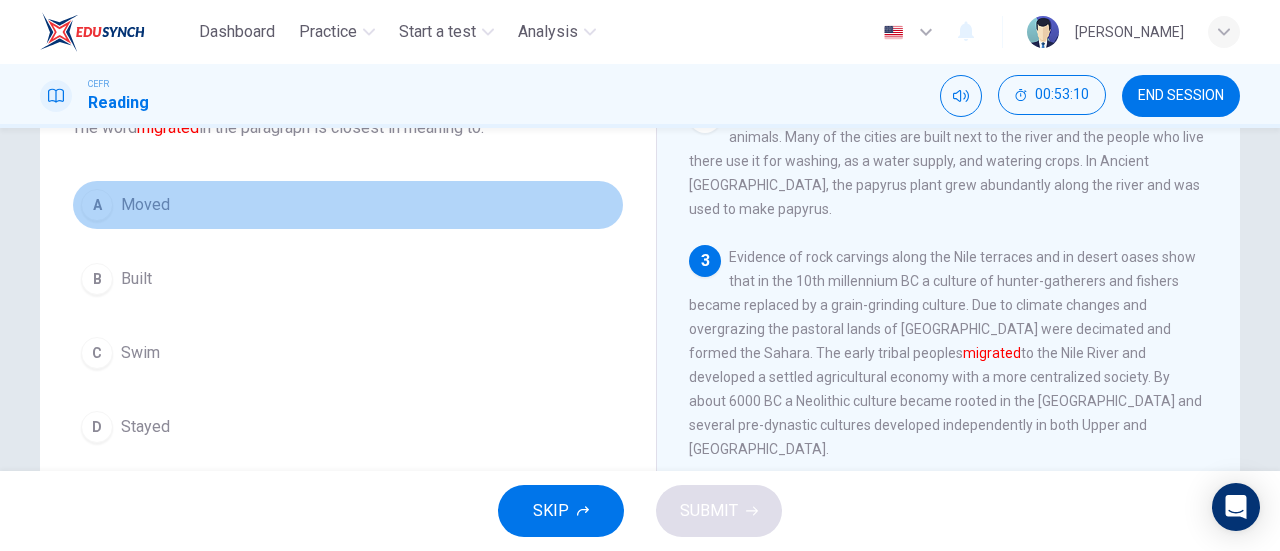 click on "Moved" at bounding box center (145, 205) 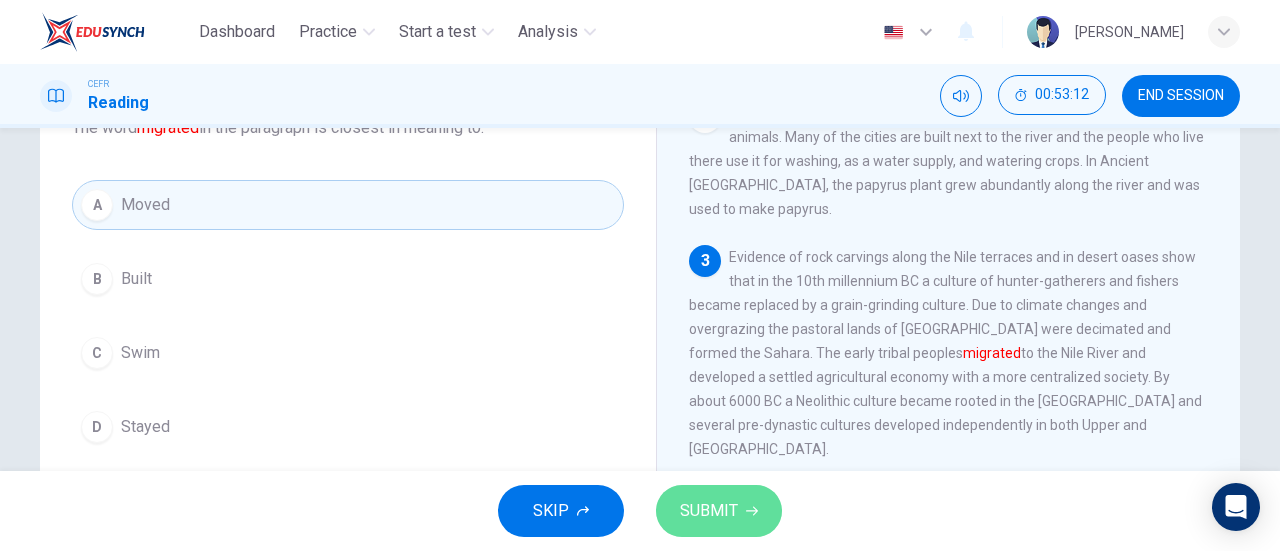 click on "SUBMIT" at bounding box center [719, 511] 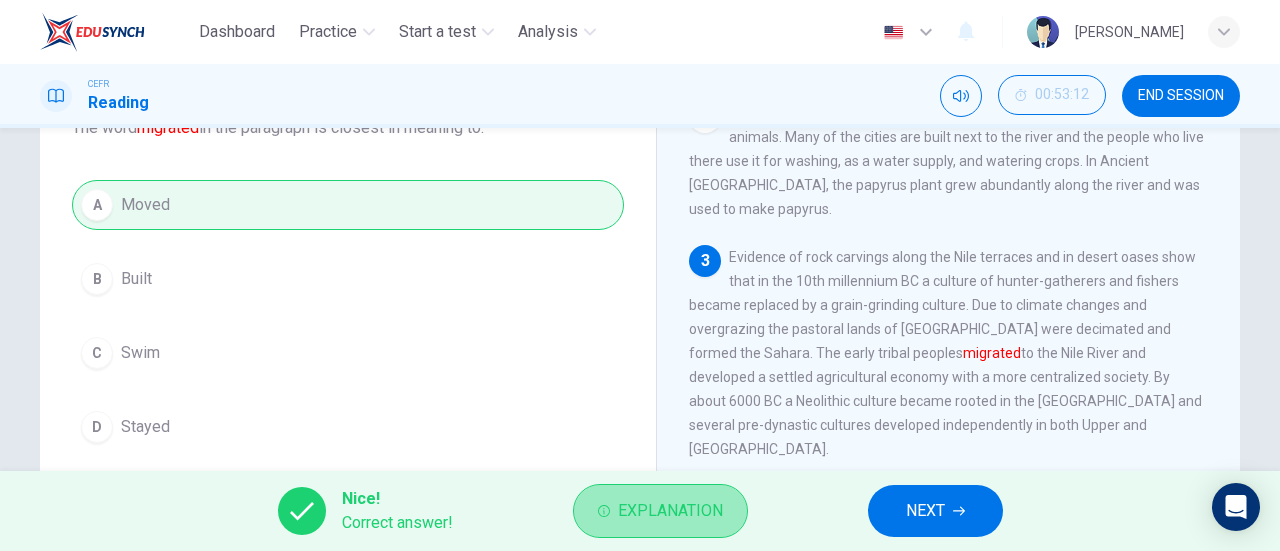 click on "Explanation" at bounding box center (670, 511) 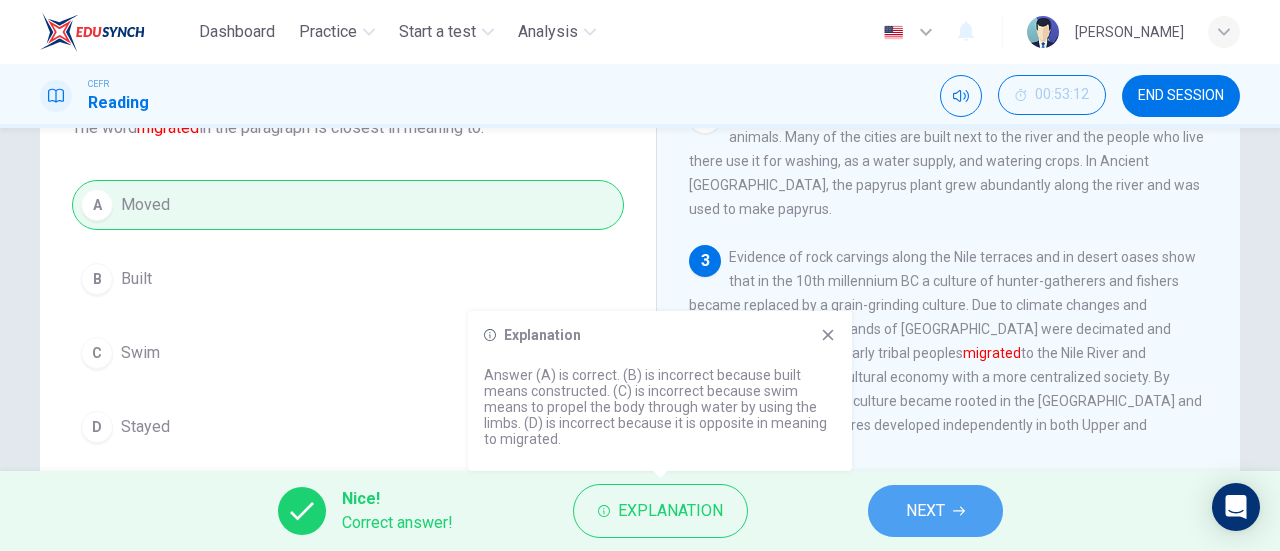 click on "NEXT" at bounding box center (925, 511) 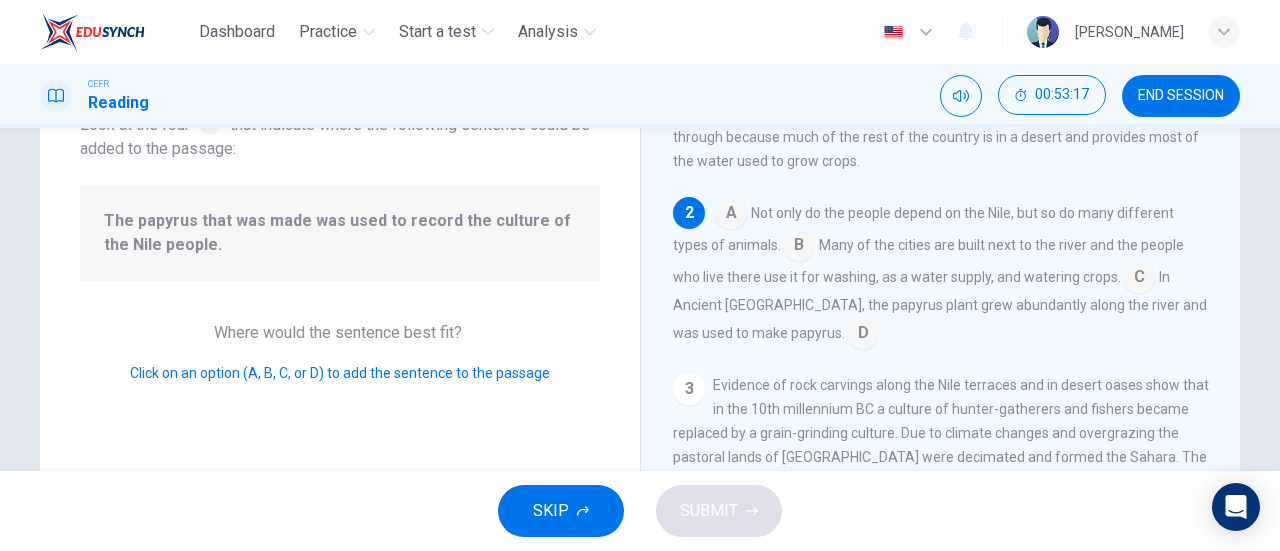 scroll, scrollTop: 102, scrollLeft: 0, axis: vertical 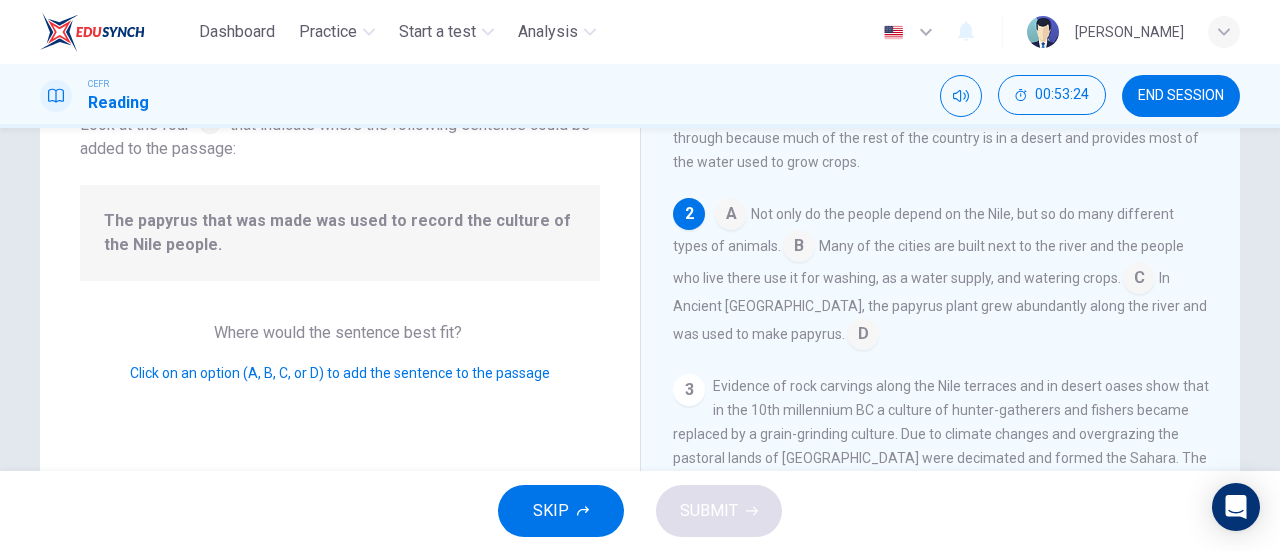 click at bounding box center (863, 336) 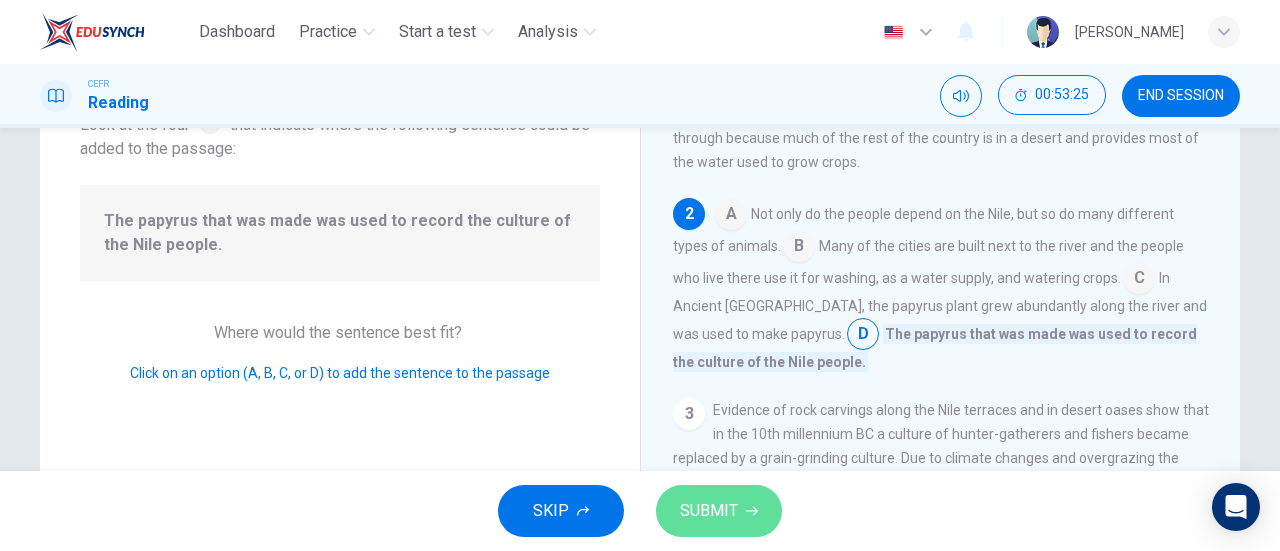 click on "SUBMIT" at bounding box center [719, 511] 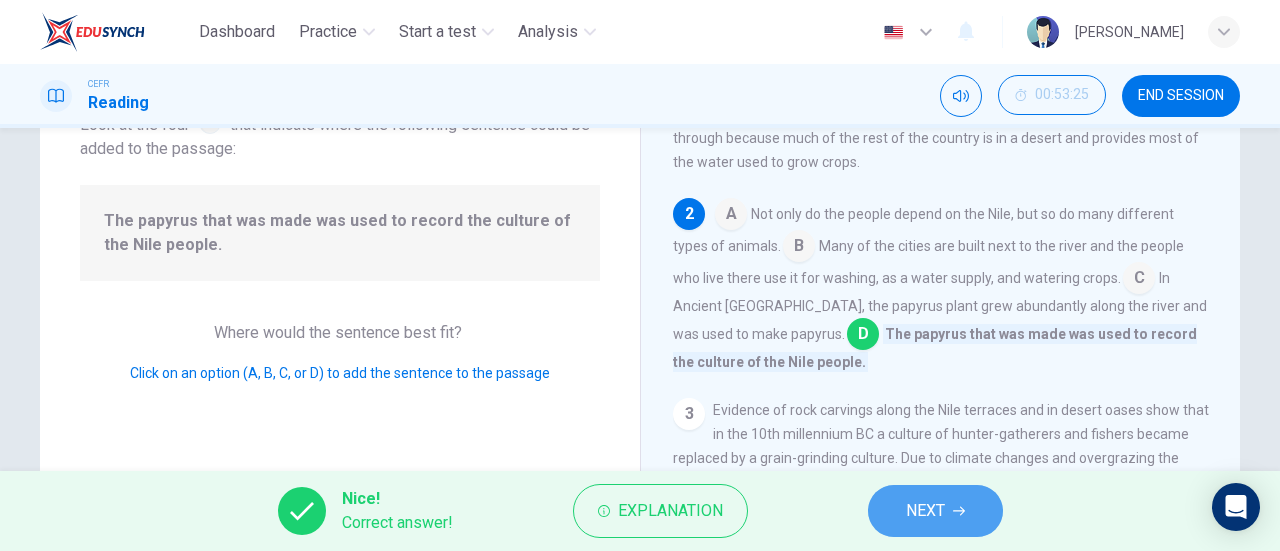 click on "NEXT" at bounding box center (925, 511) 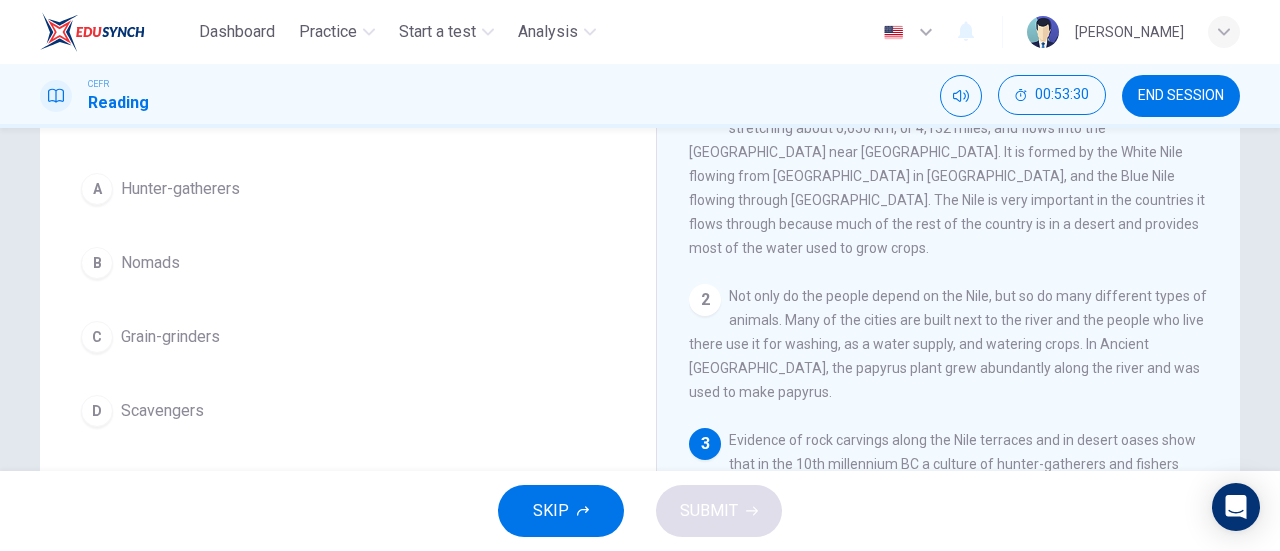 scroll, scrollTop: 170, scrollLeft: 0, axis: vertical 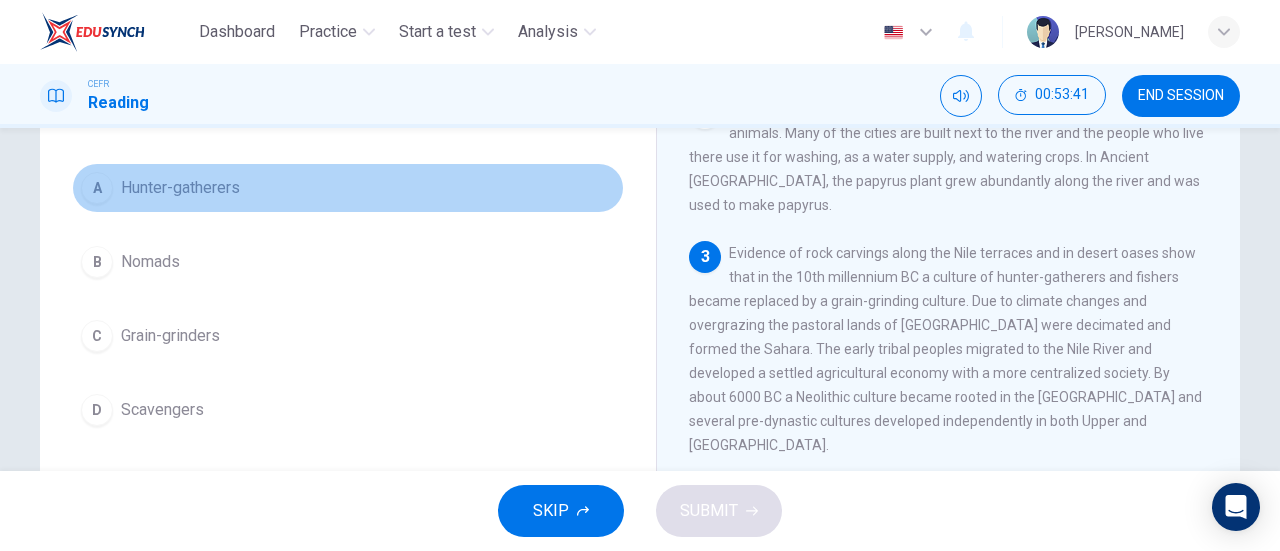 click on "A Hunter-gatherers" at bounding box center [348, 188] 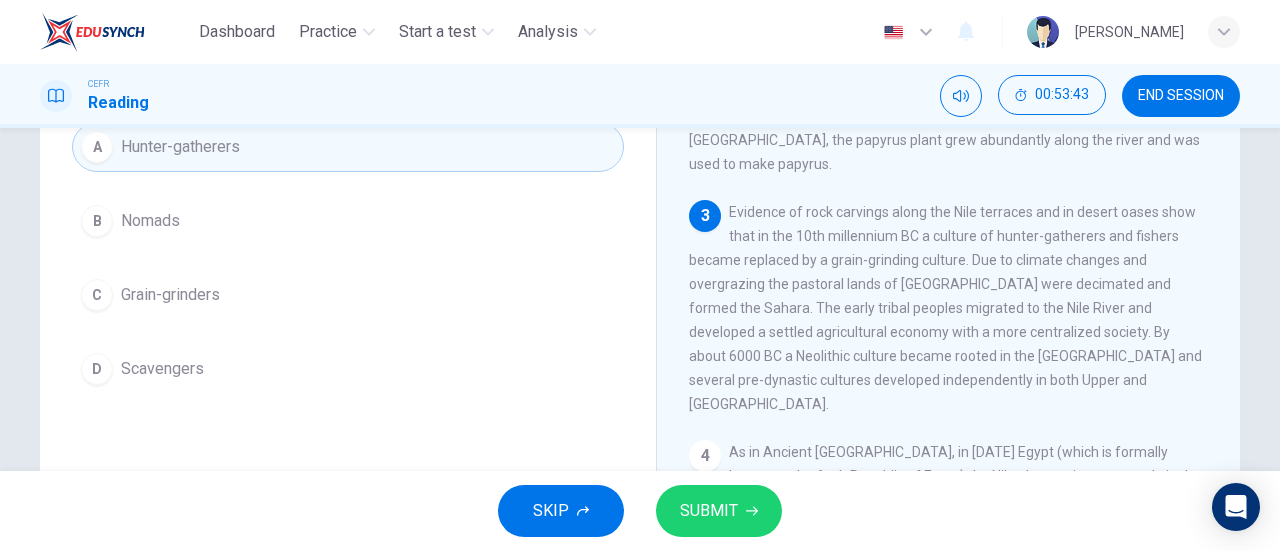 scroll, scrollTop: 207, scrollLeft: 0, axis: vertical 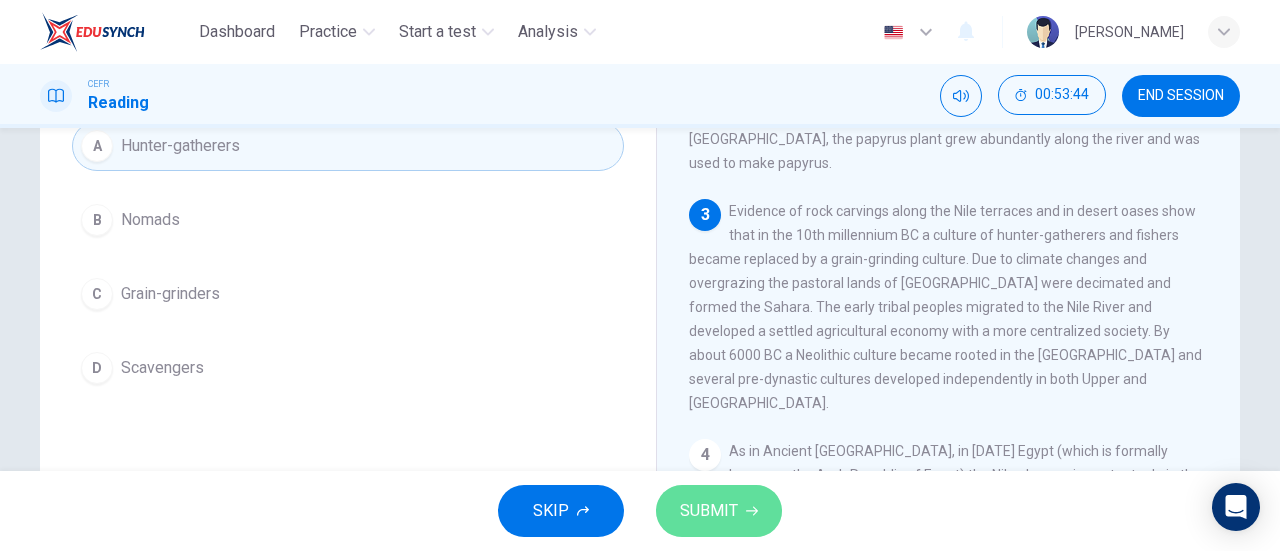 click on "SUBMIT" at bounding box center [709, 511] 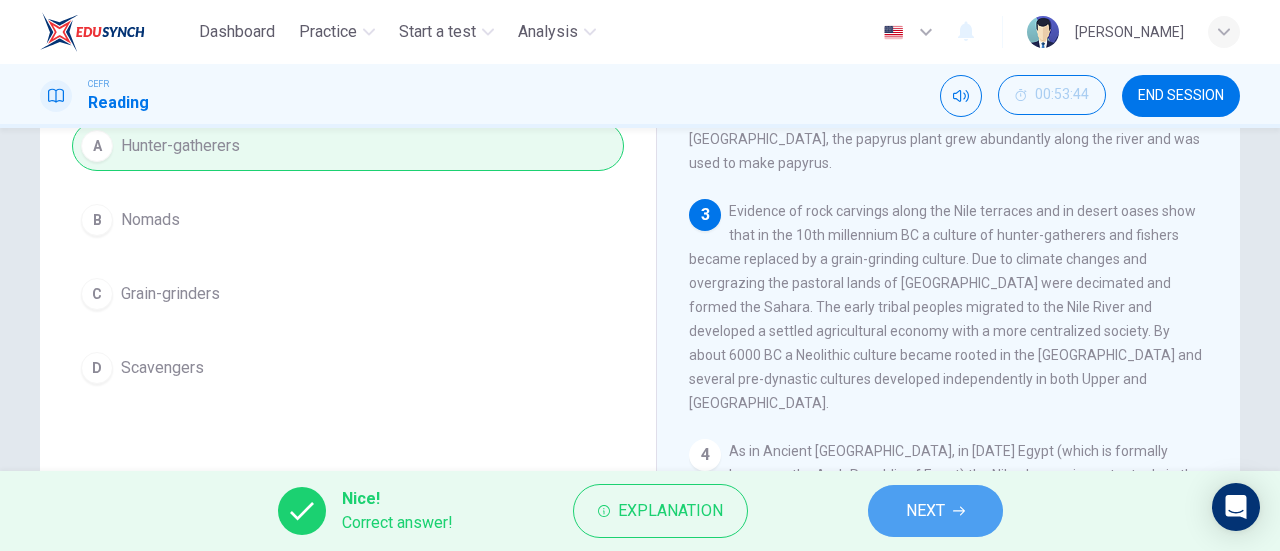 click on "NEXT" at bounding box center [925, 511] 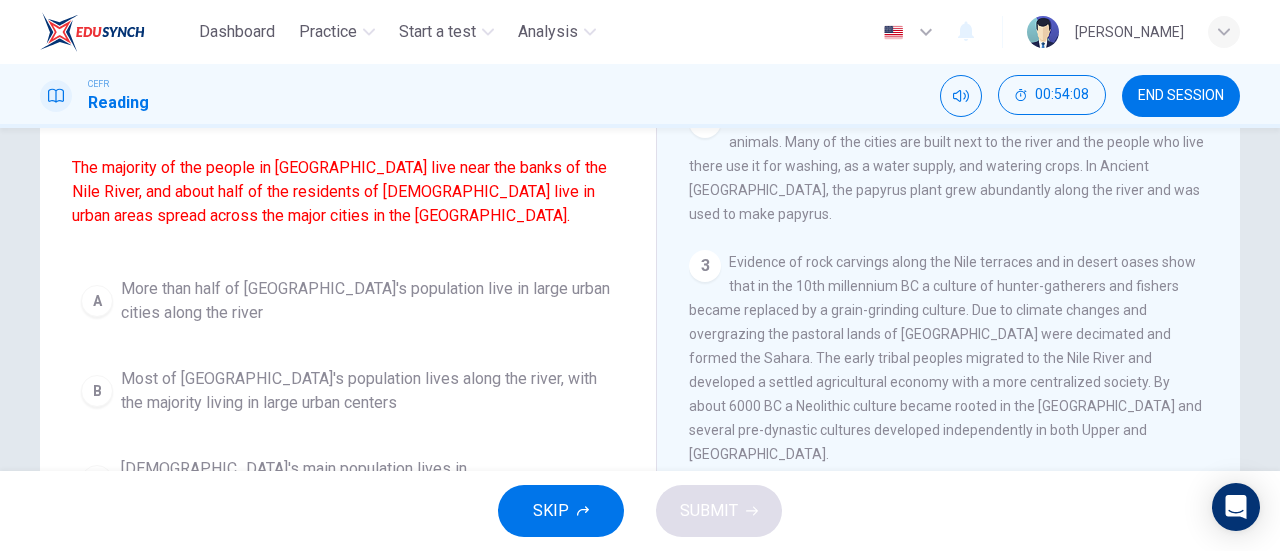 scroll, scrollTop: 157, scrollLeft: 0, axis: vertical 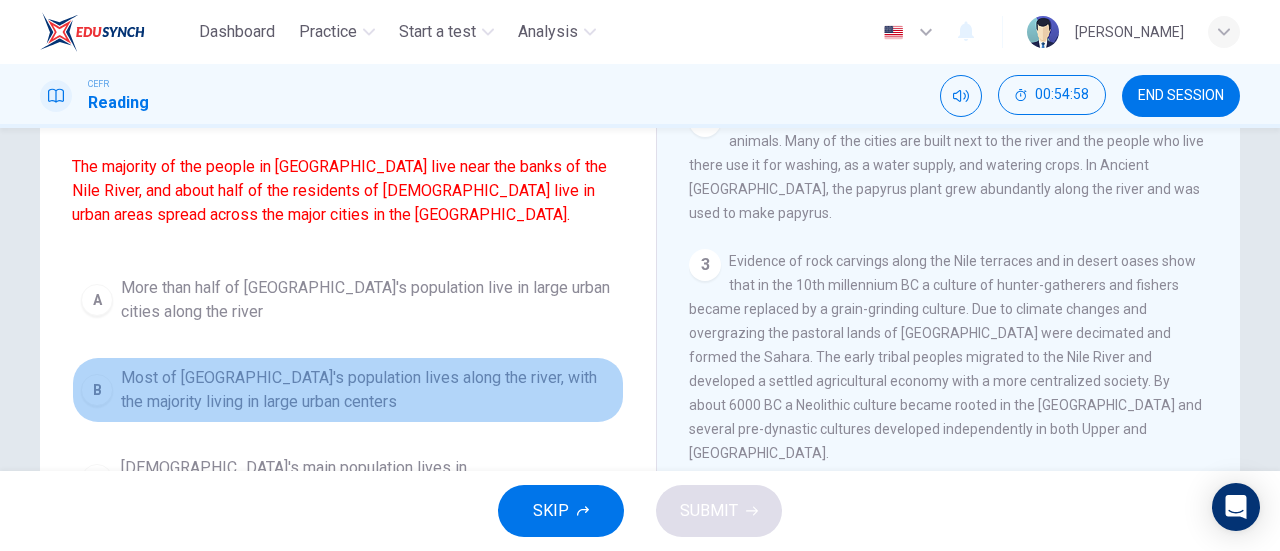 click on "Most of Egypt's population lives along the river, with the majority living in large urban centers" at bounding box center (368, 390) 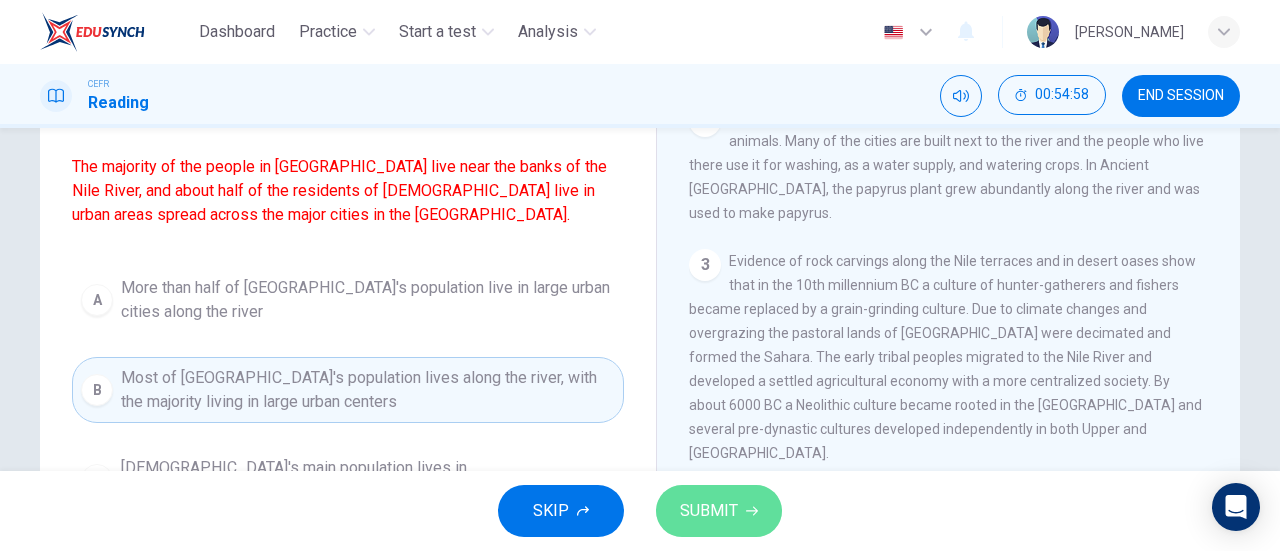 click on "SUBMIT" at bounding box center [709, 511] 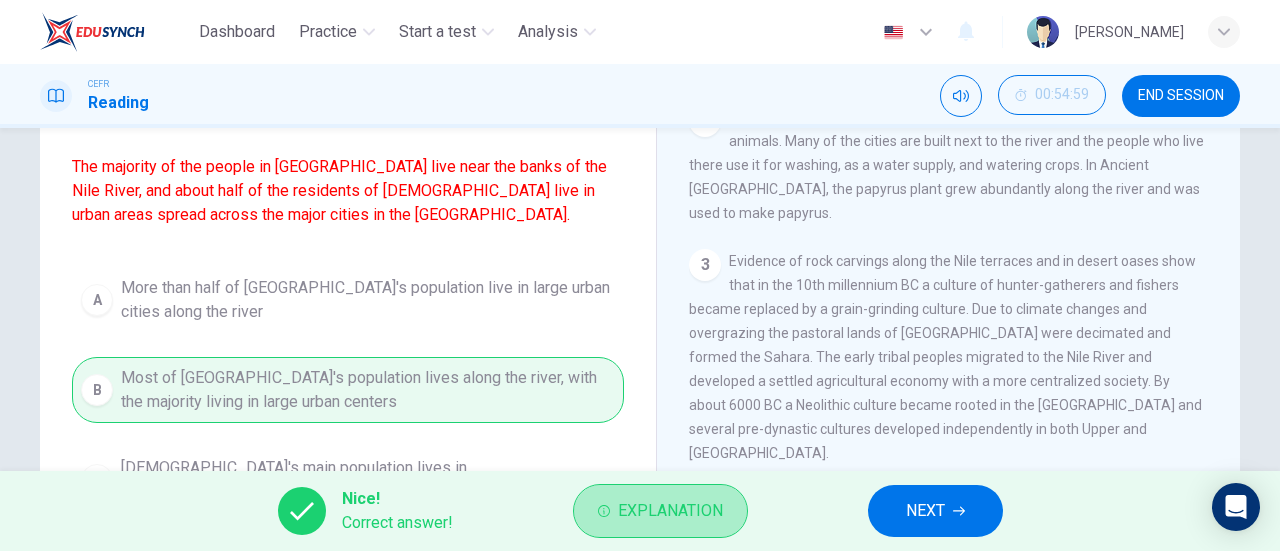 click on "Explanation" at bounding box center (670, 511) 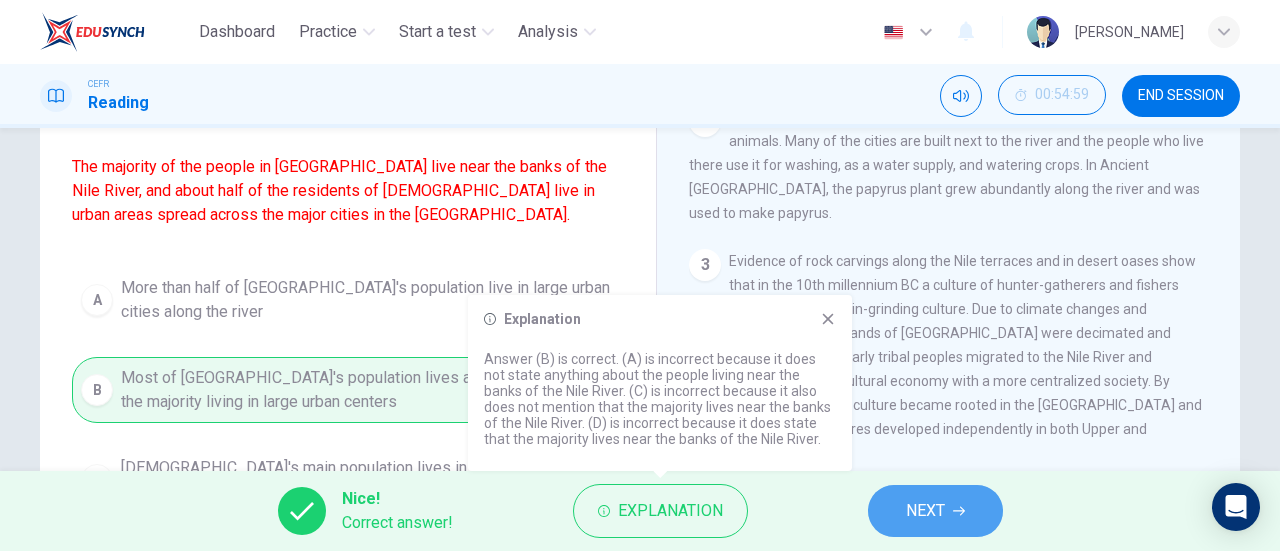 click on "NEXT" at bounding box center (935, 511) 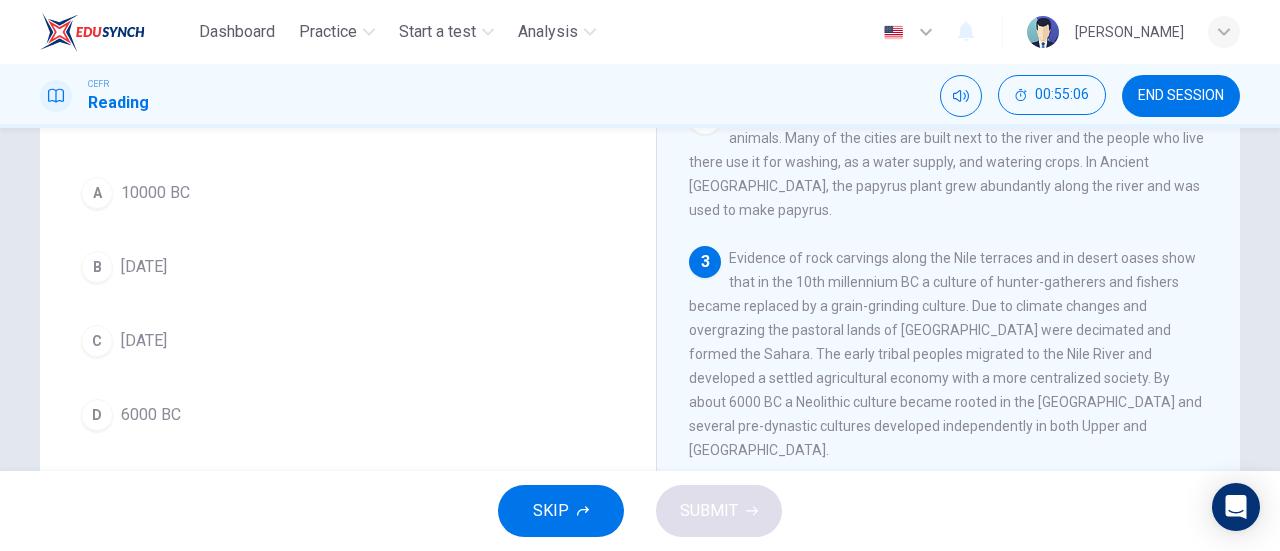 scroll, scrollTop: 168, scrollLeft: 0, axis: vertical 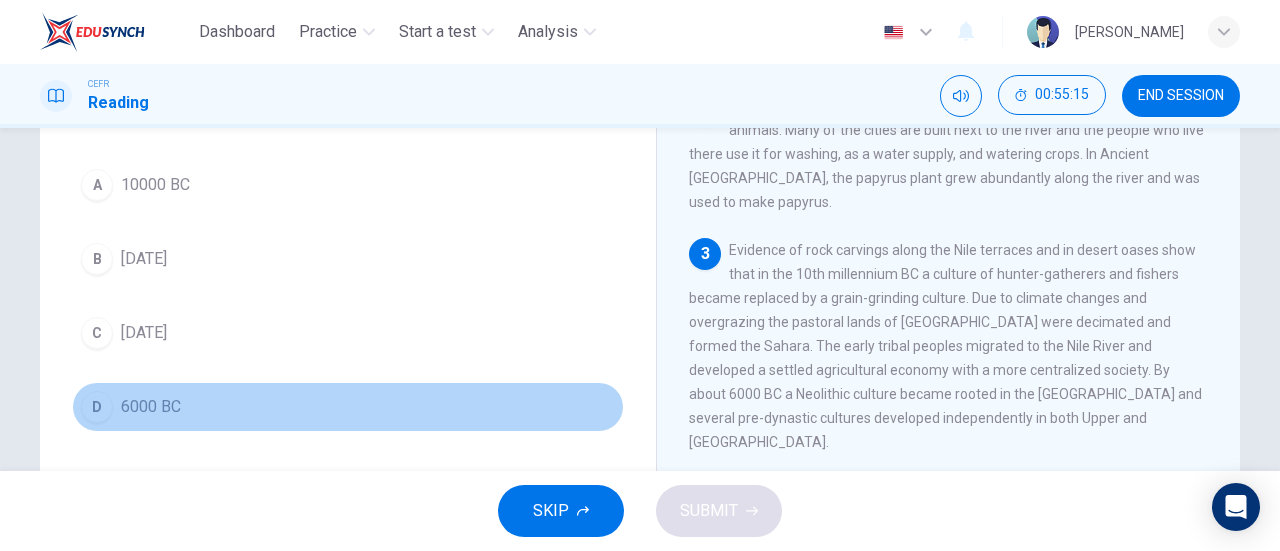 click on "6000 BC" at bounding box center (151, 407) 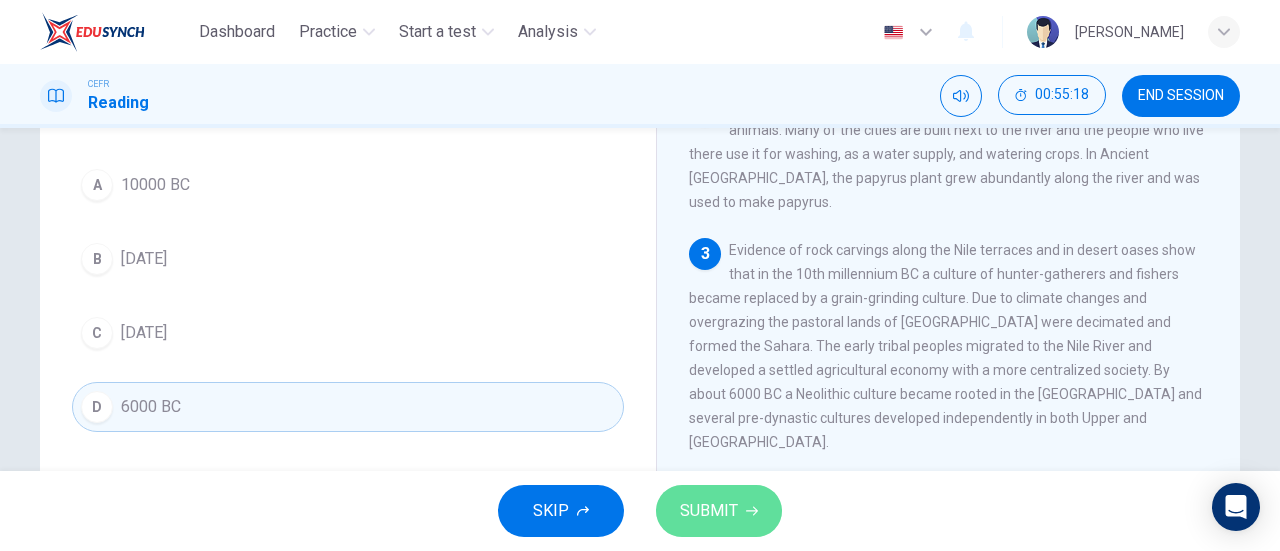 click on "SUBMIT" at bounding box center [709, 511] 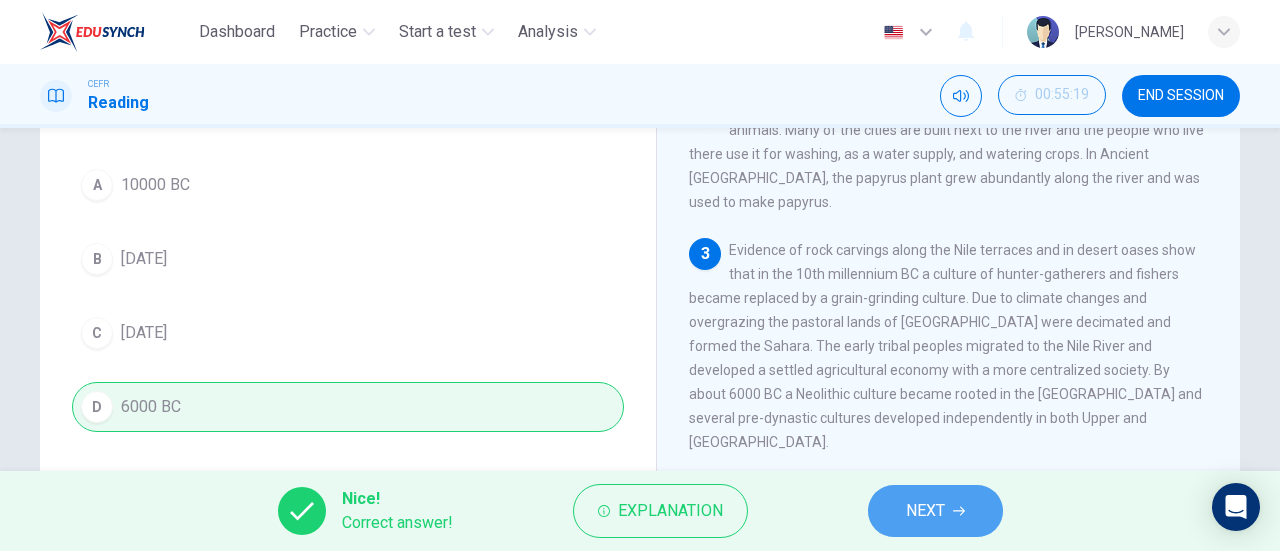 click on "NEXT" at bounding box center (935, 511) 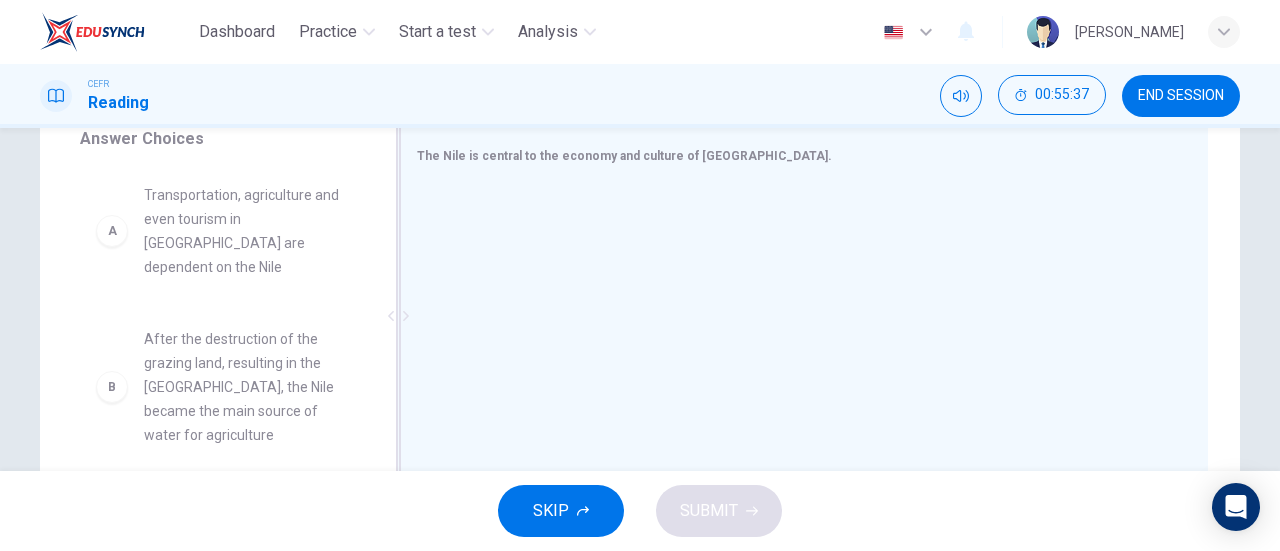 scroll, scrollTop: 432, scrollLeft: 0, axis: vertical 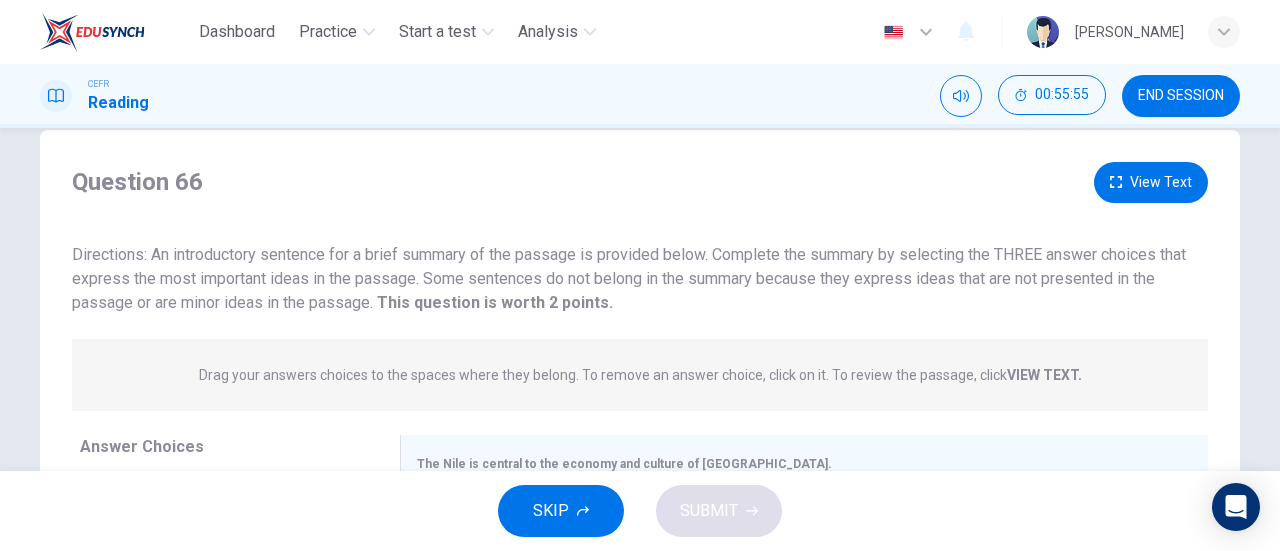 click on "View Text" at bounding box center [1151, 182] 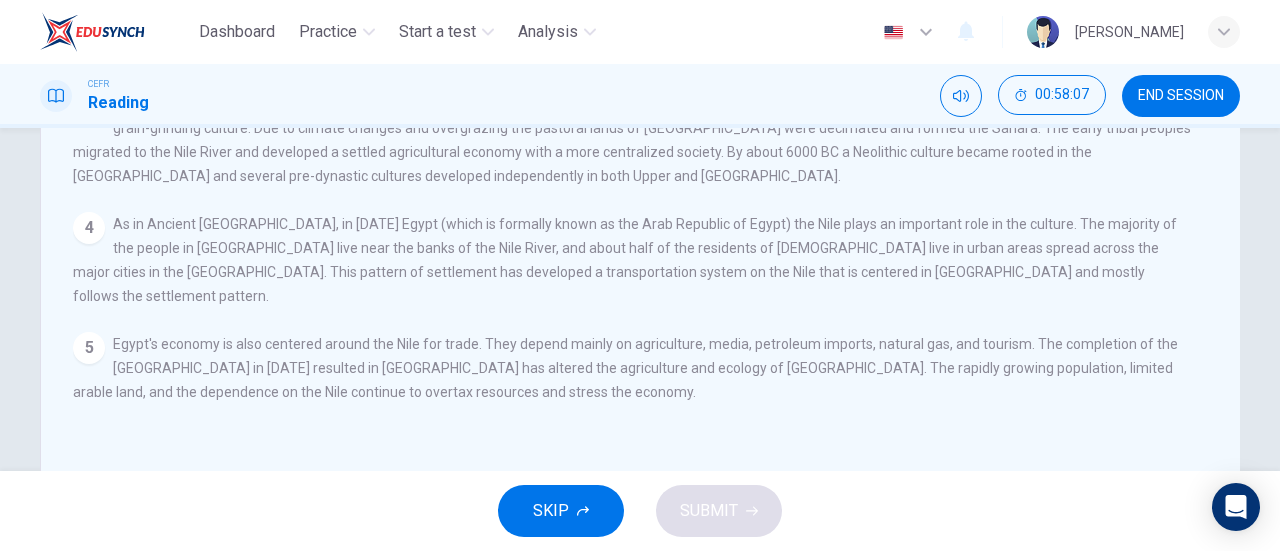 scroll, scrollTop: 0, scrollLeft: 0, axis: both 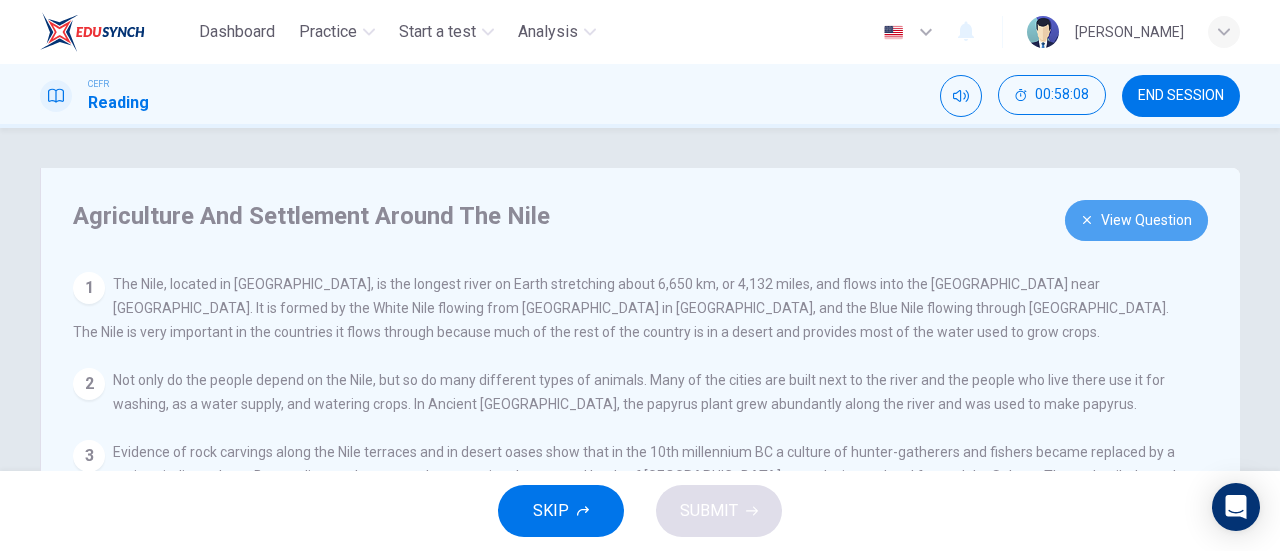 click on "View Question" at bounding box center [1136, 220] 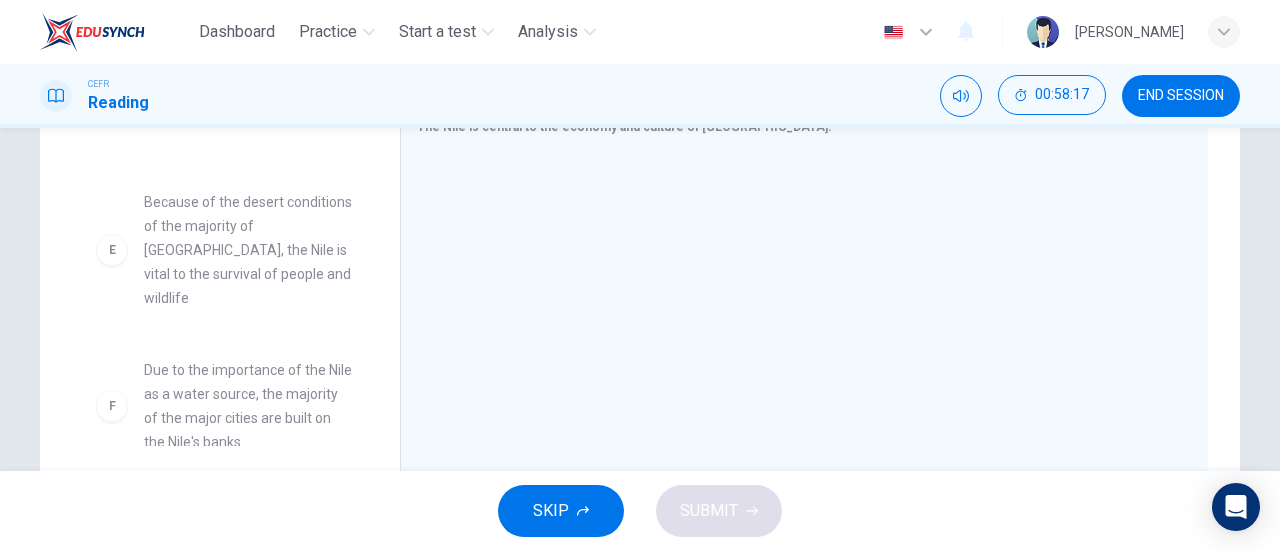 scroll, scrollTop: 432, scrollLeft: 0, axis: vertical 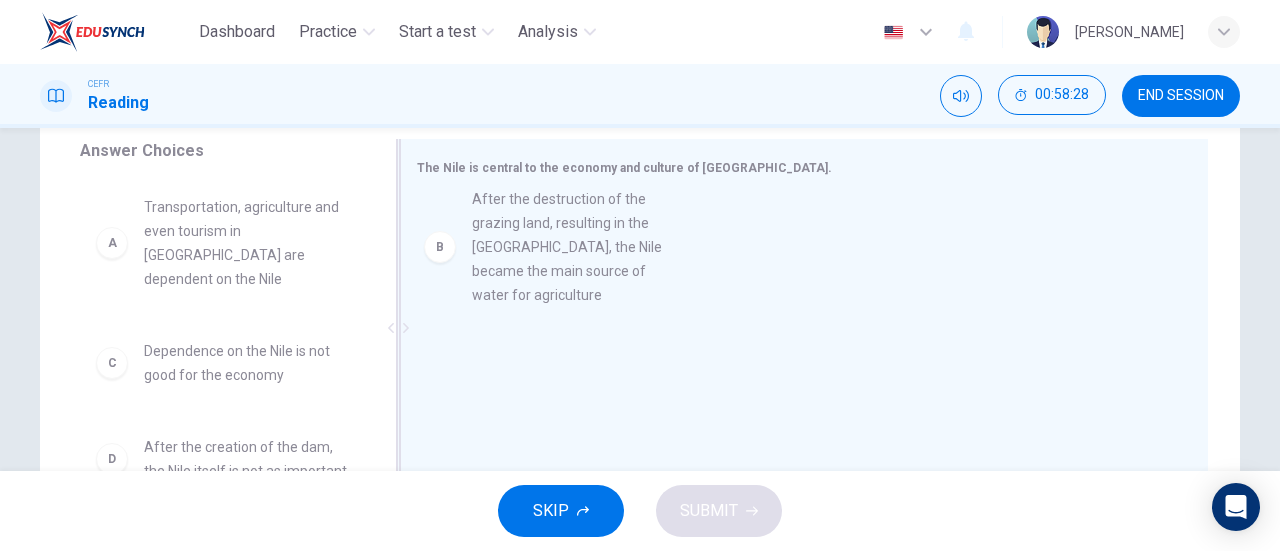 drag, startPoint x: 236, startPoint y: 377, endPoint x: 575, endPoint y: 247, distance: 363.07162 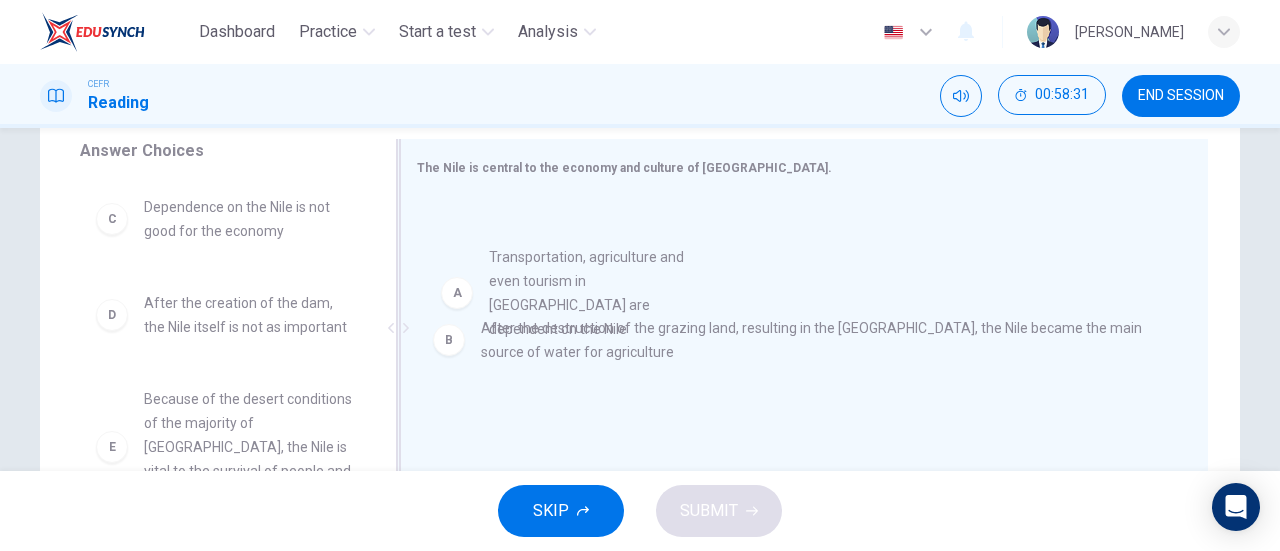 drag, startPoint x: 242, startPoint y: 213, endPoint x: 622, endPoint y: 273, distance: 384.70767 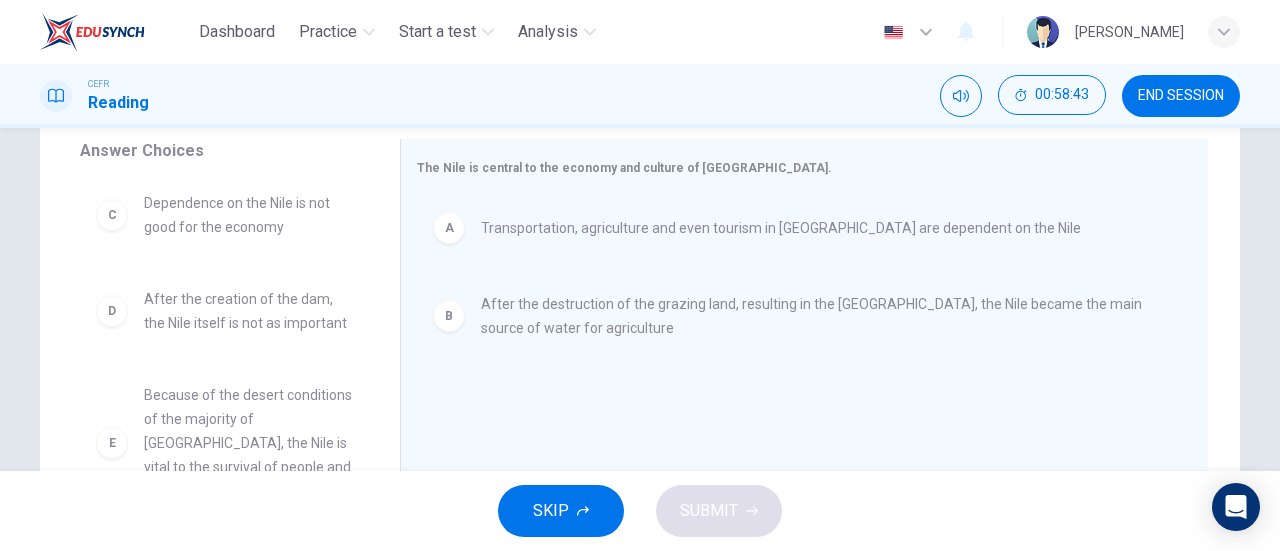 scroll, scrollTop: 0, scrollLeft: 0, axis: both 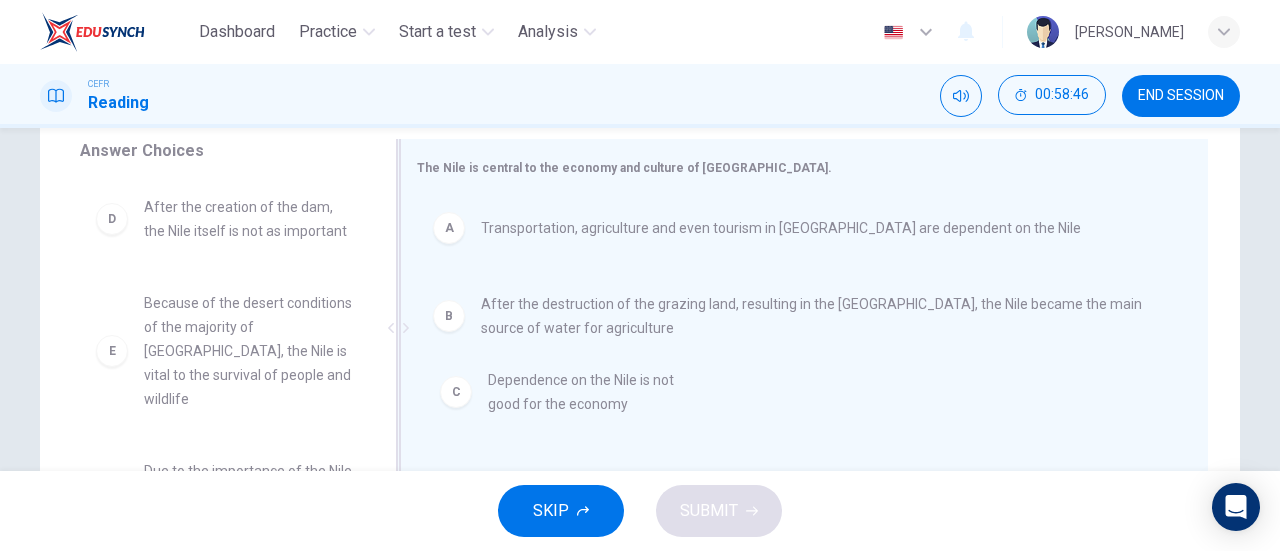 drag, startPoint x: 239, startPoint y: 228, endPoint x: 602, endPoint y: 407, distance: 404.73447 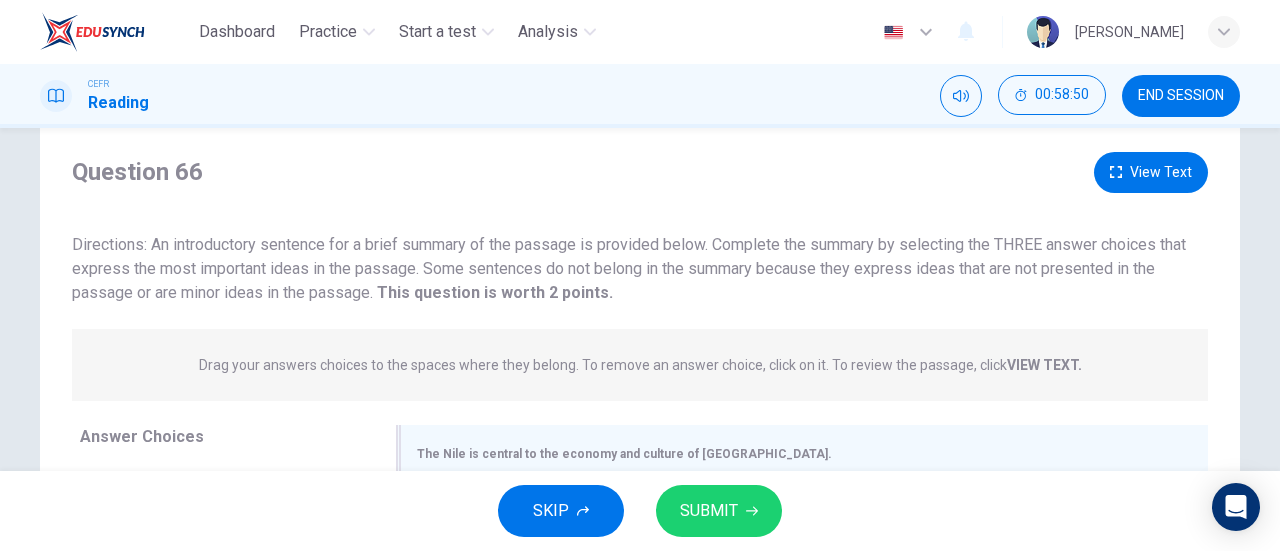 scroll, scrollTop: 47, scrollLeft: 0, axis: vertical 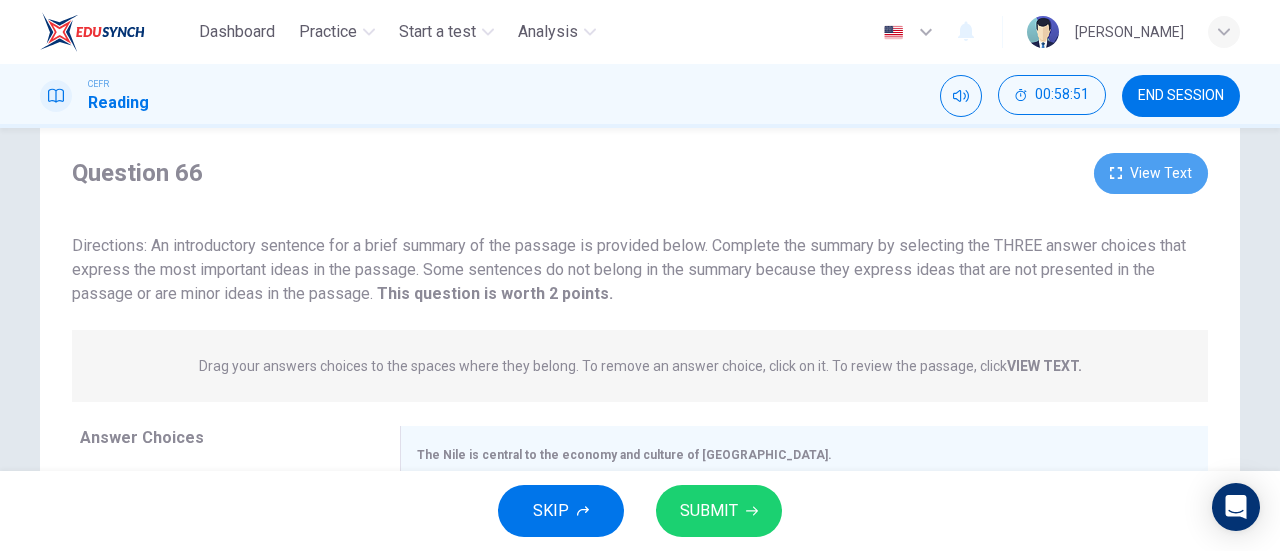 click on "View Text" at bounding box center [1151, 173] 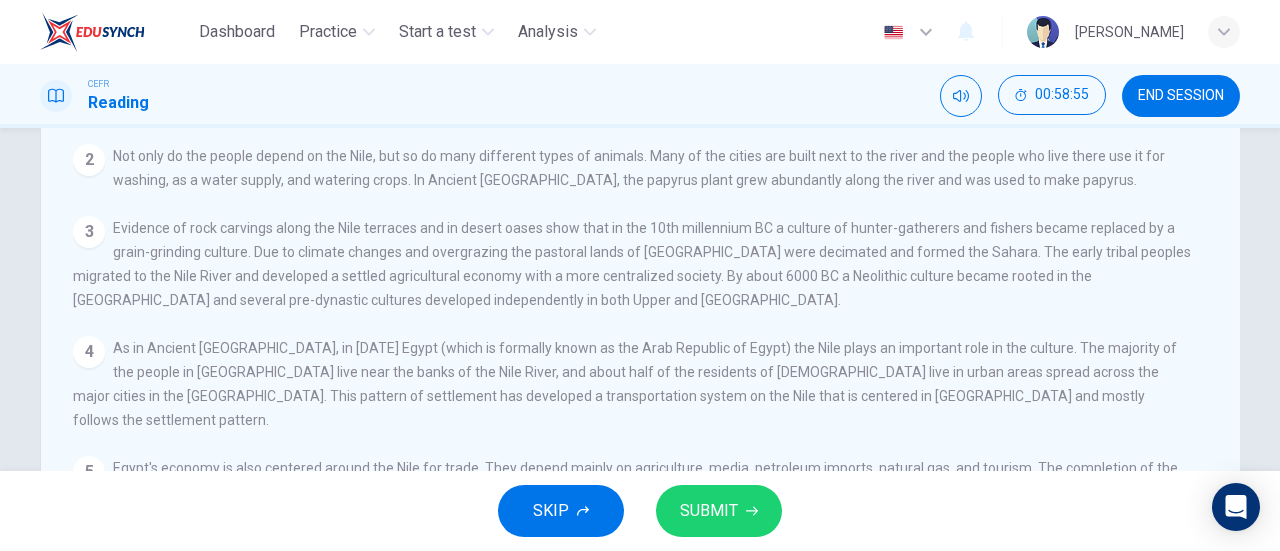 scroll, scrollTop: 0, scrollLeft: 0, axis: both 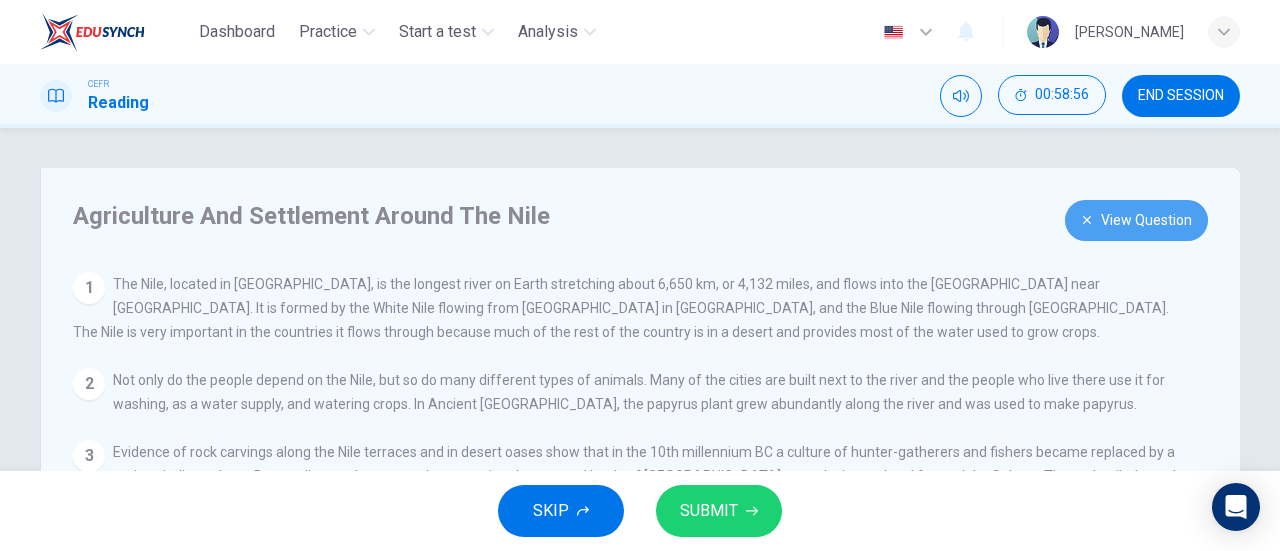 click on "View Question" at bounding box center [1136, 220] 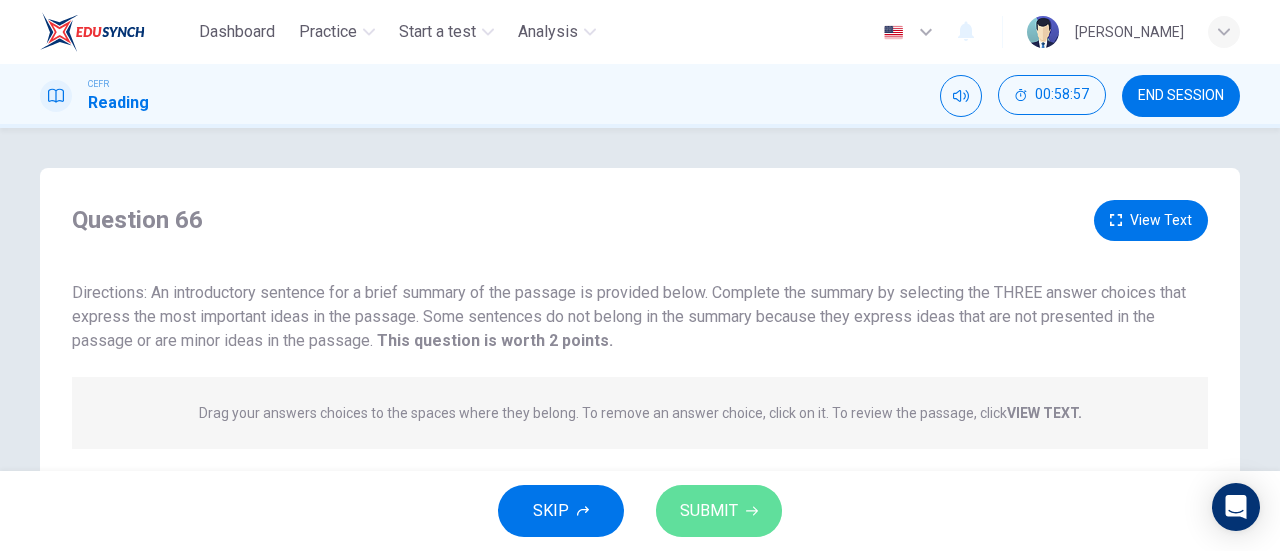 click on "SUBMIT" at bounding box center [709, 511] 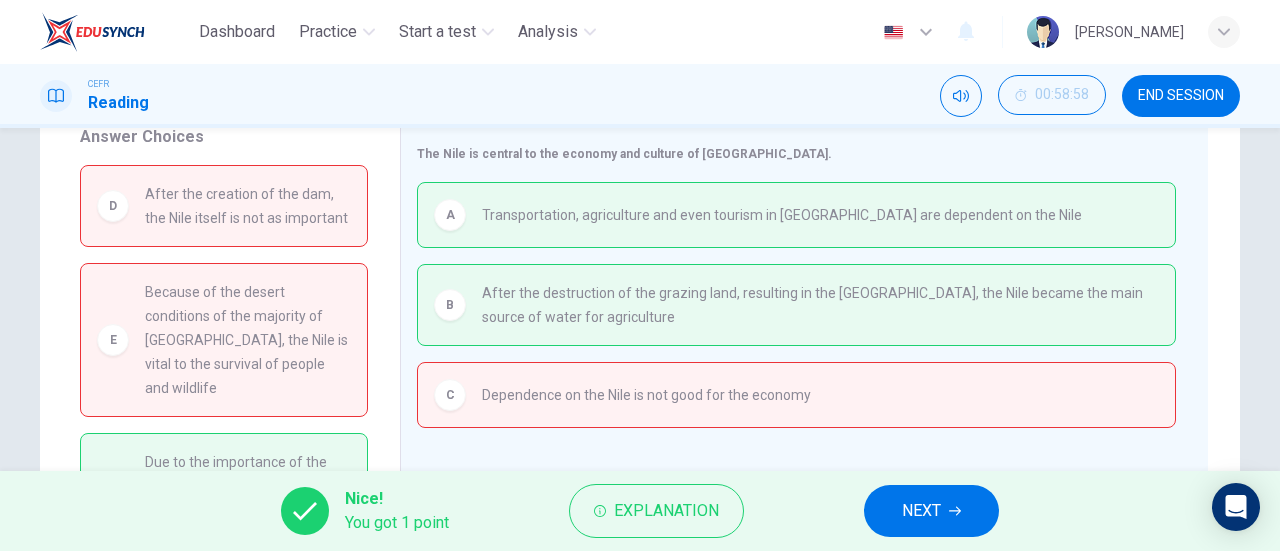 scroll, scrollTop: 347, scrollLeft: 0, axis: vertical 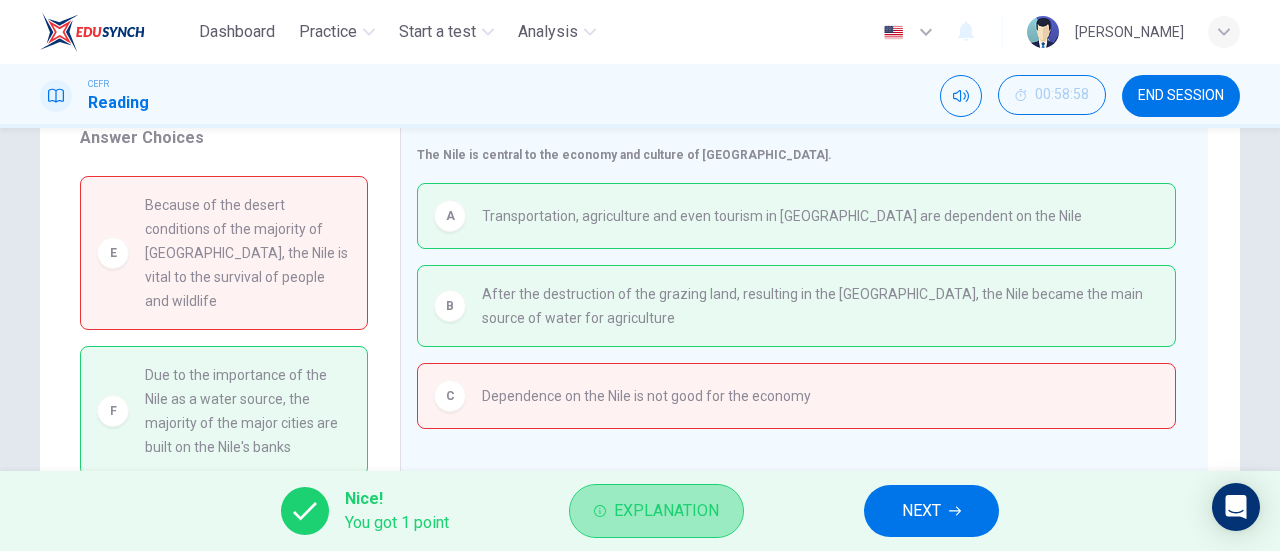 click on "Explanation" at bounding box center [656, 511] 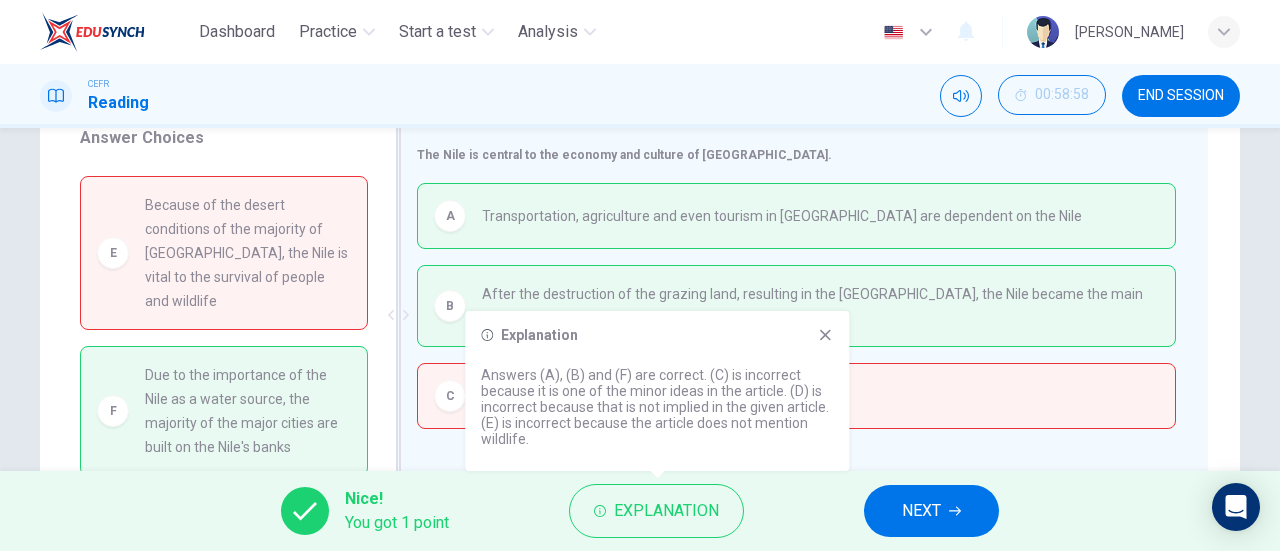 click at bounding box center [398, 315] 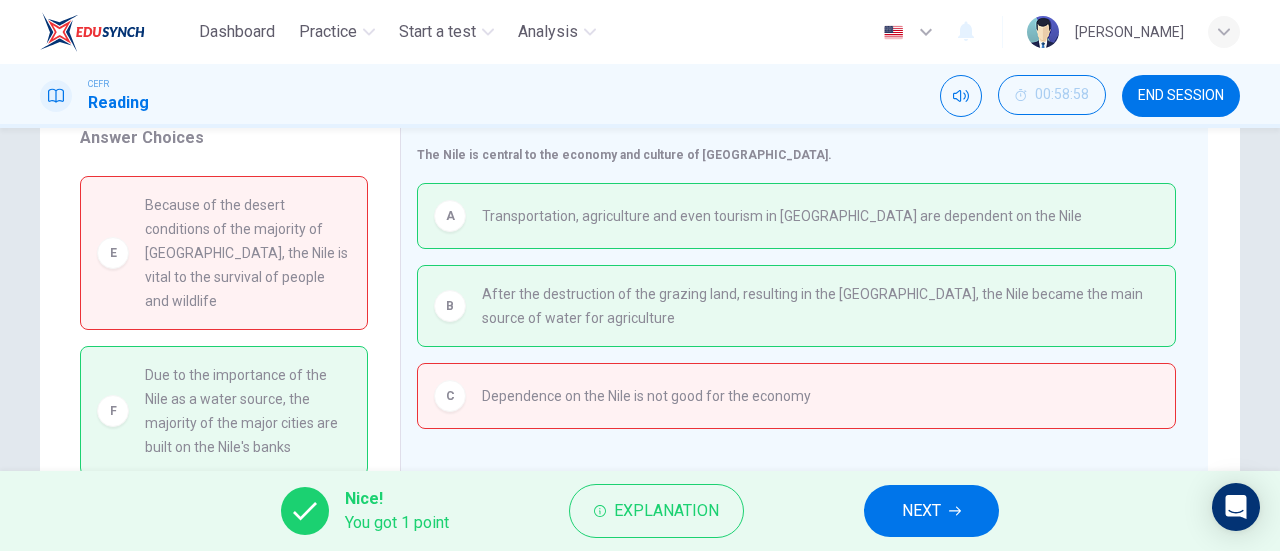 click on "NEXT" at bounding box center (921, 511) 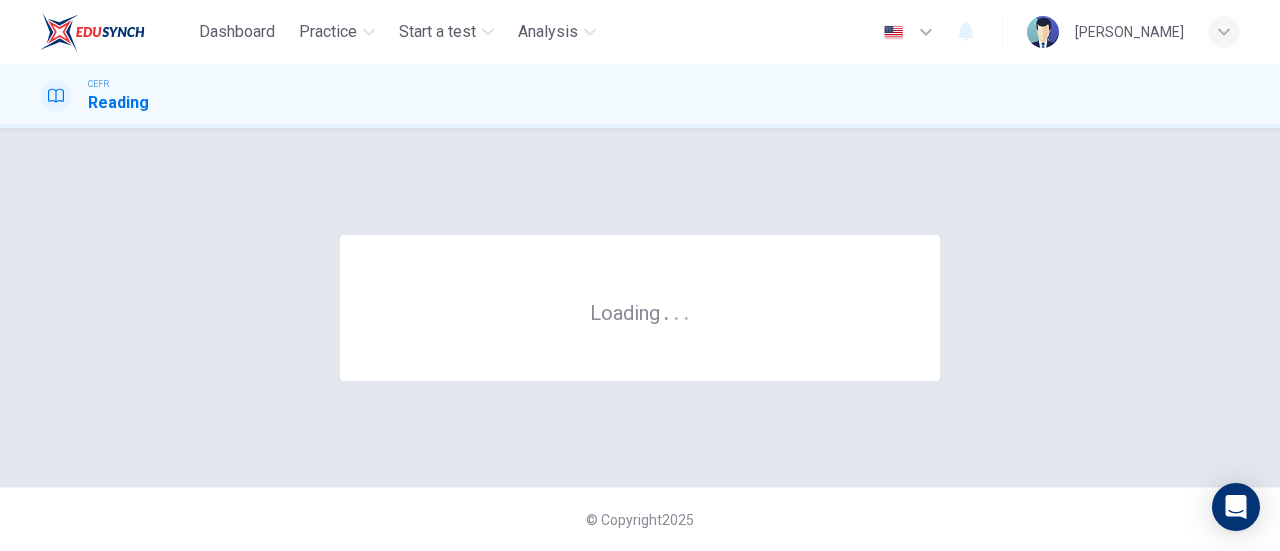 scroll, scrollTop: 0, scrollLeft: 0, axis: both 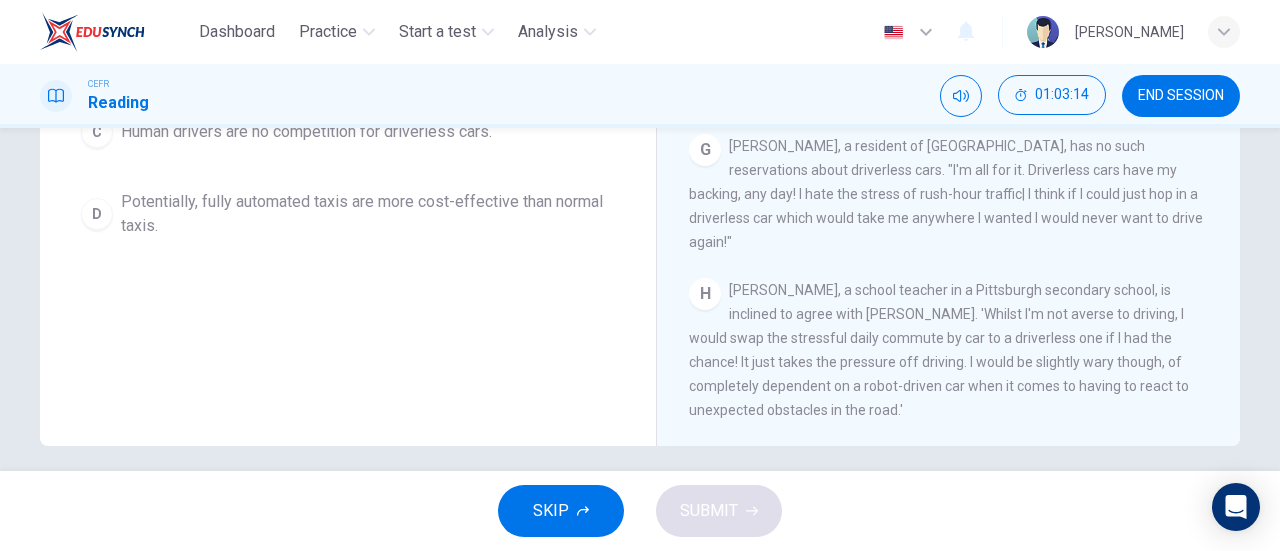 click on "Question 67 Choose the correct letter, A, B, C or D. Which of the following statements is accurate? A Driverless cars conform to safety regulations. B There is an obvious market for fully automated cars. C Human drivers are no competition for driverless cars. D Potentially, fully automated taxis are more cost-effective than normal taxis." at bounding box center (348, 19) 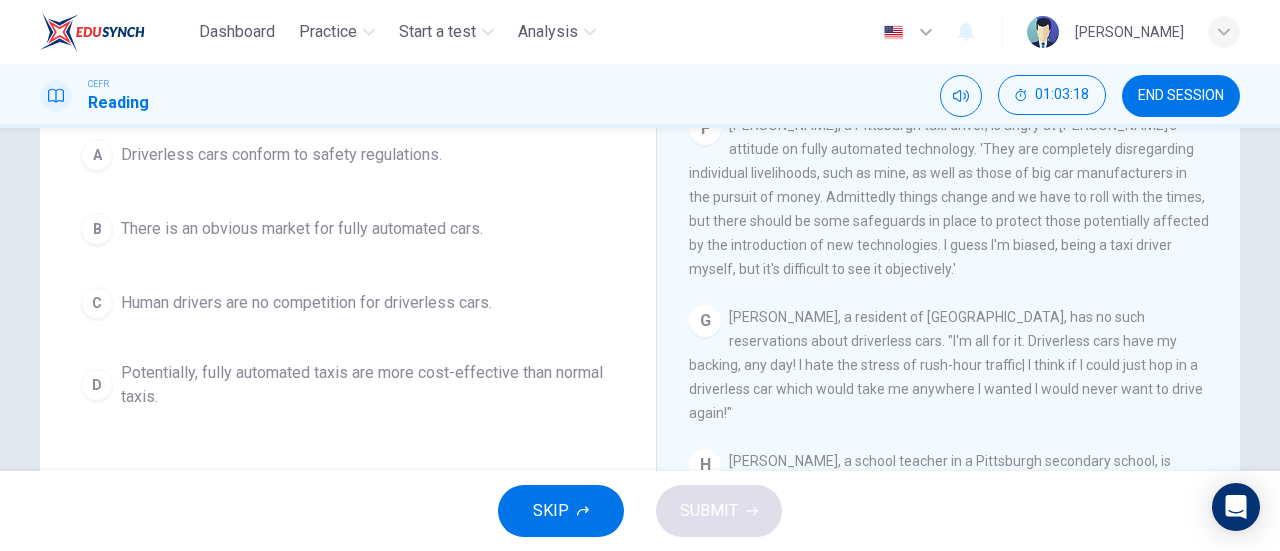 scroll, scrollTop: 251, scrollLeft: 0, axis: vertical 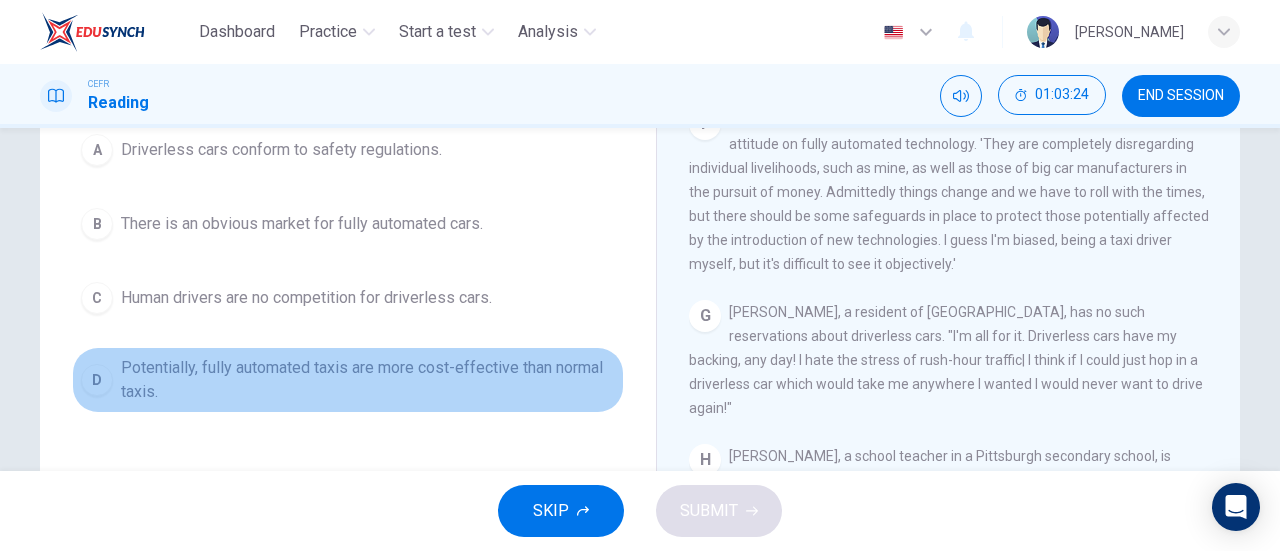 click on "Potentially, fully automated taxis are more cost-effective than normal taxis." at bounding box center (368, 380) 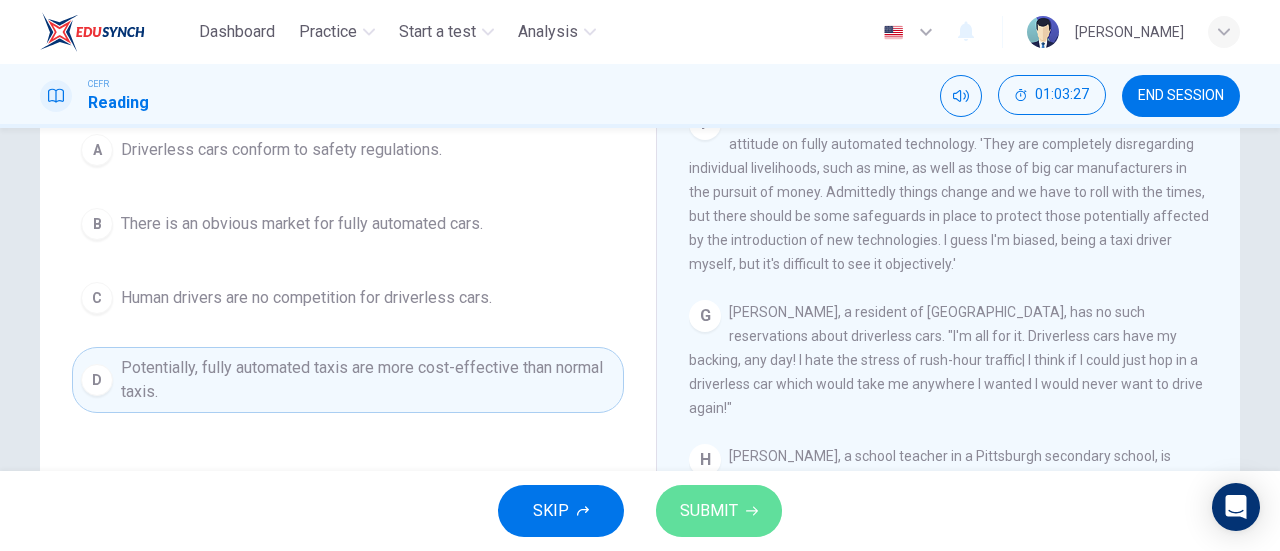 click on "SUBMIT" at bounding box center (719, 511) 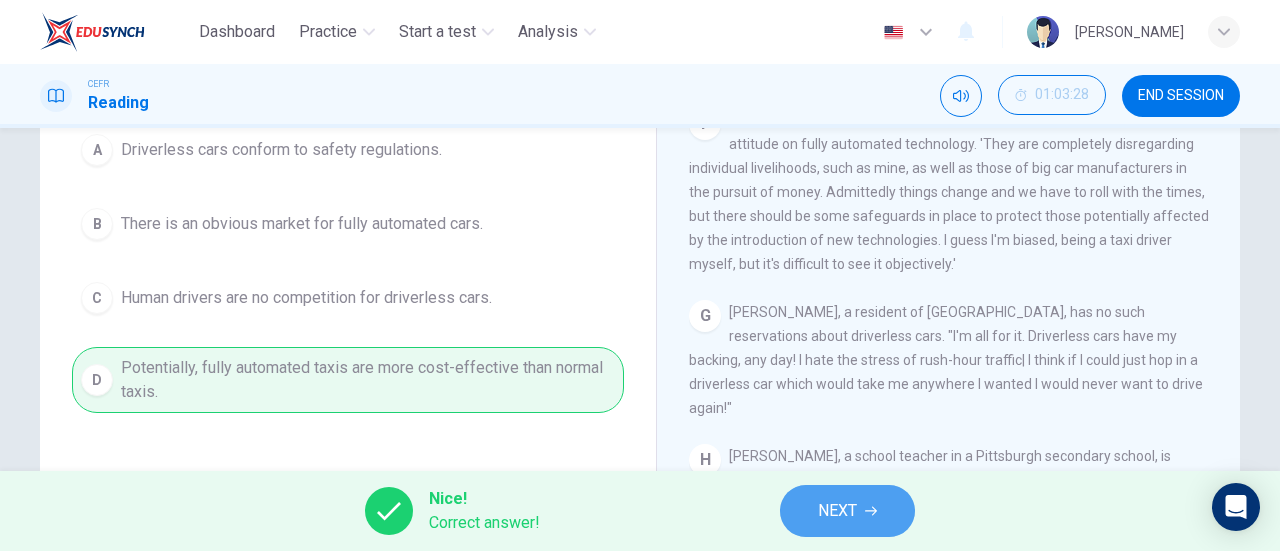 click on "NEXT" at bounding box center [837, 511] 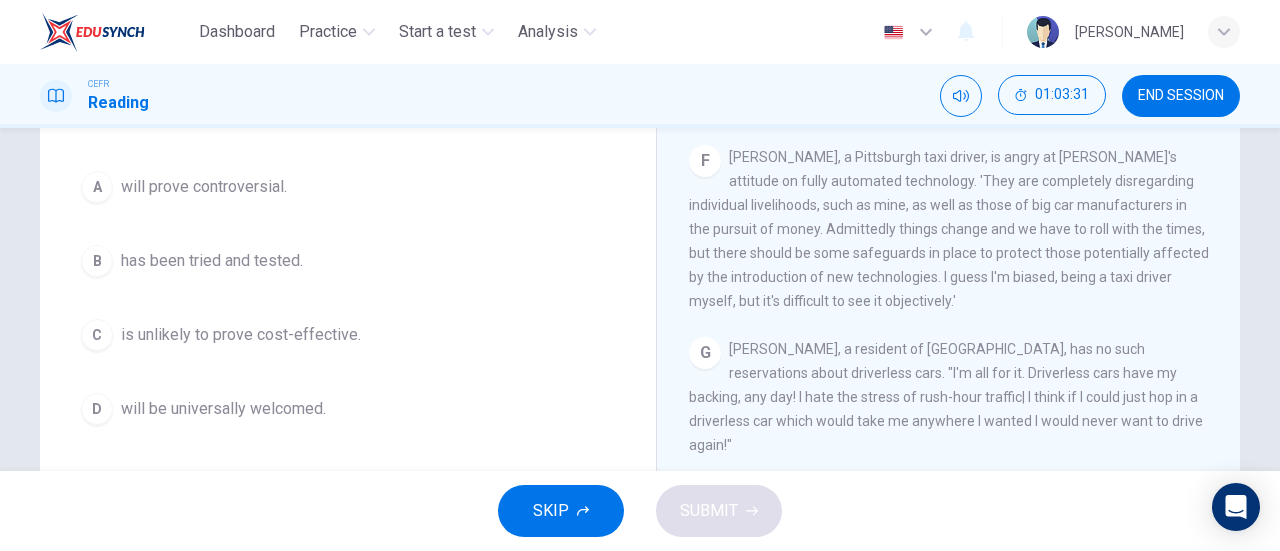 scroll, scrollTop: 215, scrollLeft: 0, axis: vertical 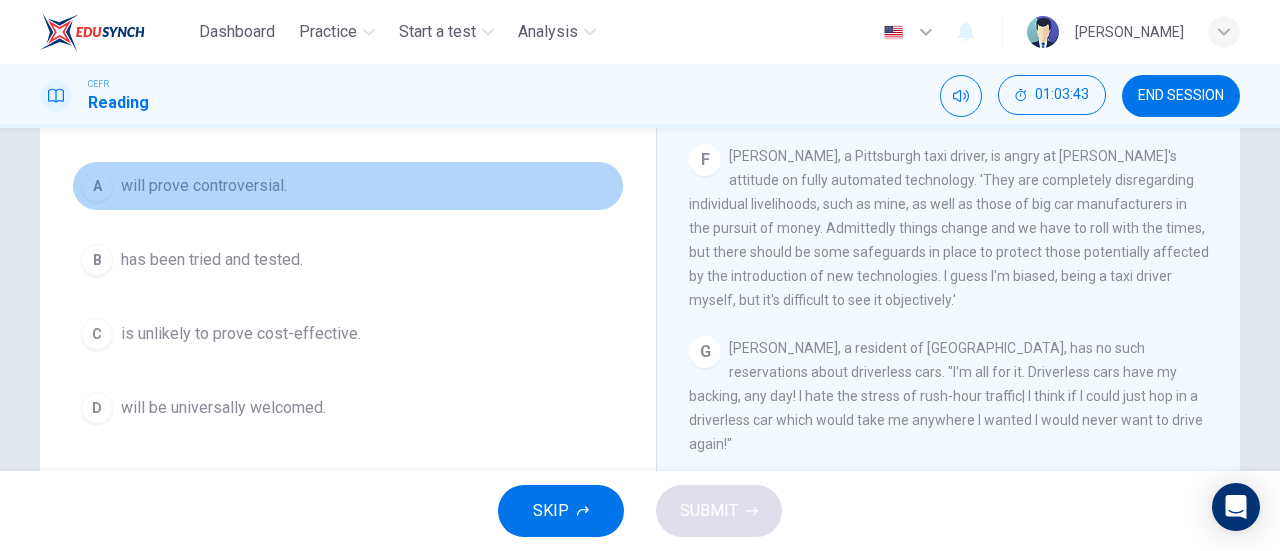 click on "will prove controversial." at bounding box center (204, 186) 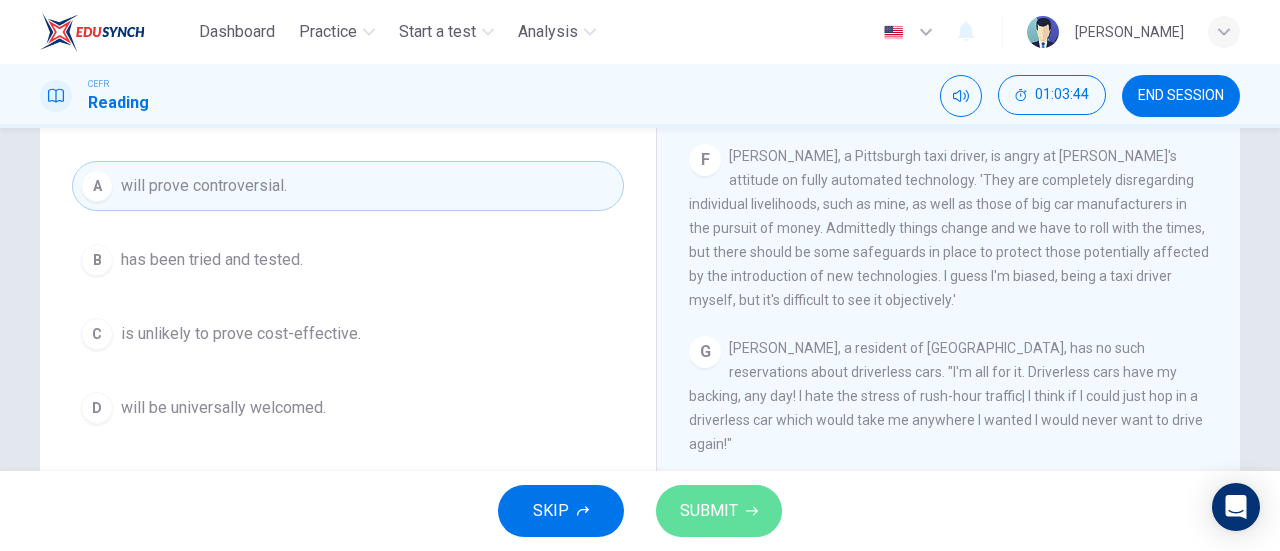 click on "SUBMIT" at bounding box center [719, 511] 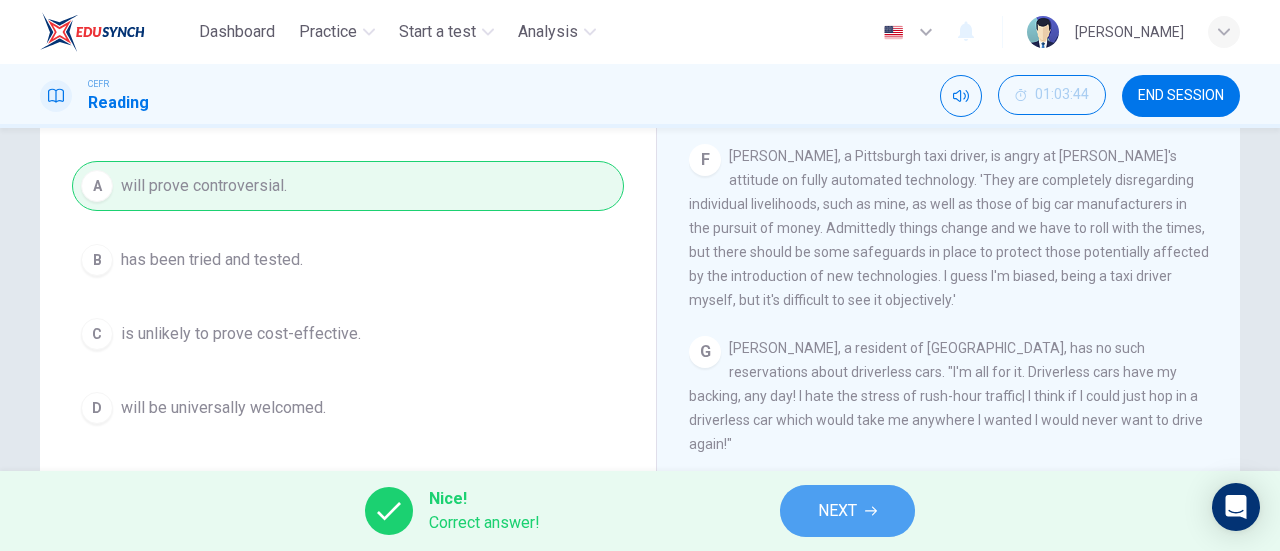click on "NEXT" at bounding box center [847, 511] 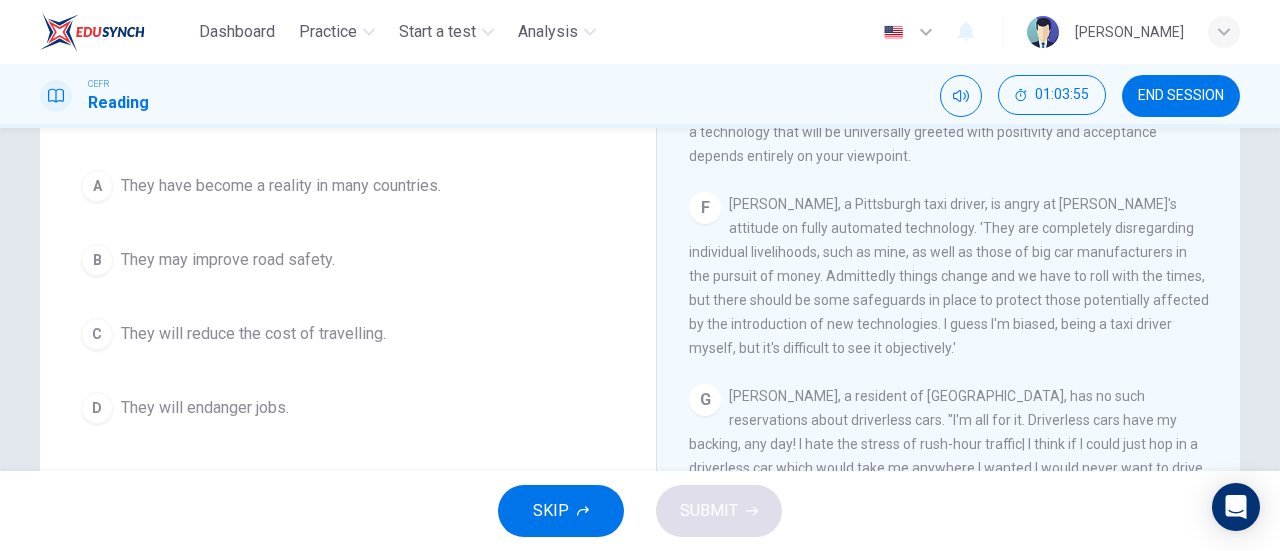 scroll, scrollTop: 168, scrollLeft: 0, axis: vertical 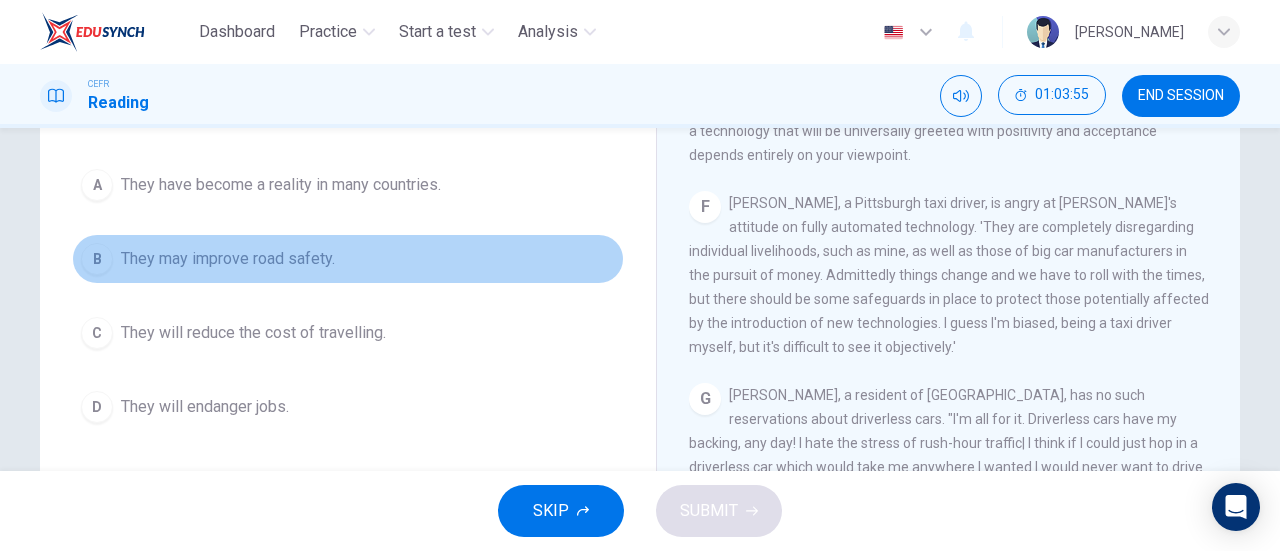 click on "They may improve road safety." at bounding box center [228, 259] 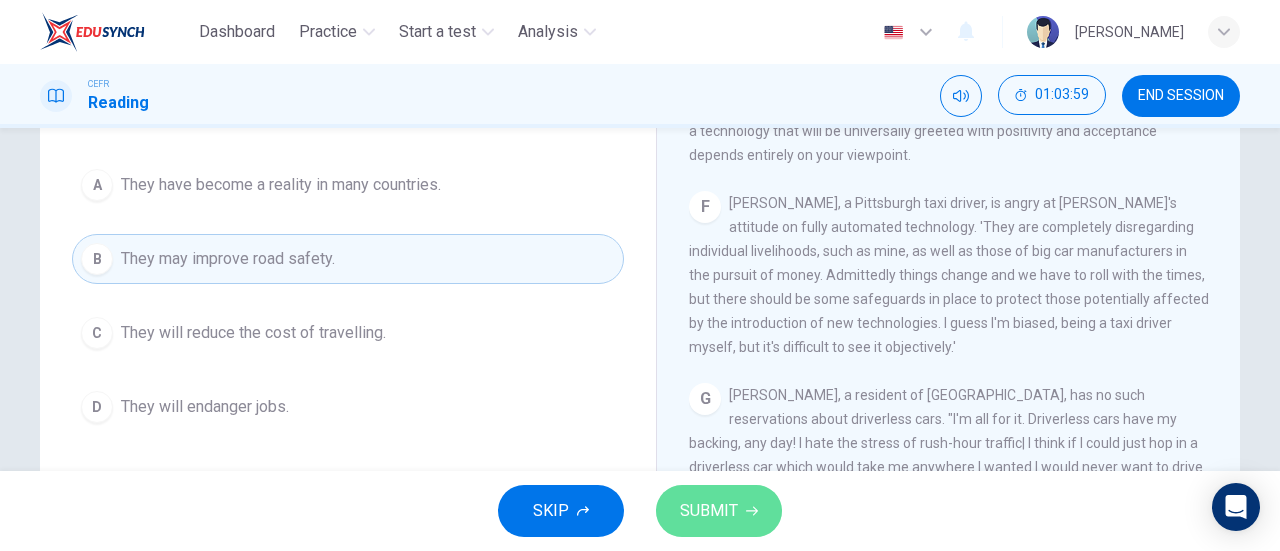 click on "SUBMIT" at bounding box center (719, 511) 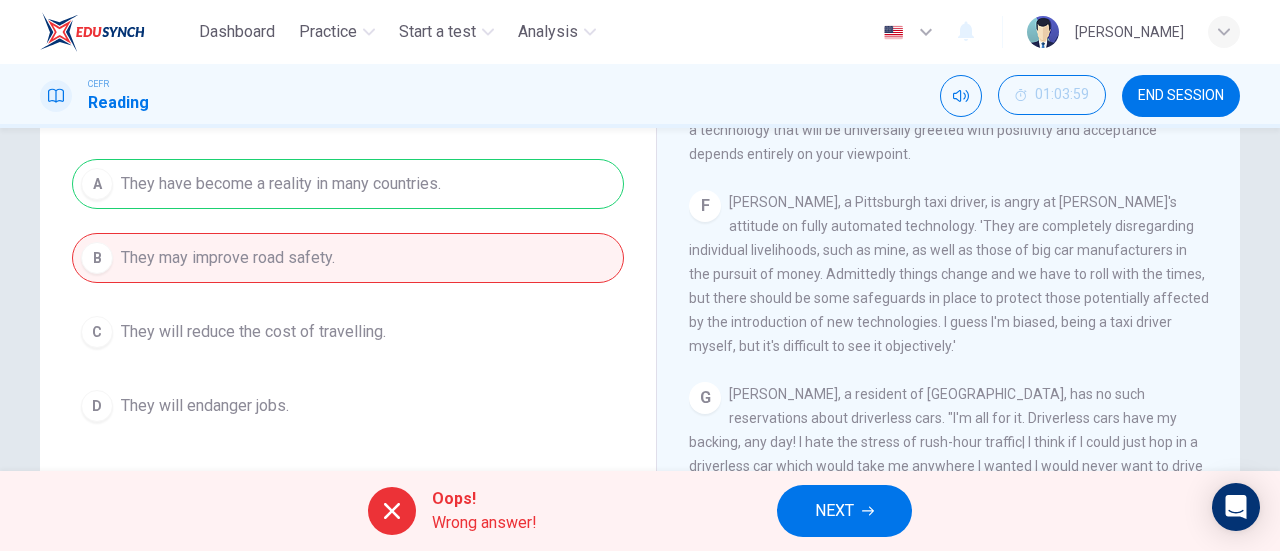 scroll, scrollTop: 166, scrollLeft: 0, axis: vertical 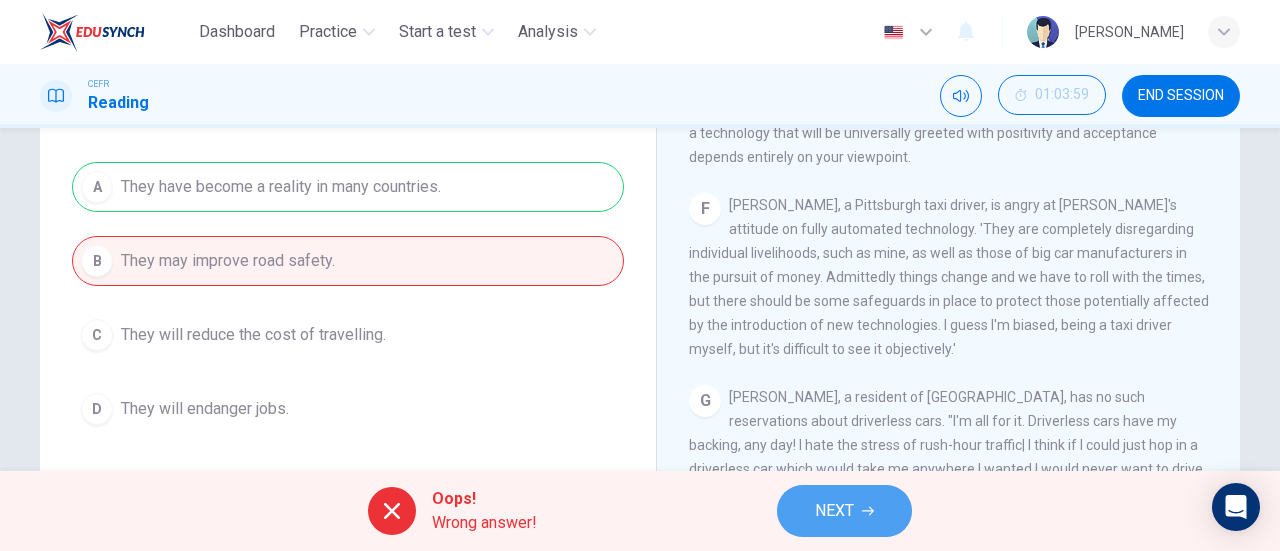 click on "NEXT" at bounding box center [844, 511] 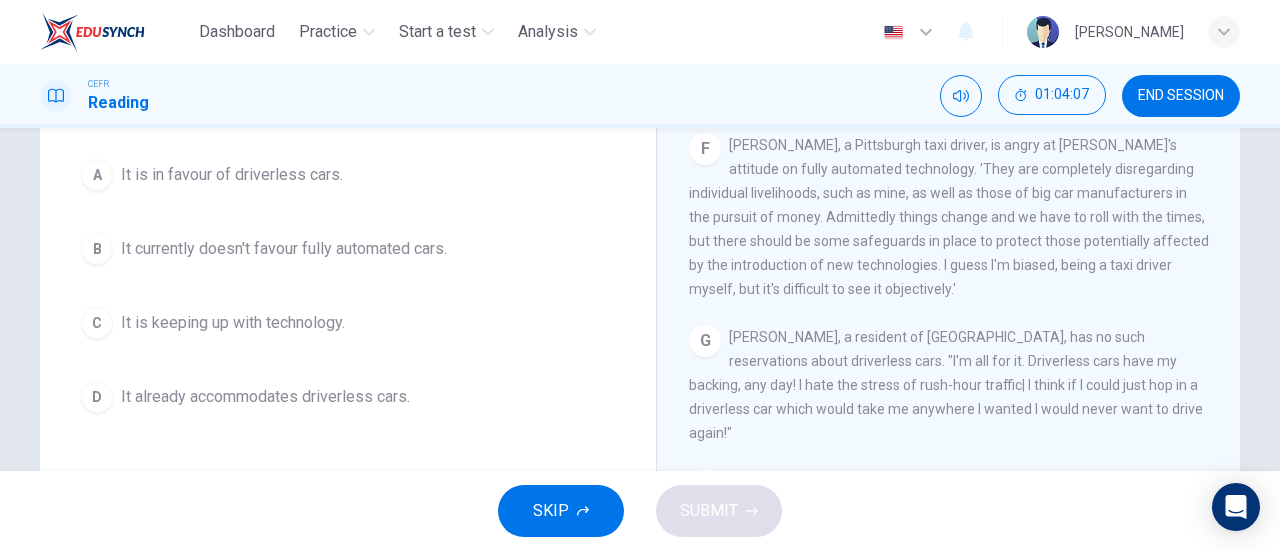 scroll, scrollTop: 233, scrollLeft: 0, axis: vertical 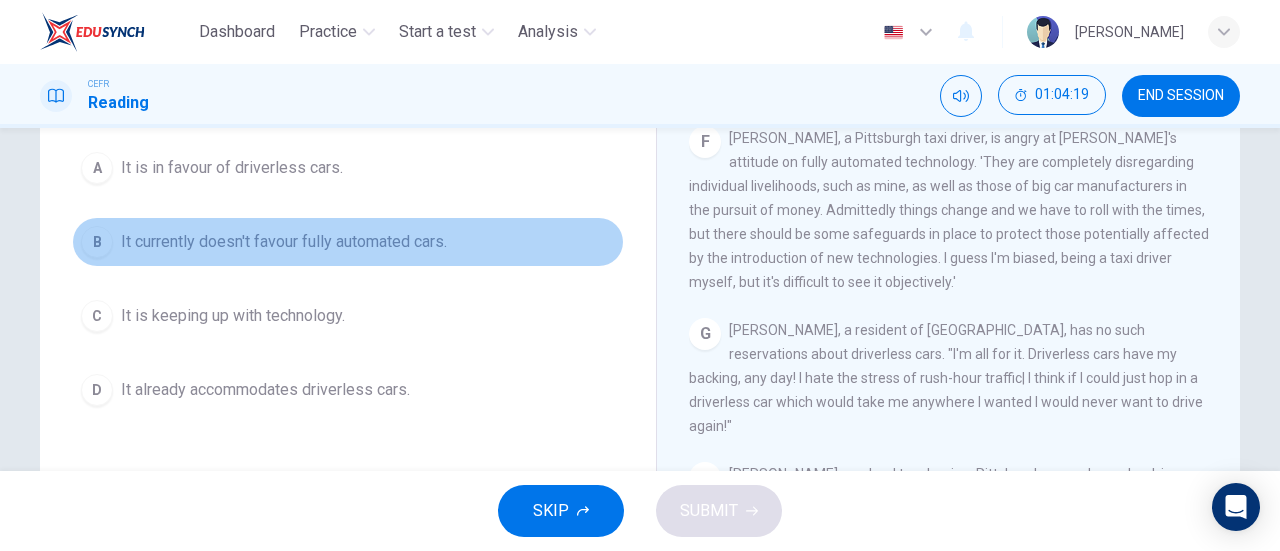 click on "It currently doesn't favour fully automated cars." at bounding box center [284, 242] 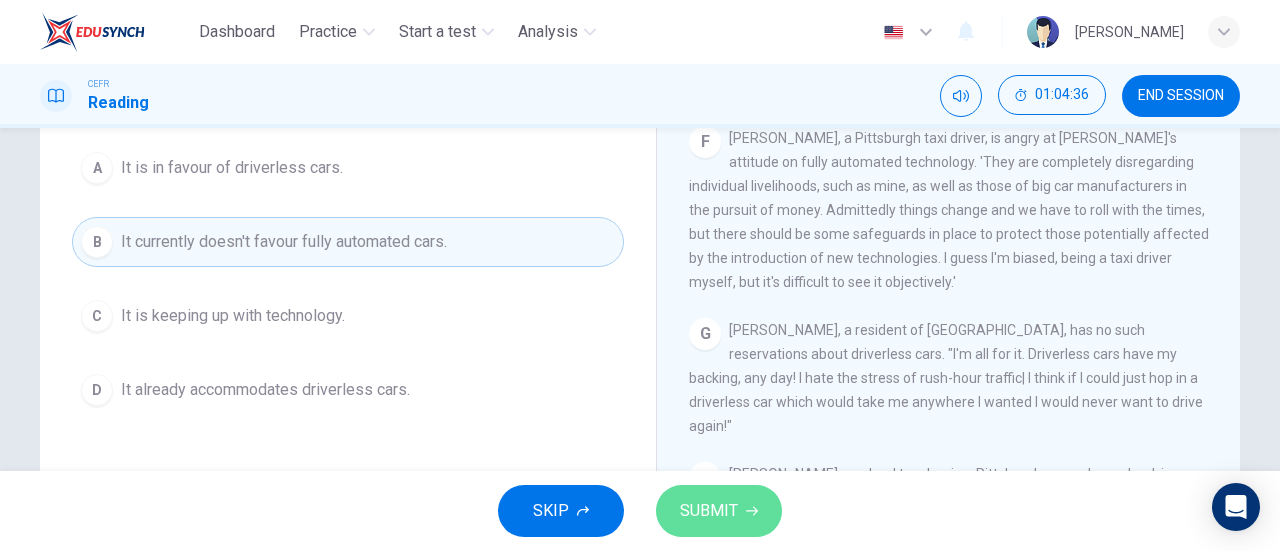 click on "SUBMIT" at bounding box center (719, 511) 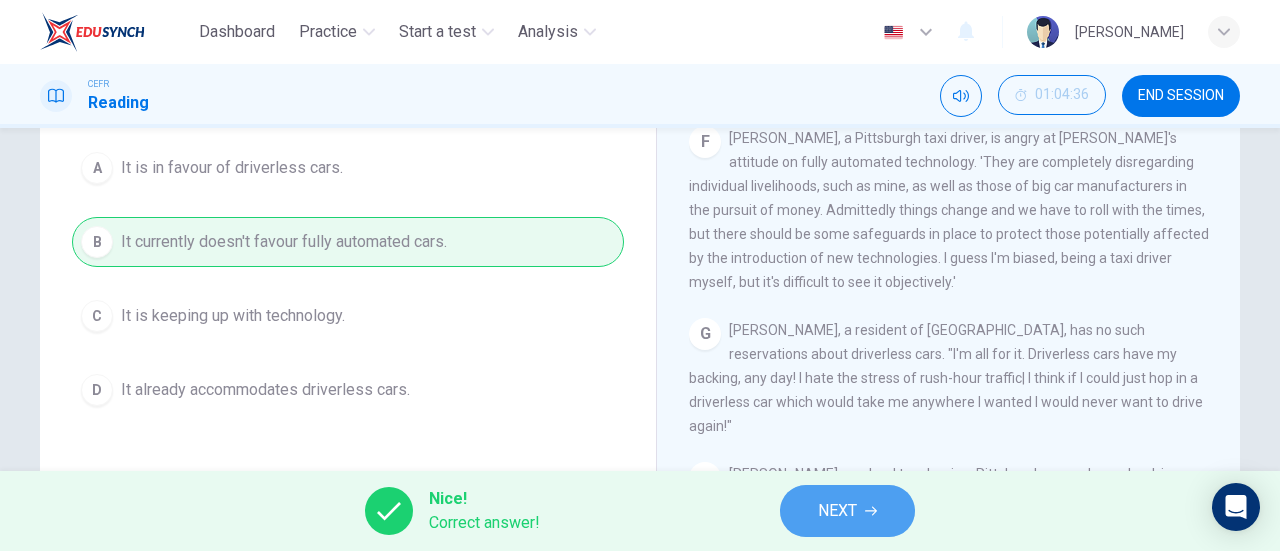 click on "NEXT" at bounding box center [837, 511] 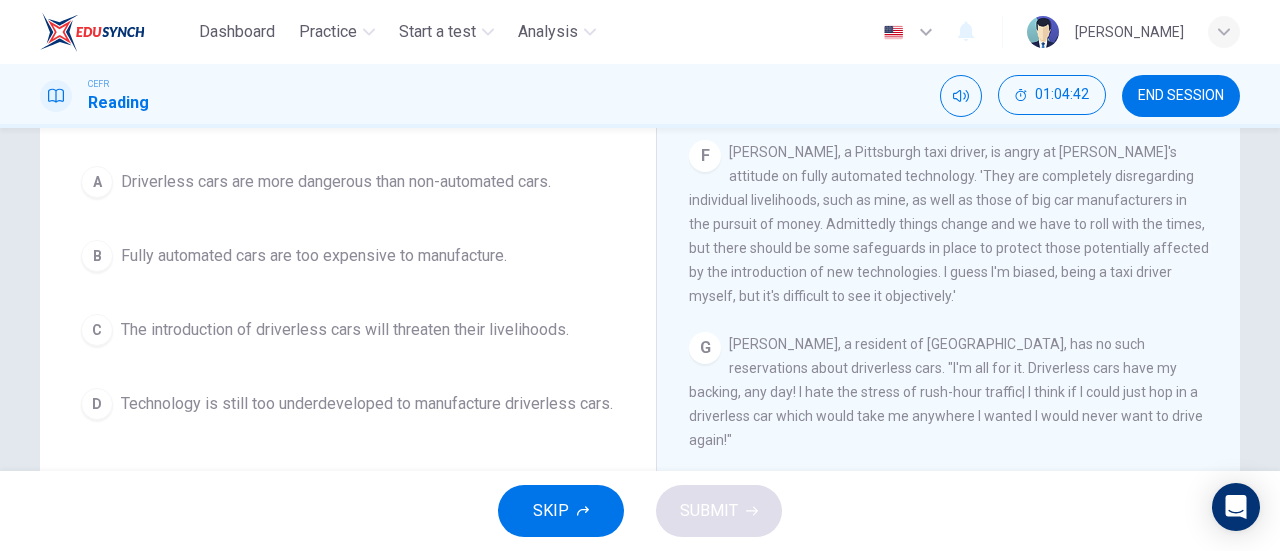 scroll, scrollTop: 220, scrollLeft: 0, axis: vertical 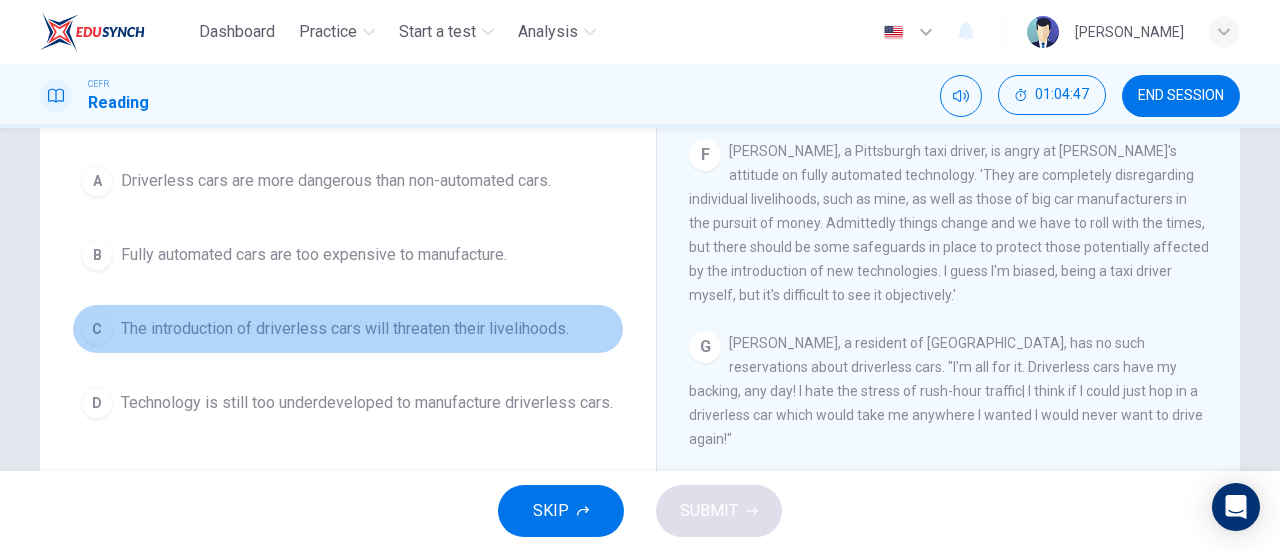 click on "C The introduction of driverless cars will threaten their livelihoods." at bounding box center [348, 329] 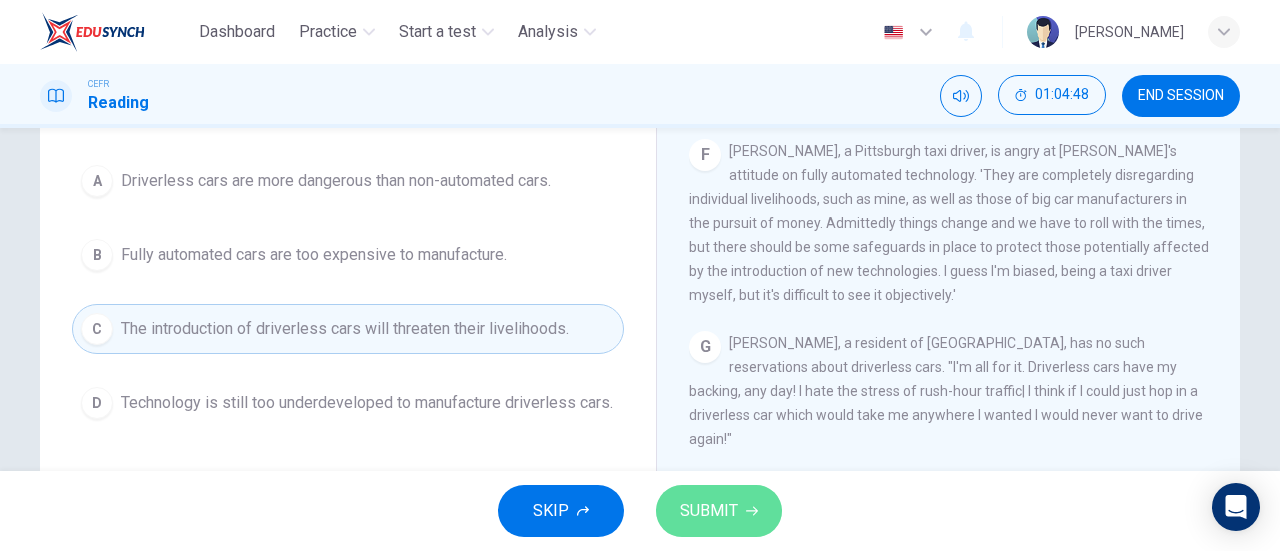 click on "SUBMIT" at bounding box center [709, 511] 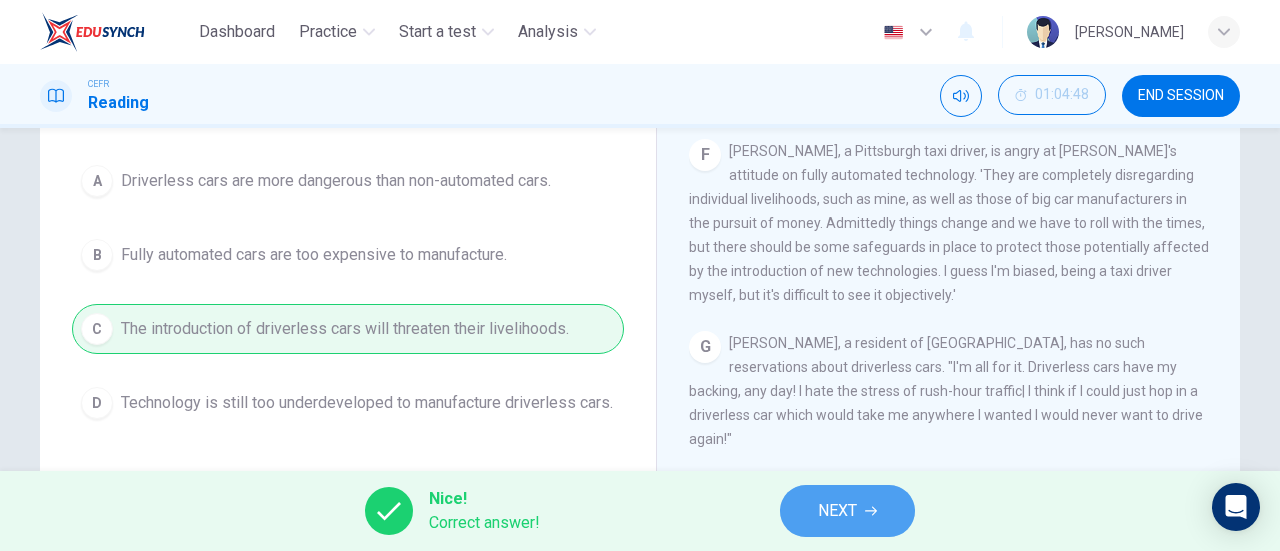 click on "NEXT" at bounding box center [847, 511] 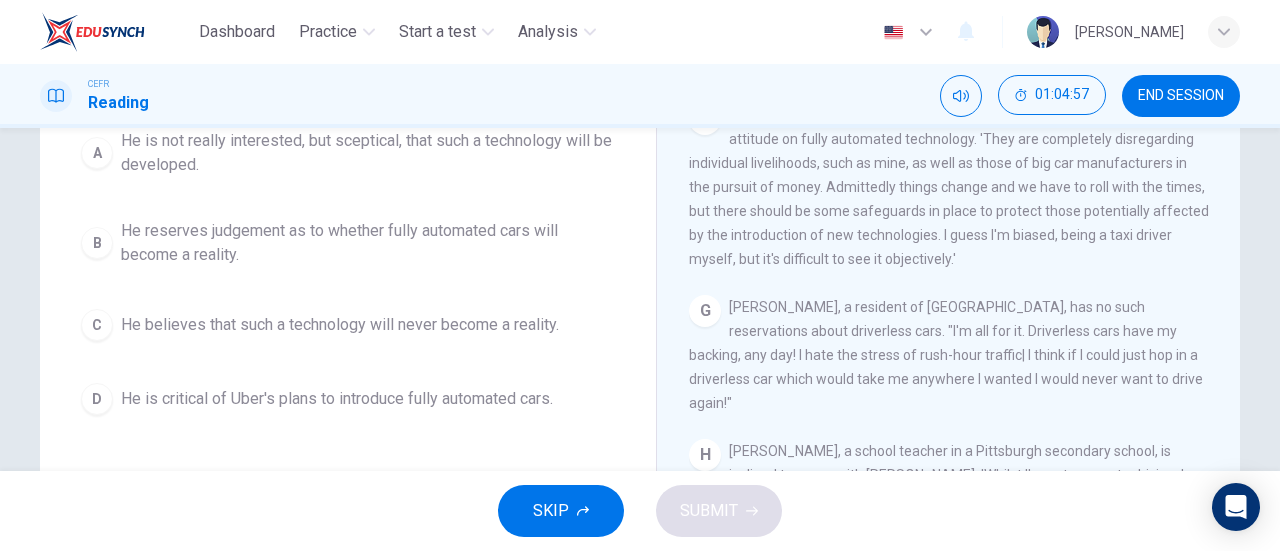 scroll, scrollTop: 258, scrollLeft: 0, axis: vertical 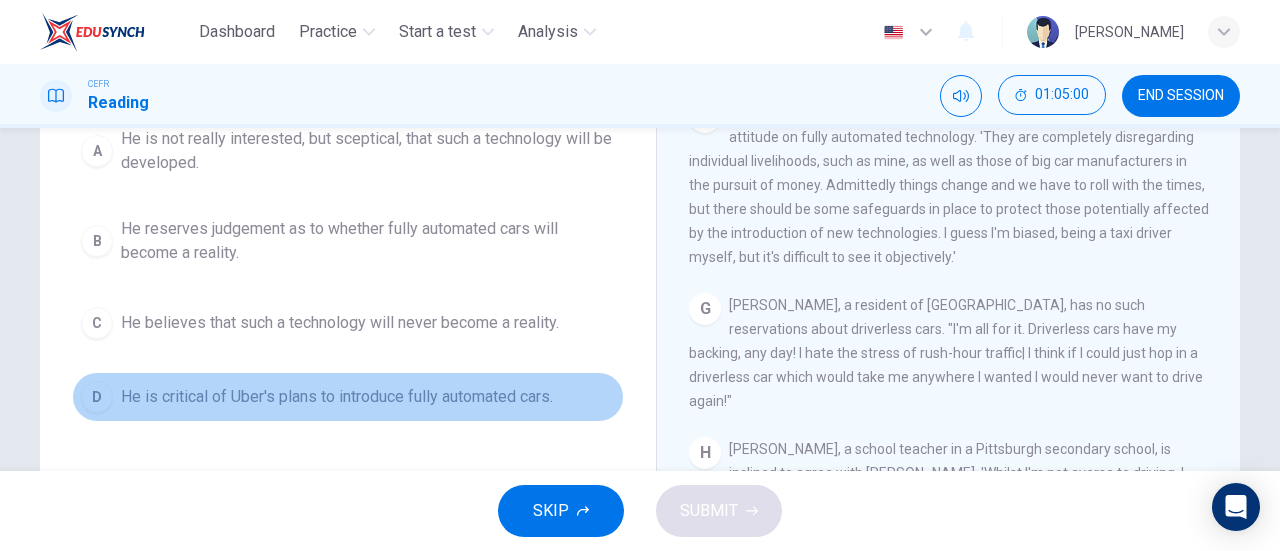 click on "He is critical of Uber's plans to introduce fully automated cars." at bounding box center [337, 397] 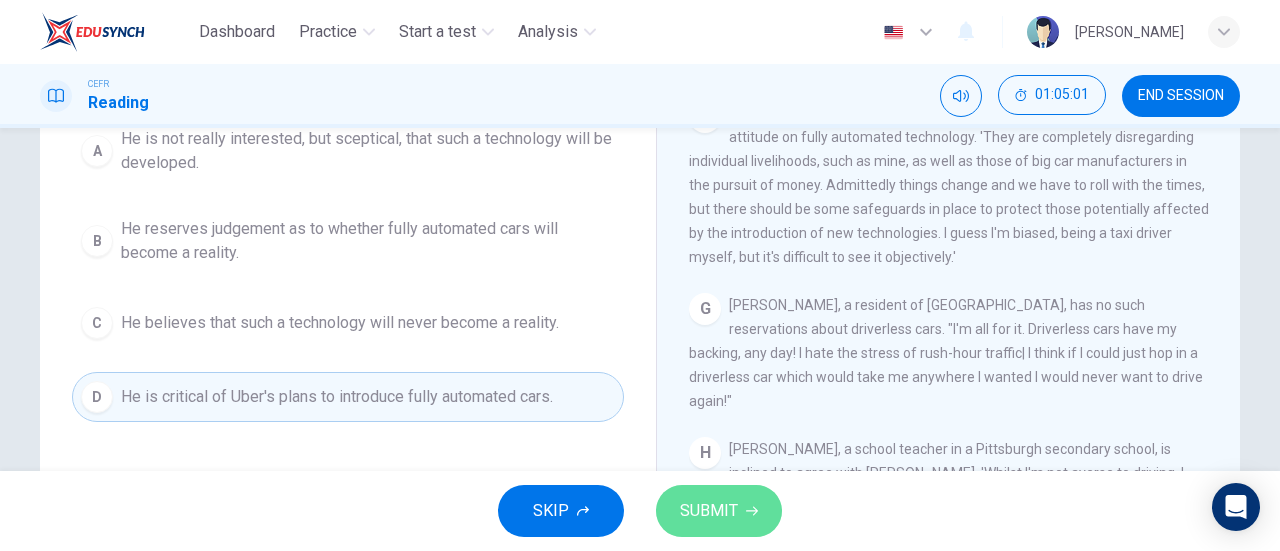 click on "SUBMIT" at bounding box center (719, 511) 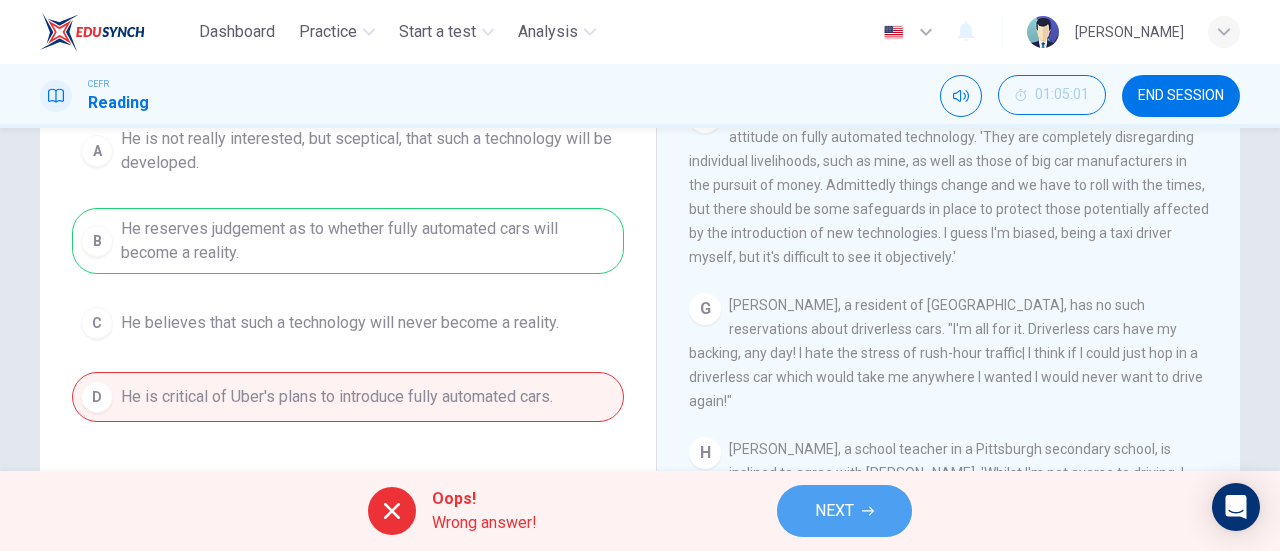 click on "NEXT" at bounding box center (844, 511) 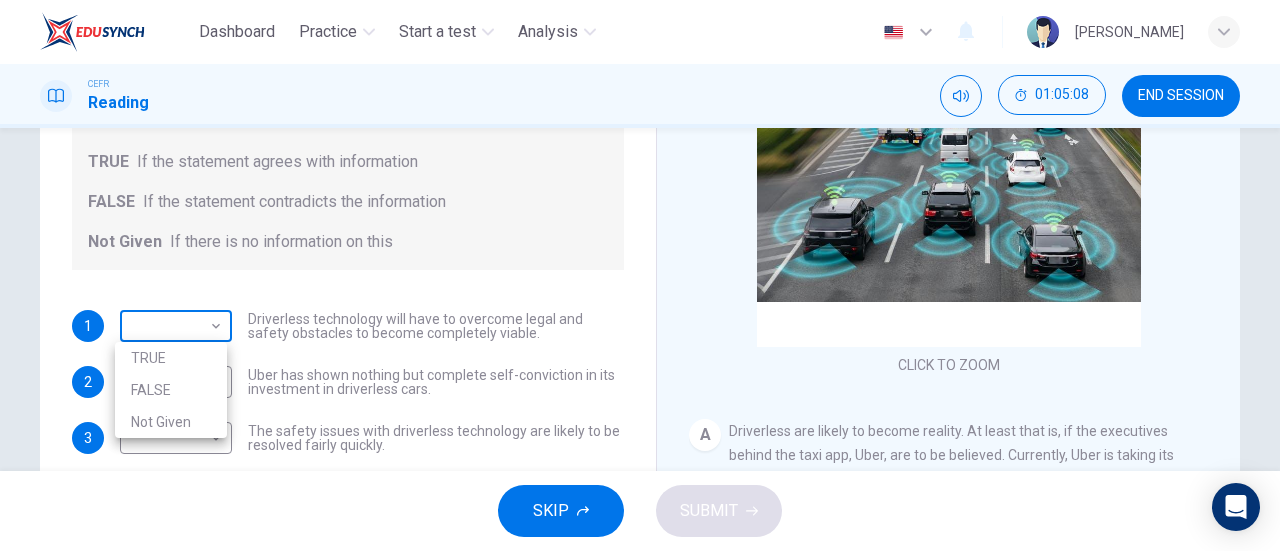 click on "Dashboard Practice Start a test Analysis English en ​ DINIE MAWADDAH BINTI DZULHADI CEFR Reading 01:05:08 END SESSION Question 73 Do the following statements agree with the information given in the text? For questions following questions, write TRUE If the statement agrees with information FALSE If the statement contradicts the information Not Given If there is no information on this 1 ​ ​ Driverless technology will have to overcome legal and safety obstacles to become completely viable. 2 ​ ​ Uber has shown nothing but complete self-conviction in its investment in driverless cars. 3 ​ ​ The safety issues with driverless technology are likely to be resolved fairly quickly. Driverless cars CLICK TO ZOOM Click to Zoom A B C D E F G H SKIP SUBMIT EduSynch - Online Language Proficiency Testing
Dashboard Practice Start a test Analysis Notifications © Copyright  2025 TRUE FALSE Not Given" at bounding box center [640, 275] 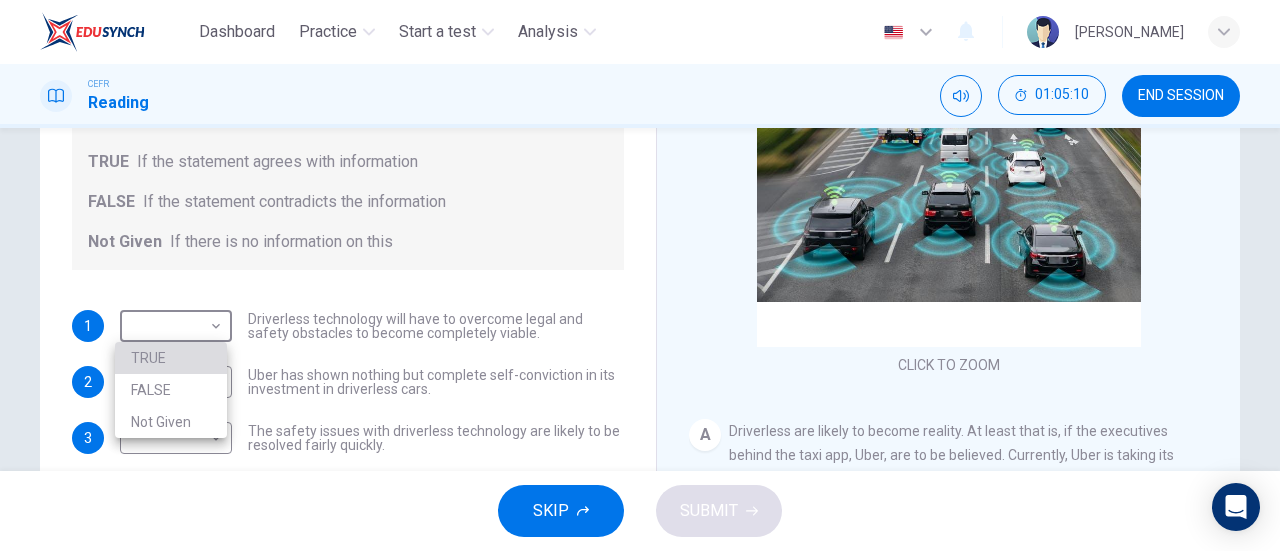 click on "TRUE" at bounding box center (171, 358) 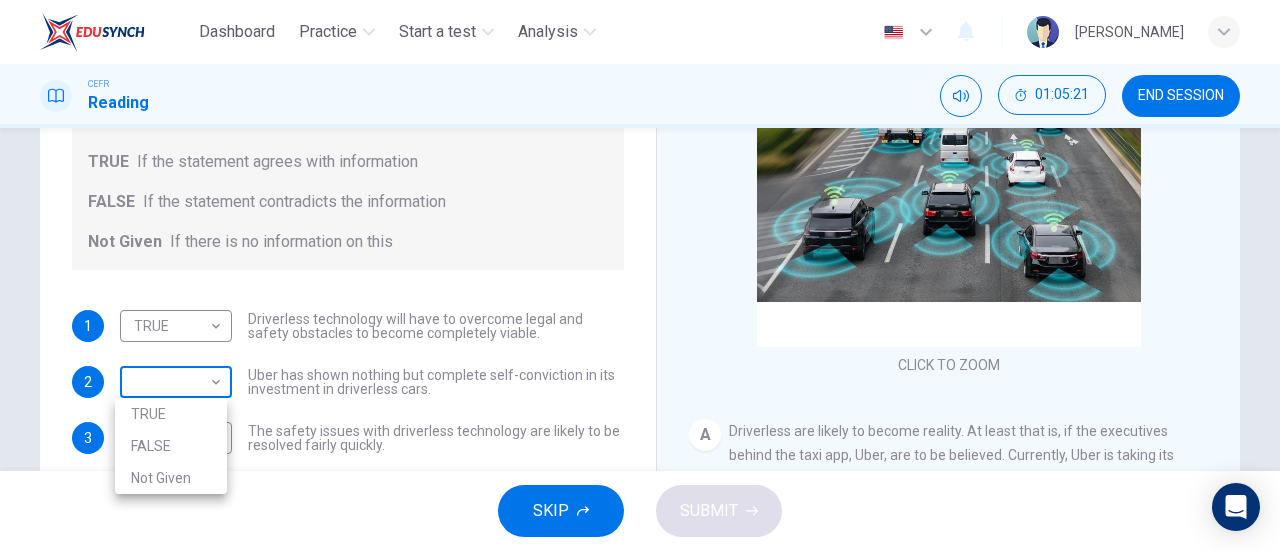click on "Dashboard Practice Start a test Analysis English en ​ DINIE MAWADDAH BINTI DZULHADI CEFR Reading 01:05:21 END SESSION Question 73 Do the following statements agree with the information given in the text? For questions following questions, write TRUE If the statement agrees with information FALSE If the statement contradicts the information Not Given If there is no information on this 1 TRUE TRUE ​ Driverless technology will have to overcome legal and safety obstacles to become completely viable. 2 ​ ​ Uber has shown nothing but complete self-conviction in its investment in driverless cars. 3 ​ ​ The safety issues with driverless technology are likely to be resolved fairly quickly. Driverless cars CLICK TO ZOOM Click to Zoom A B C D E F G H SKIP SUBMIT EduSynch - Online Language Proficiency Testing
Dashboard Practice Start a test Analysis Notifications © Copyright  2025 TRUE FALSE Not Given" at bounding box center [640, 275] 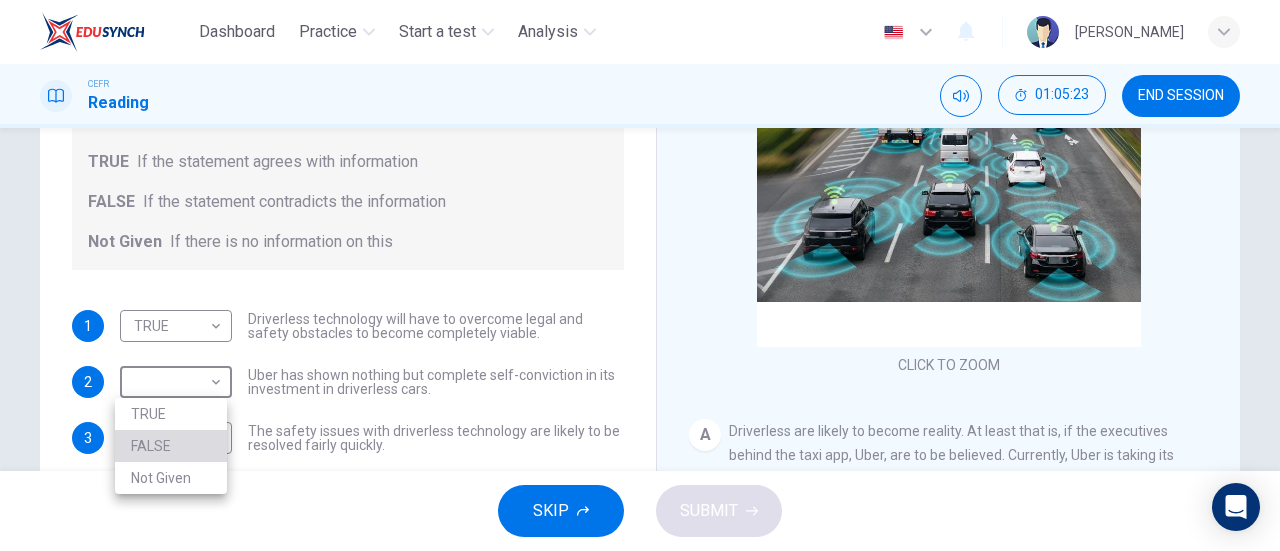 click on "FALSE" at bounding box center [171, 446] 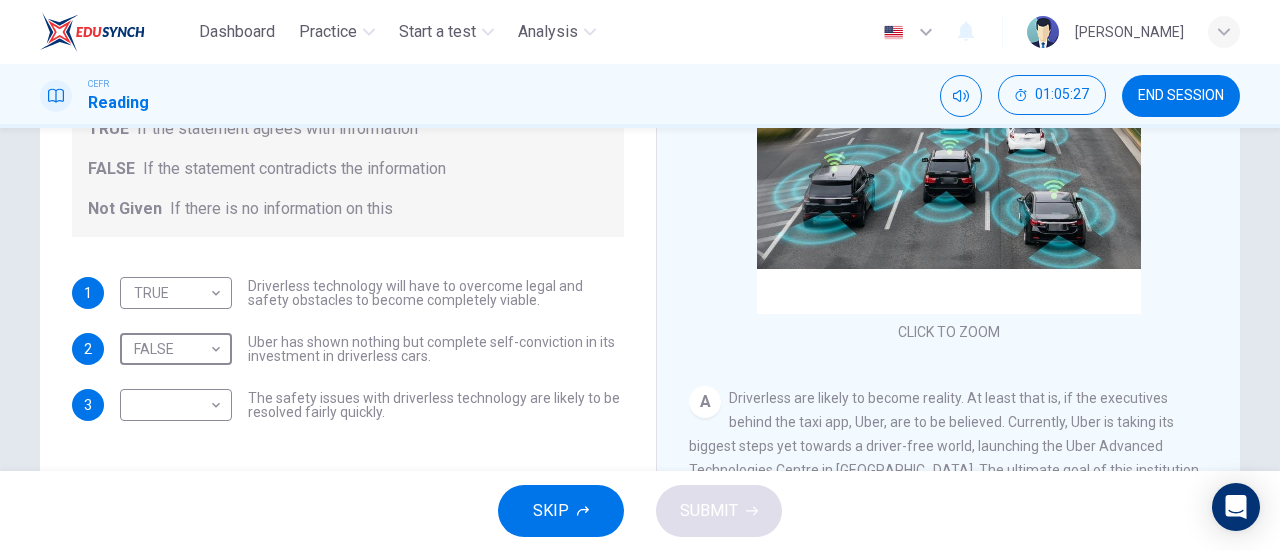 scroll, scrollTop: 292, scrollLeft: 0, axis: vertical 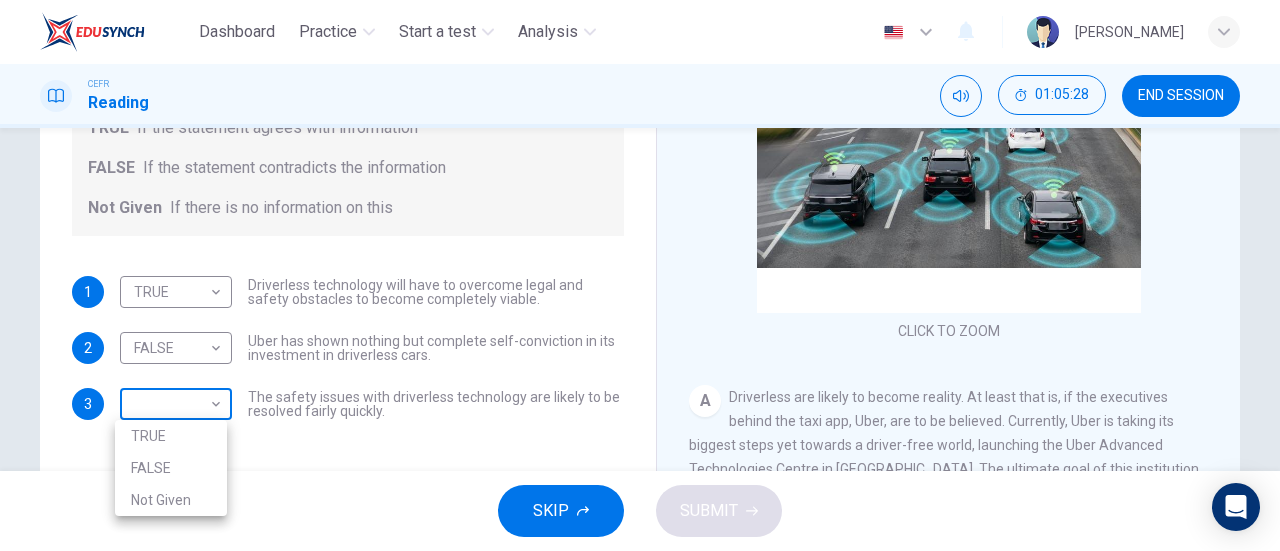 click on "Dashboard Practice Start a test Analysis English en ​ DINIE MAWADDAH BINTI DZULHADI CEFR Reading 01:05:28 END SESSION Question 73 Do the following statements agree with the information given in the text? For questions following questions, write TRUE If the statement agrees with information FALSE If the statement contradicts the information Not Given If there is no information on this 1 TRUE TRUE ​ Driverless technology will have to overcome legal and safety obstacles to become completely viable. 2 FALSE FALSE ​ Uber has shown nothing but complete self-conviction in its investment in driverless cars. 3 ​ ​ The safety issues with driverless technology are likely to be resolved fairly quickly. Driverless cars CLICK TO ZOOM Click to Zoom A B C D E F G H SKIP SUBMIT EduSynch - Online Language Proficiency Testing
Dashboard Practice Start a test Analysis Notifications © Copyright  2025 TRUE FALSE Not Given" at bounding box center [640, 275] 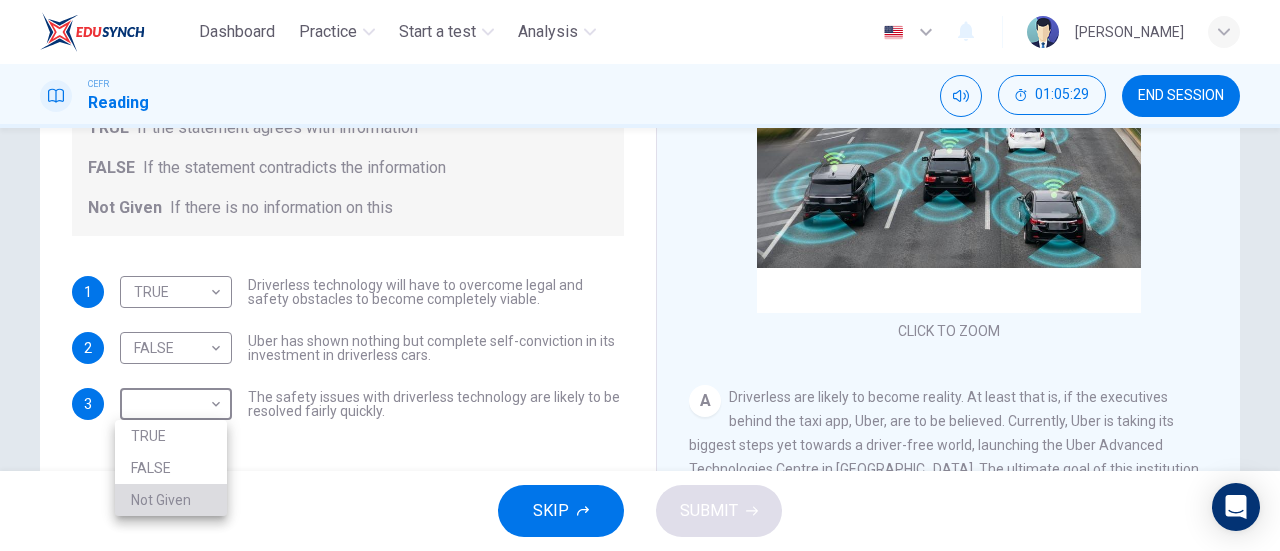 click on "Not Given" at bounding box center [171, 500] 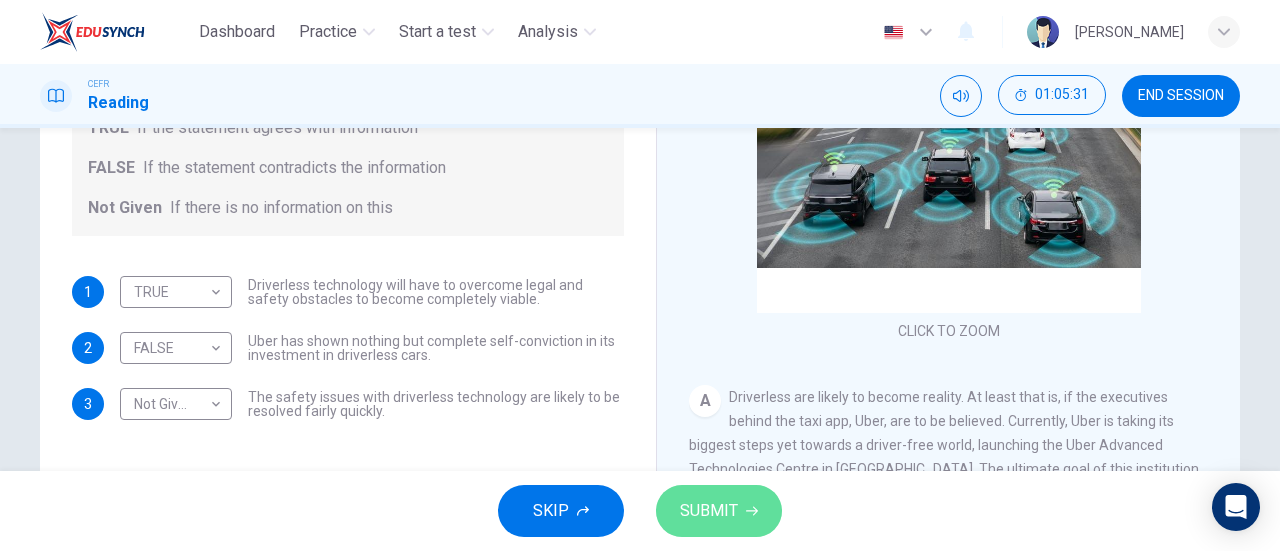 click on "SUBMIT" at bounding box center (709, 511) 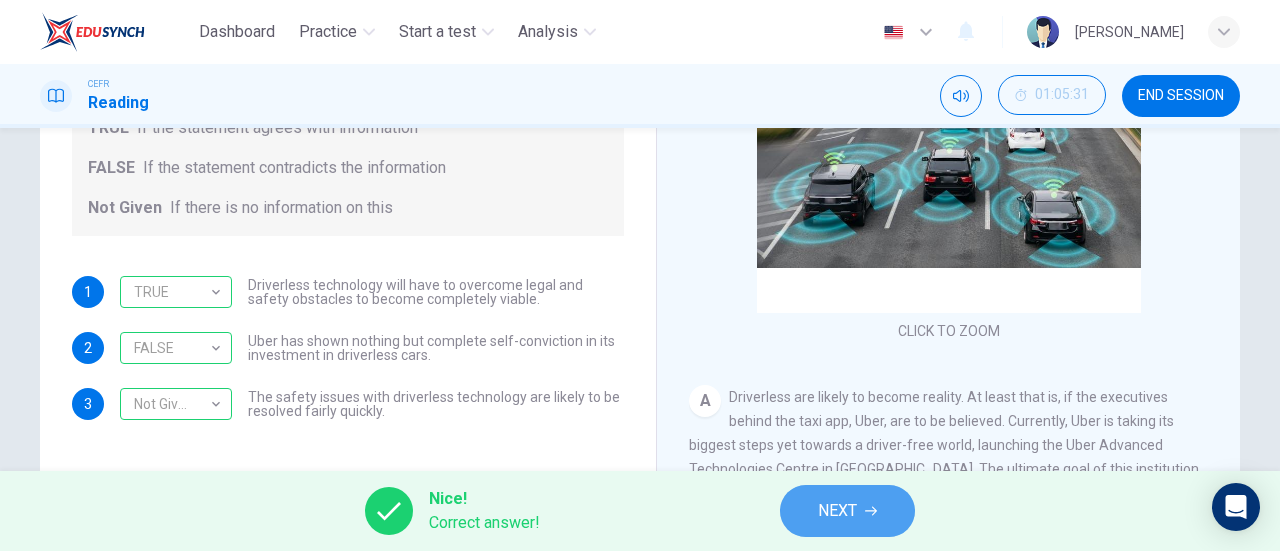 click on "NEXT" at bounding box center [847, 511] 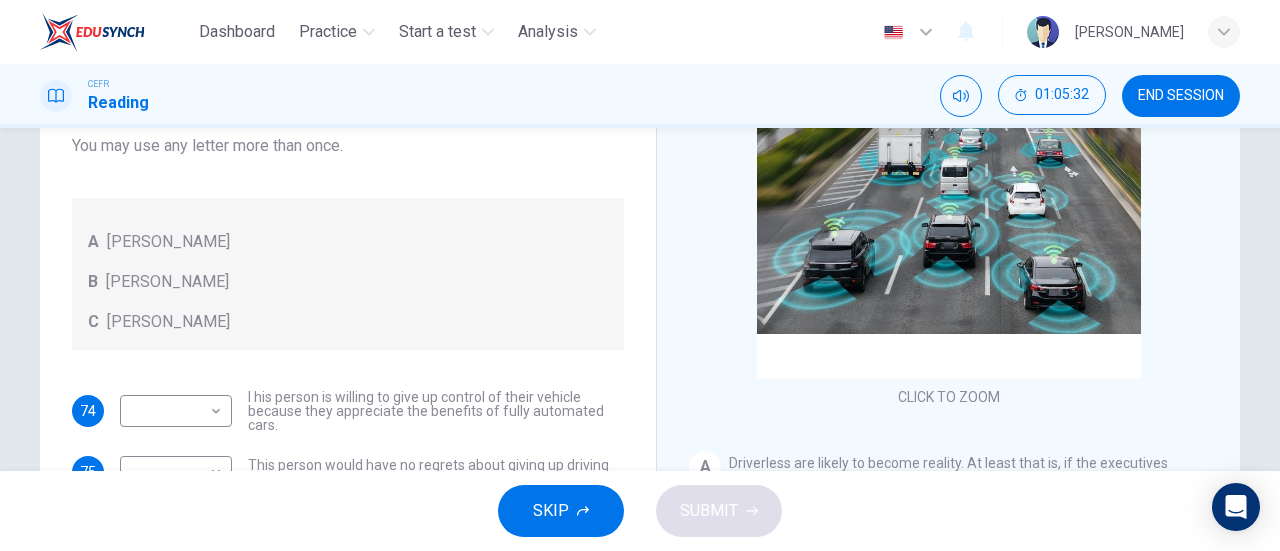 scroll, scrollTop: 225, scrollLeft: 0, axis: vertical 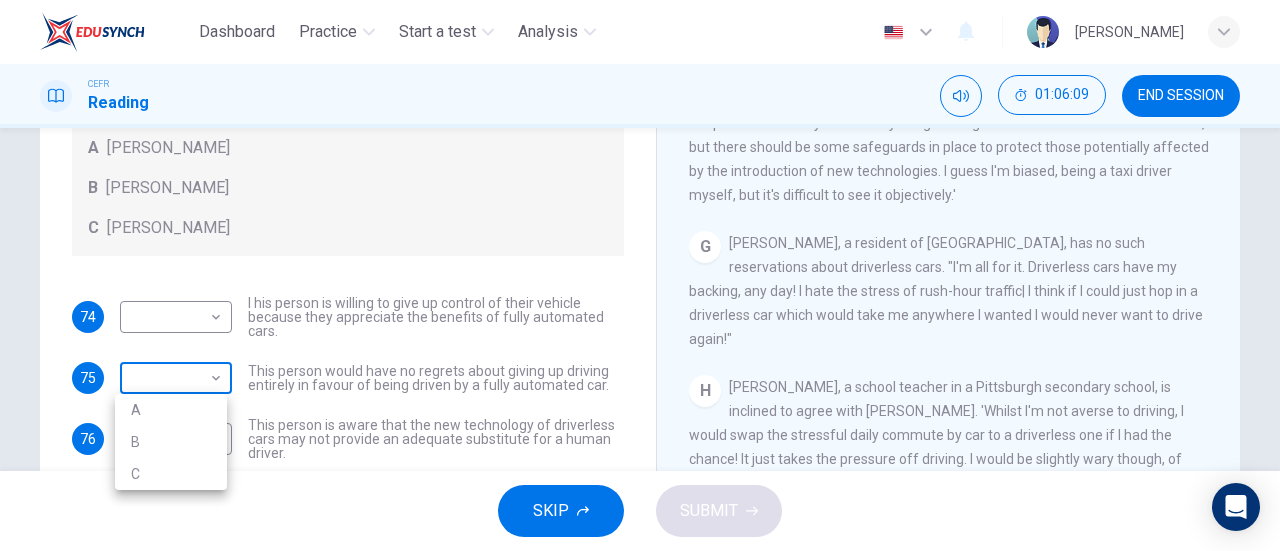 click on "Dashboard Practice Start a test Analysis English en ​ DINIE MAWADDAH BINTI DZULHADI CEFR Reading 01:06:09 END SESSION Questions 74 - 78 Look at the following statements, and the list of people. Match each statement to the correct person, A-C. You may use any letter more than once.
A John Reynolds B Susie Greenacre C Jason Steiner 74 ​ ​ I his person is willing to give up control of their vehicle because they appreciate the benefits of fully automated cars. 75 ​ ​ This person would have no regrets about giving up driving entirely in favour of being driven by a fully automated car. 76 ​ ​ This person is aware that the new technology of driverless cars may not provide an adequate substitute for a human driver. 77 ​ ​ This person believes that those affected adversely by new technology should be protected from its effects. 78 ​ ​ This person enjoys driving but only under favourable conditions. Driverless cars CLICK TO ZOOM Click to Zoom A B C D E F G H SKIP SUBMIT
Dashboard Practice" at bounding box center [640, 275] 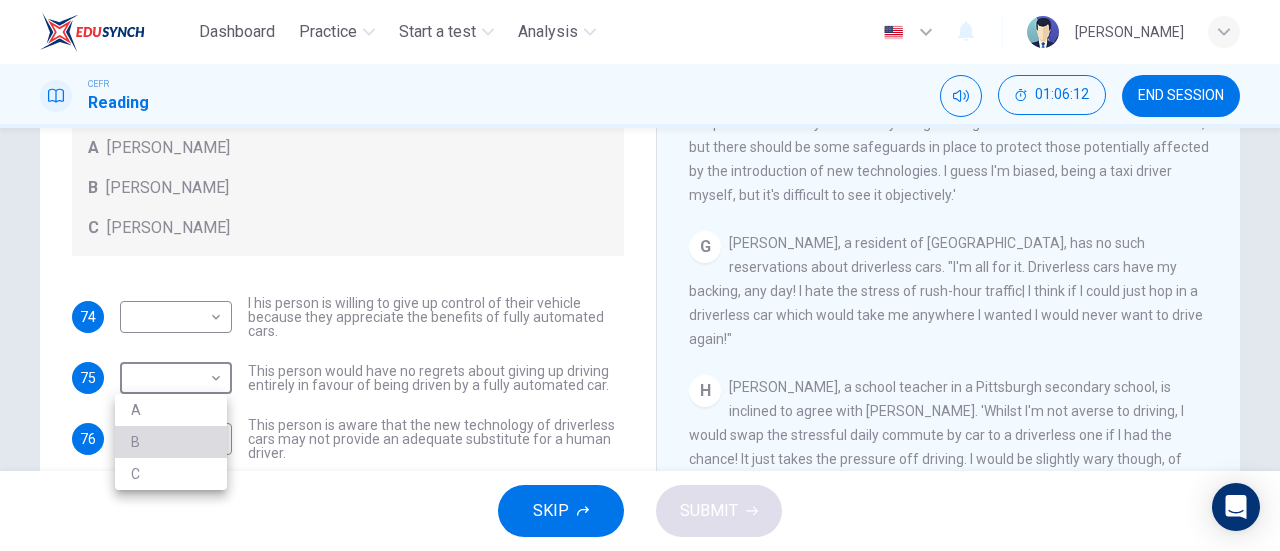 click on "B" at bounding box center (171, 442) 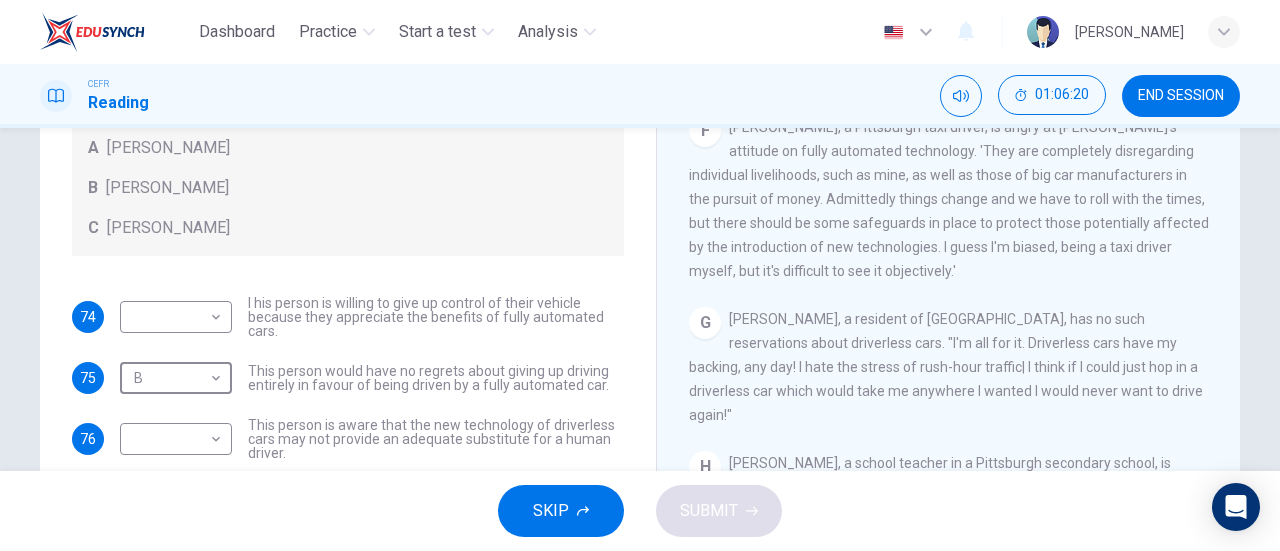 scroll, scrollTop: 1339, scrollLeft: 0, axis: vertical 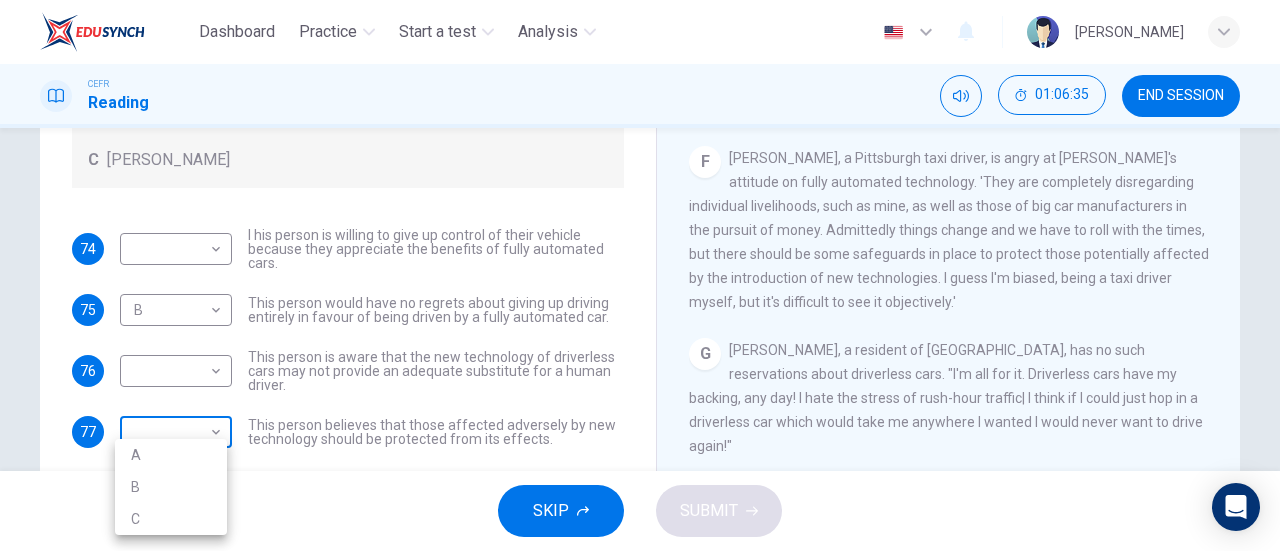click on "Dashboard Practice Start a test Analysis English en ​ DINIE MAWADDAH BINTI DZULHADI CEFR Reading 01:06:35 END SESSION Questions 74 - 78 Look at the following statements, and the list of people. Match each statement to the correct person, A-C. You may use any letter more than once.
A John Reynolds B Susie Greenacre C Jason Steiner 74 ​ ​ I his person is willing to give up control of their vehicle because they appreciate the benefits of fully automated cars. 75 B B ​ This person would have no regrets about giving up driving entirely in favour of being driven by a fully automated car. 76 ​ ​ This person is aware that the new technology of driverless cars may not provide an adequate substitute for a human driver. 77 ​ ​ This person believes that those affected adversely by new technology should be protected from its effects. 78 ​ ​ This person enjoys driving but only under favourable conditions. Driverless cars CLICK TO ZOOM Click to Zoom A B C D E F G H SKIP SUBMIT
Dashboard Practice" at bounding box center [640, 275] 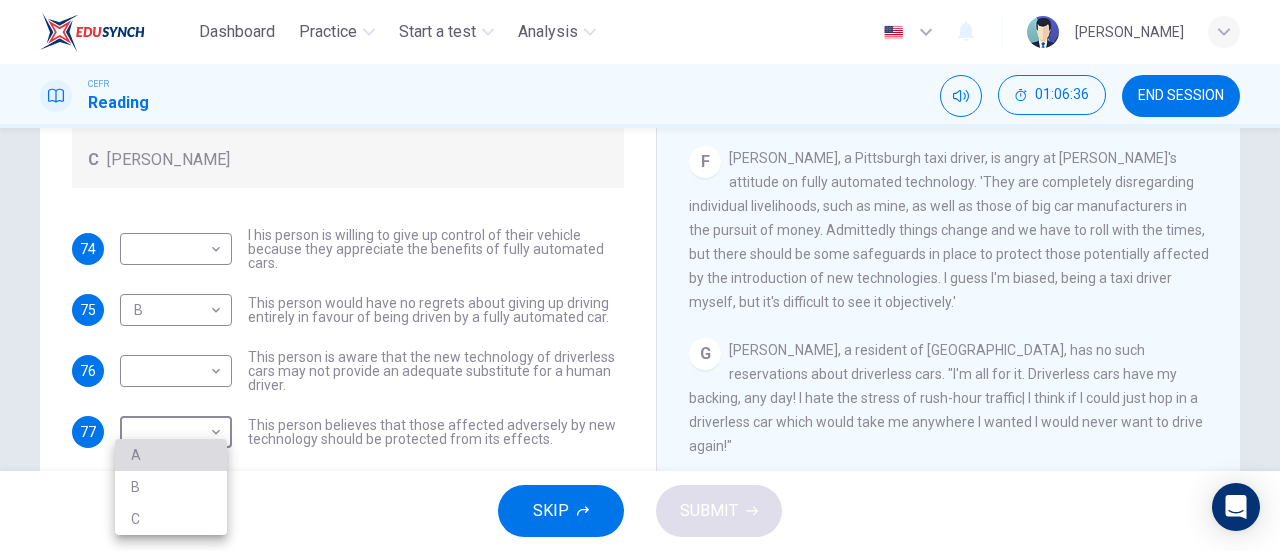 click on "A" at bounding box center [171, 455] 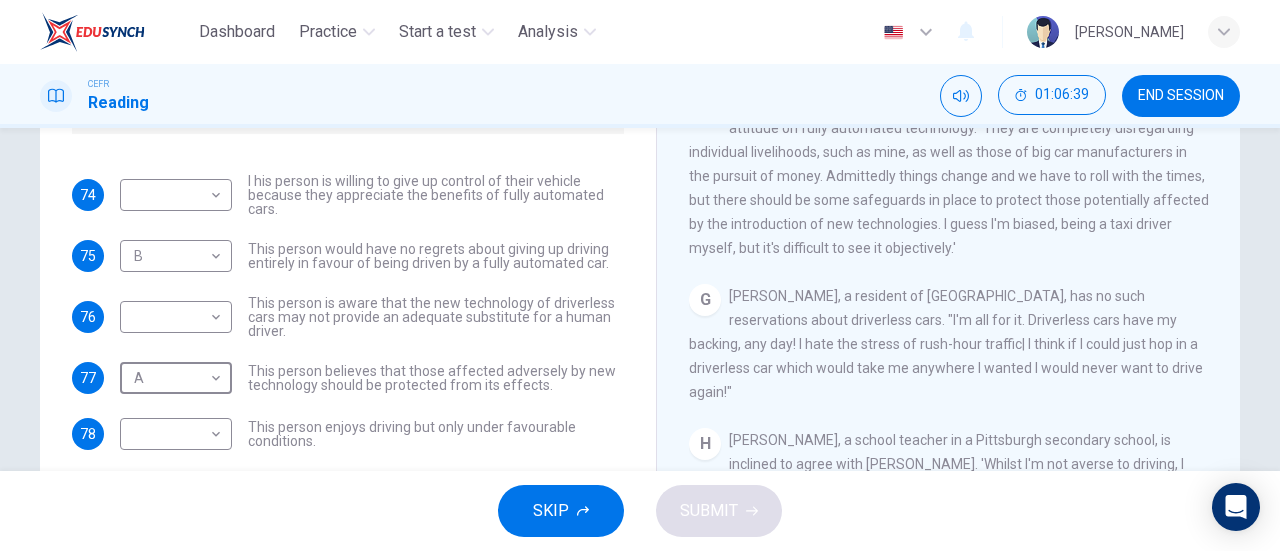 scroll, scrollTop: 432, scrollLeft: 0, axis: vertical 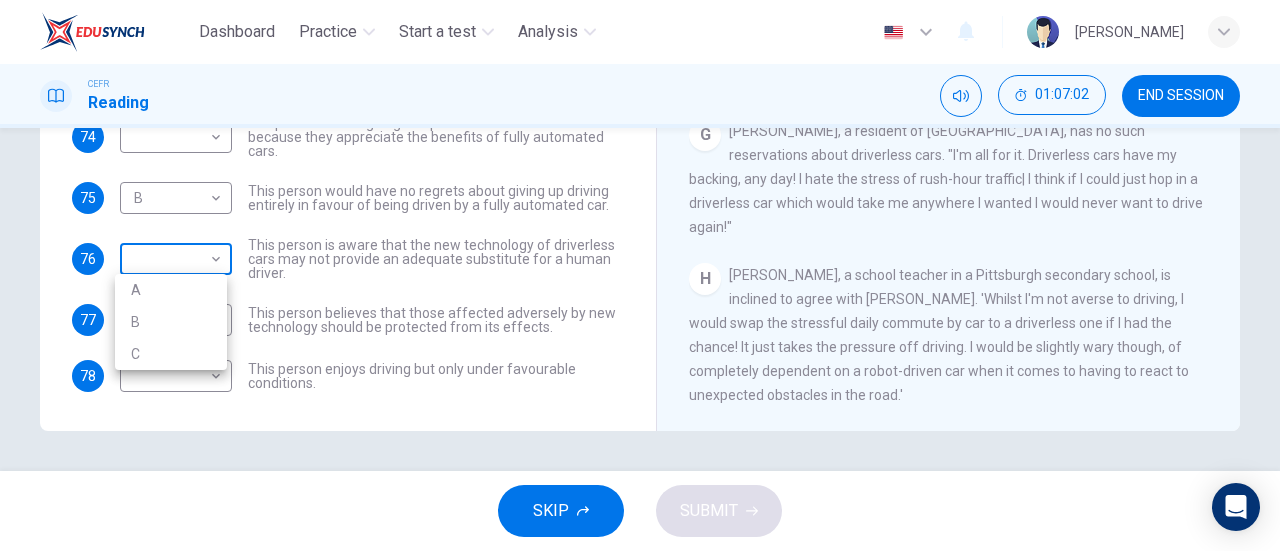 click on "Dashboard Practice Start a test Analysis English en ​ DINIE MAWADDAH BINTI DZULHADI CEFR Reading 01:07:02 END SESSION Questions 74 - 78 Look at the following statements, and the list of people. Match each statement to the correct person, A-C. You may use any letter more than once.
A John Reynolds B Susie Greenacre C Jason Steiner 74 ​ ​ I his person is willing to give up control of their vehicle because they appreciate the benefits of fully automated cars. 75 B B ​ This person would have no regrets about giving up driving entirely in favour of being driven by a fully automated car. 76 ​ ​ This person is aware that the new technology of driverless cars may not provide an adequate substitute for a human driver. 77 A A ​ This person believes that those affected adversely by new technology should be protected from its effects. 78 ​ ​ This person enjoys driving but only under favourable conditions. Driverless cars CLICK TO ZOOM Click to Zoom A B C D E F G H SKIP SUBMIT
Dashboard Practice" at bounding box center [640, 275] 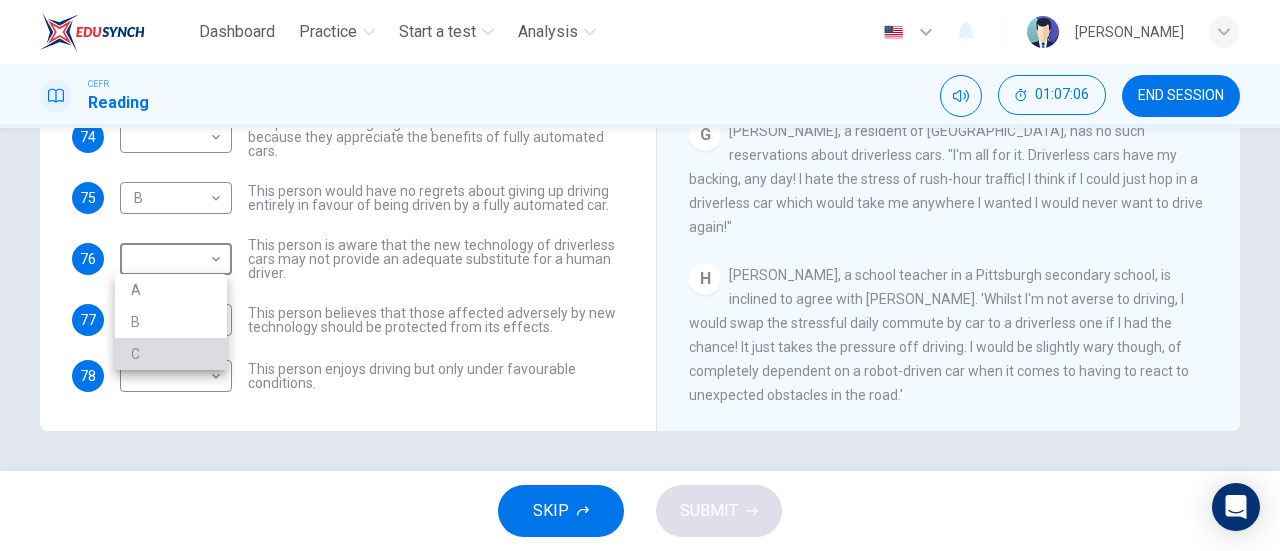 click on "C" at bounding box center [171, 354] 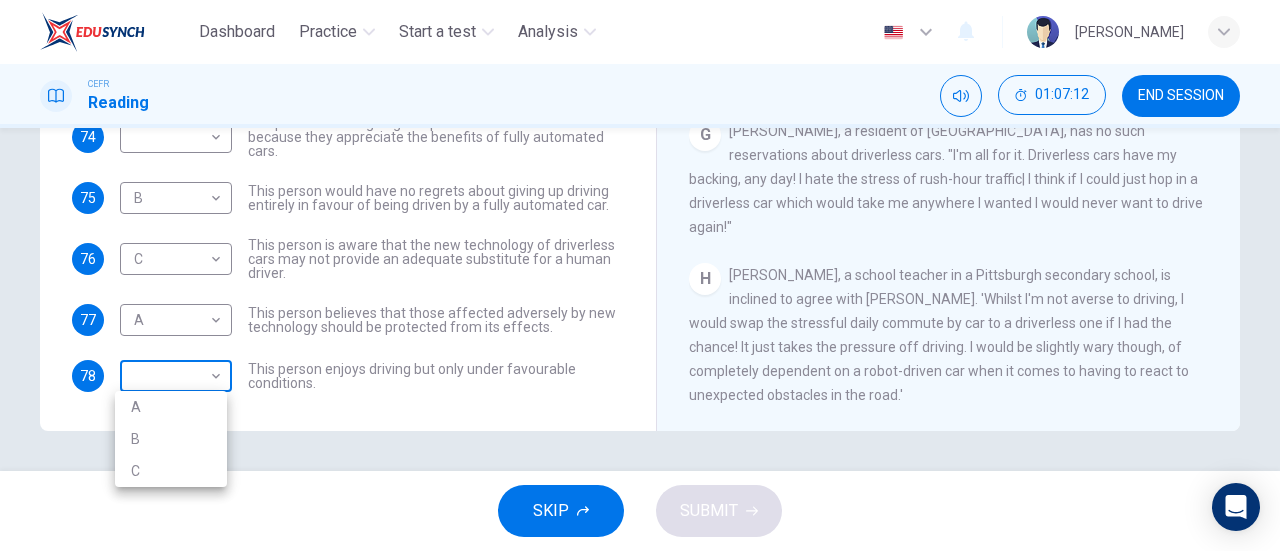 click on "Dashboard Practice Start a test Analysis English en ​ DINIE MAWADDAH BINTI DZULHADI CEFR Reading 01:07:12 END SESSION Questions 74 - 78 Look at the following statements, and the list of people. Match each statement to the correct person, A-C. You may use any letter more than once.
A John Reynolds B Susie Greenacre C Jason Steiner 74 ​ ​ I his person is willing to give up control of their vehicle because they appreciate the benefits of fully automated cars. 75 B B ​ This person would have no regrets about giving up driving entirely in favour of being driven by a fully automated car. 76 C C ​ This person is aware that the new technology of driverless cars may not provide an adequate substitute for a human driver. 77 A A ​ This person believes that those affected adversely by new technology should be protected from its effects. 78 ​ ​ This person enjoys driving but only under favourable conditions. Driverless cars CLICK TO ZOOM Click to Zoom A B C D E F G H SKIP SUBMIT
Dashboard Practice" at bounding box center [640, 275] 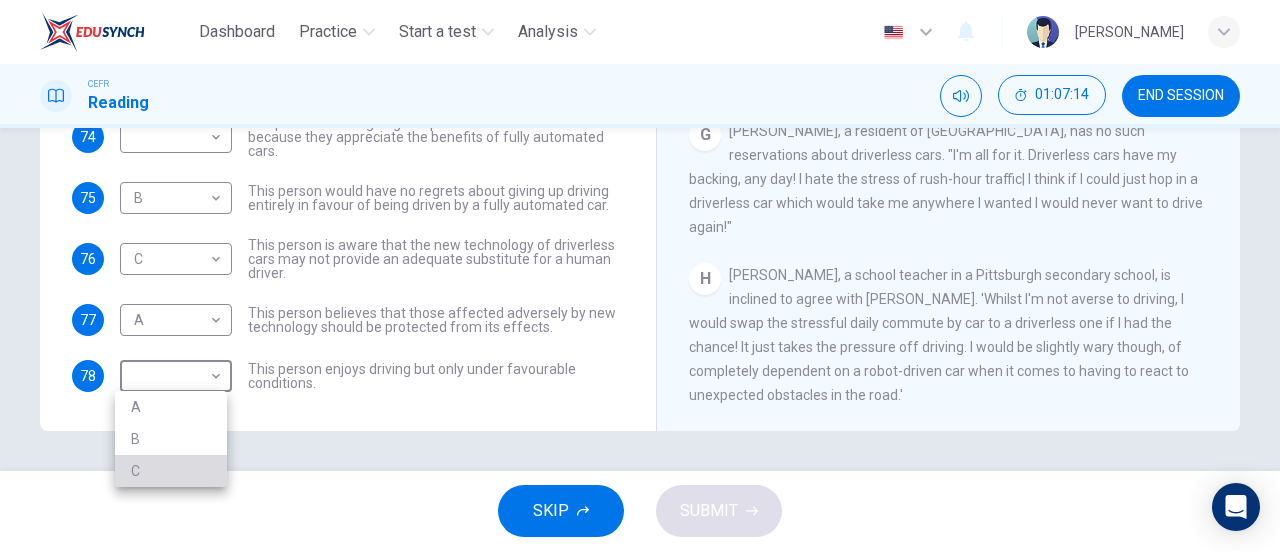 click on "C" at bounding box center [171, 471] 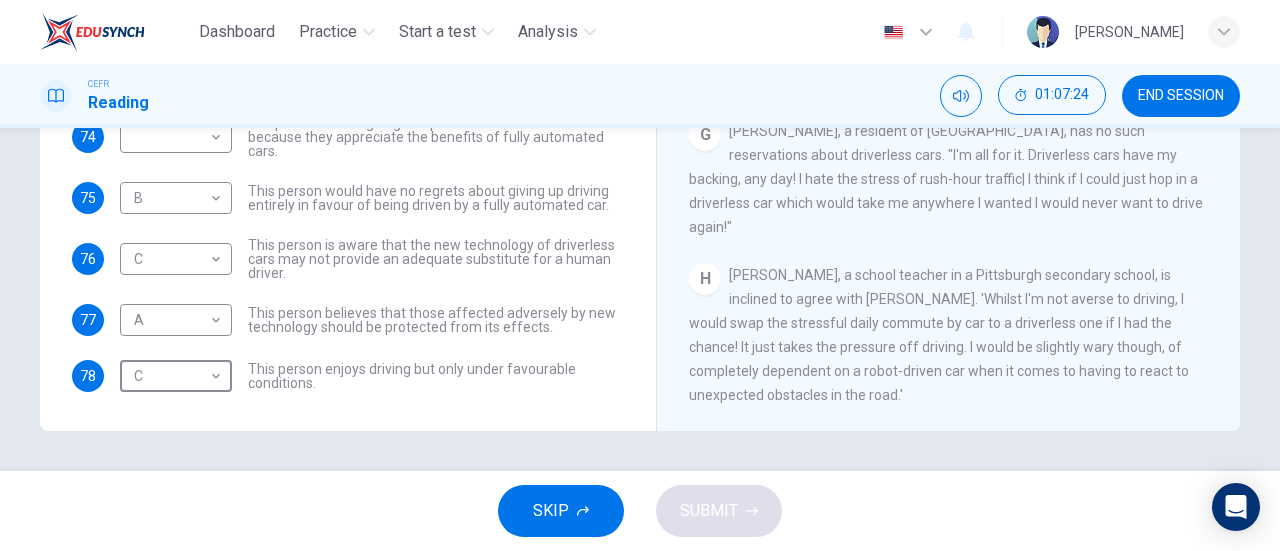 scroll, scrollTop: 0, scrollLeft: 0, axis: both 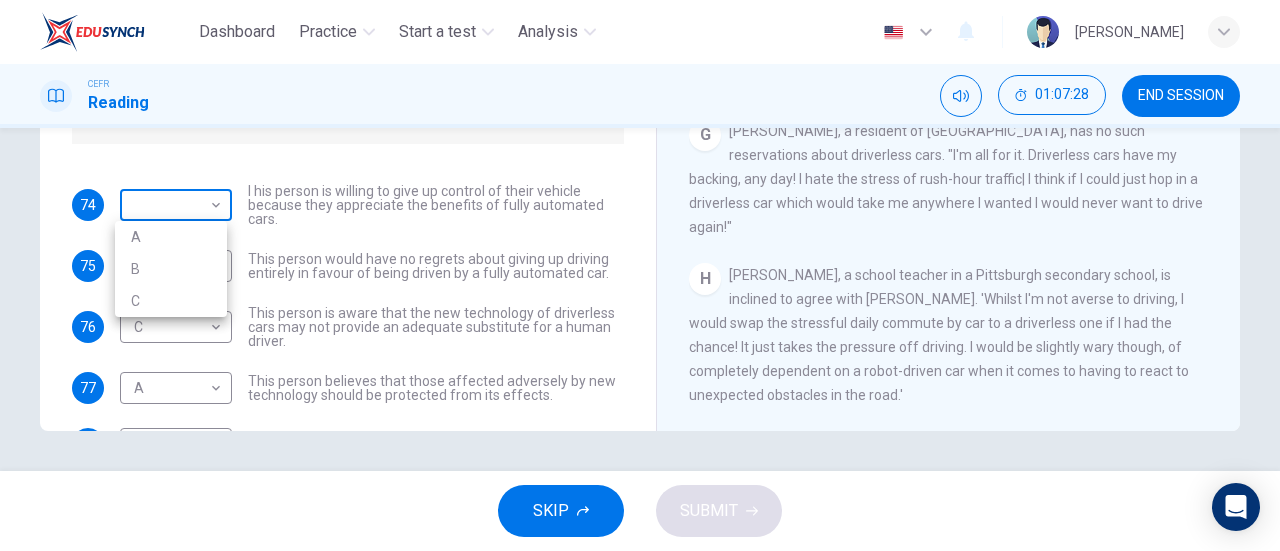 click on "Dashboard Practice Start a test Analysis English en ​ DINIE MAWADDAH BINTI DZULHADI CEFR Reading 01:07:28 END SESSION Questions 74 - 78 Look at the following statements, and the list of people. Match each statement to the correct person, A-C. You may use any letter more than once.
A John Reynolds B Susie Greenacre C Jason Steiner 74 ​ ​ I his person is willing to give up control of their vehicle because they appreciate the benefits of fully automated cars. 75 B B ​ This person would have no regrets about giving up driving entirely in favour of being driven by a fully automated car. 76 C C ​ This person is aware that the new technology of driverless cars may not provide an adequate substitute for a human driver. 77 A A ​ This person believes that those affected adversely by new technology should be protected from its effects. 78 C C ​ This person enjoys driving but only under favourable conditions. Driverless cars CLICK TO ZOOM Click to Zoom A B C D E F G H SKIP SUBMIT
Dashboard Practice" at bounding box center (640, 275) 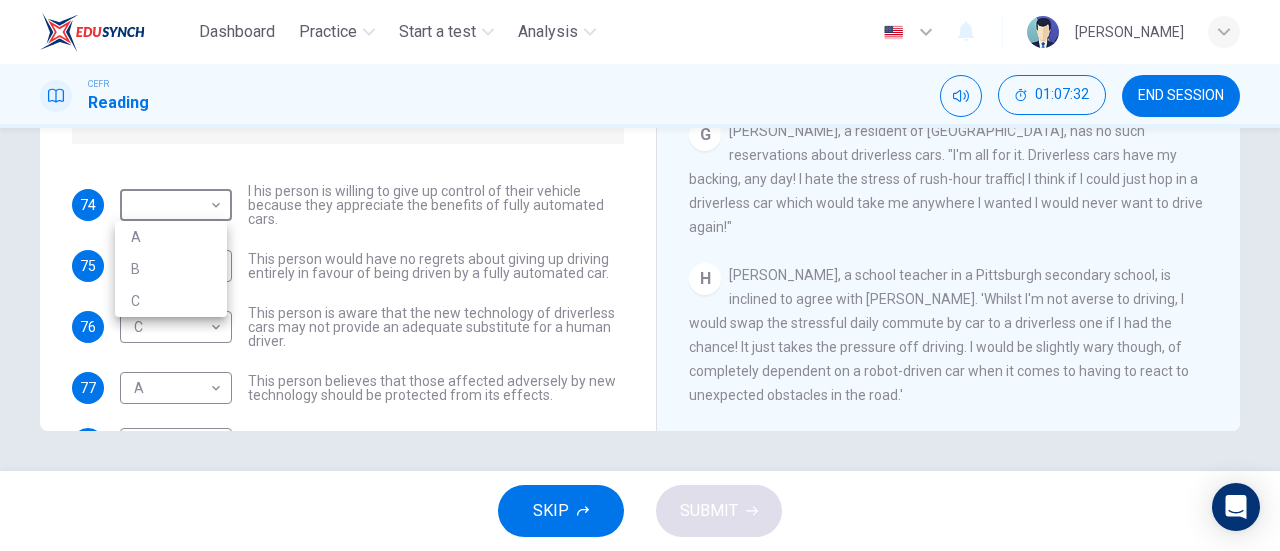 click at bounding box center (640, 275) 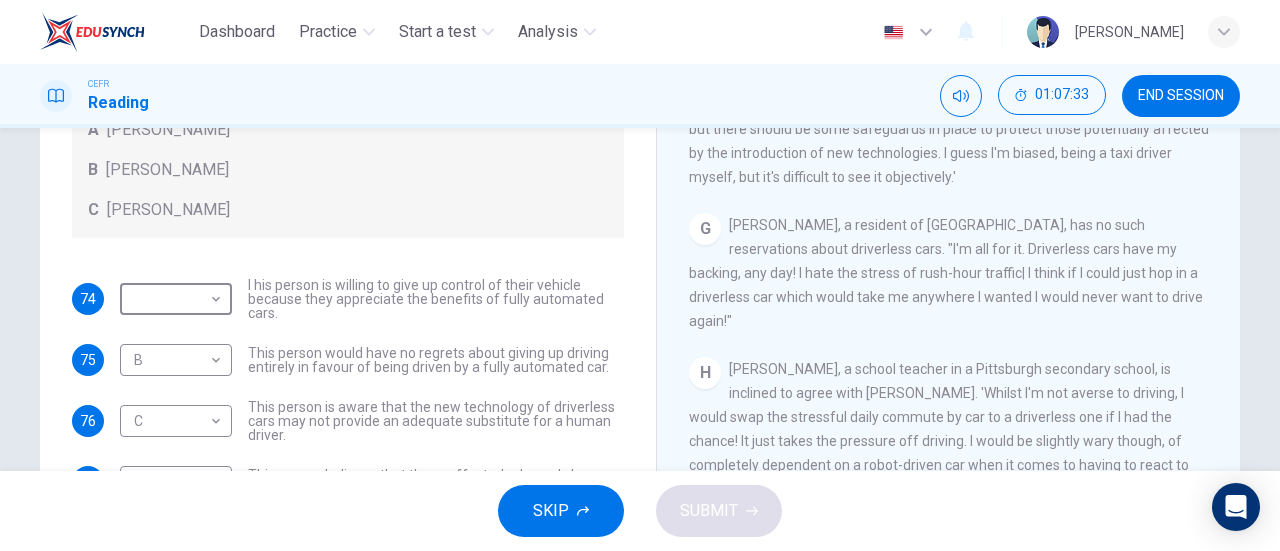 scroll, scrollTop: 334, scrollLeft: 0, axis: vertical 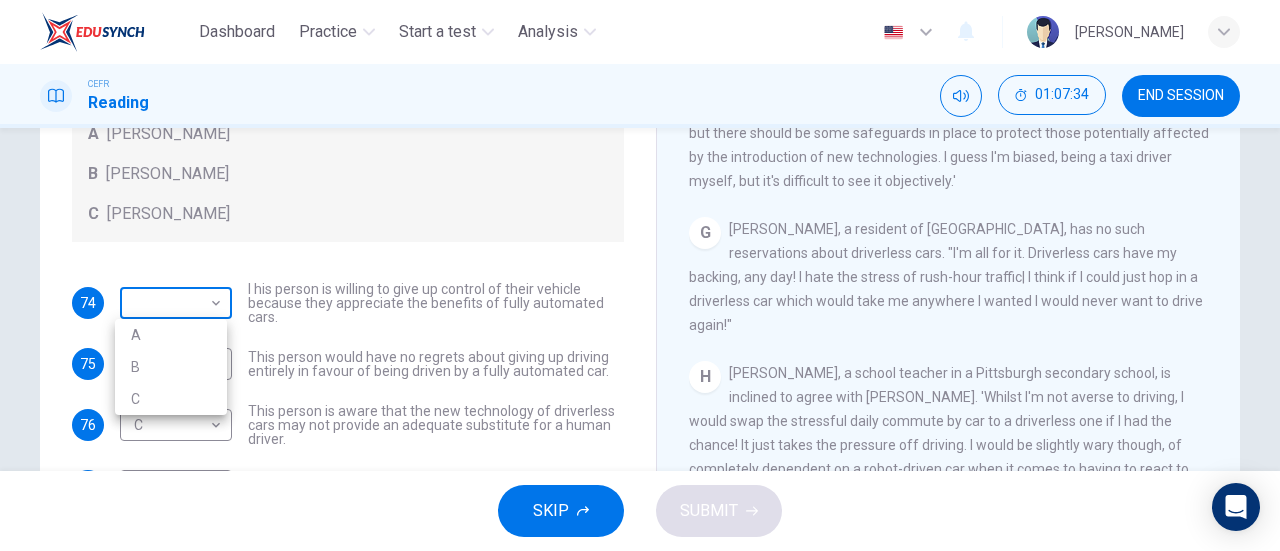 click on "Dashboard Practice Start a test Analysis English en ​ DINIE MAWADDAH BINTI DZULHADI CEFR Reading 01:07:34 END SESSION Questions 74 - 78 Look at the following statements, and the list of people. Match each statement to the correct person, A-C. You may use any letter more than once.
A John Reynolds B Susie Greenacre C Jason Steiner 74 ​ ​ I his person is willing to give up control of their vehicle because they appreciate the benefits of fully automated cars. 75 B B ​ This person would have no regrets about giving up driving entirely in favour of being driven by a fully automated car. 76 C C ​ This person is aware that the new technology of driverless cars may not provide an adequate substitute for a human driver. 77 A A ​ This person believes that those affected adversely by new technology should be protected from its effects. 78 C C ​ This person enjoys driving but only under favourable conditions. Driverless cars CLICK TO ZOOM Click to Zoom A B C D E F G H SKIP SUBMIT
Dashboard Practice" at bounding box center (640, 275) 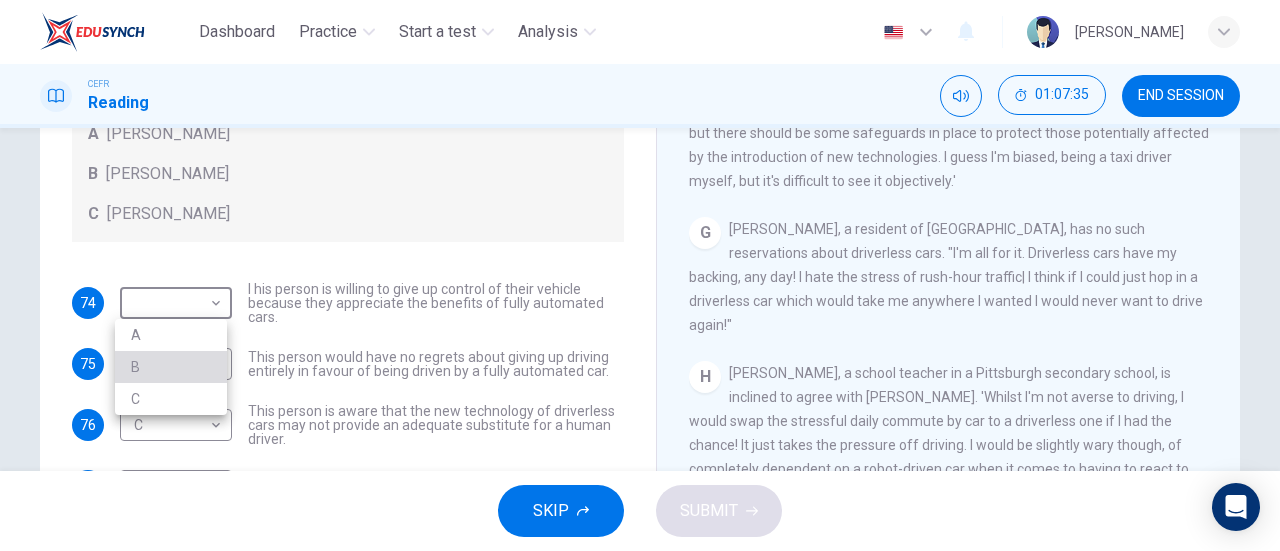 click on "B" at bounding box center [171, 367] 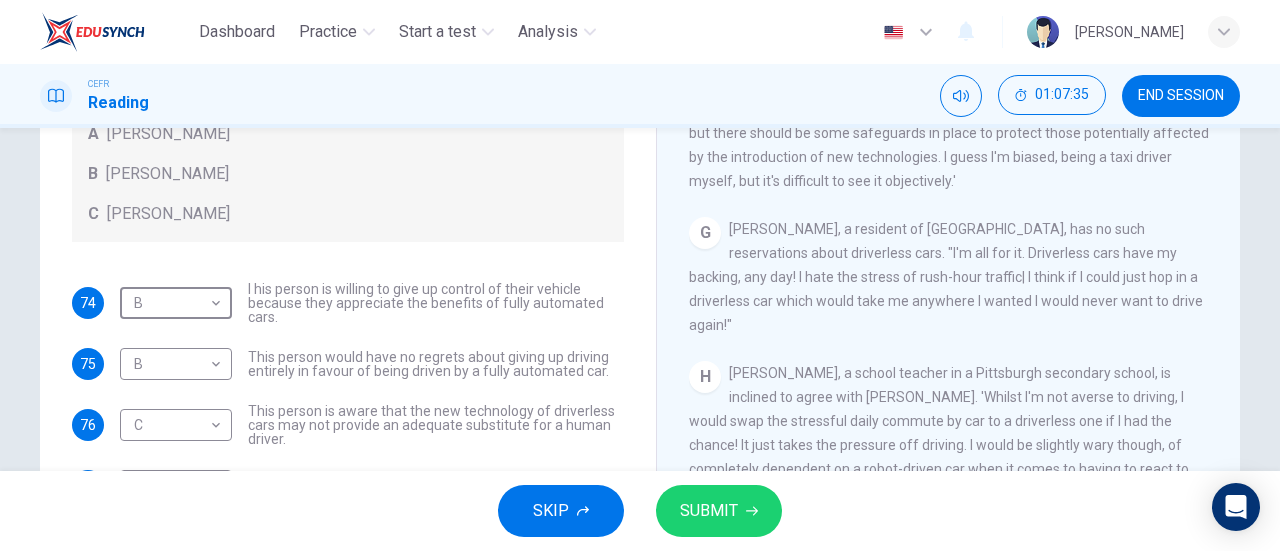 scroll, scrollTop: 68, scrollLeft: 0, axis: vertical 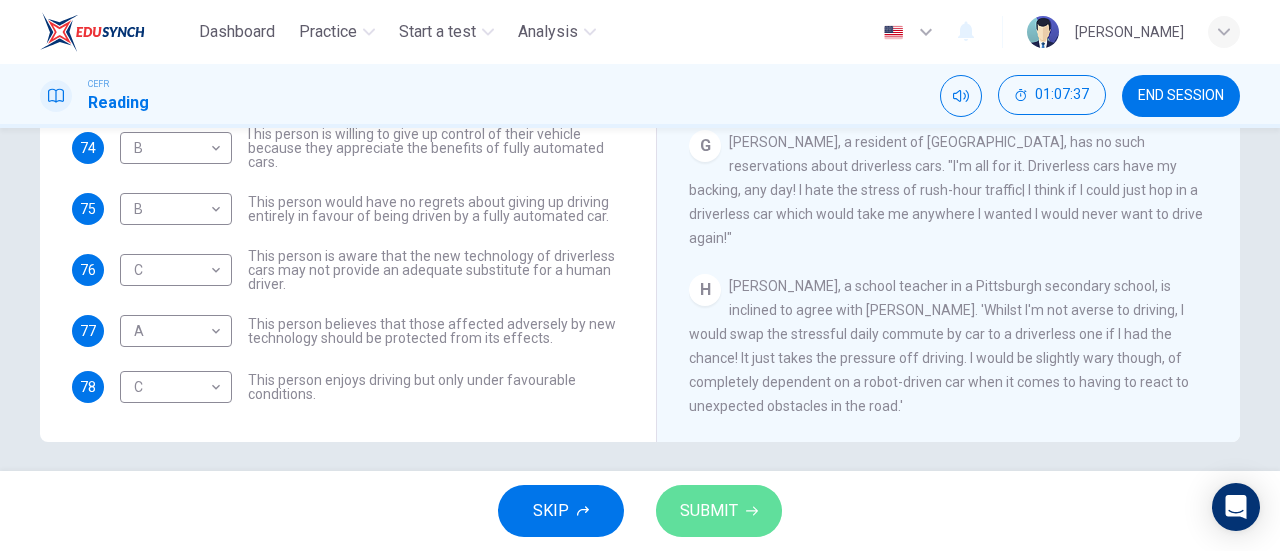 click on "SUBMIT" at bounding box center [709, 511] 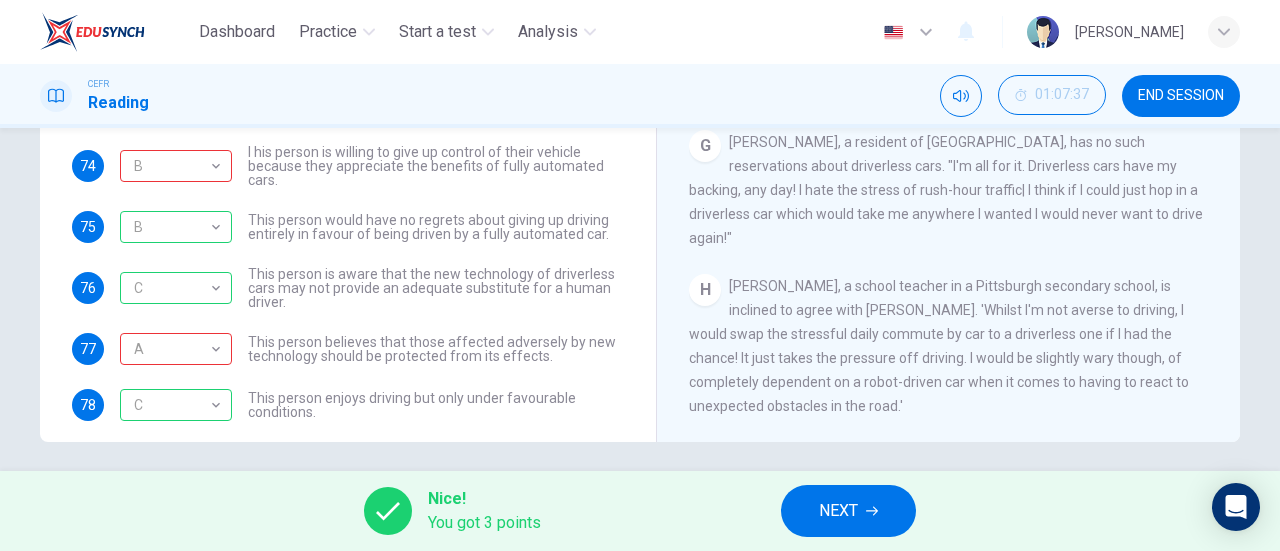 scroll, scrollTop: 0, scrollLeft: 0, axis: both 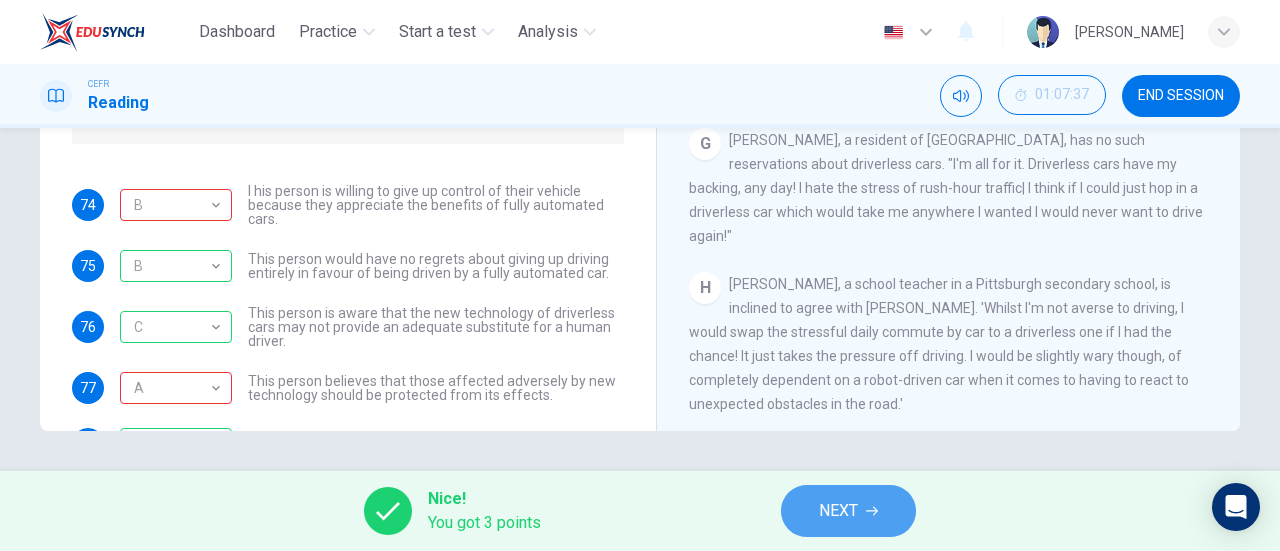 click on "NEXT" at bounding box center [848, 511] 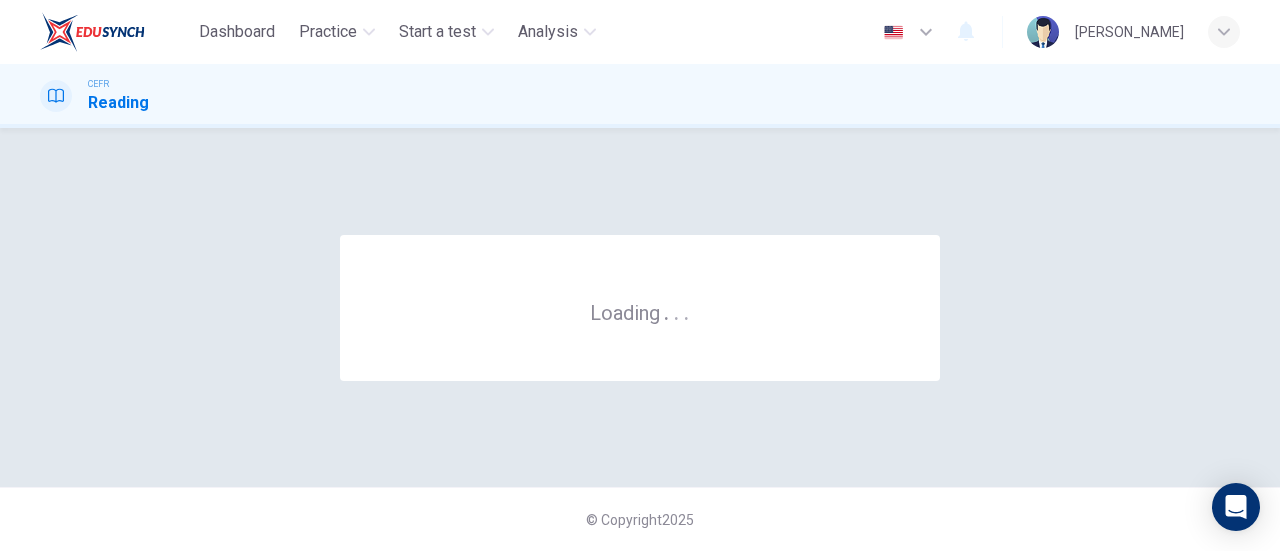 scroll, scrollTop: 0, scrollLeft: 0, axis: both 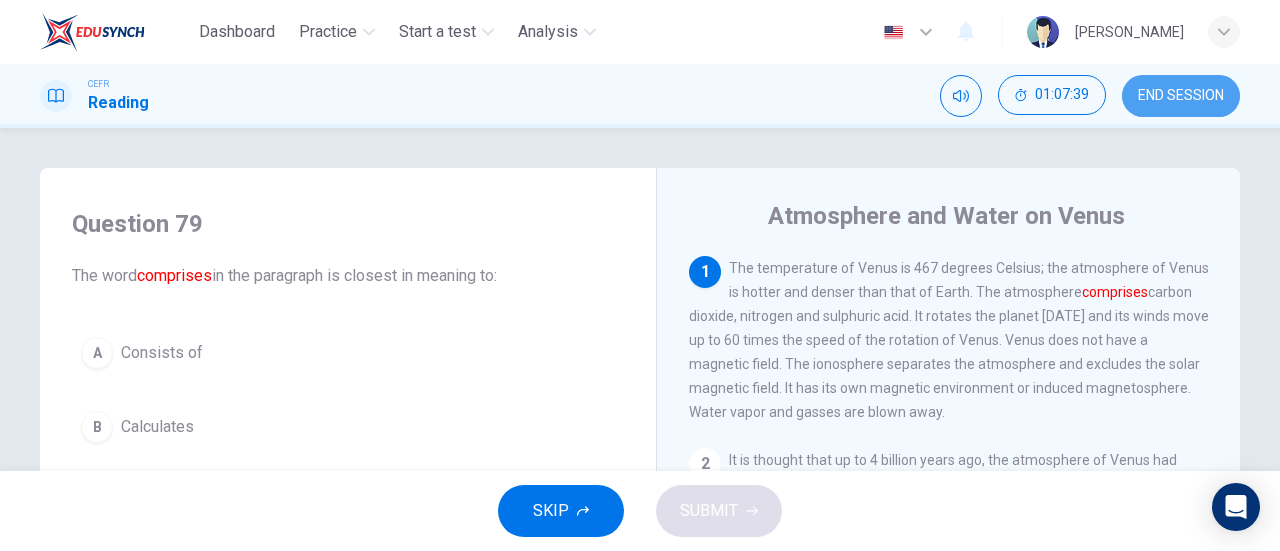 click on "END SESSION" at bounding box center [1181, 96] 